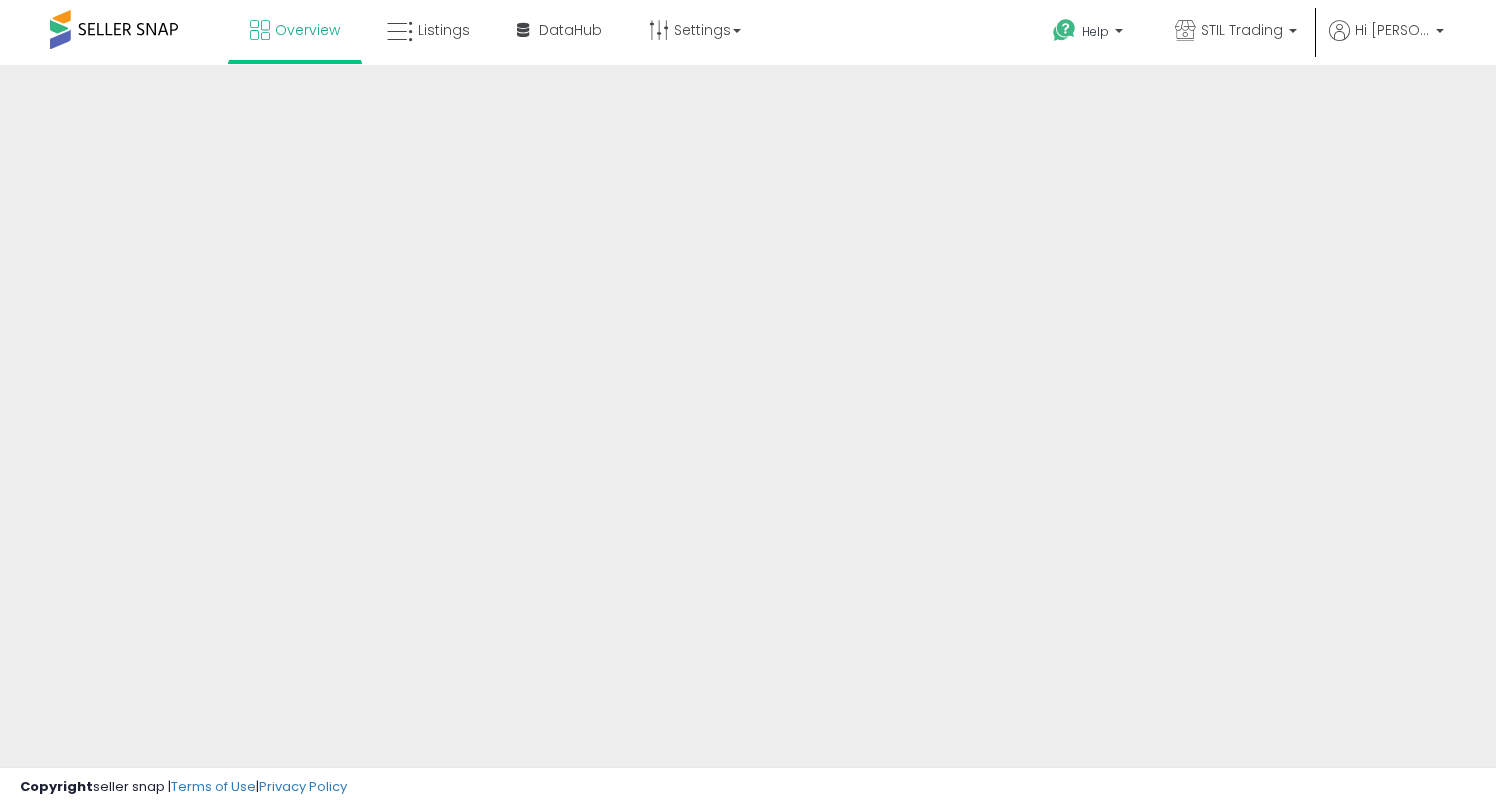 scroll, scrollTop: 0, scrollLeft: 0, axis: both 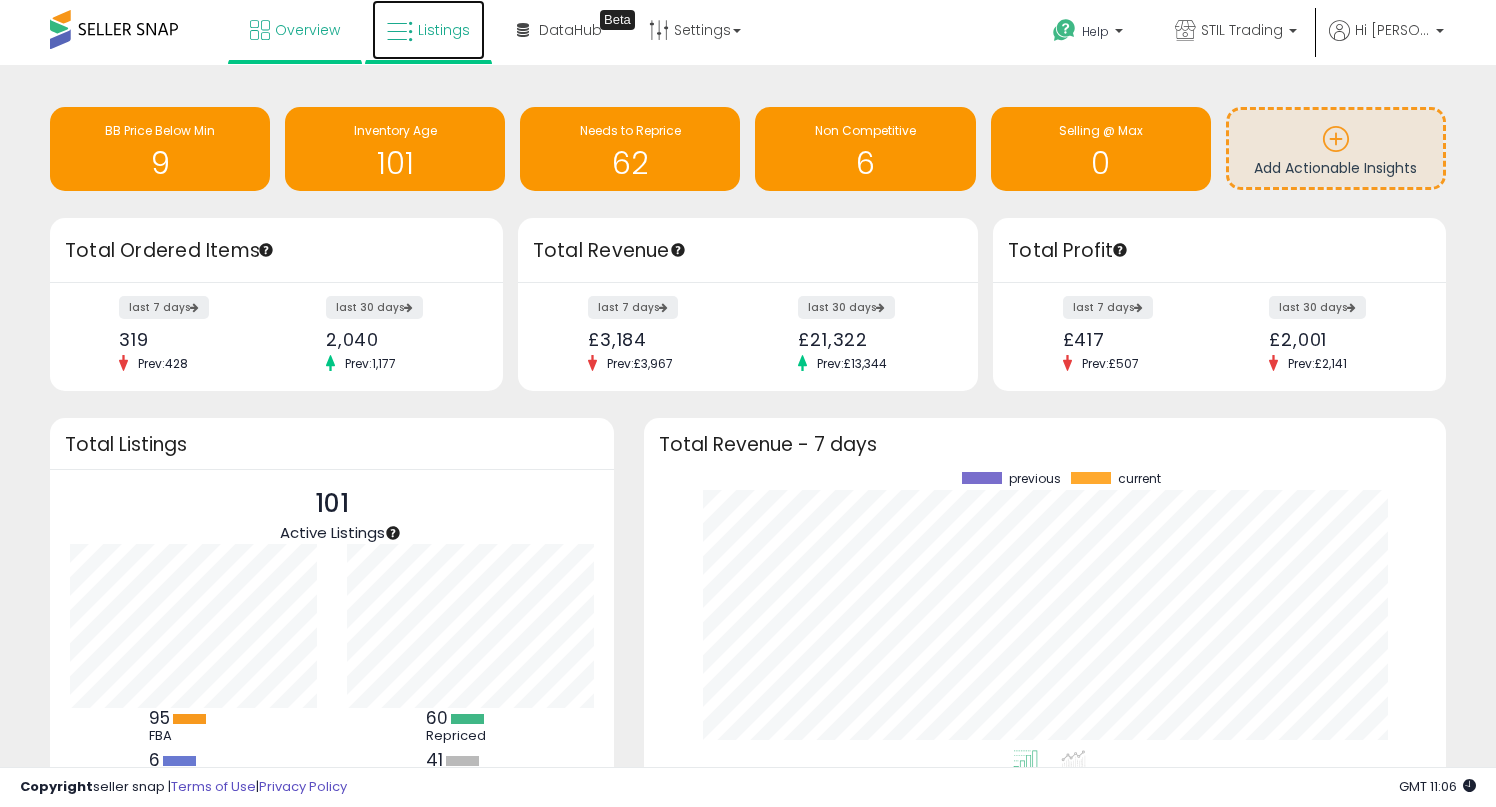 click on "Listings" at bounding box center (444, 30) 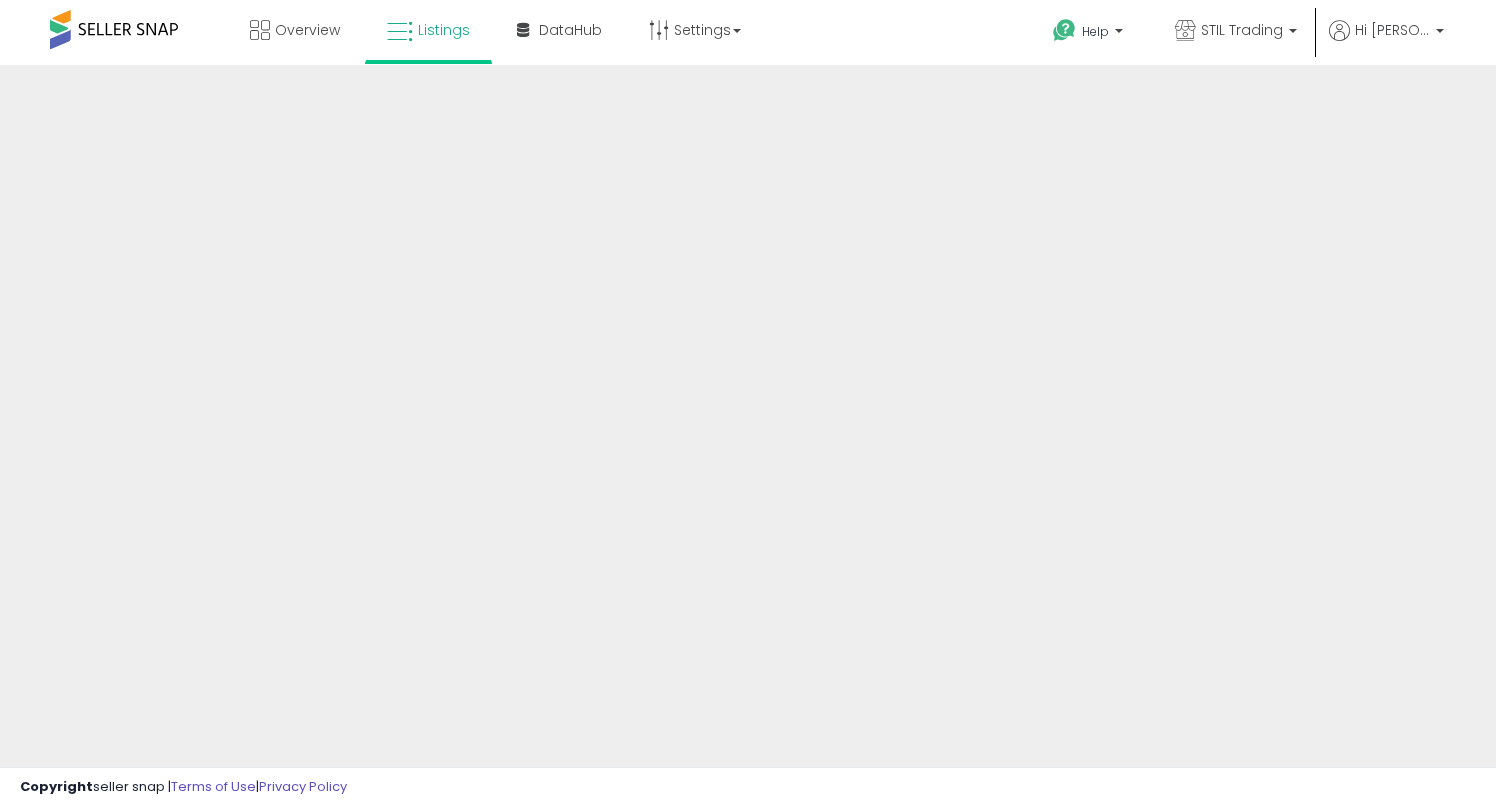 scroll, scrollTop: 0, scrollLeft: 0, axis: both 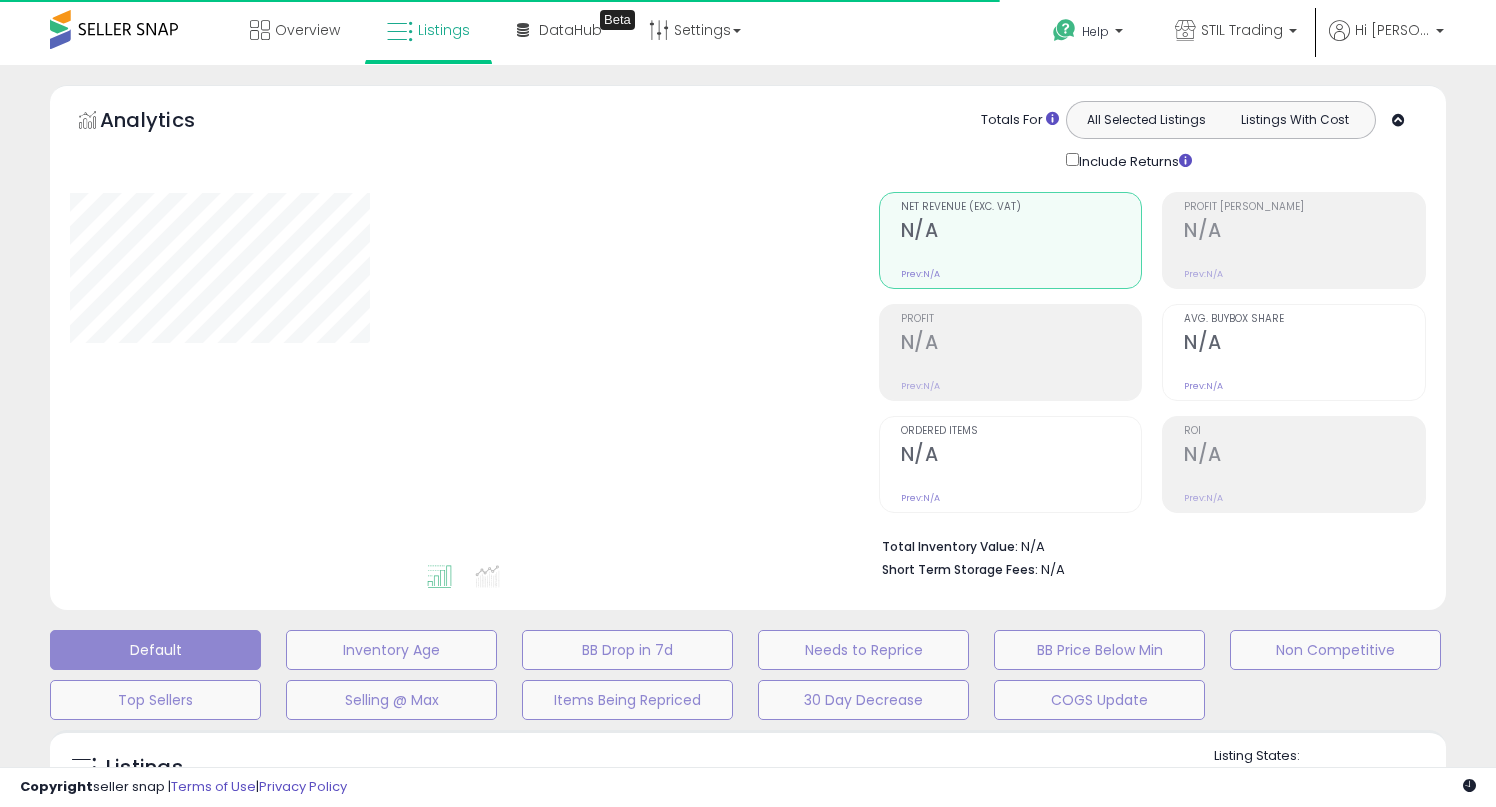 type on "**********" 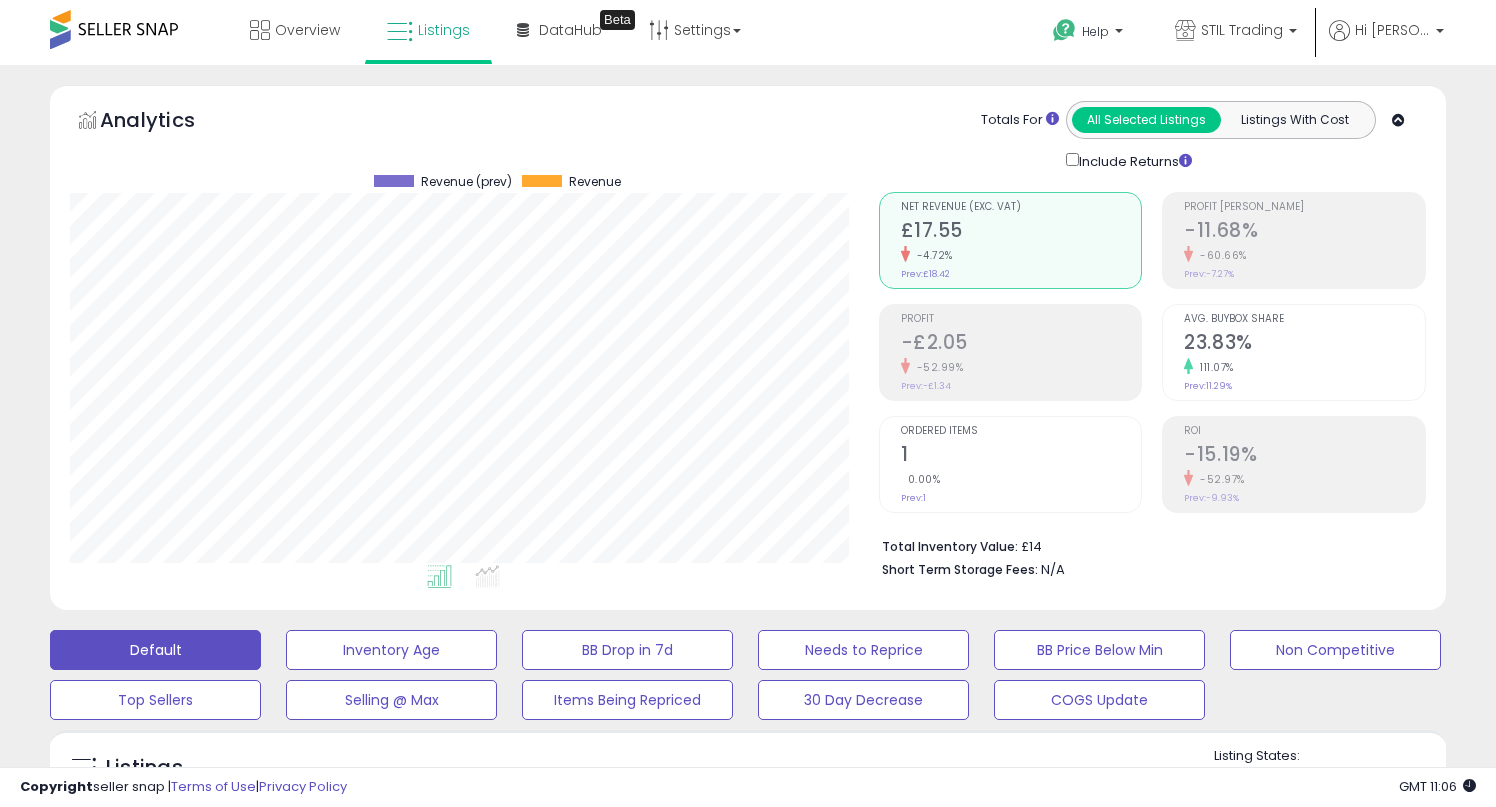 scroll, scrollTop: 999590, scrollLeft: 999191, axis: both 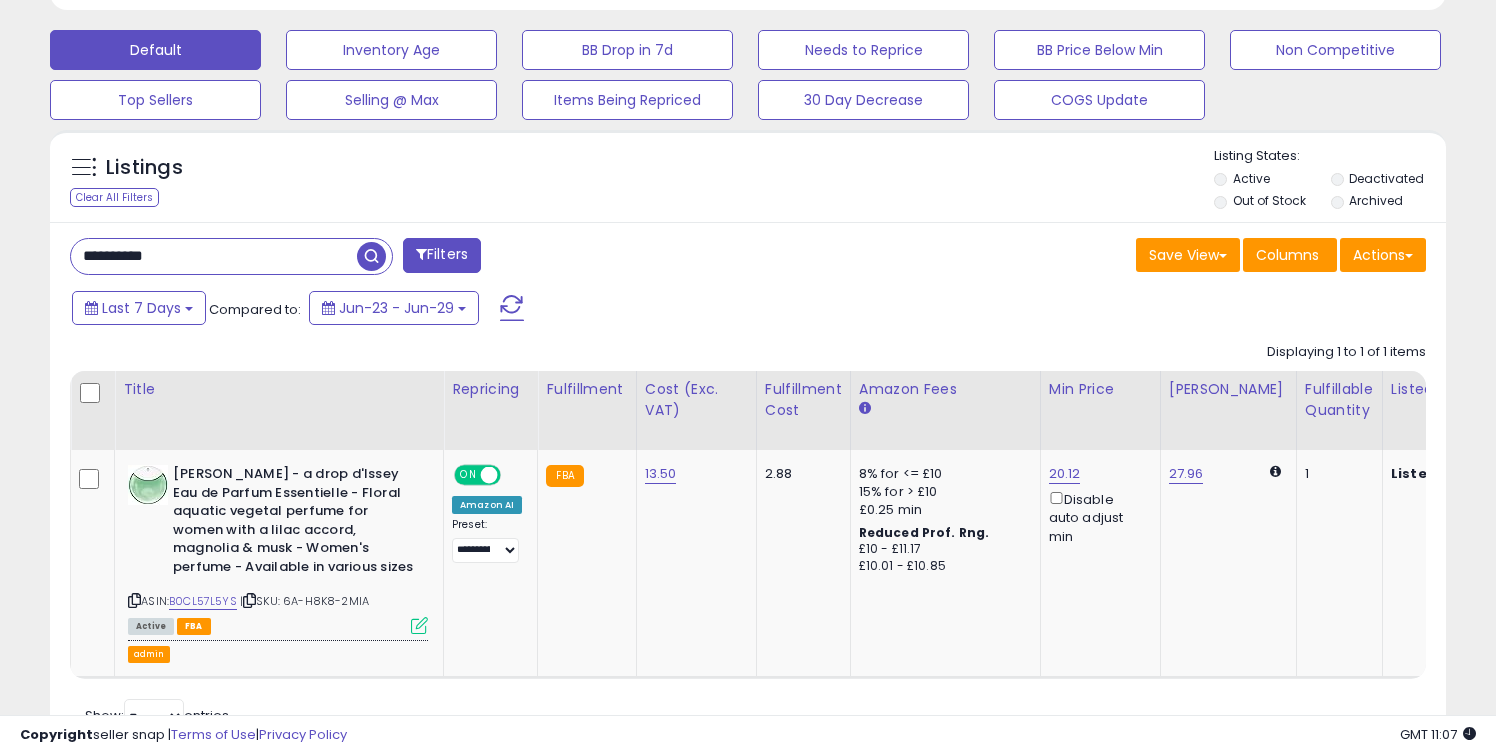 click on "**********" at bounding box center [214, 256] 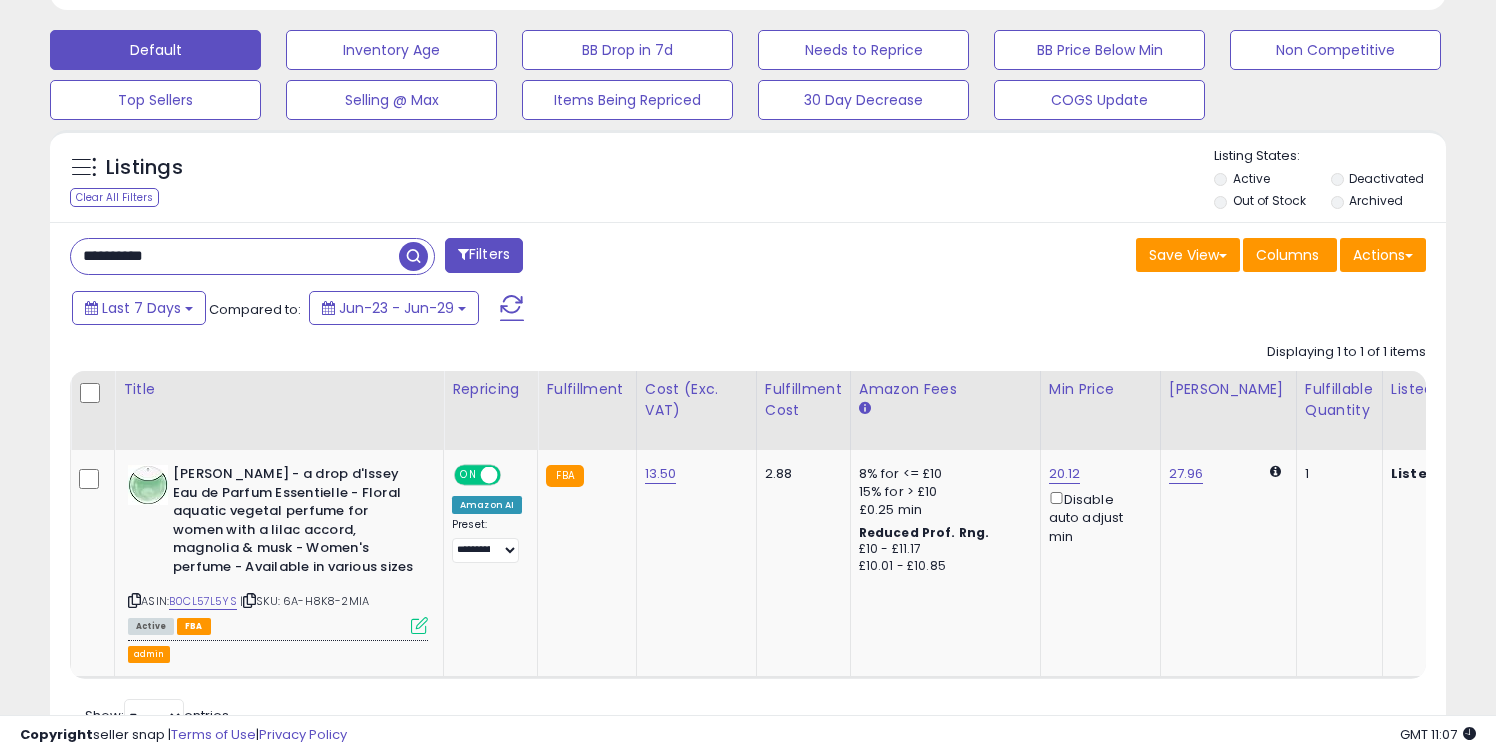 click on "**********" at bounding box center [235, 256] 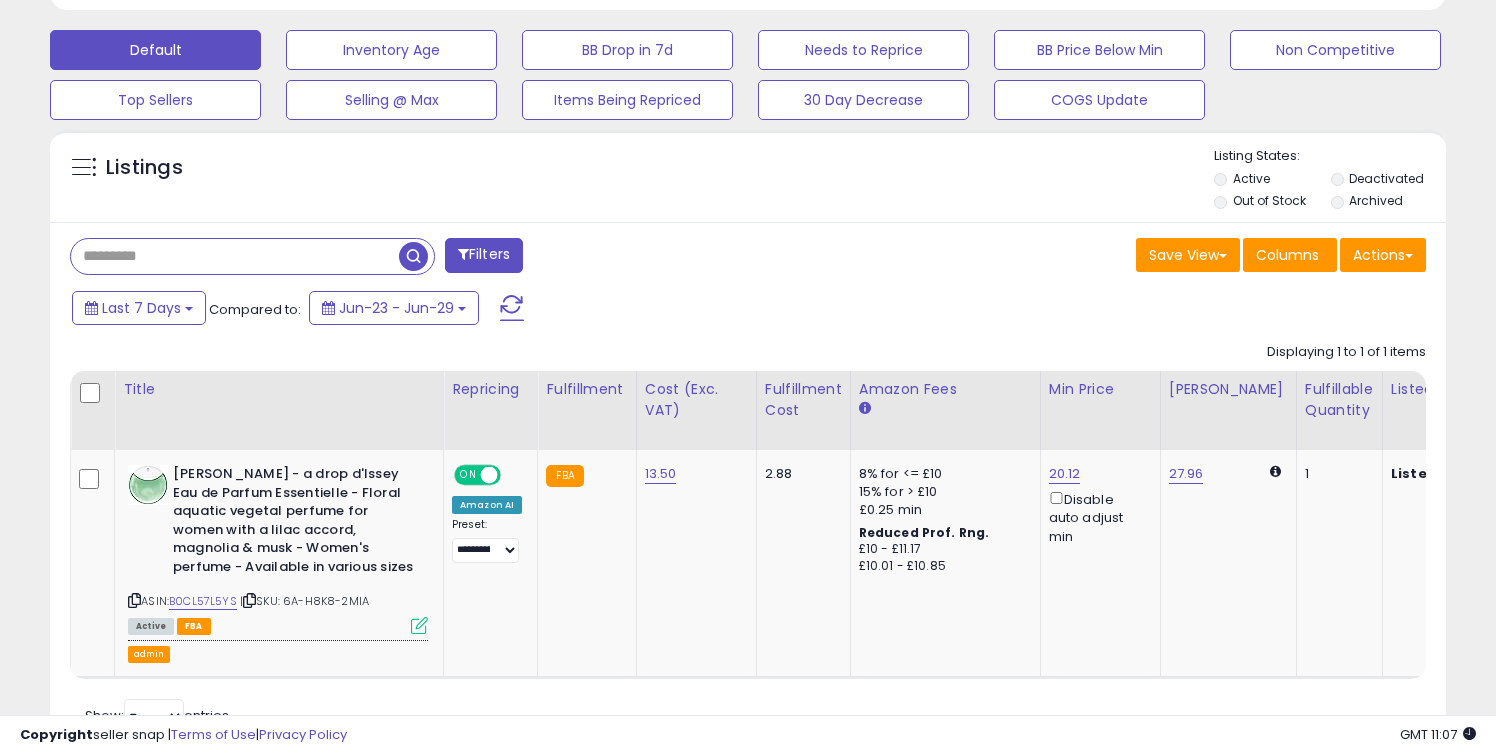 type 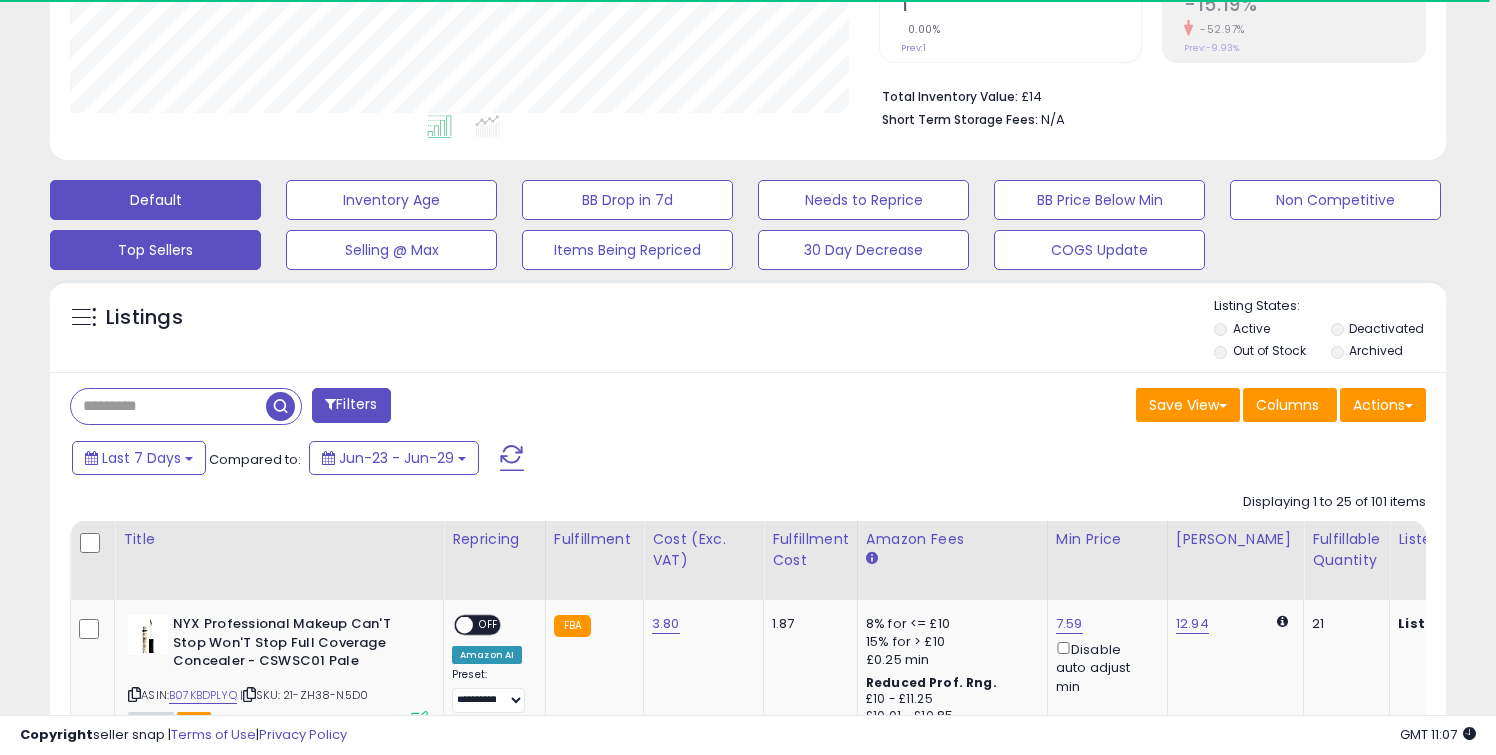 scroll, scrollTop: 600, scrollLeft: 0, axis: vertical 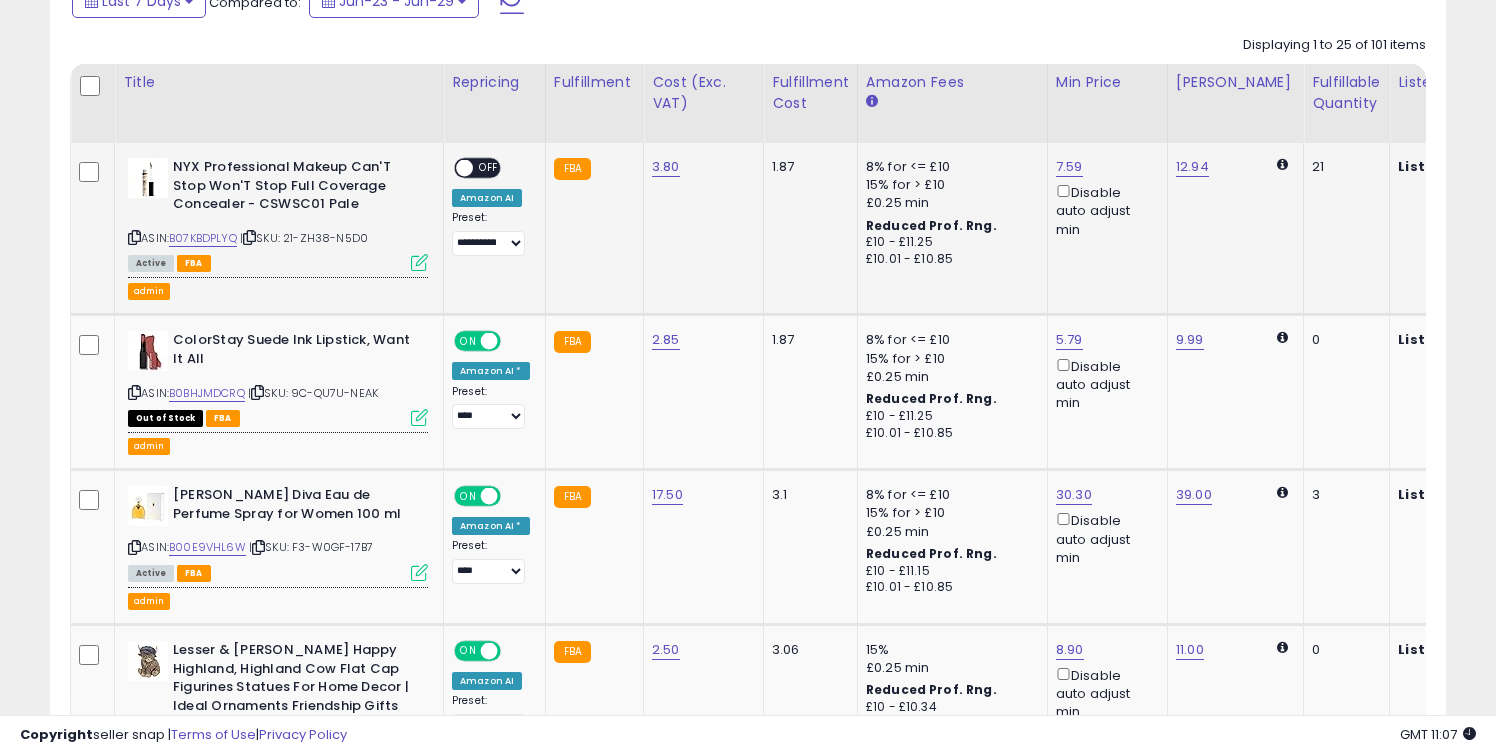 click on "1.87" 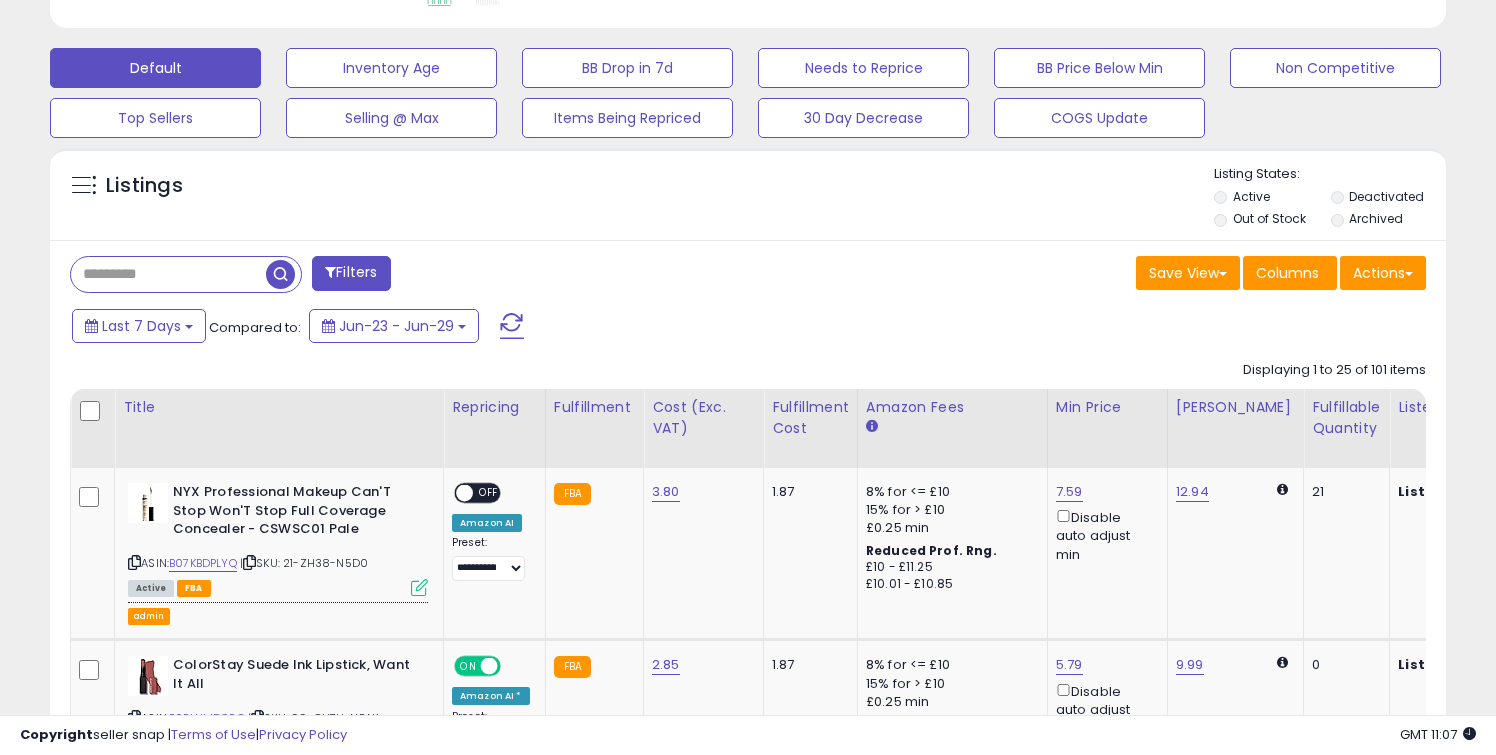 scroll, scrollTop: 0, scrollLeft: 0, axis: both 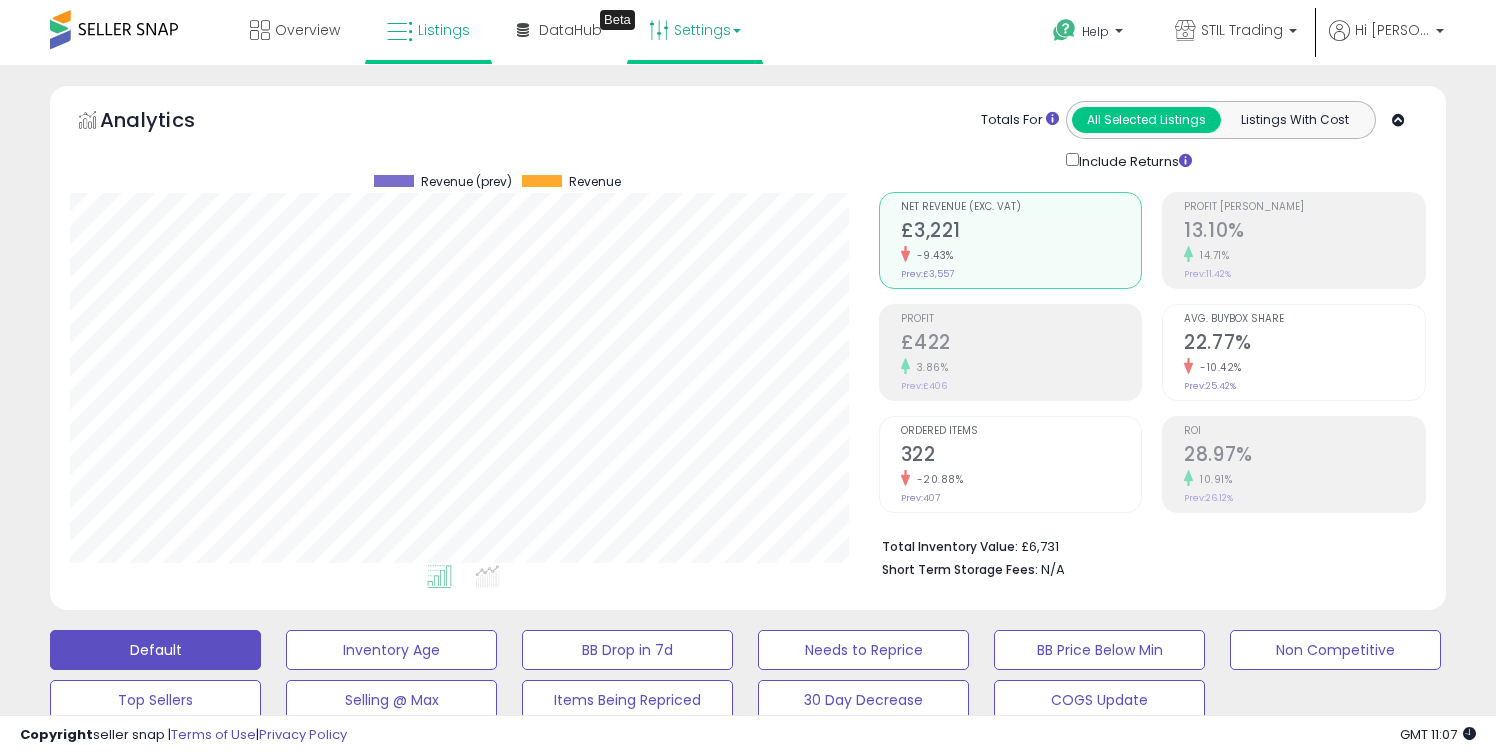click on "Settings" at bounding box center (695, 30) 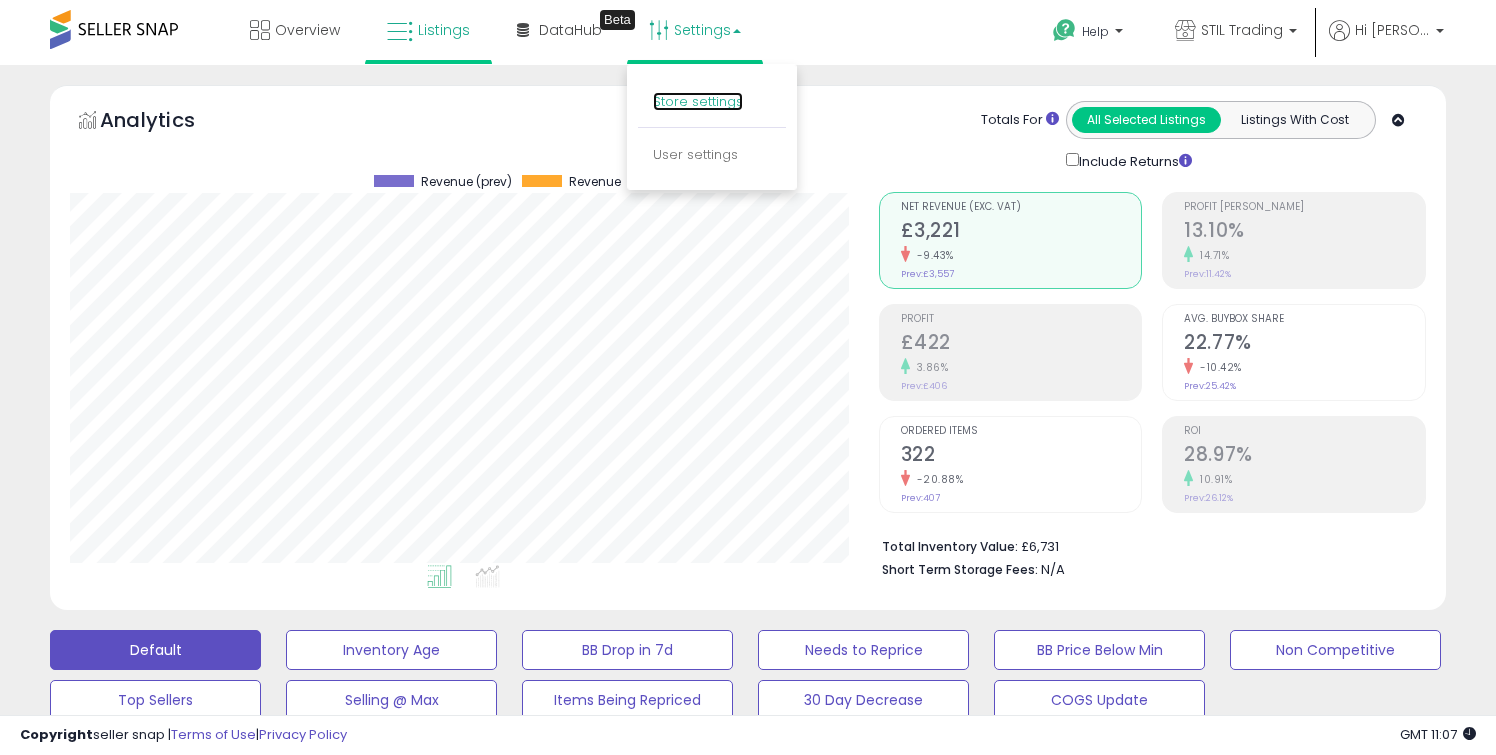 click on "Store
settings" at bounding box center (698, 101) 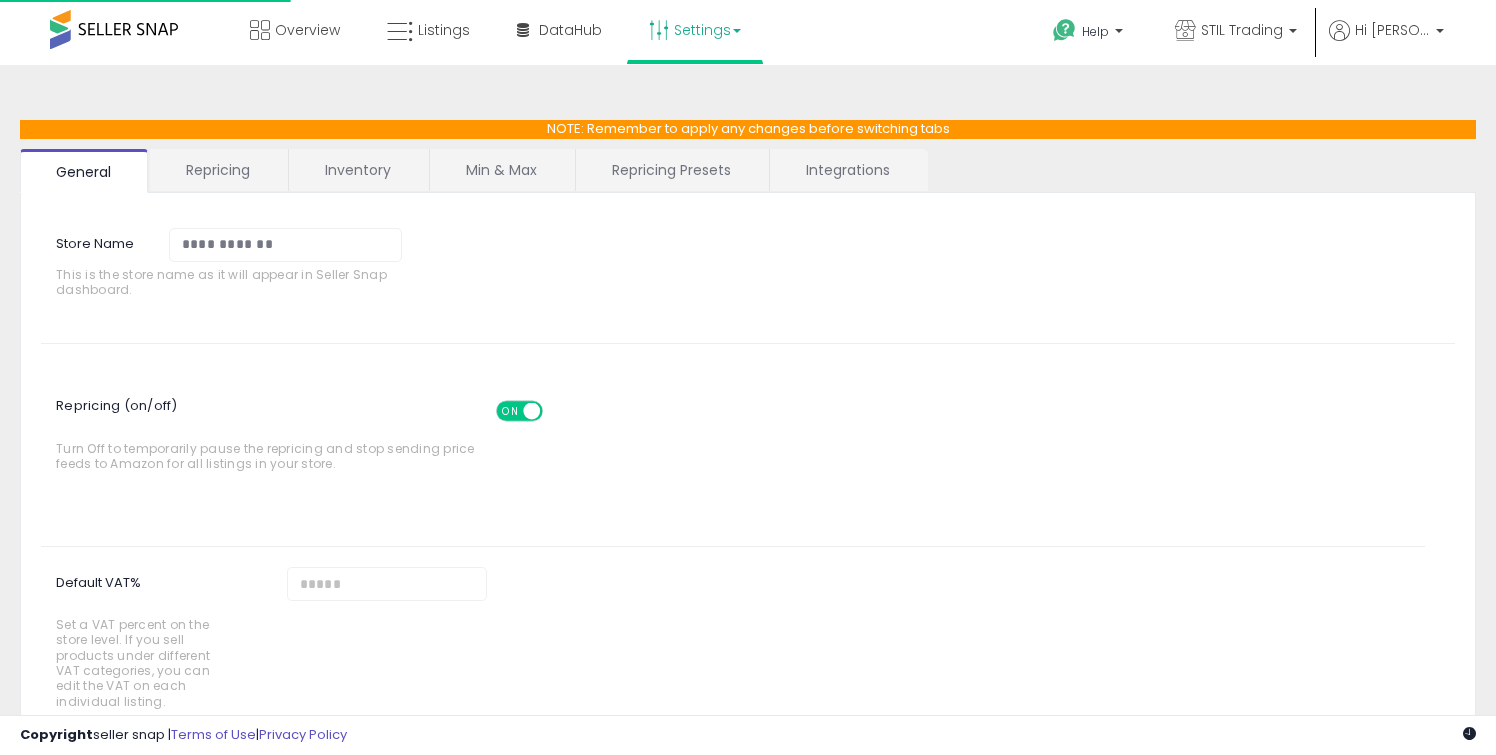 scroll, scrollTop: 0, scrollLeft: 0, axis: both 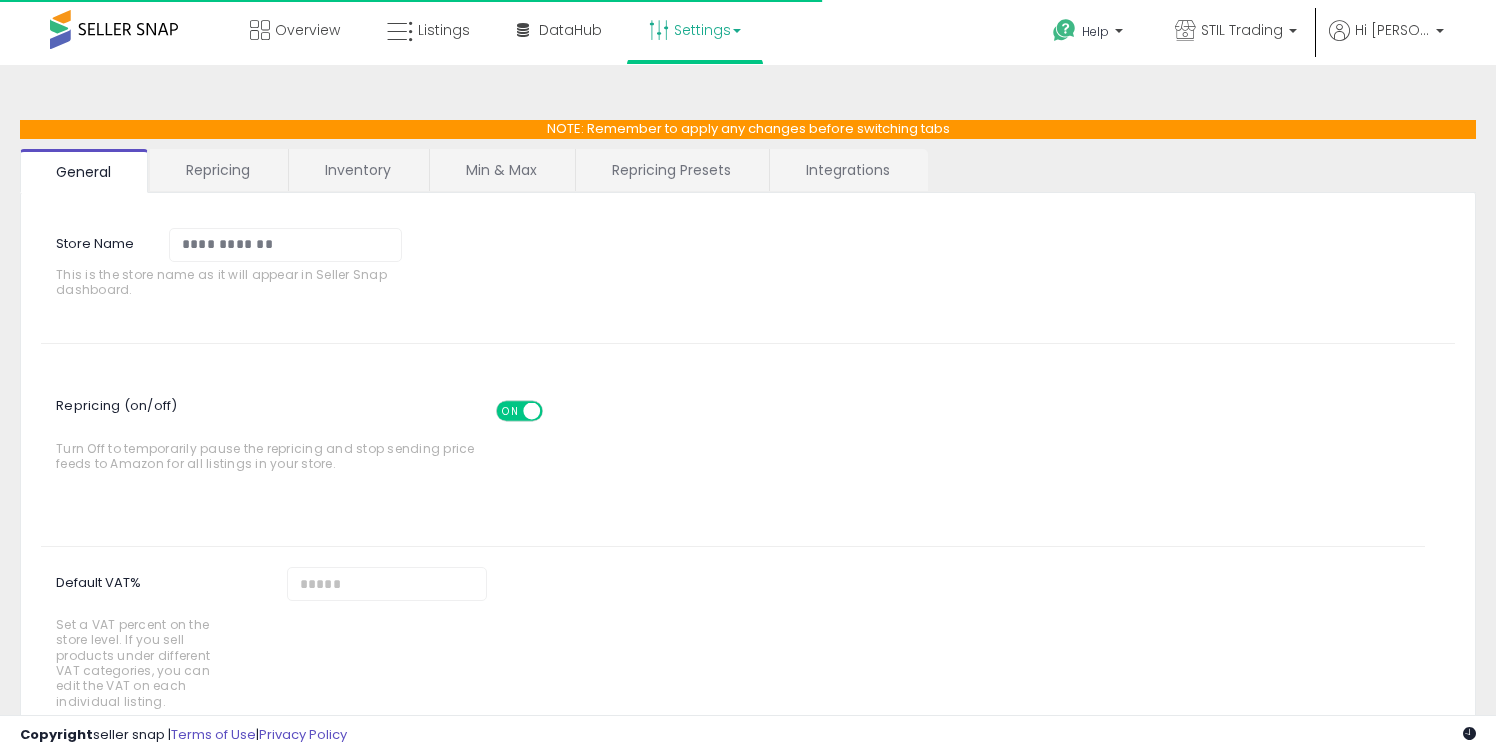 select on "*********" 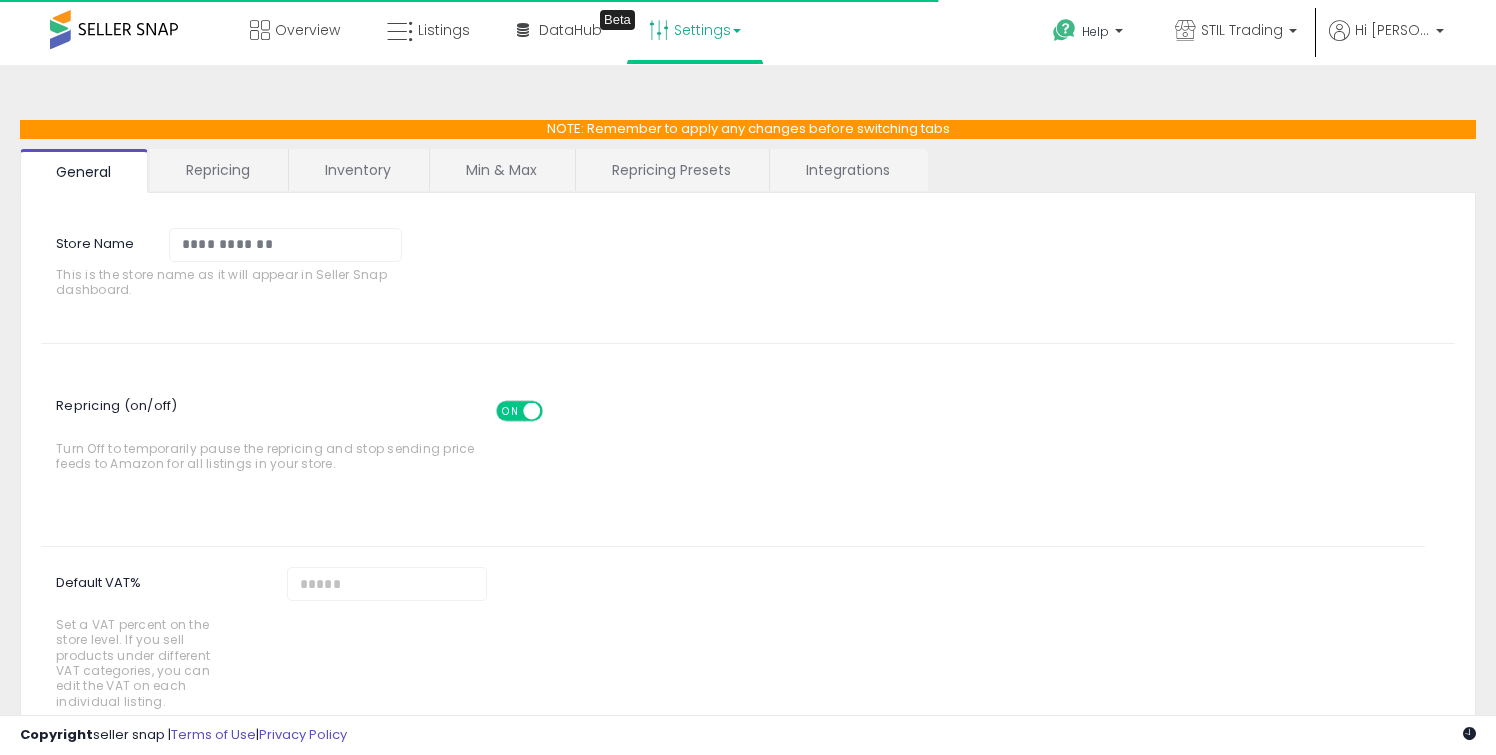 click on "Repricing Presets" at bounding box center (671, 170) 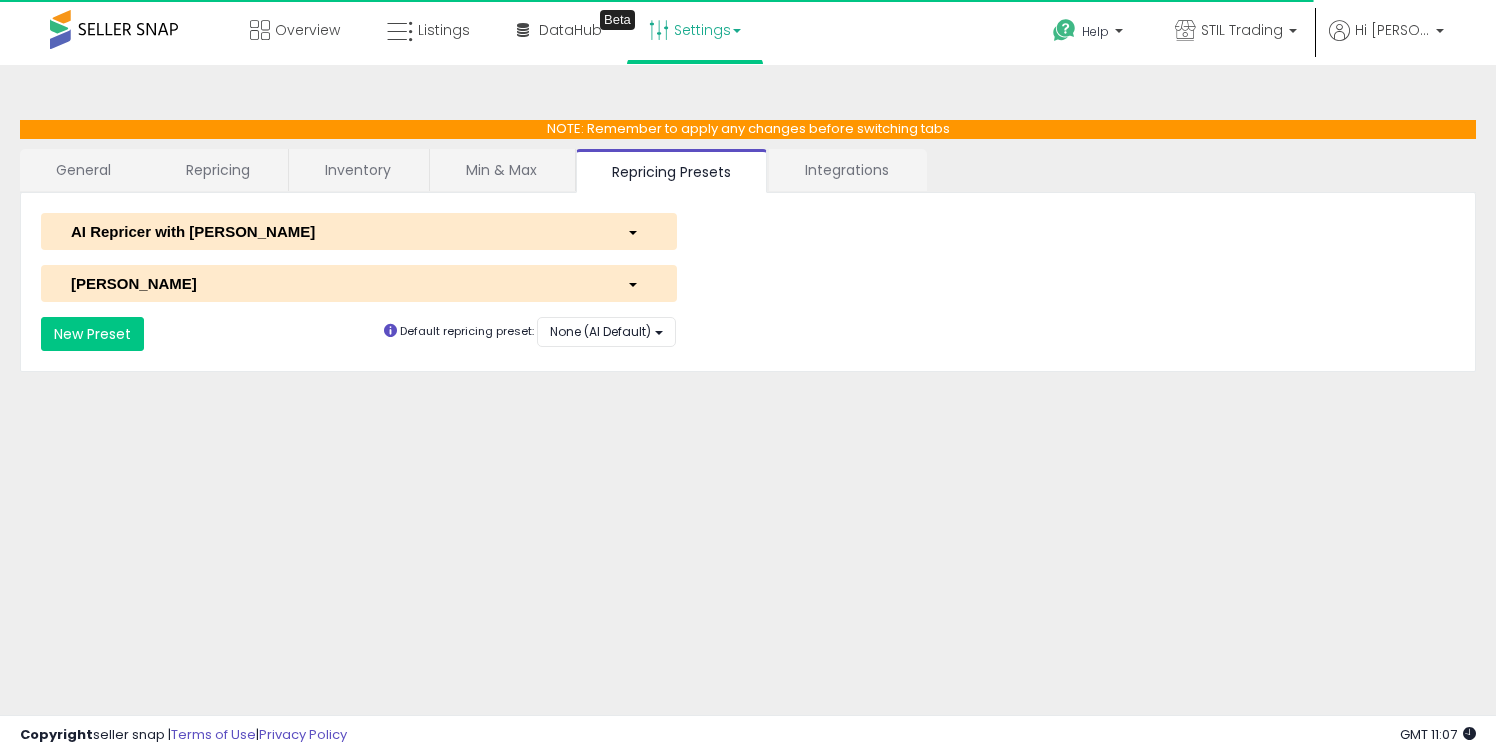 select on "**********" 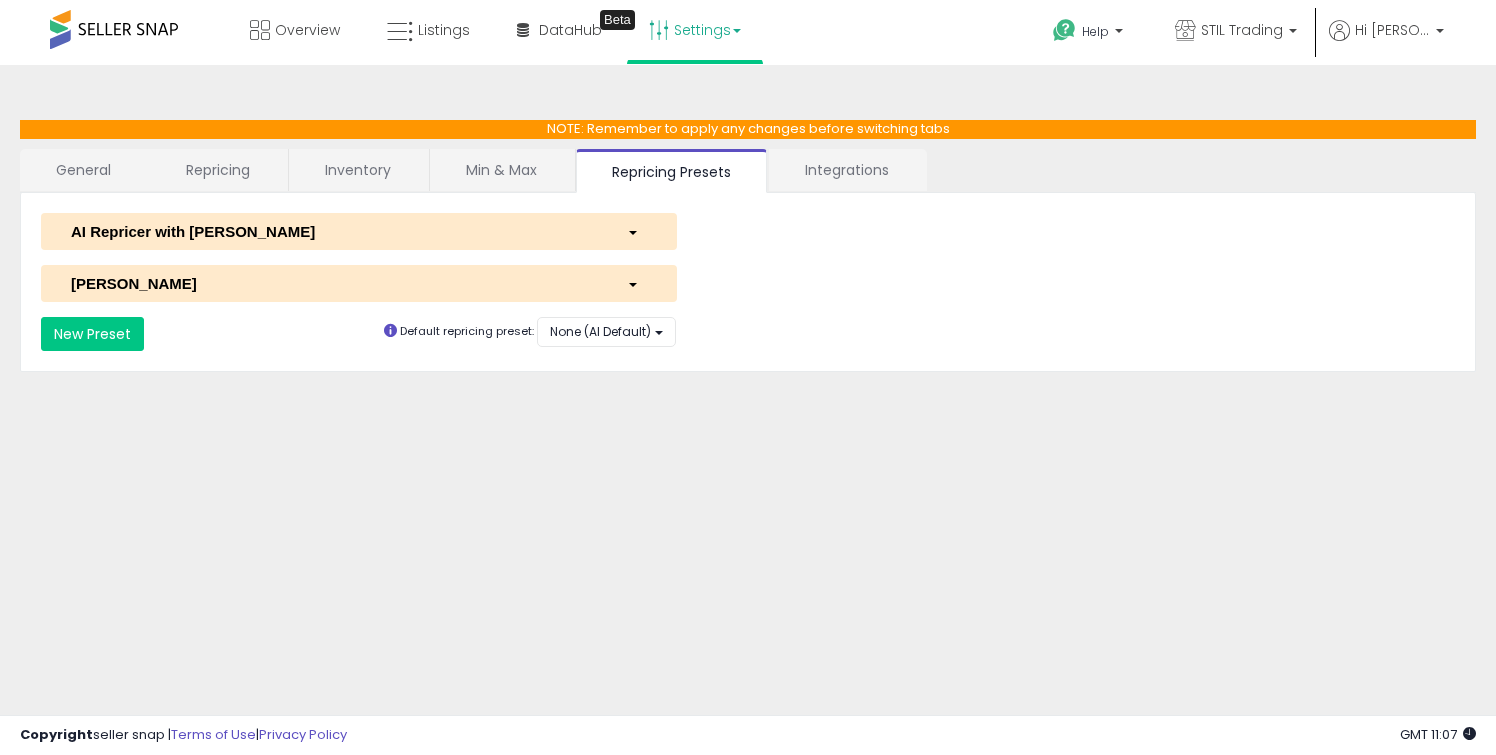 click on "AI Repricer with Yo-Yo" at bounding box center (359, 231) 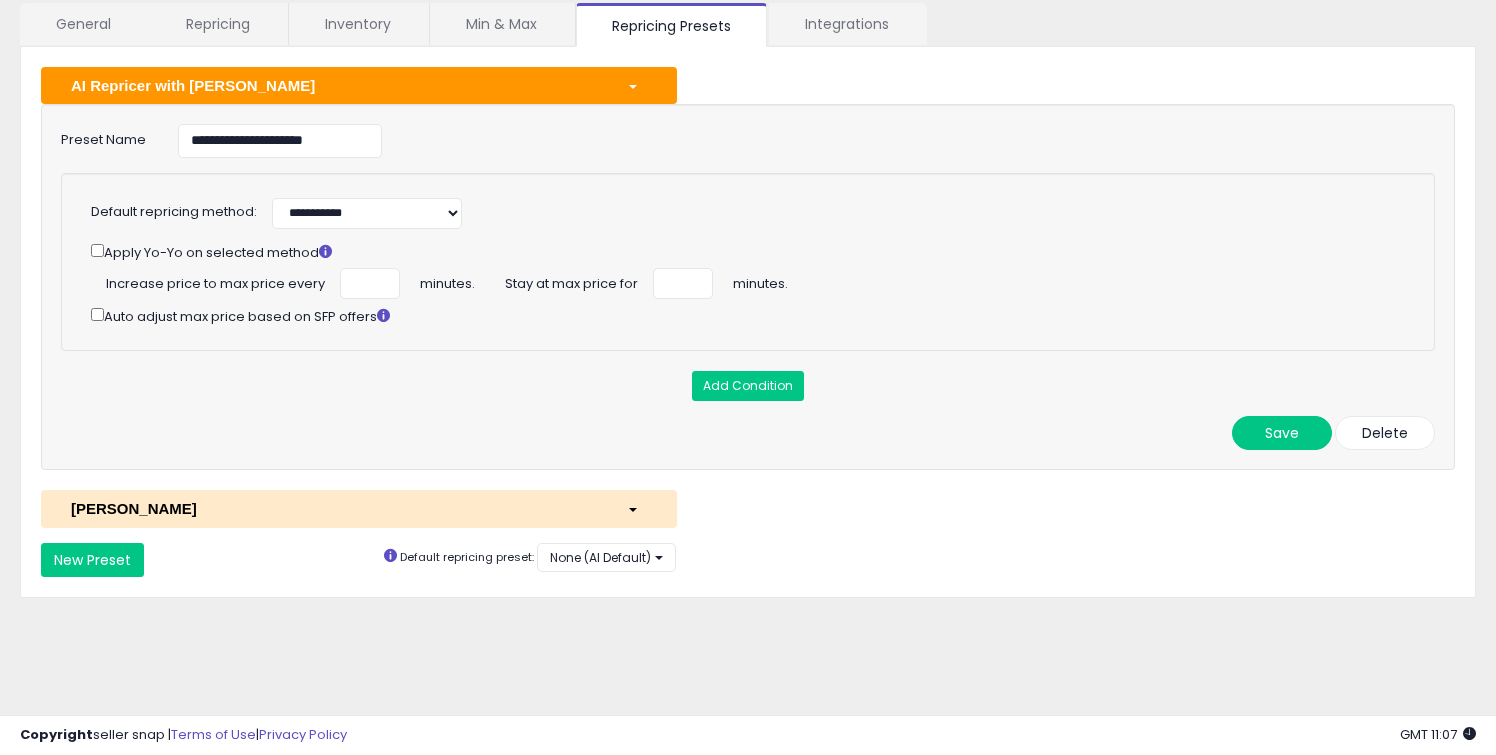 scroll, scrollTop: 210, scrollLeft: 0, axis: vertical 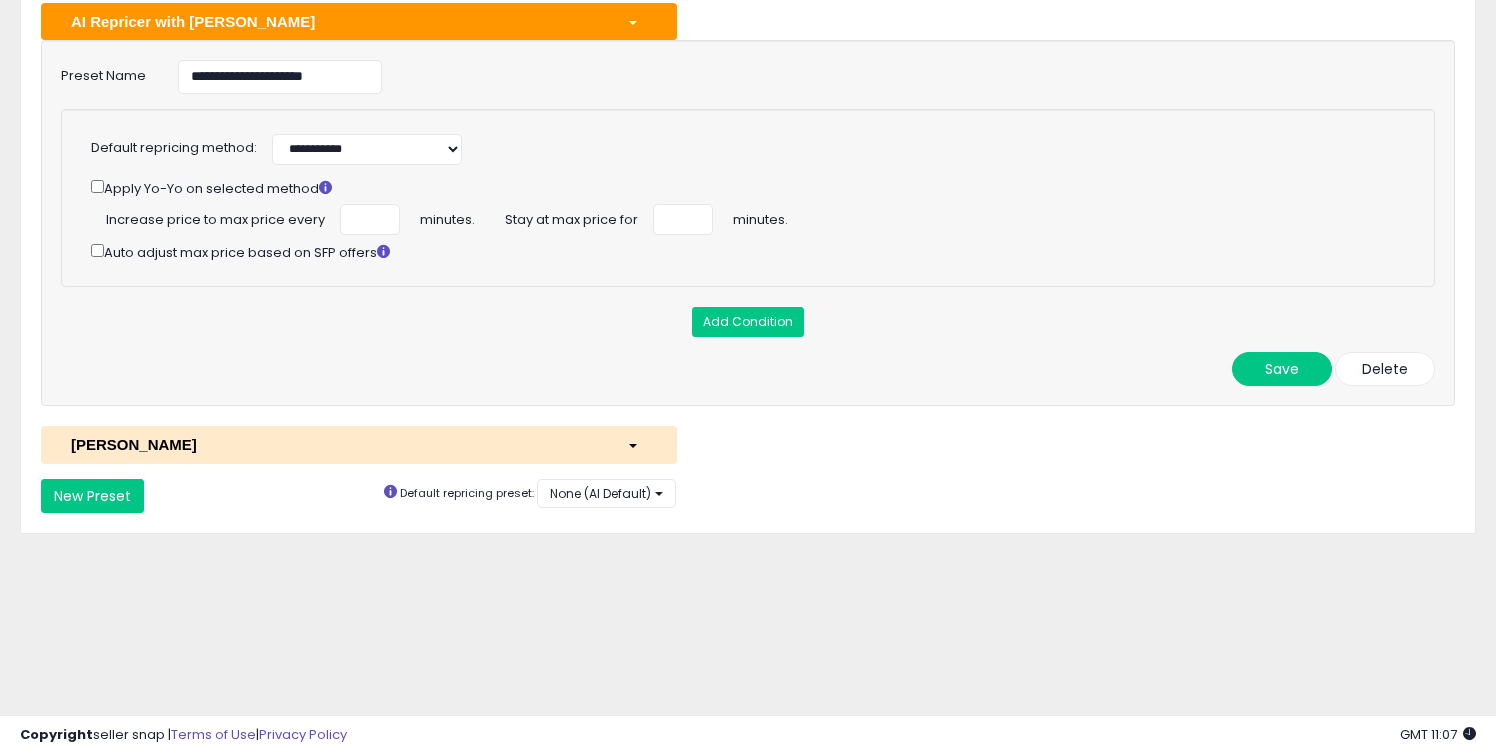 click on "[PERSON_NAME]" at bounding box center (334, 444) 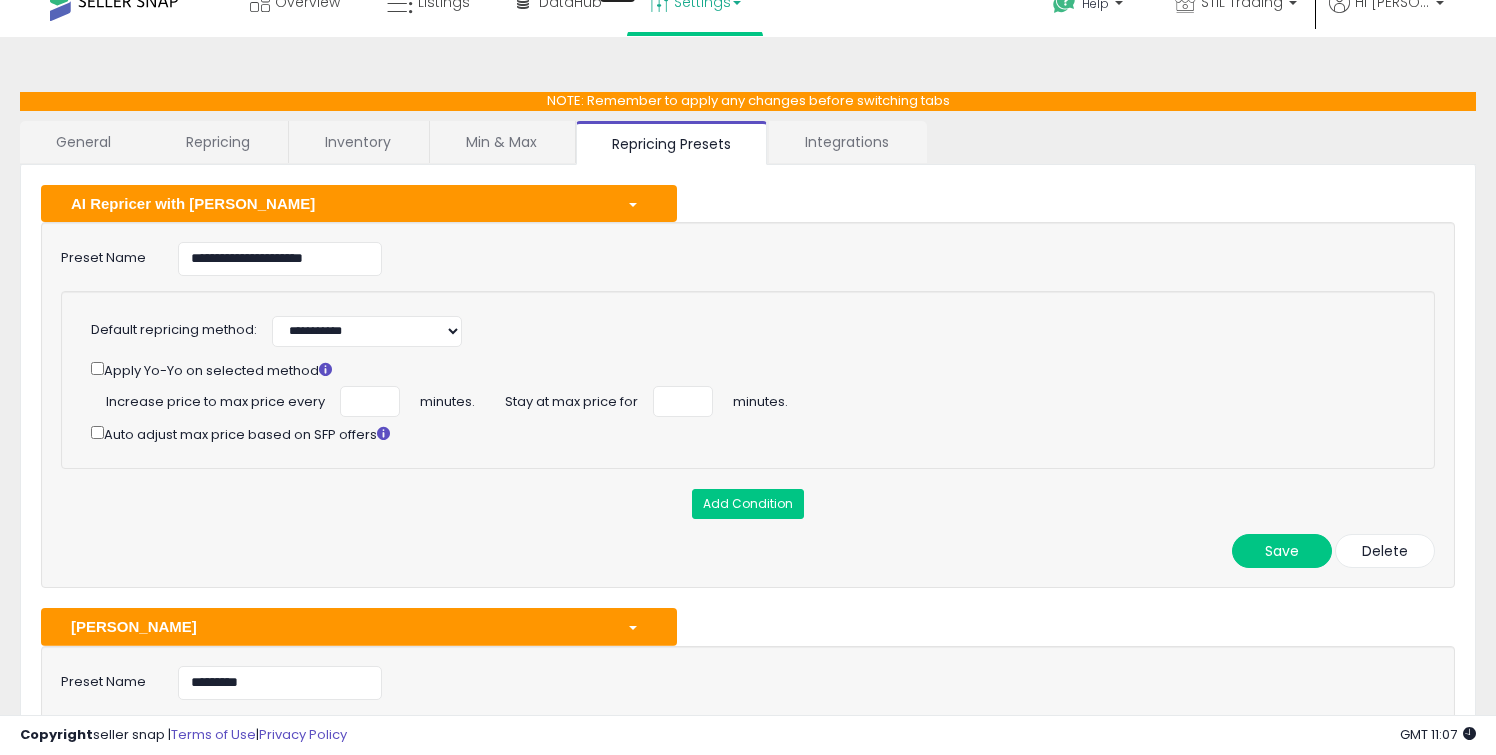 scroll, scrollTop: 0, scrollLeft: 0, axis: both 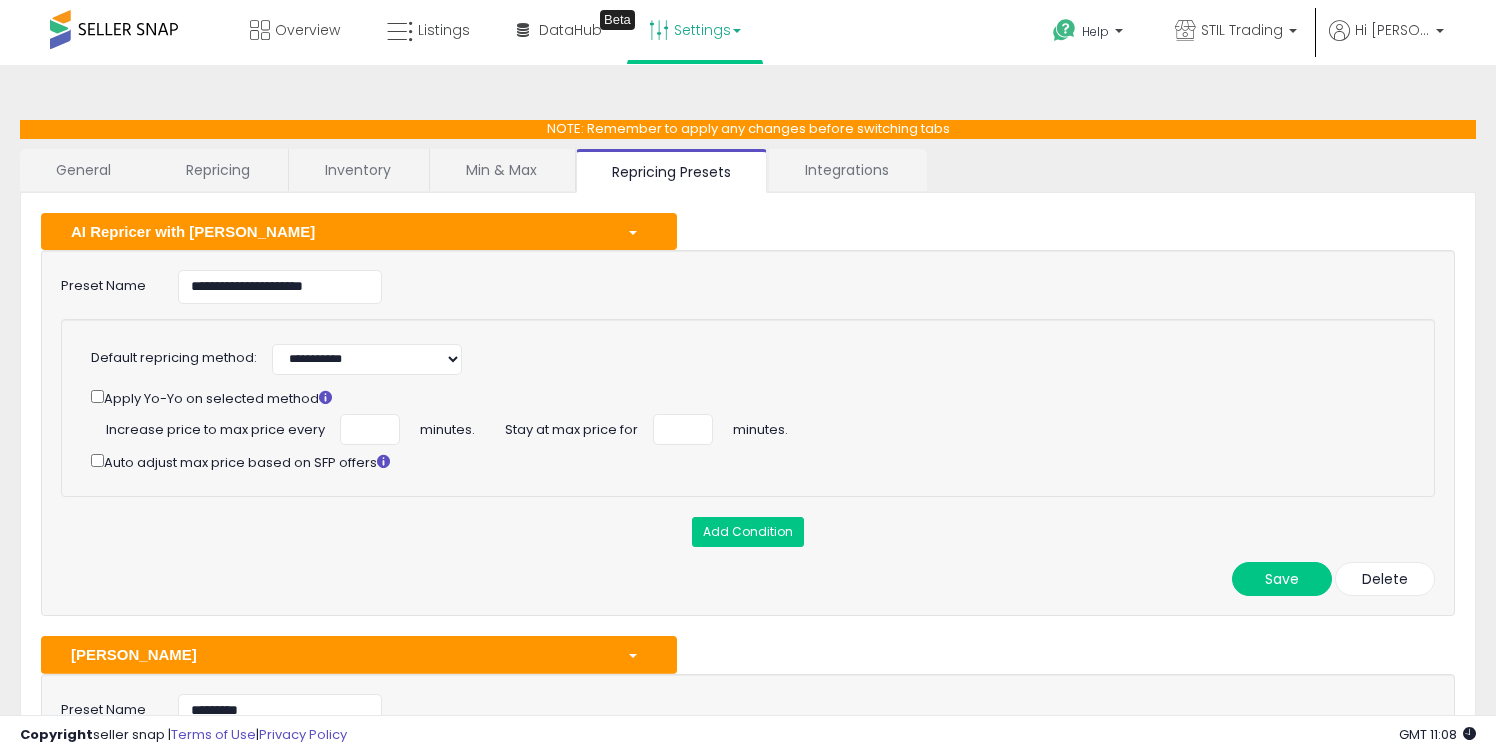 click on "Increase price to max price every
***
minutes.
Stay at max price for
**
minutes." 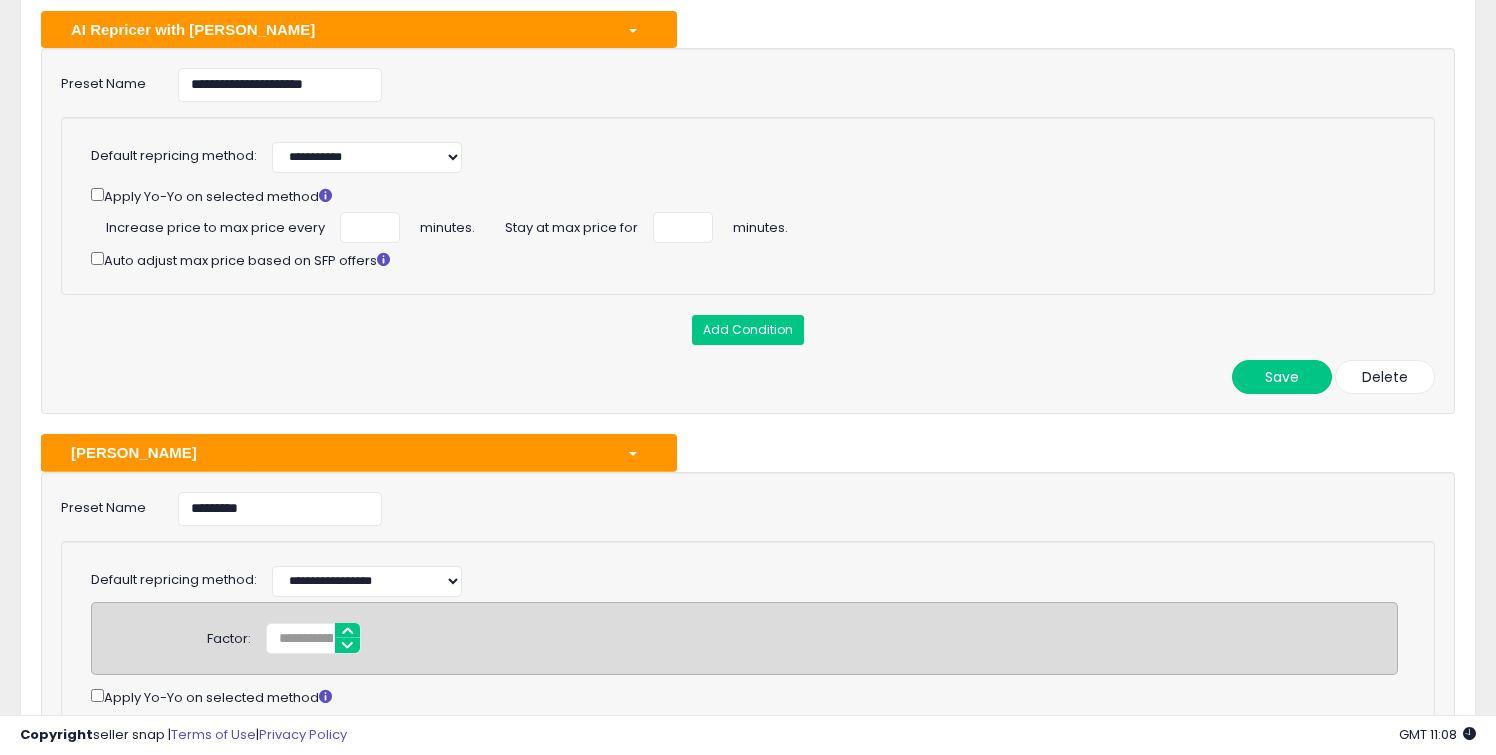 scroll, scrollTop: 197, scrollLeft: 0, axis: vertical 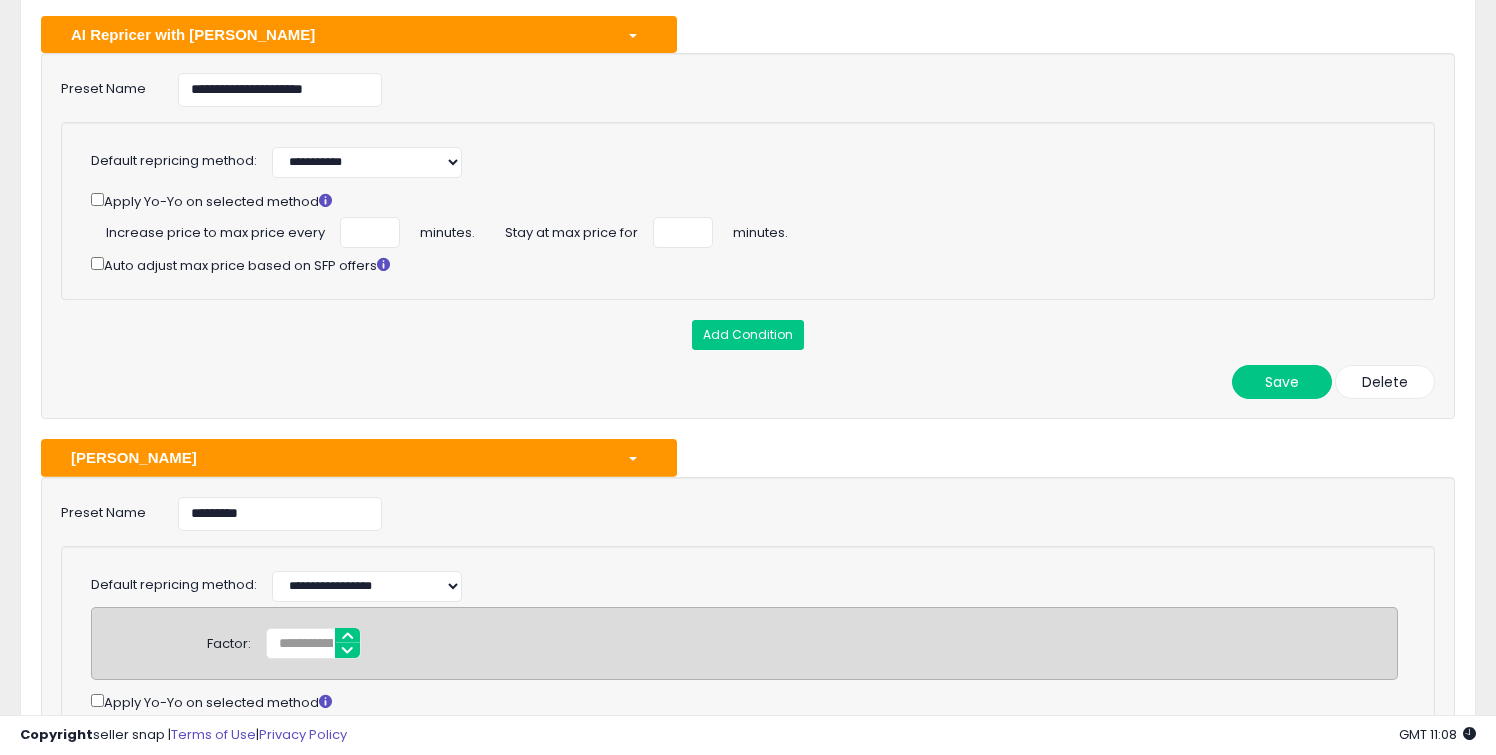 click on "**********" at bounding box center (748, 236) 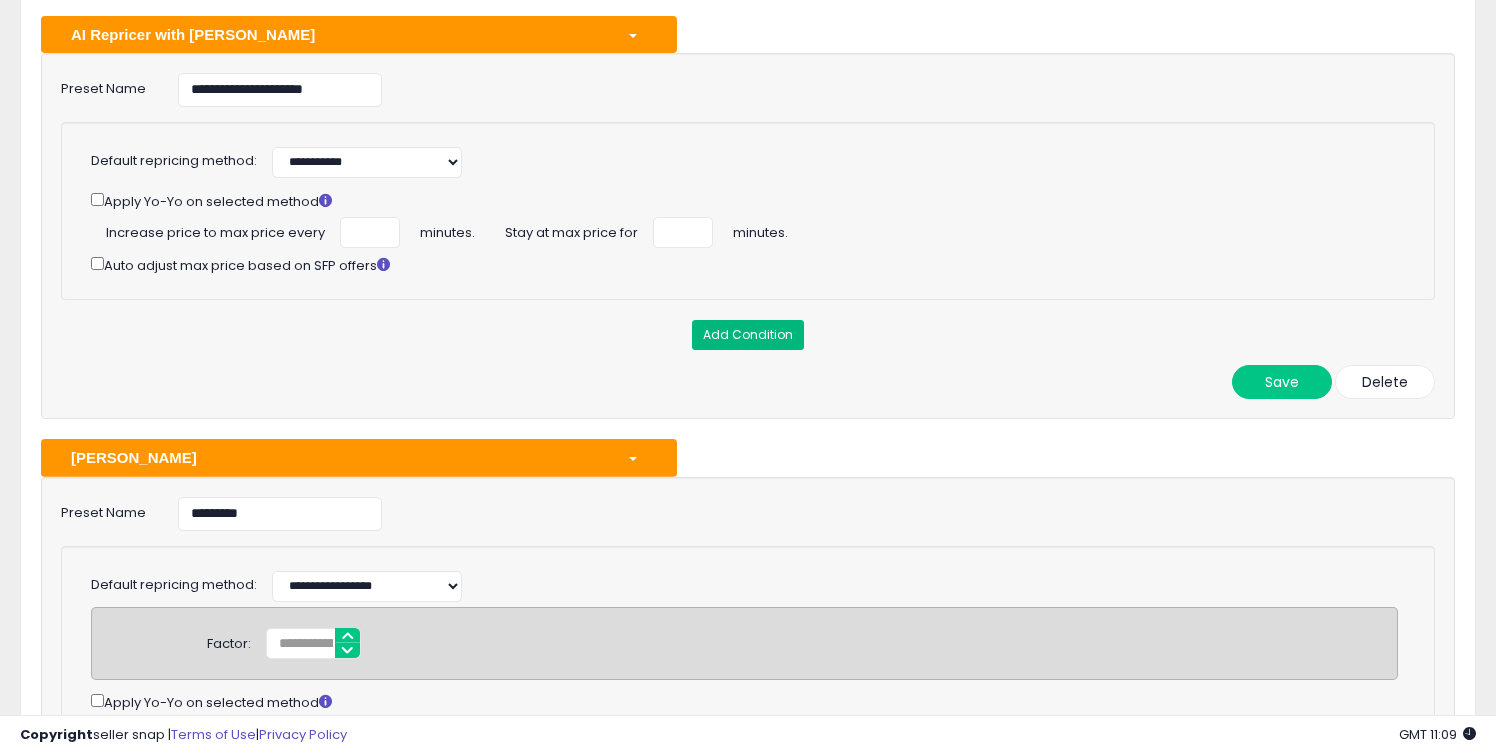 click on "Add Condition" at bounding box center (748, 335) 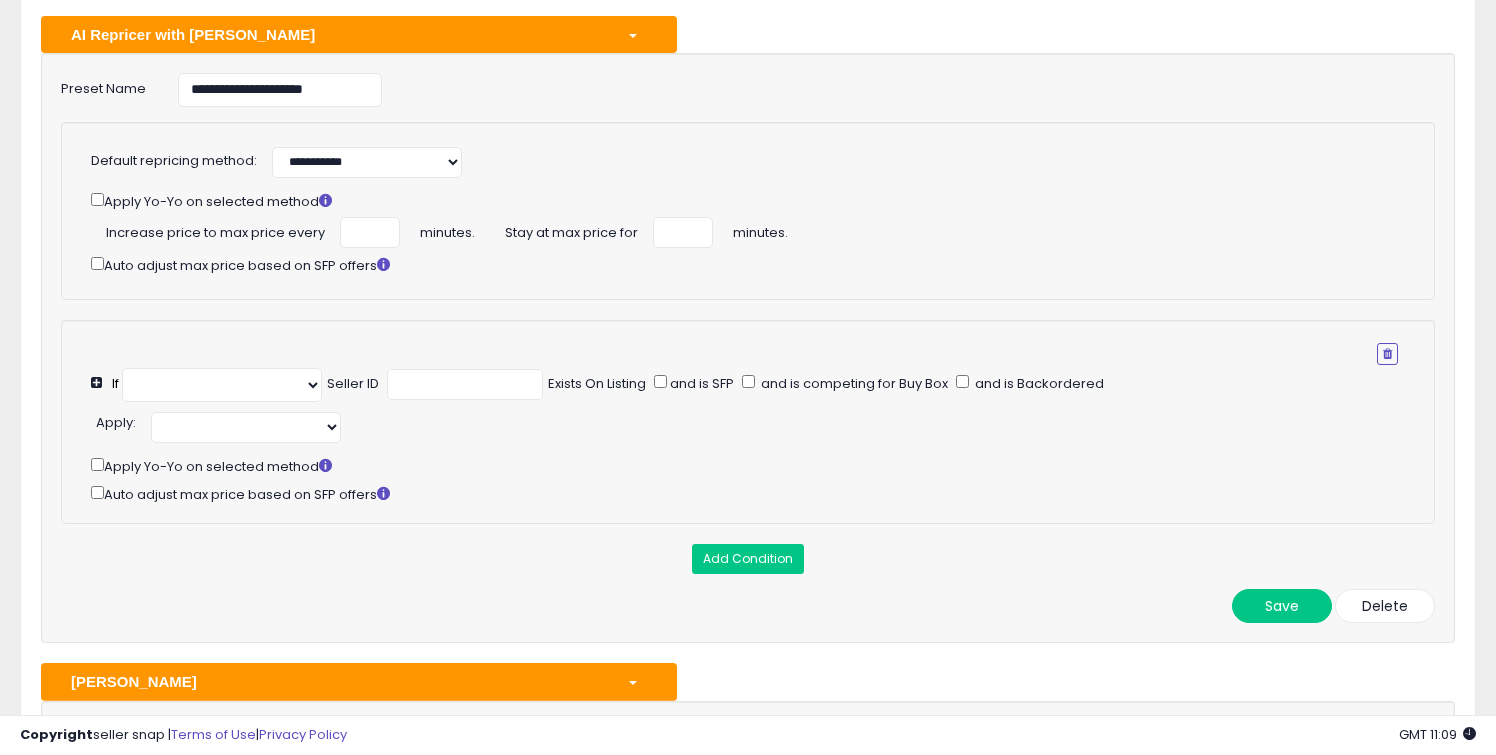 type 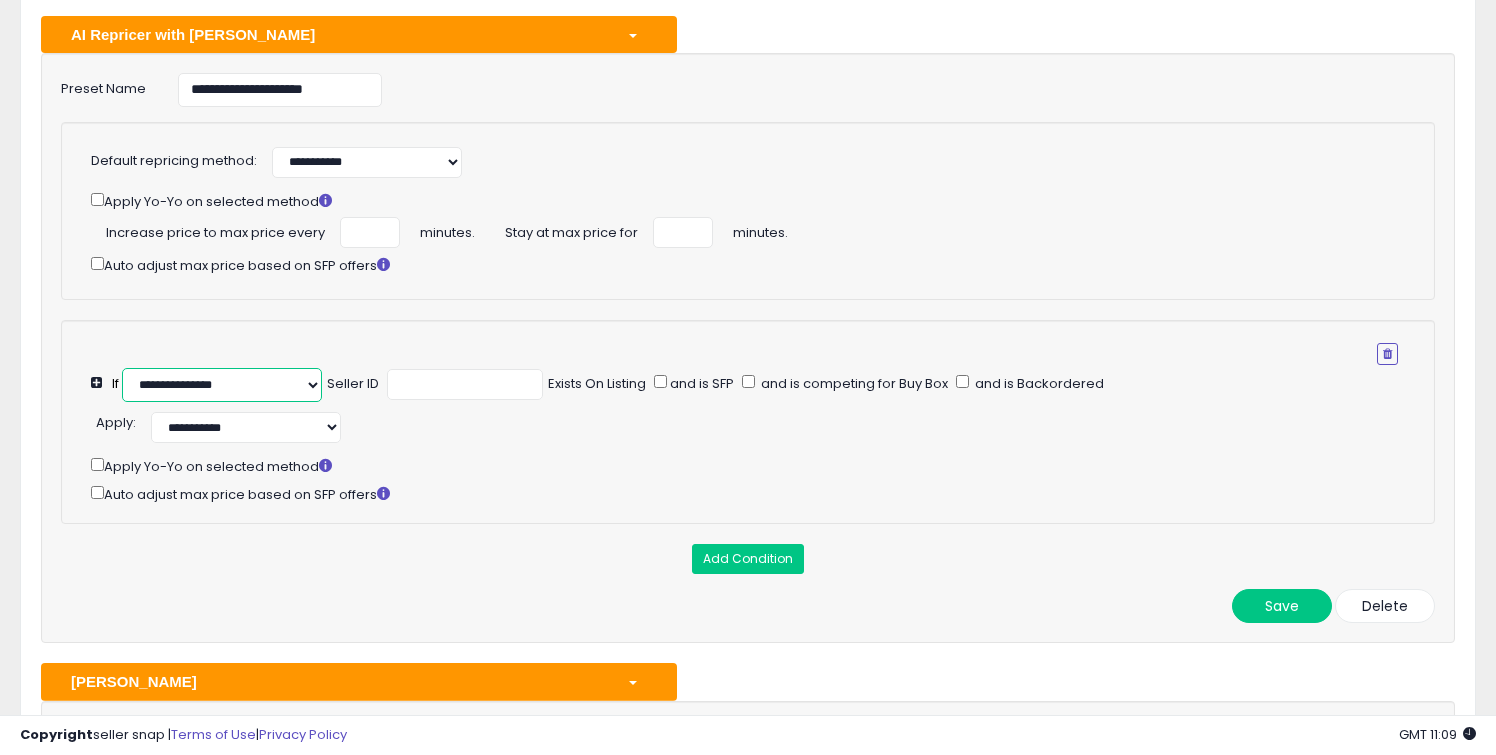click on "**********" at bounding box center [222, 385] 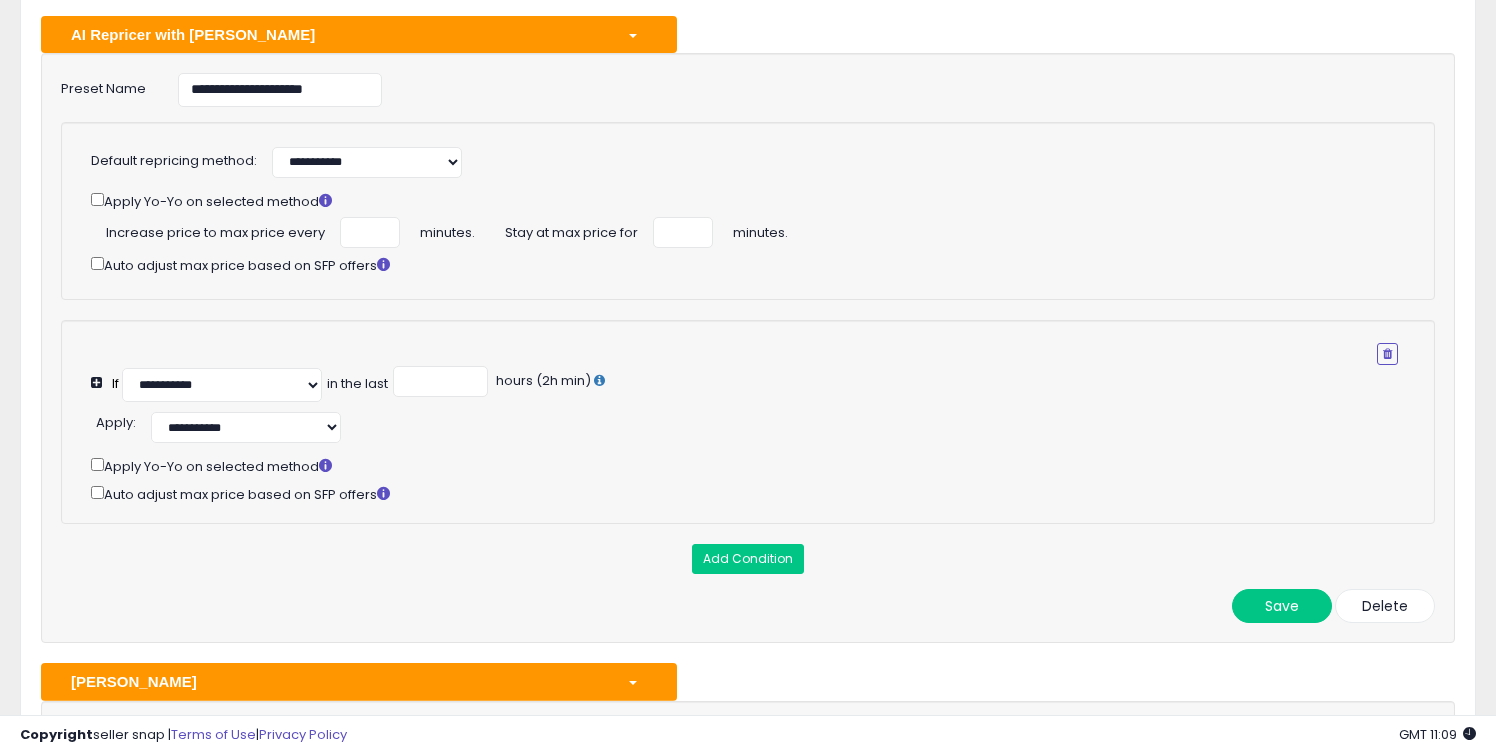 click on "**********" at bounding box center [744, 371] 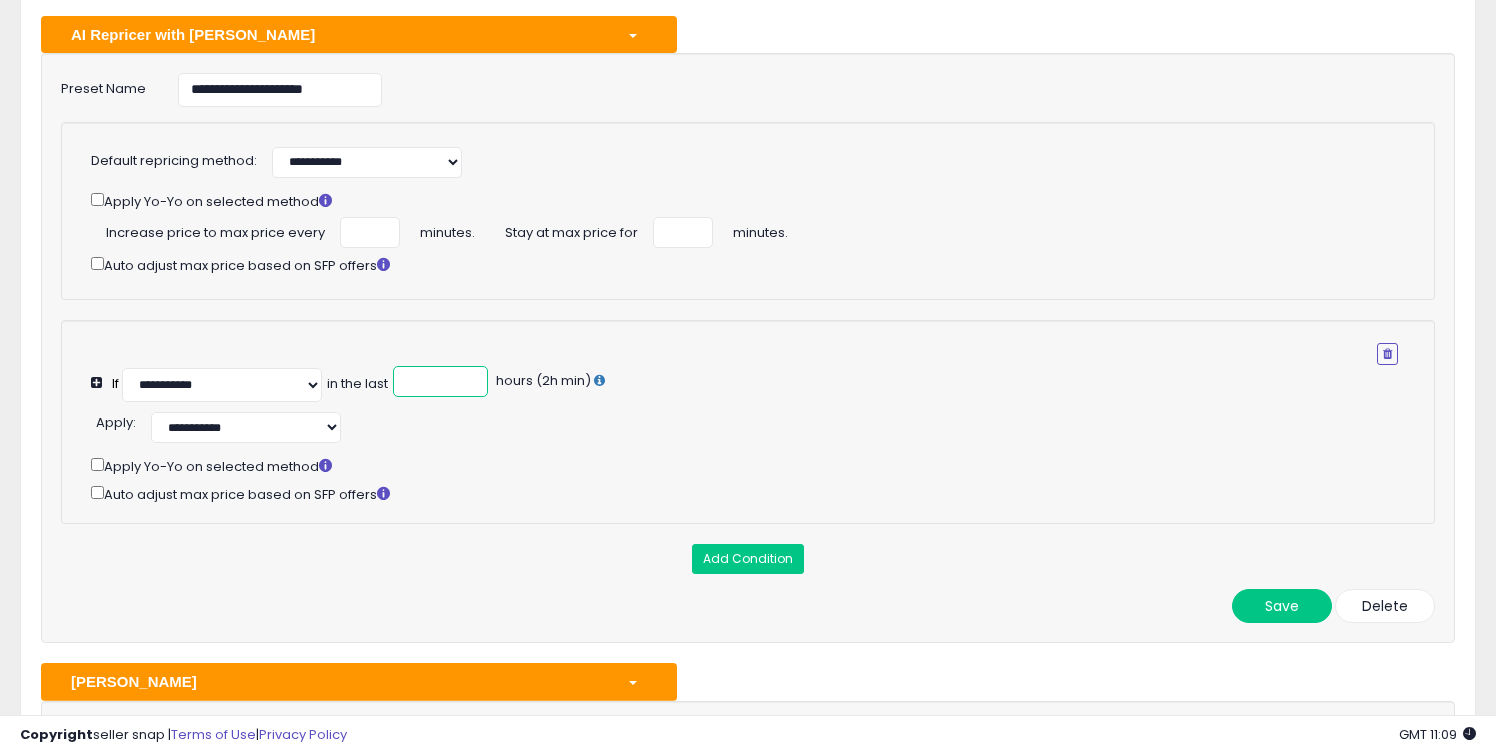 click at bounding box center (440, 381) 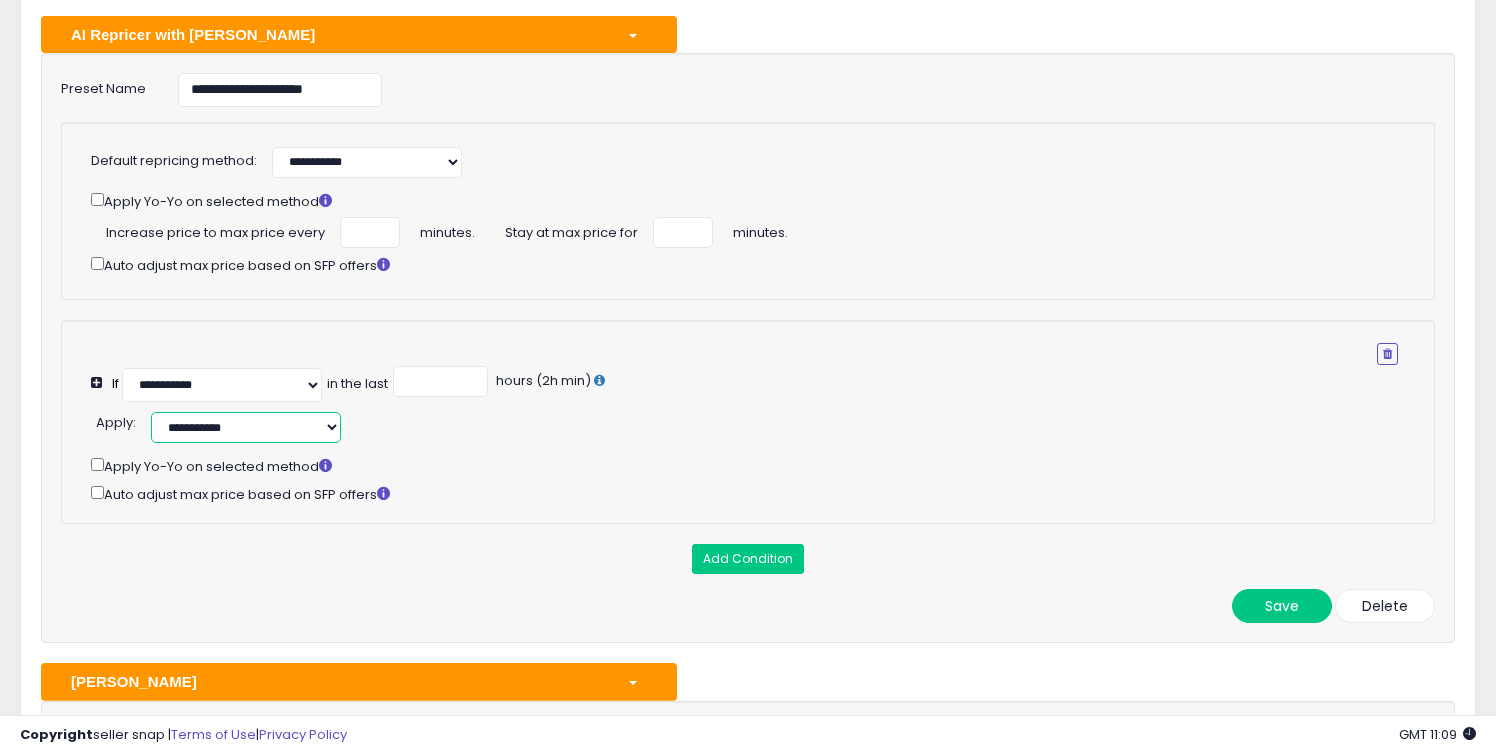 click on "**********" at bounding box center (246, 427) 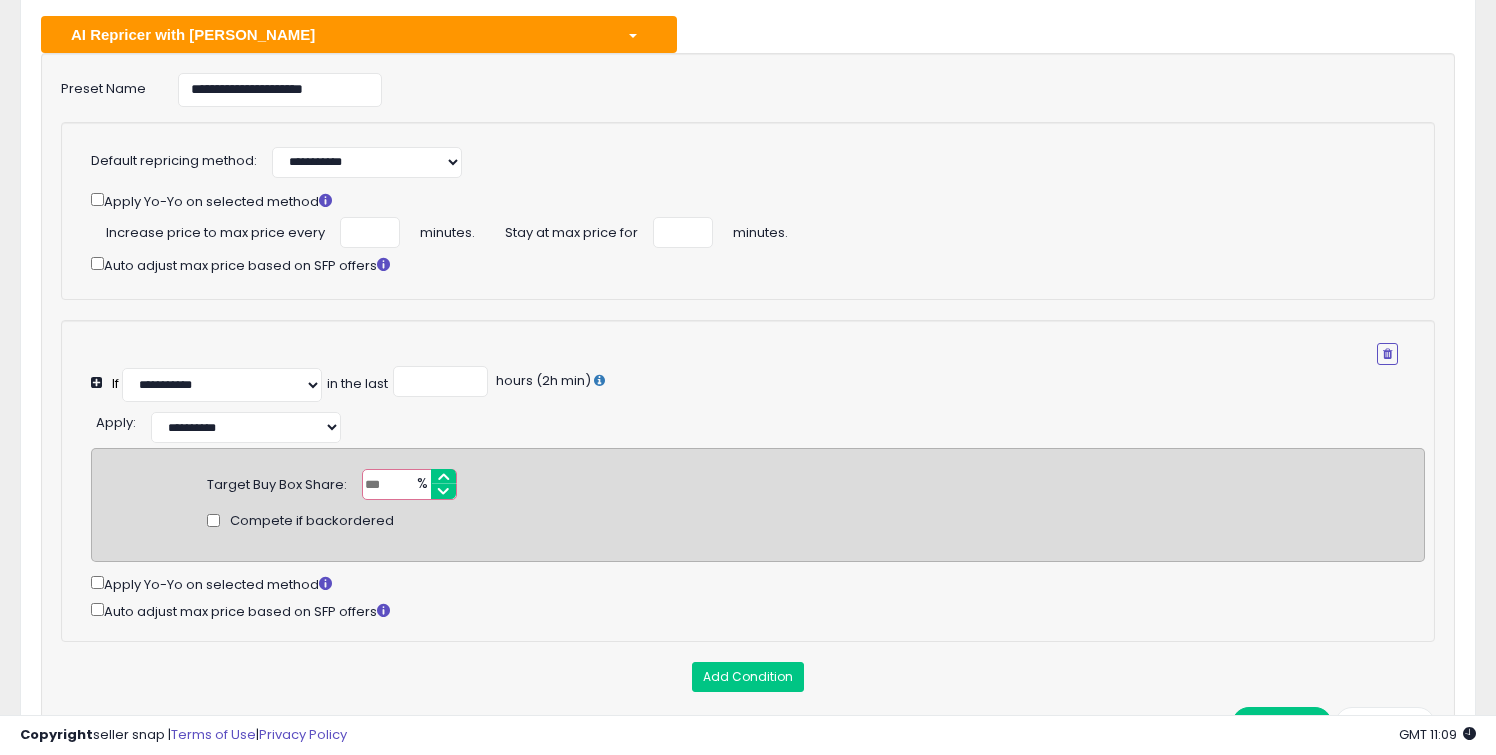 click at bounding box center (409, 484) 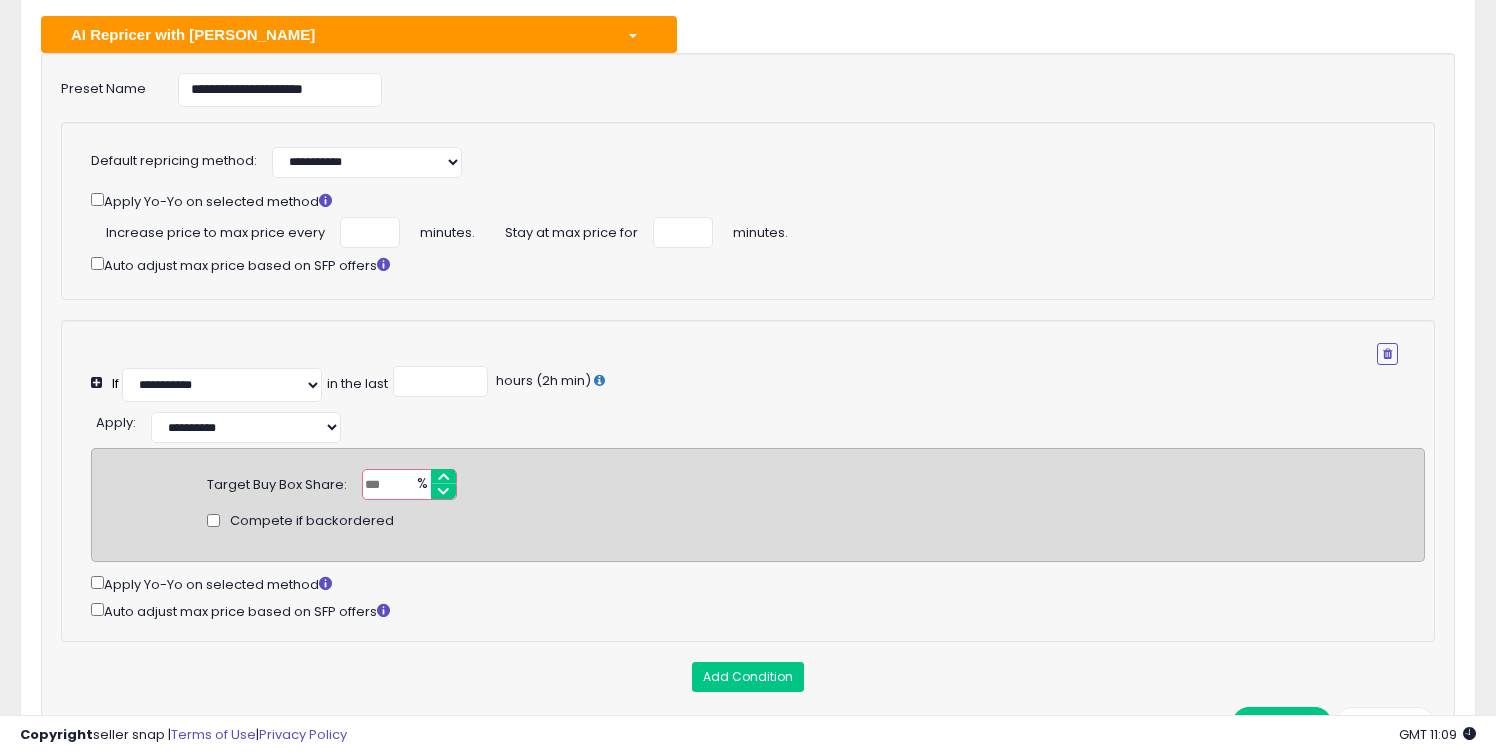 type on "**" 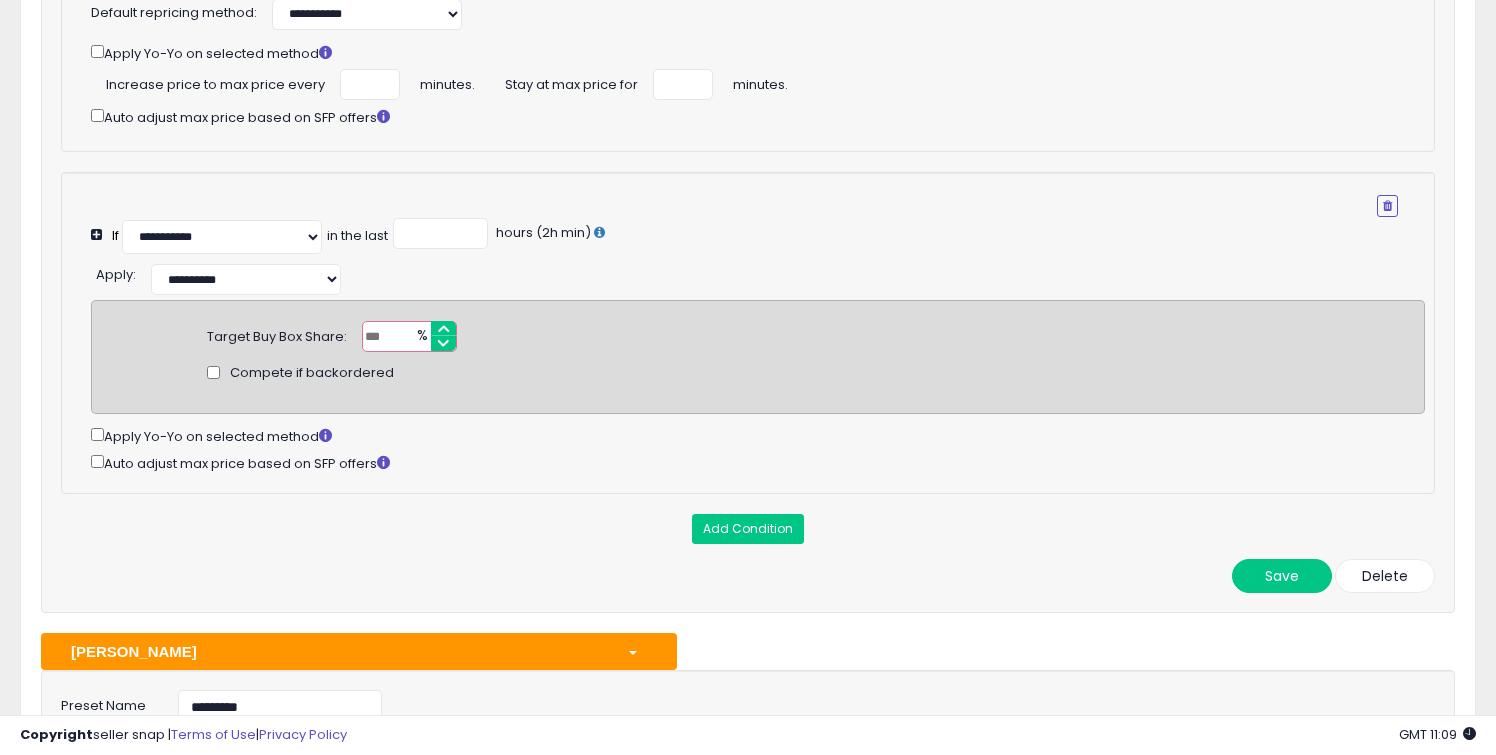 scroll, scrollTop: 351, scrollLeft: 0, axis: vertical 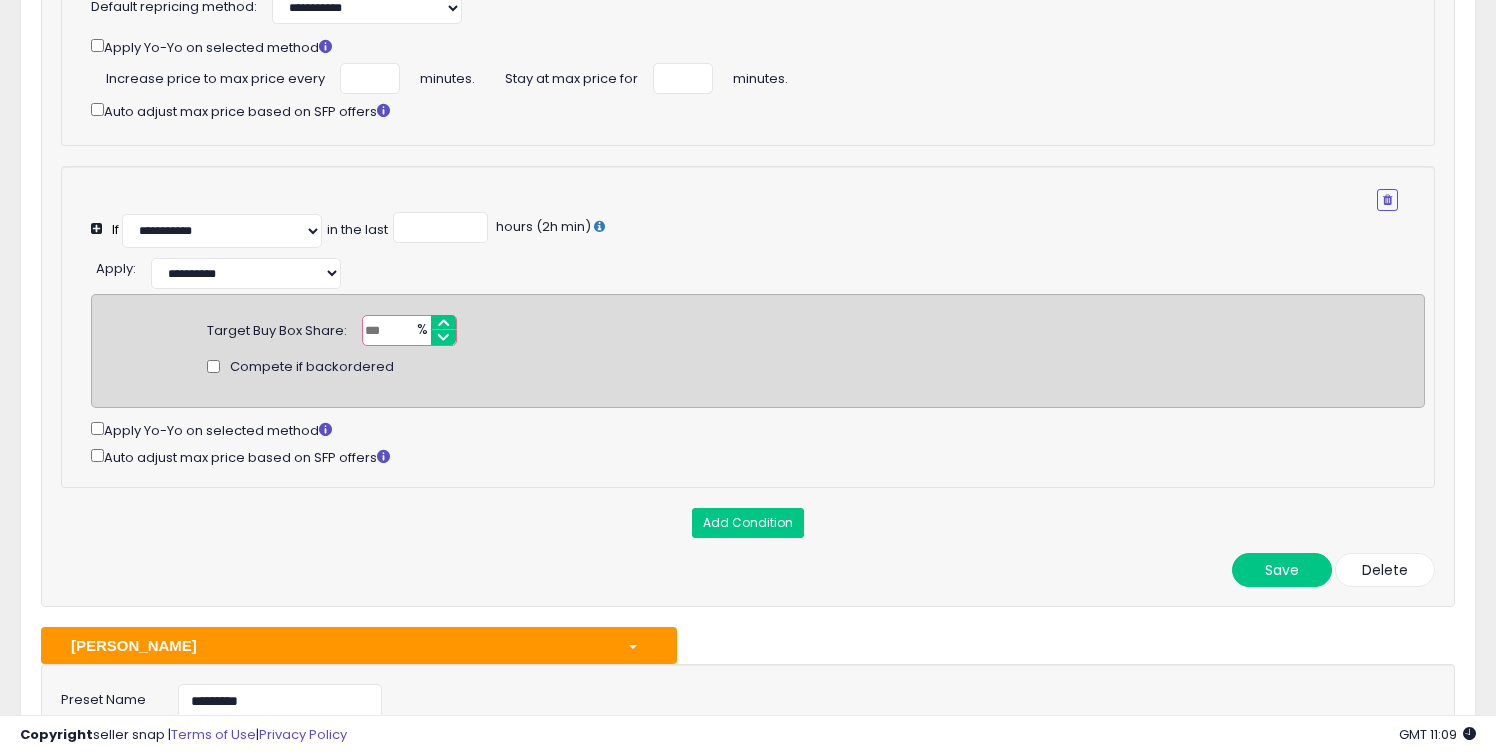 click on "**********" 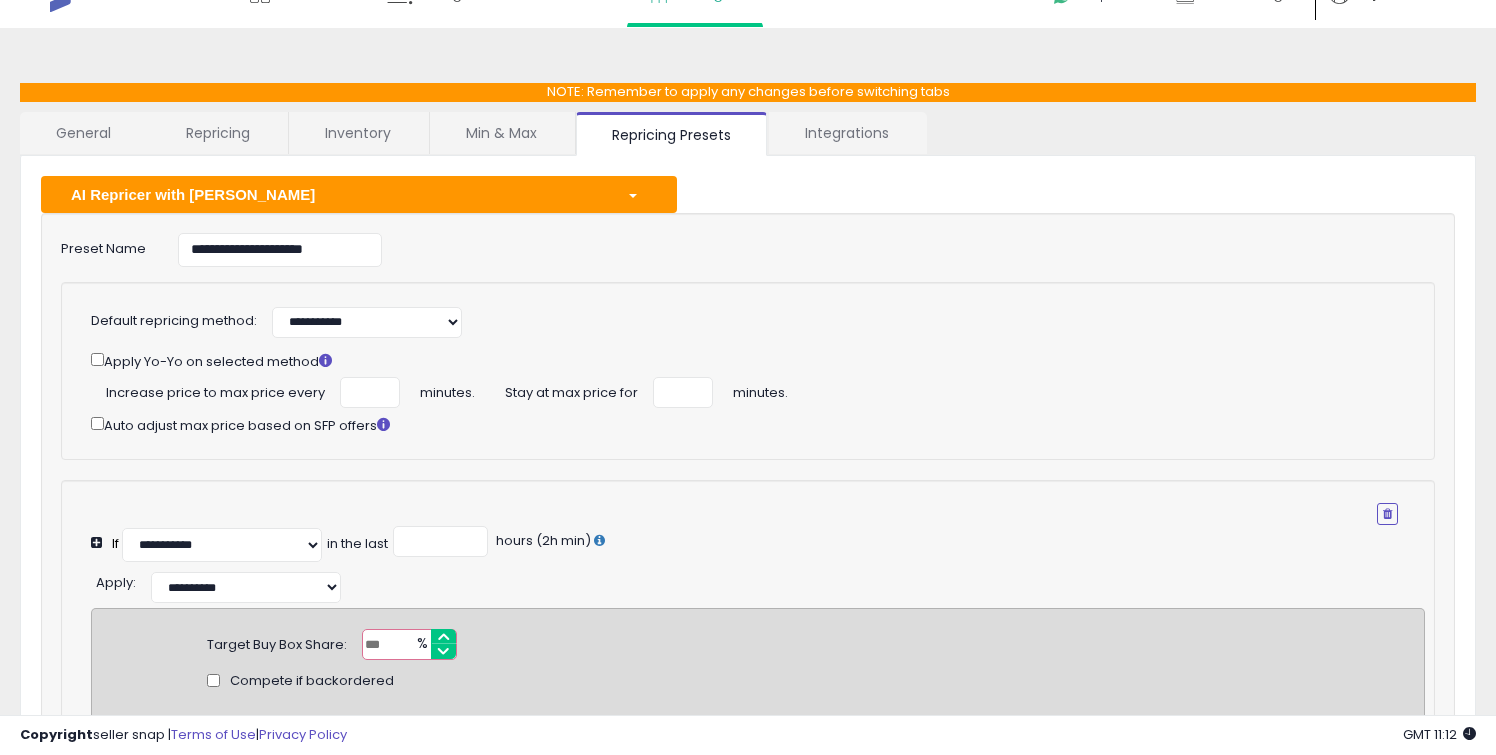 scroll, scrollTop: 0, scrollLeft: 0, axis: both 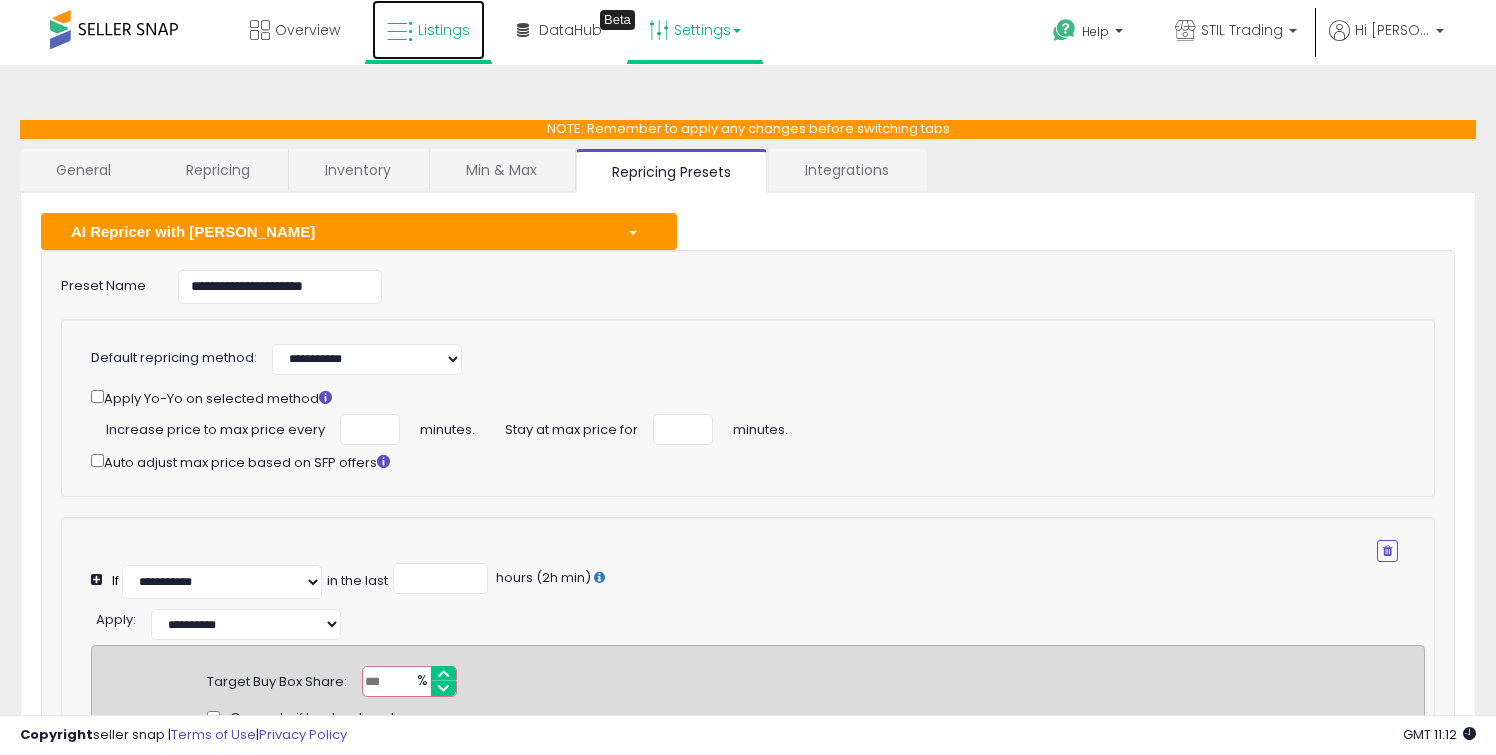 click on "Listings" at bounding box center (428, 30) 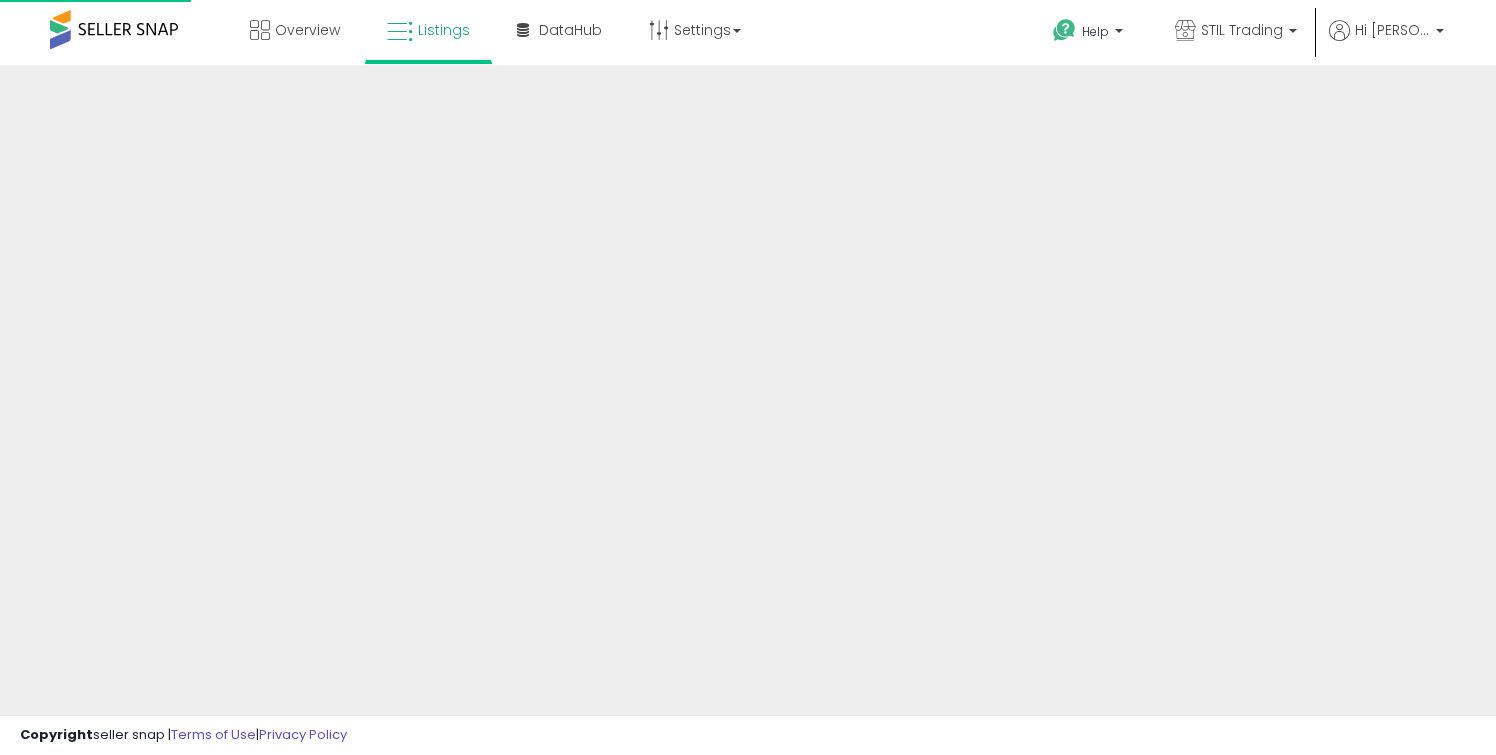 scroll, scrollTop: 0, scrollLeft: 0, axis: both 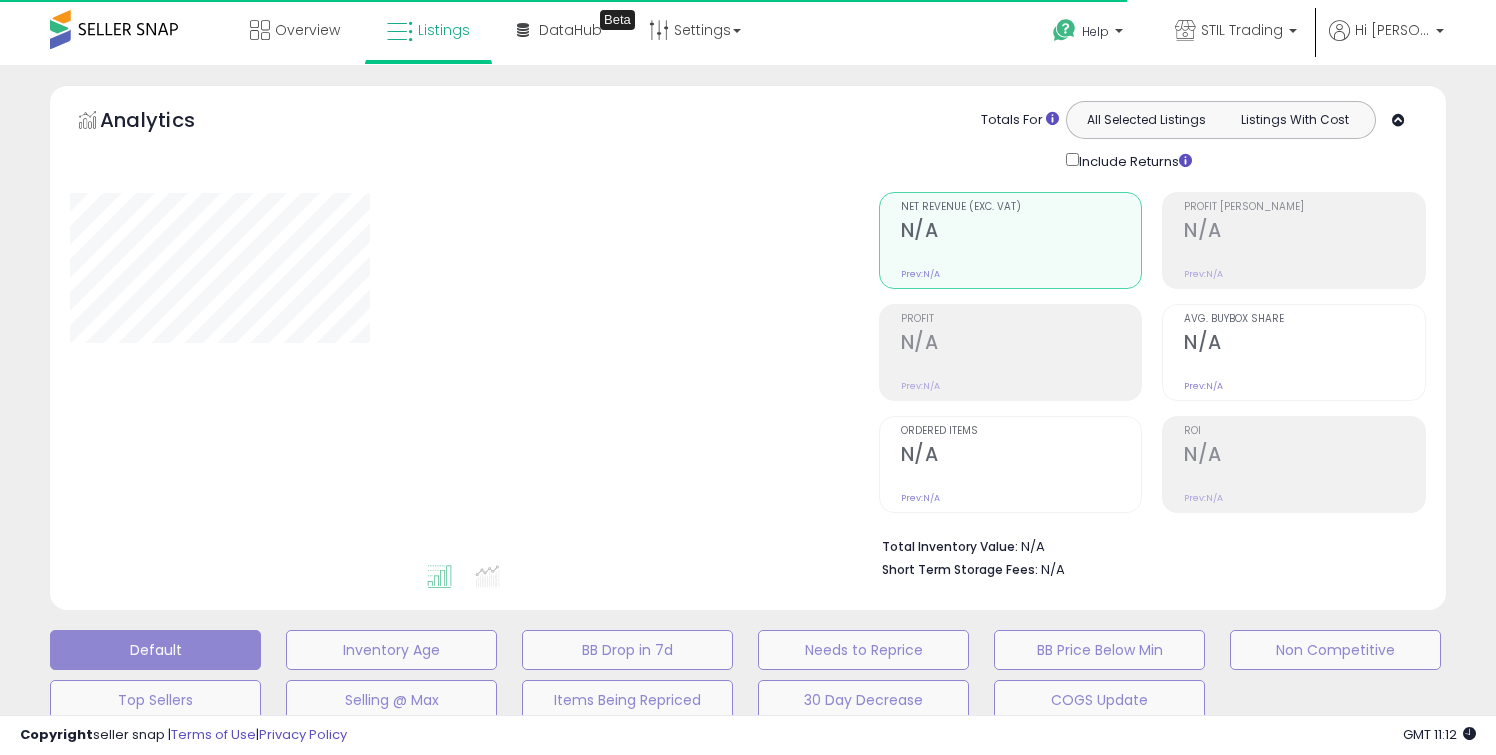 type on "**********" 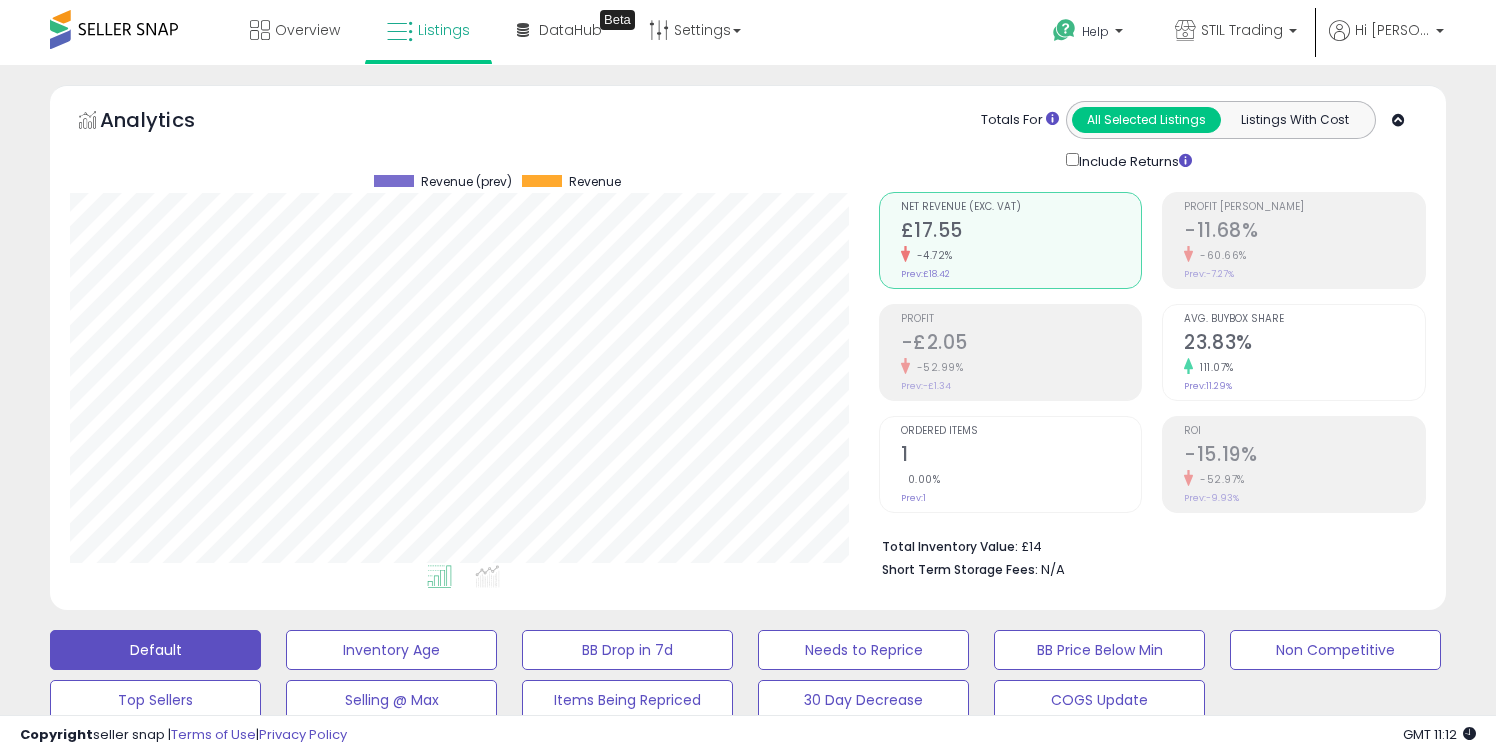 scroll, scrollTop: 999590, scrollLeft: 999191, axis: both 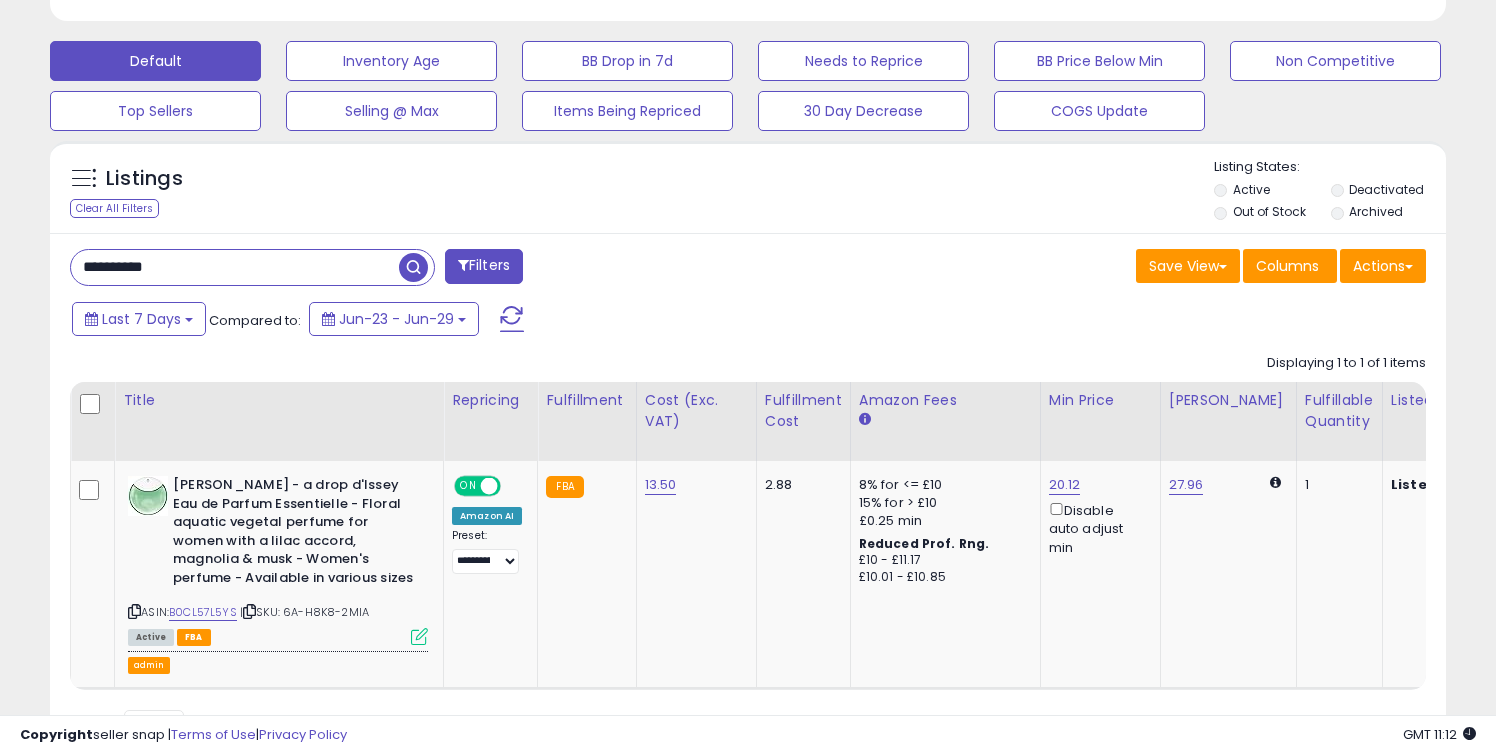 drag, startPoint x: 197, startPoint y: 253, endPoint x: 219, endPoint y: 272, distance: 29.068884 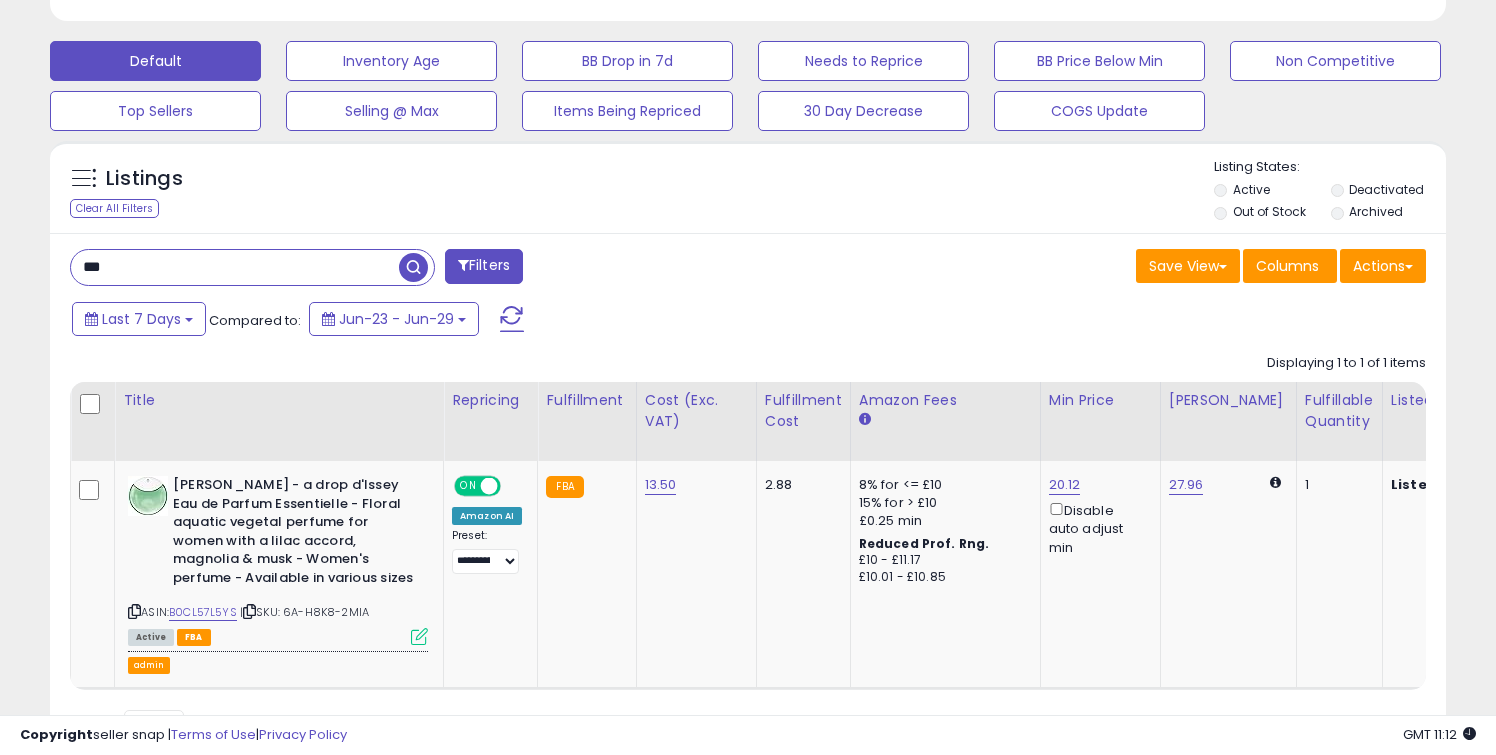 type on "***" 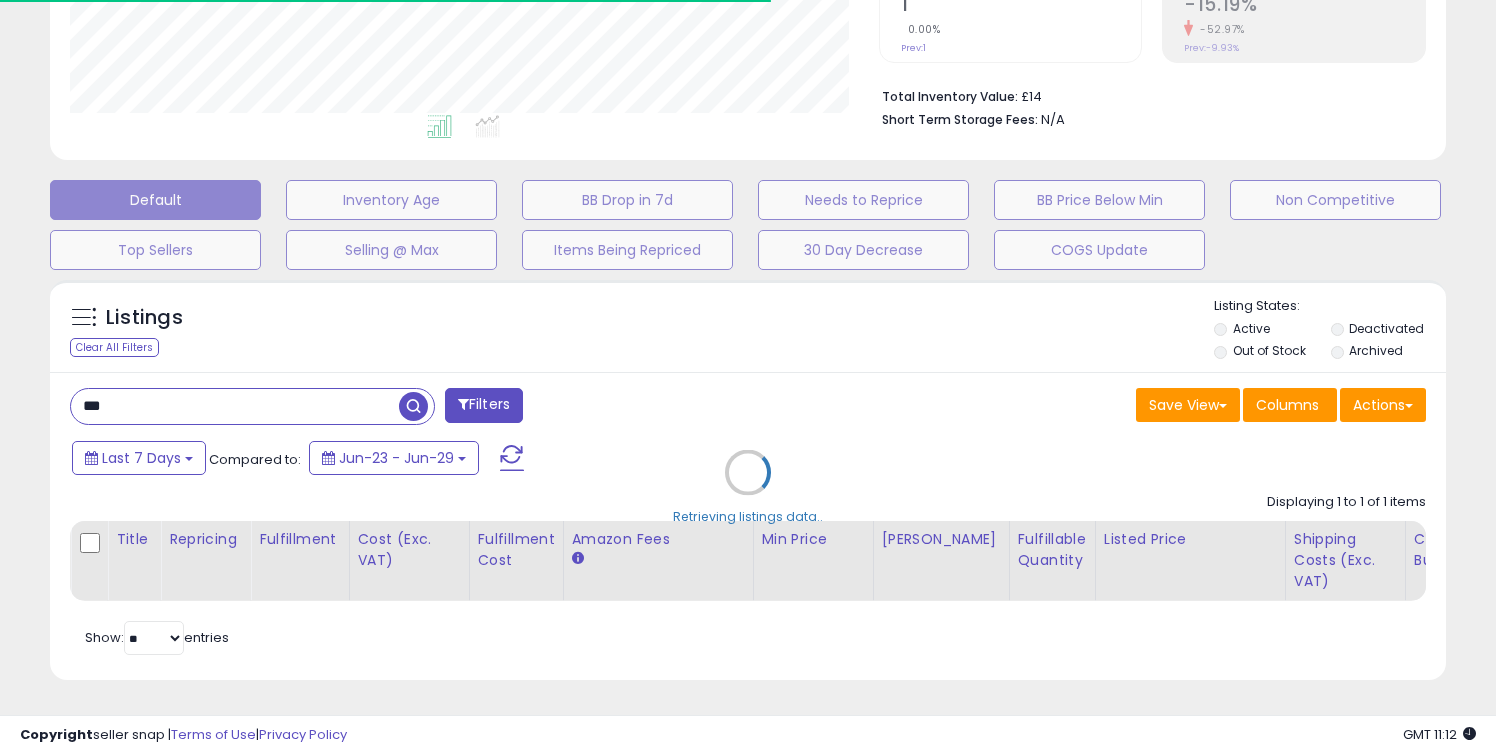 scroll, scrollTop: 589, scrollLeft: 0, axis: vertical 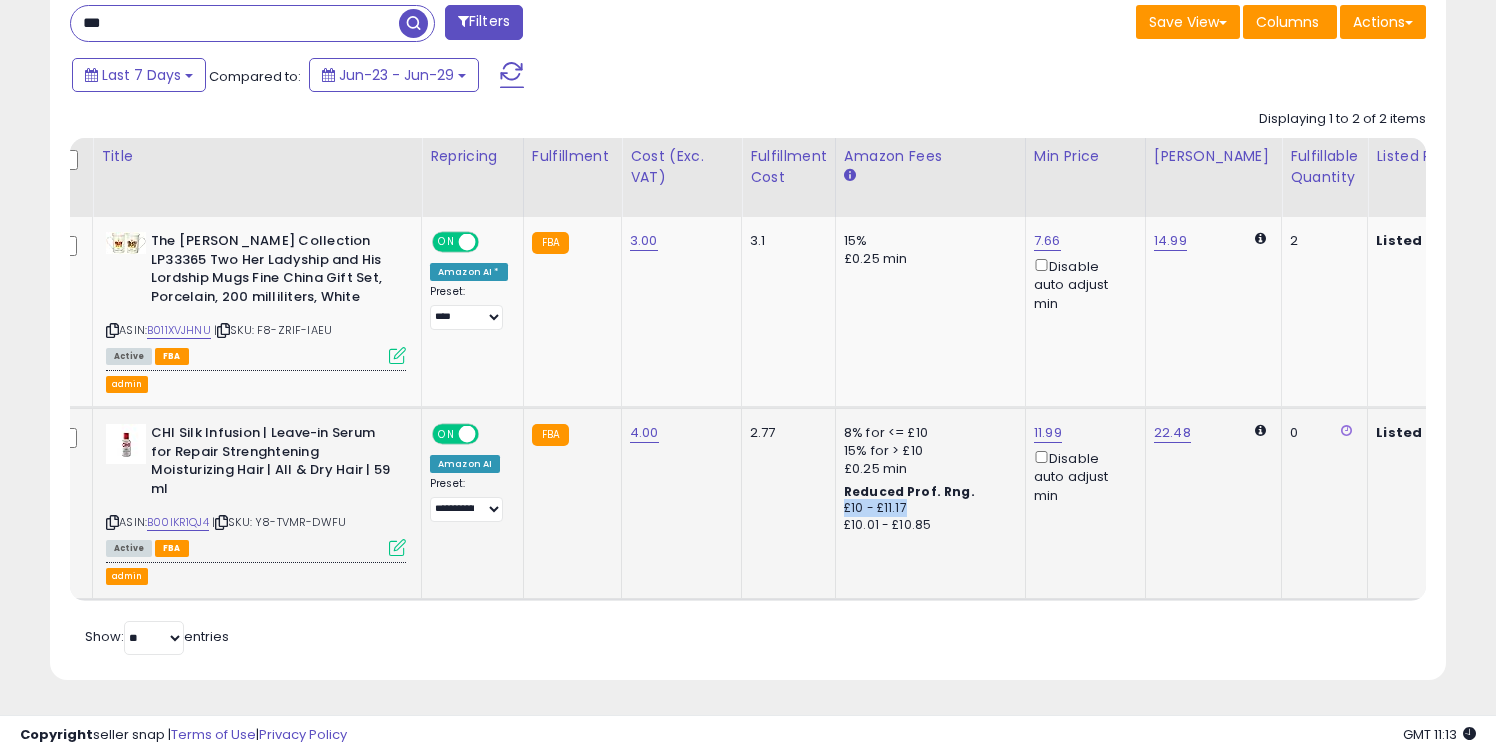 drag, startPoint x: 834, startPoint y: 508, endPoint x: 915, endPoint y: 508, distance: 81 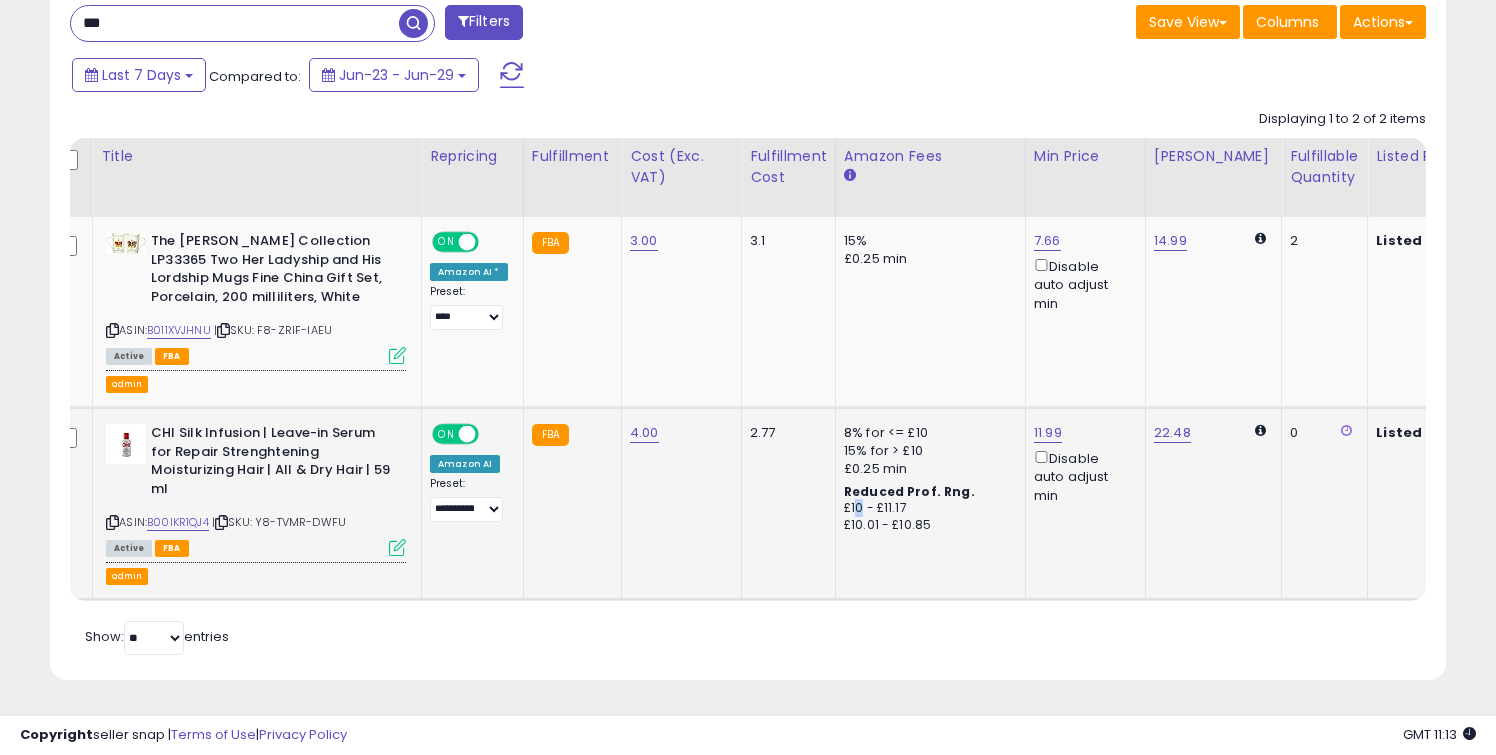 click on "£10 - £11.17" at bounding box center [927, 508] 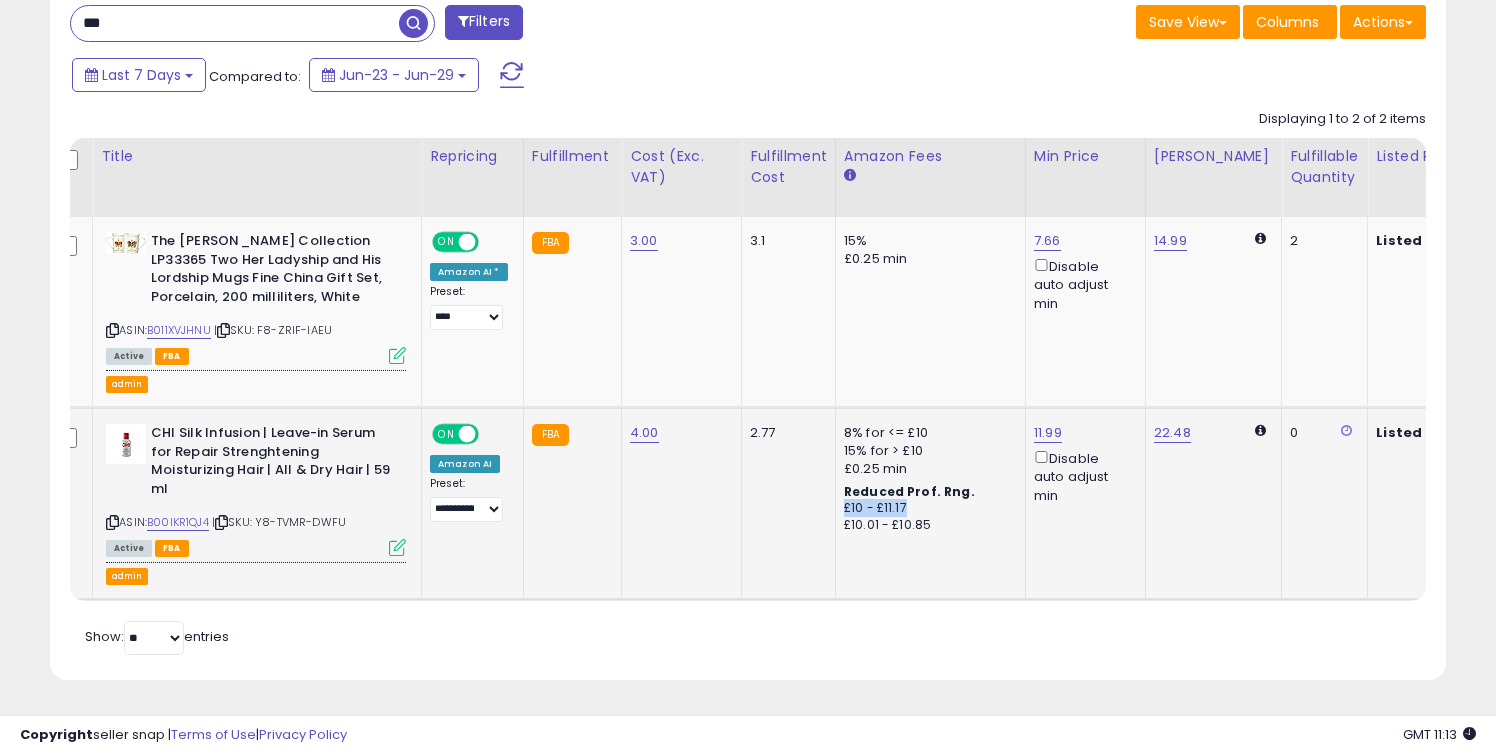 drag, startPoint x: 837, startPoint y: 506, endPoint x: 908, endPoint y: 505, distance: 71.00704 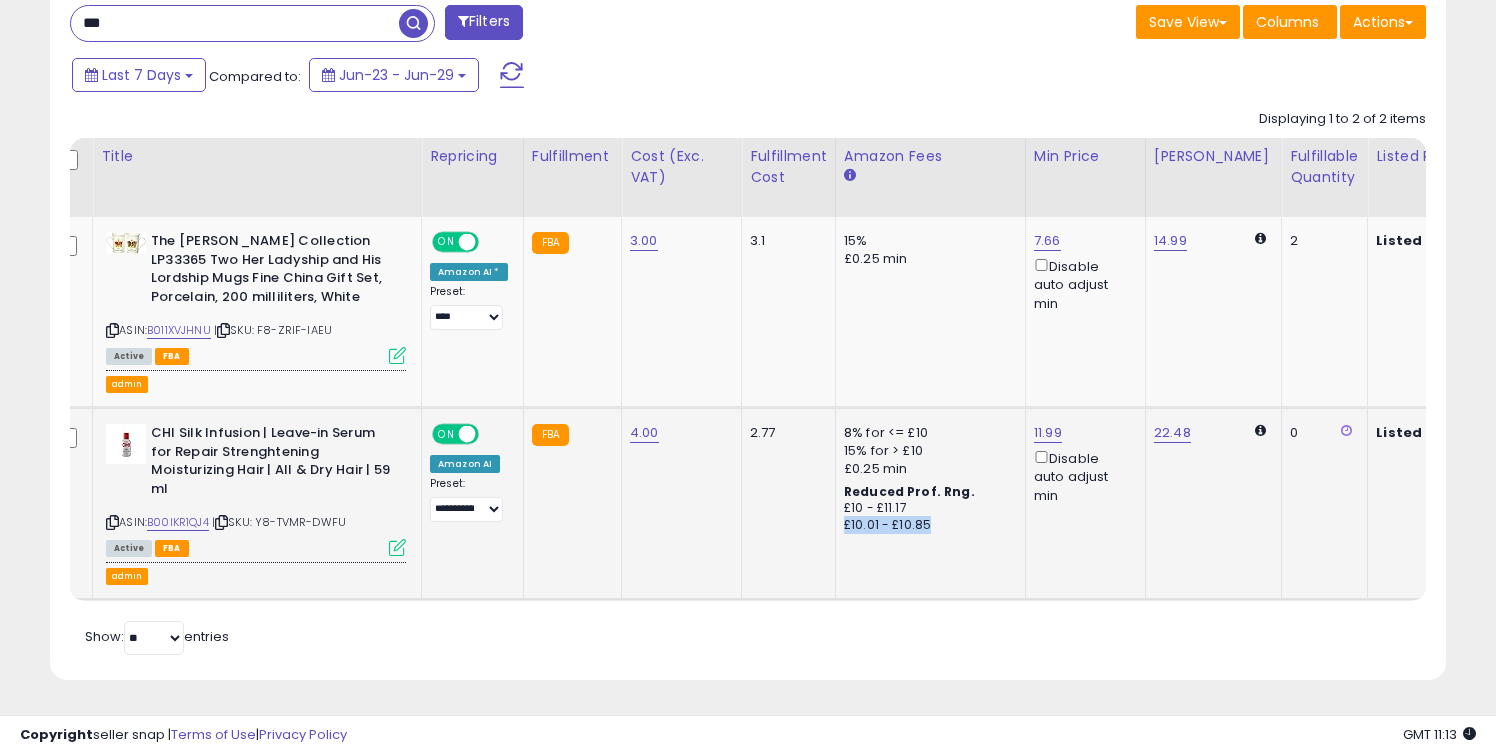 drag, startPoint x: 831, startPoint y: 524, endPoint x: 962, endPoint y: 525, distance: 131.00381 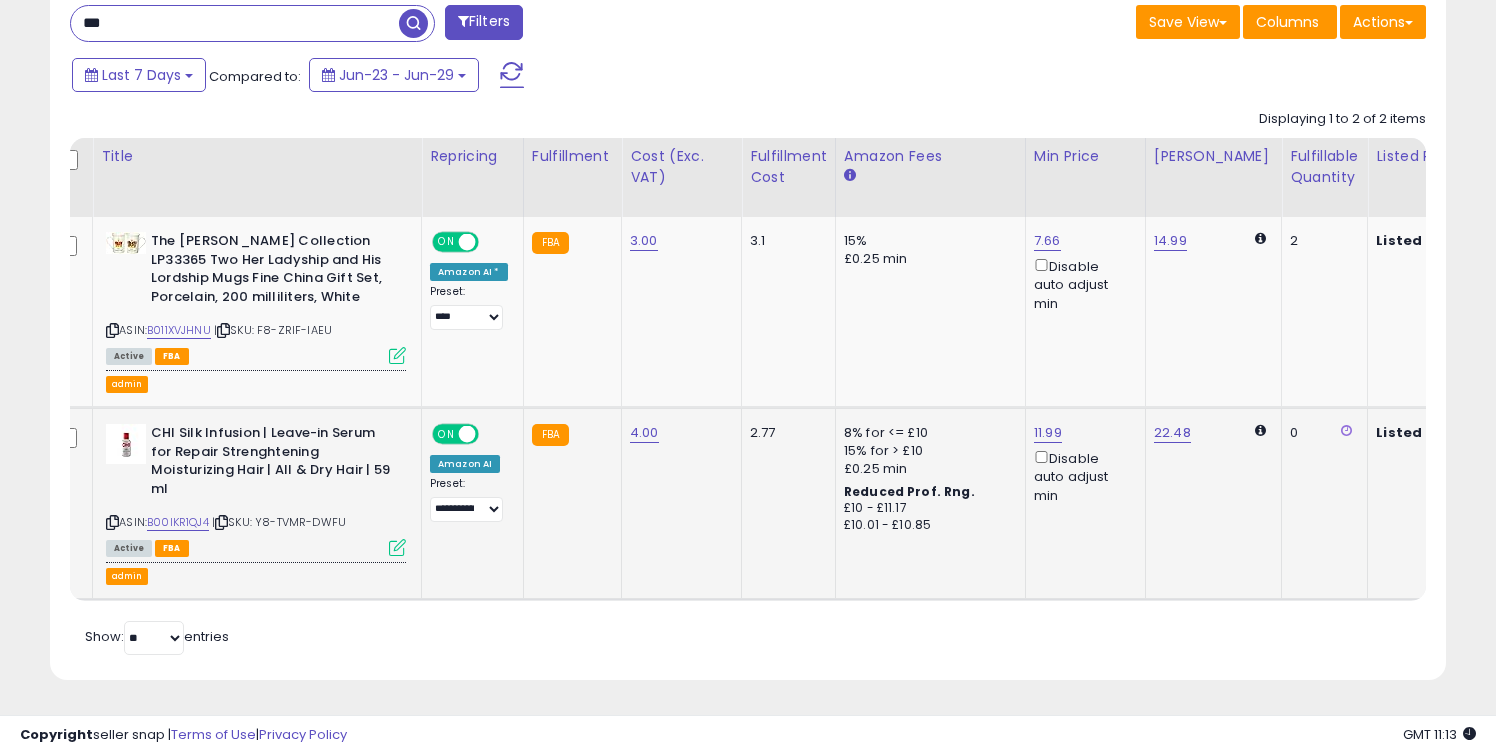 click at bounding box center [397, 547] 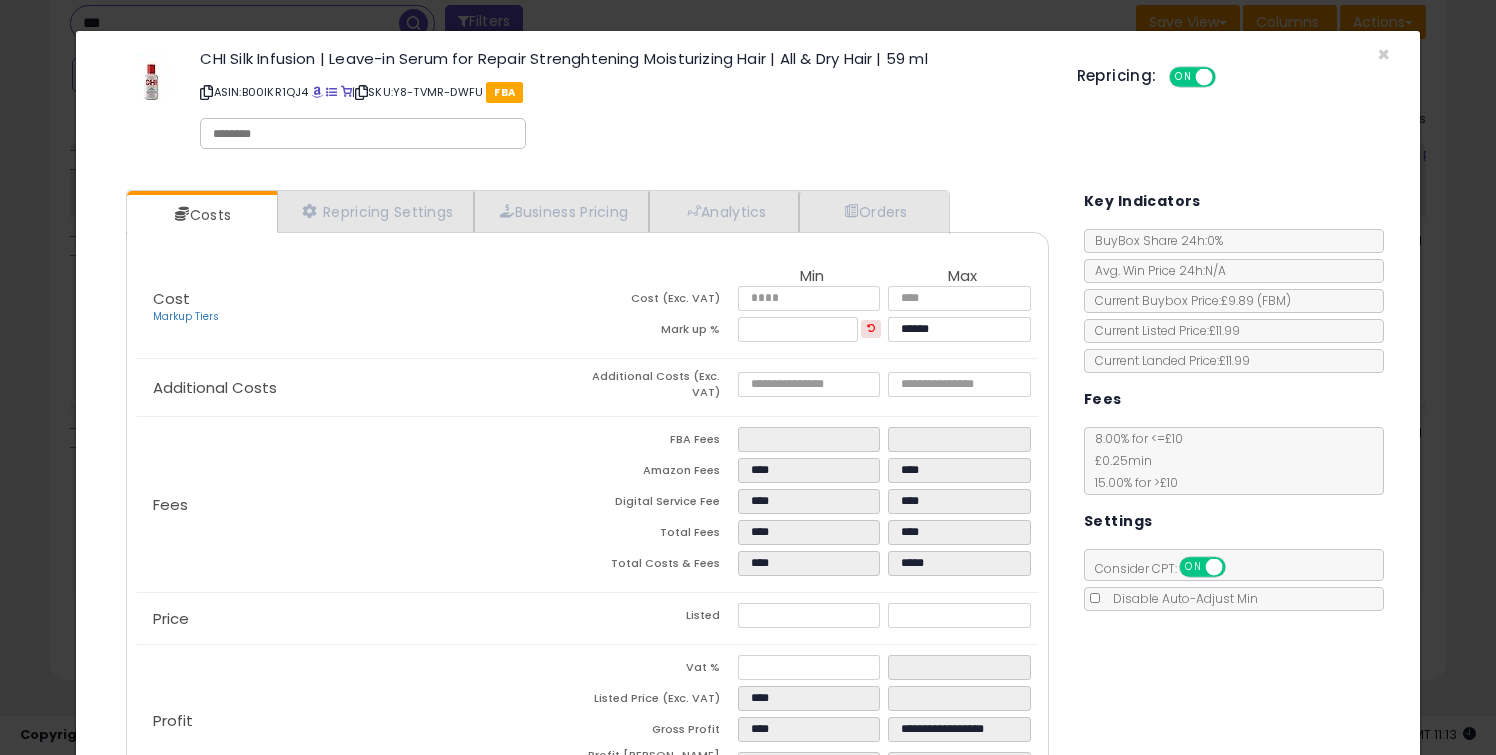 click on "× Close
CHI Silk Infusion | Leave-in Serum for Repair Strenghtening Moisturizing Hair | All & Dry Hair | 59 ml
ASIN:  B00IKR1QJ4
|
SKU:  Y8-TVMR-DWFU
FBA
Repricing:
ON   OFF" 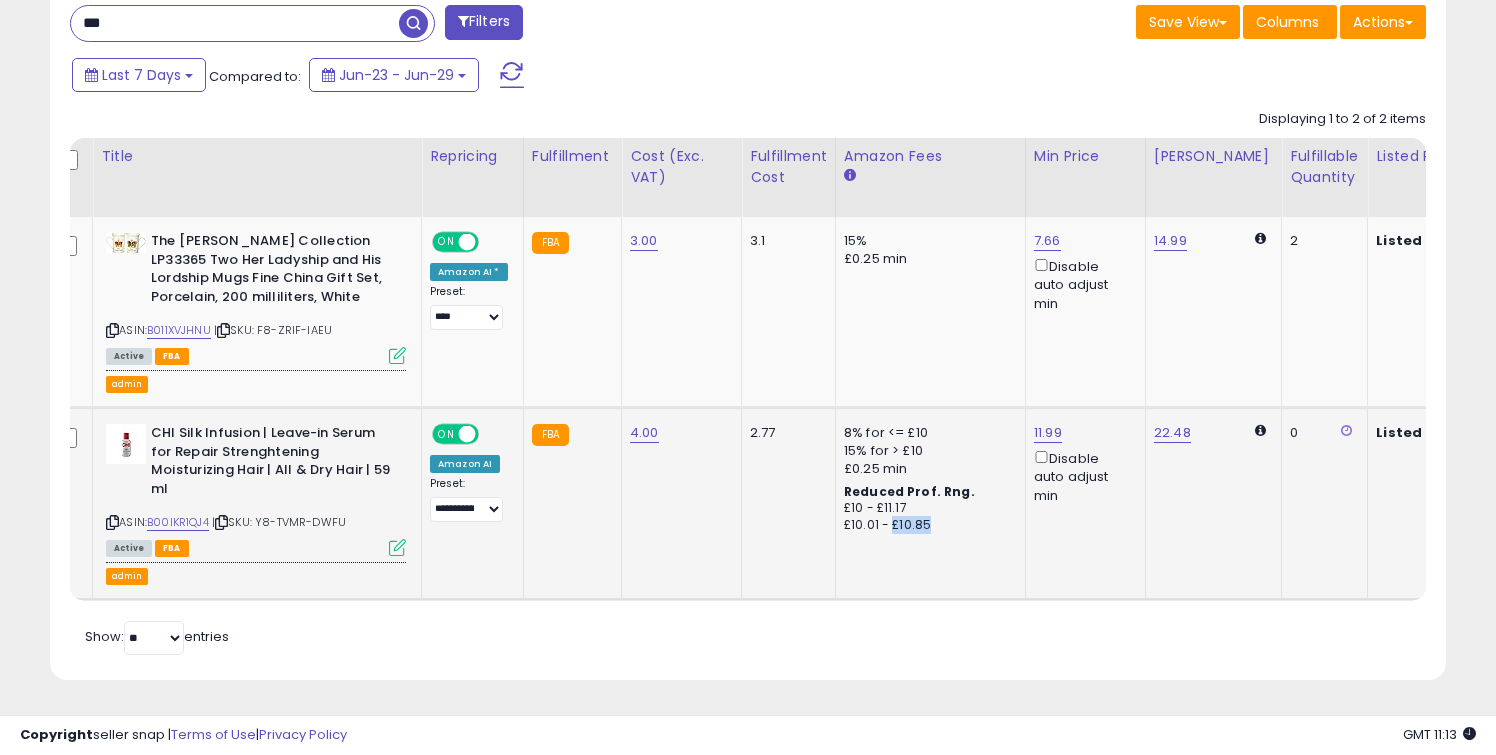 drag, startPoint x: 891, startPoint y: 527, endPoint x: 932, endPoint y: 526, distance: 41.01219 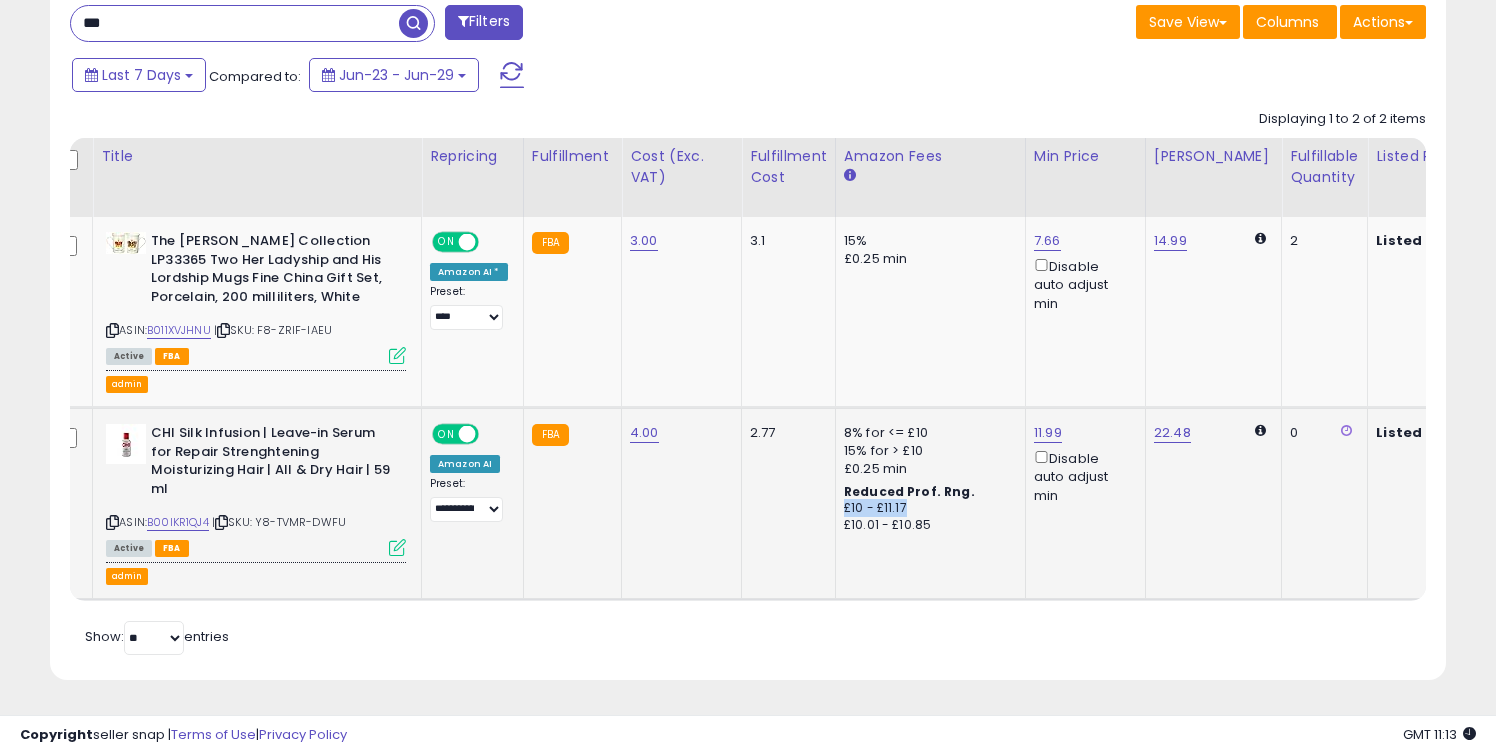 drag, startPoint x: 899, startPoint y: 509, endPoint x: 834, endPoint y: 506, distance: 65.06919 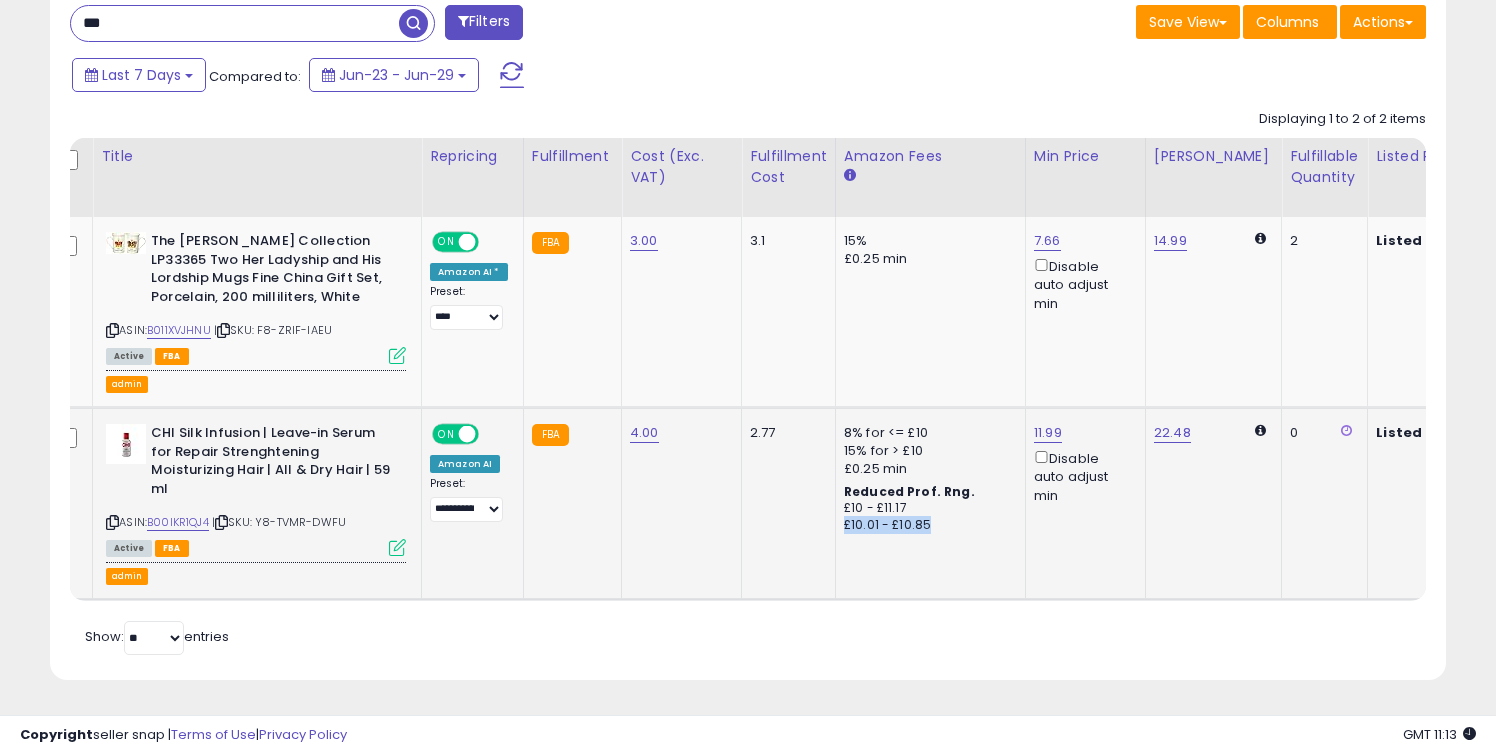 drag, startPoint x: 839, startPoint y: 527, endPoint x: 913, endPoint y: 520, distance: 74.330345 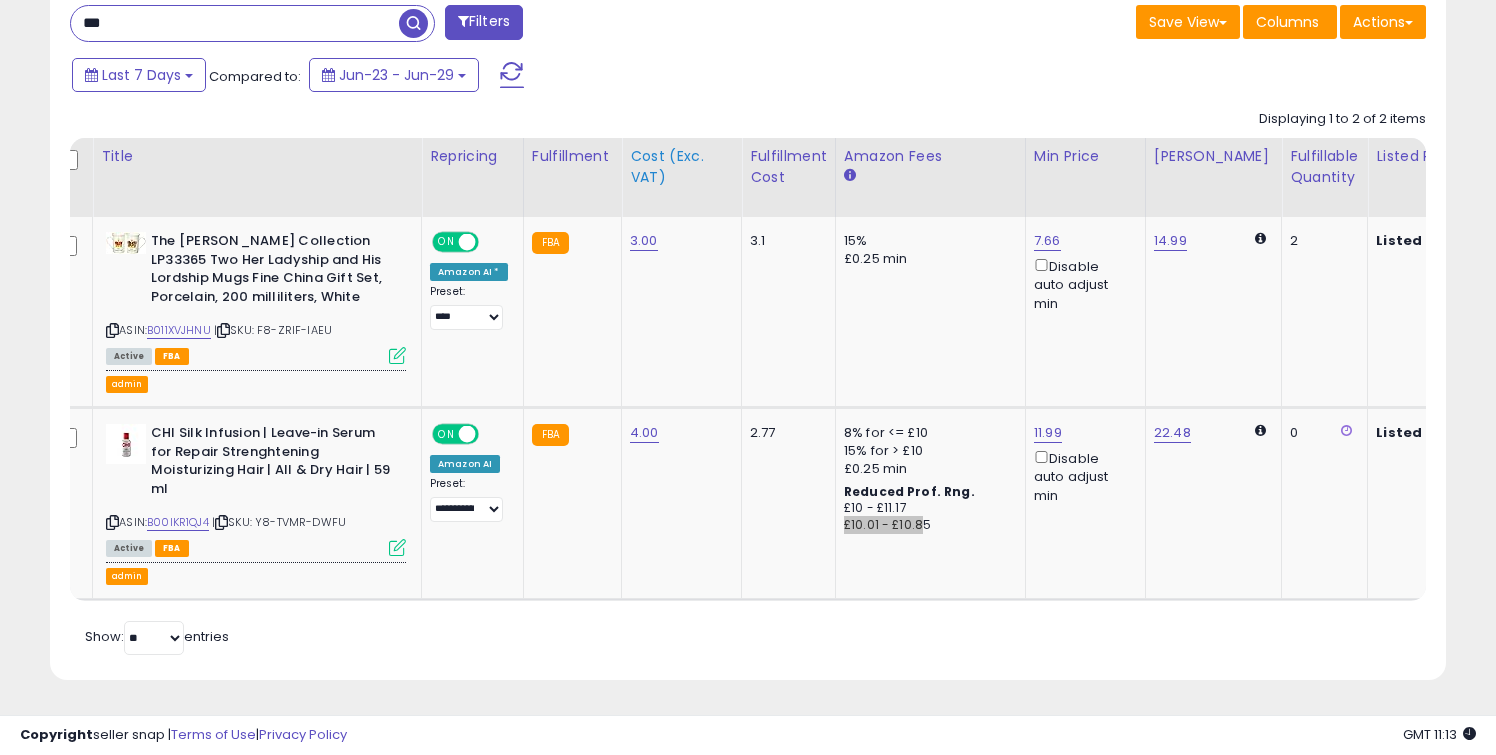 scroll, scrollTop: 0, scrollLeft: 117, axis: horizontal 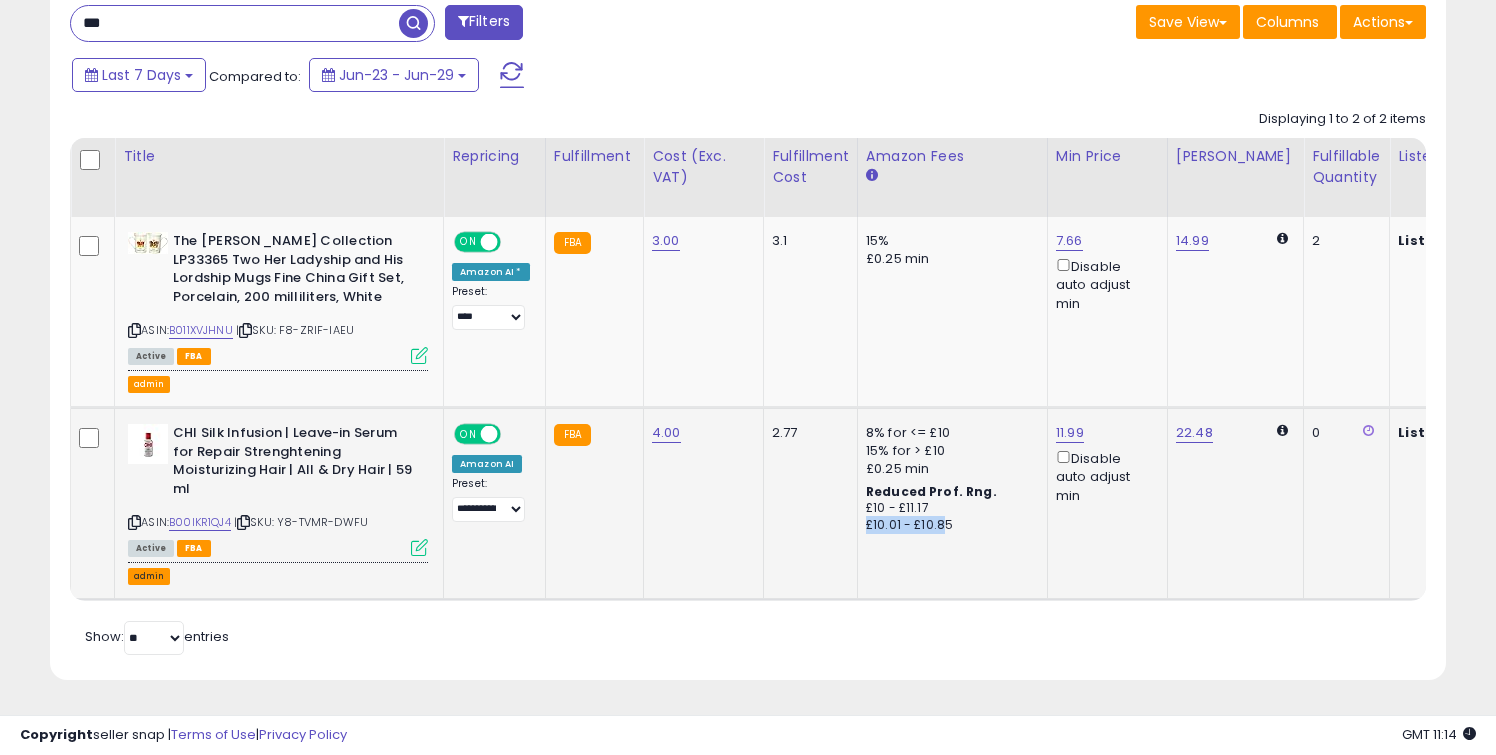 click on "admin" at bounding box center (149, 576) 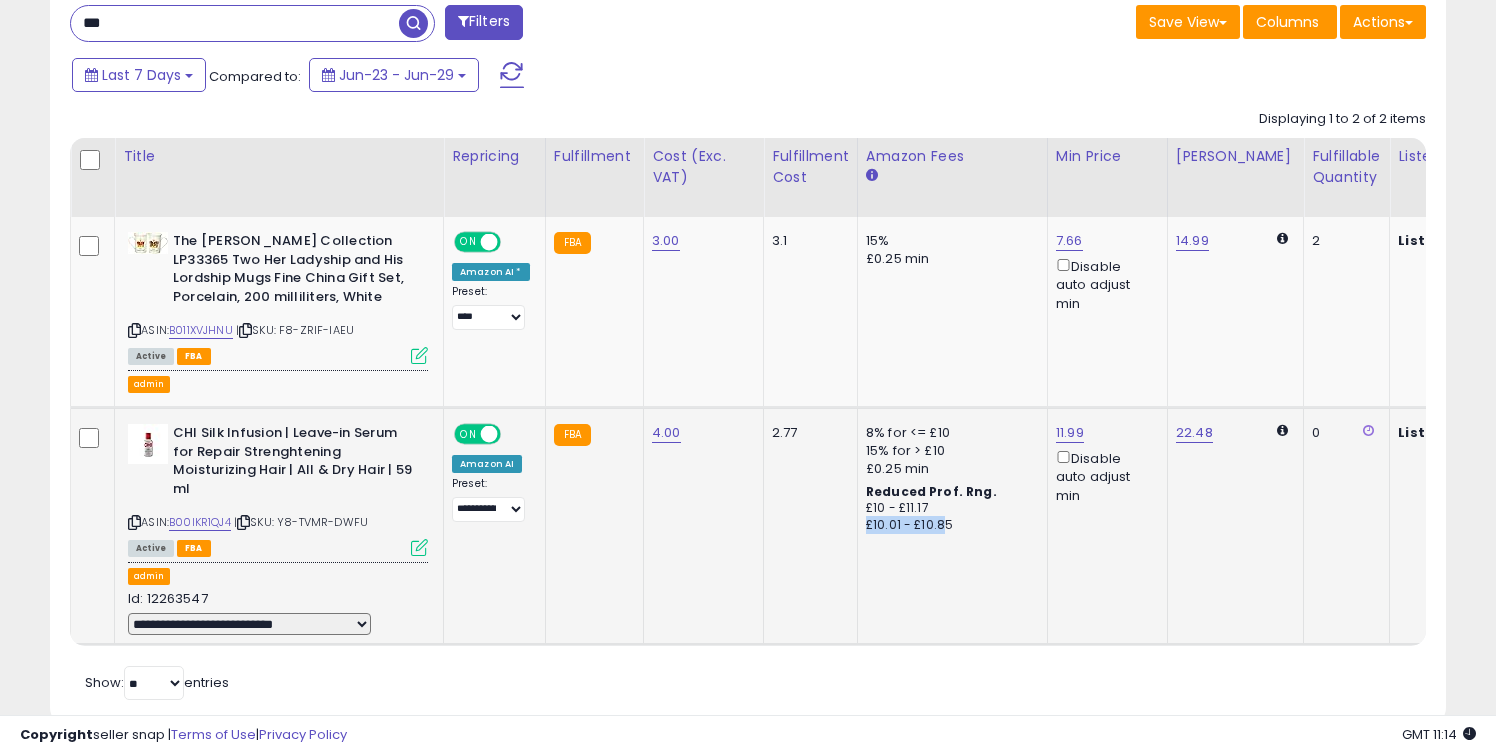 click on "**********" at bounding box center (249, 624) 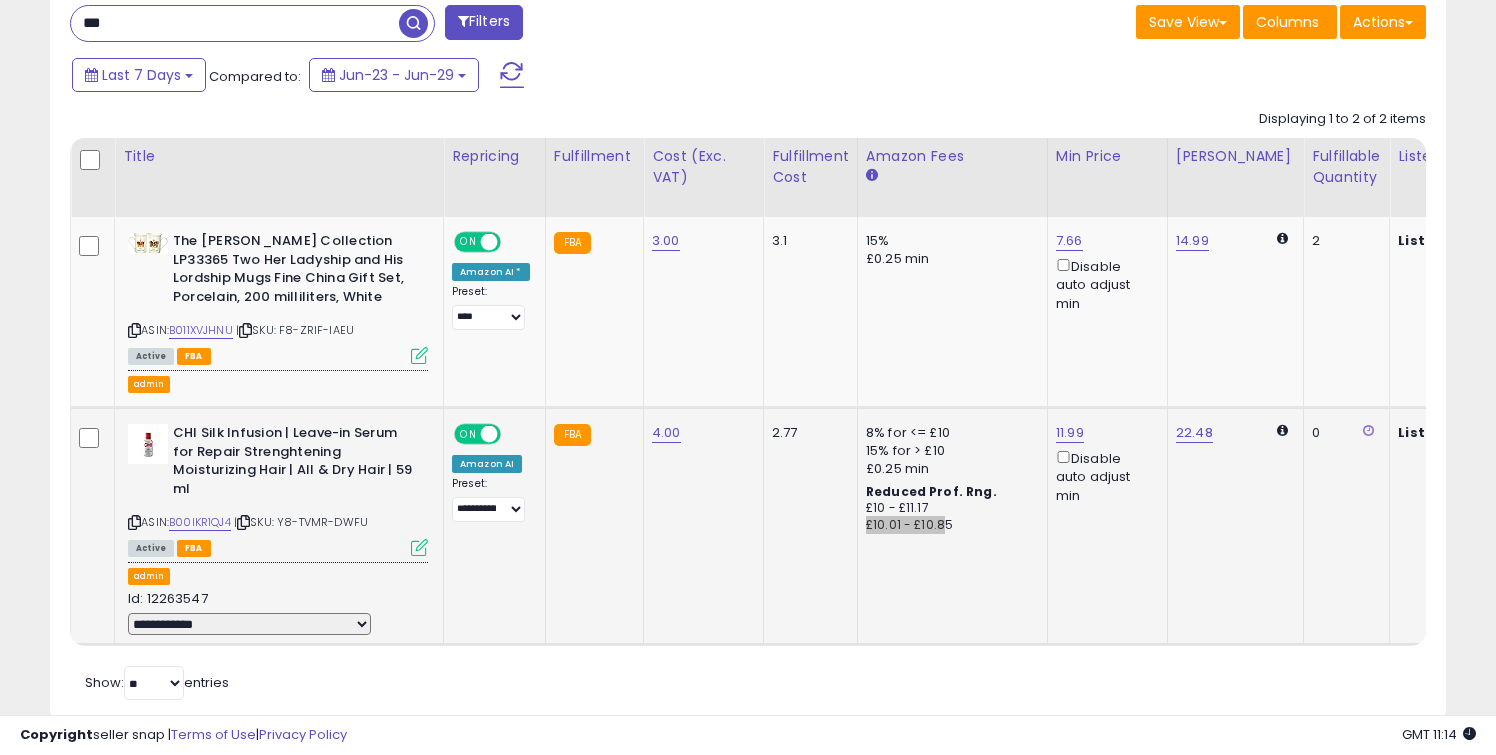select 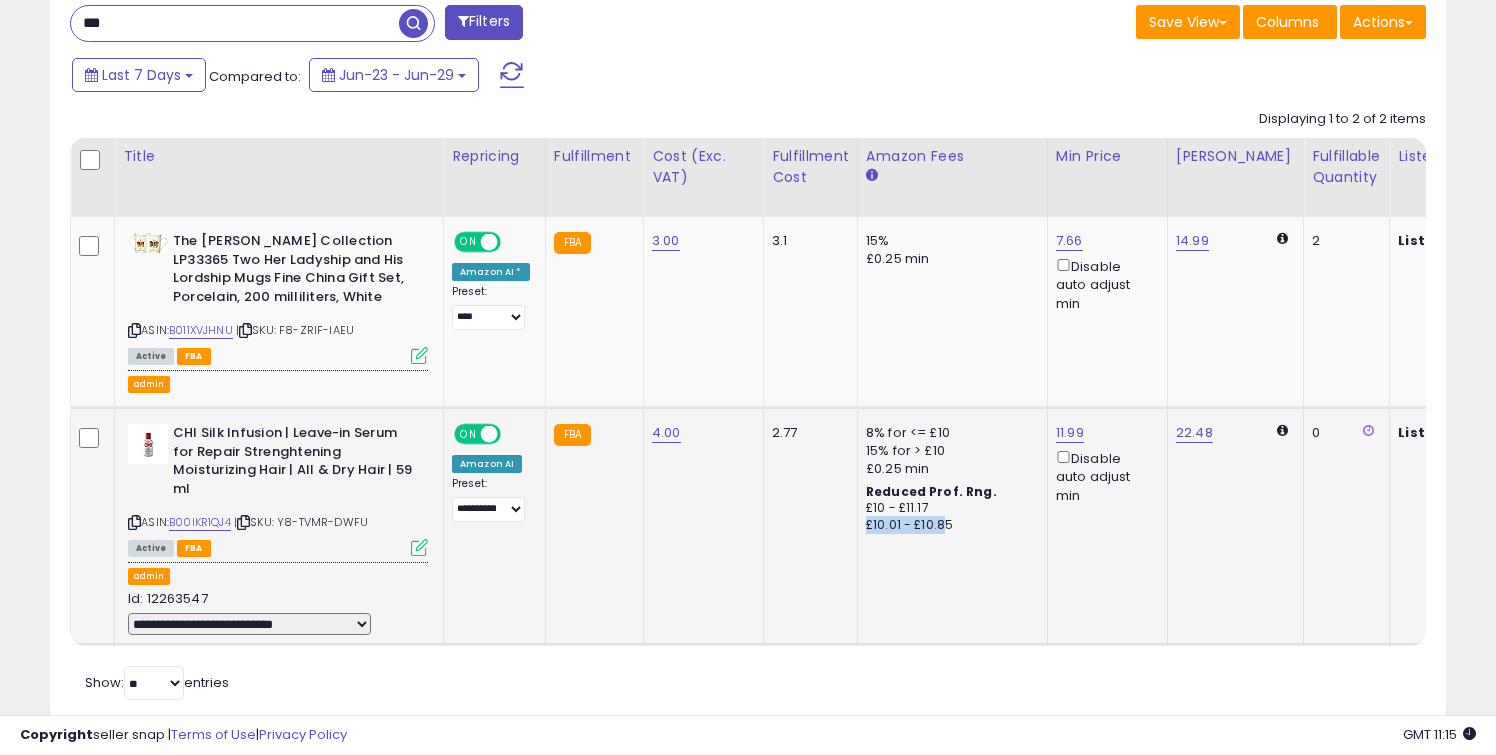scroll, scrollTop: 0, scrollLeft: 178, axis: horizontal 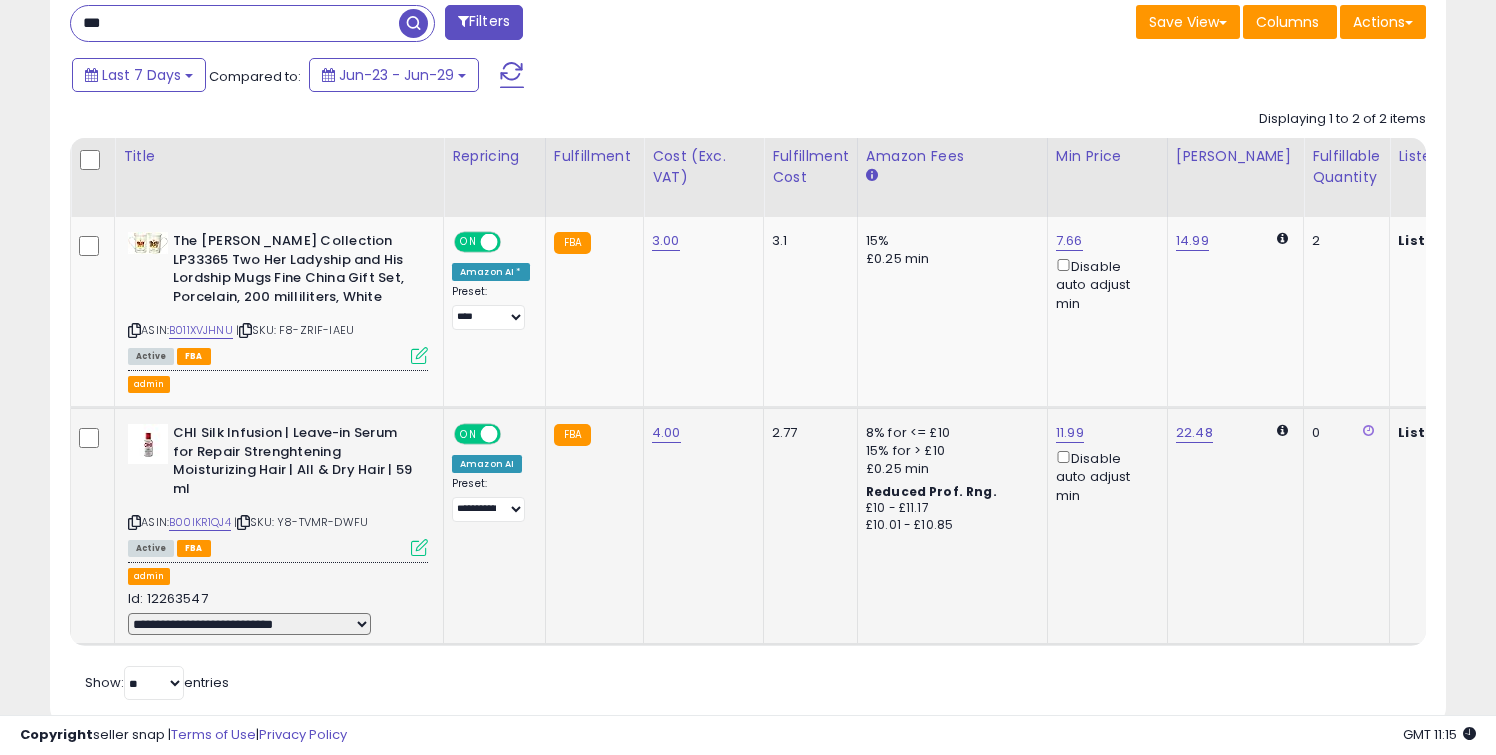 click at bounding box center (419, 547) 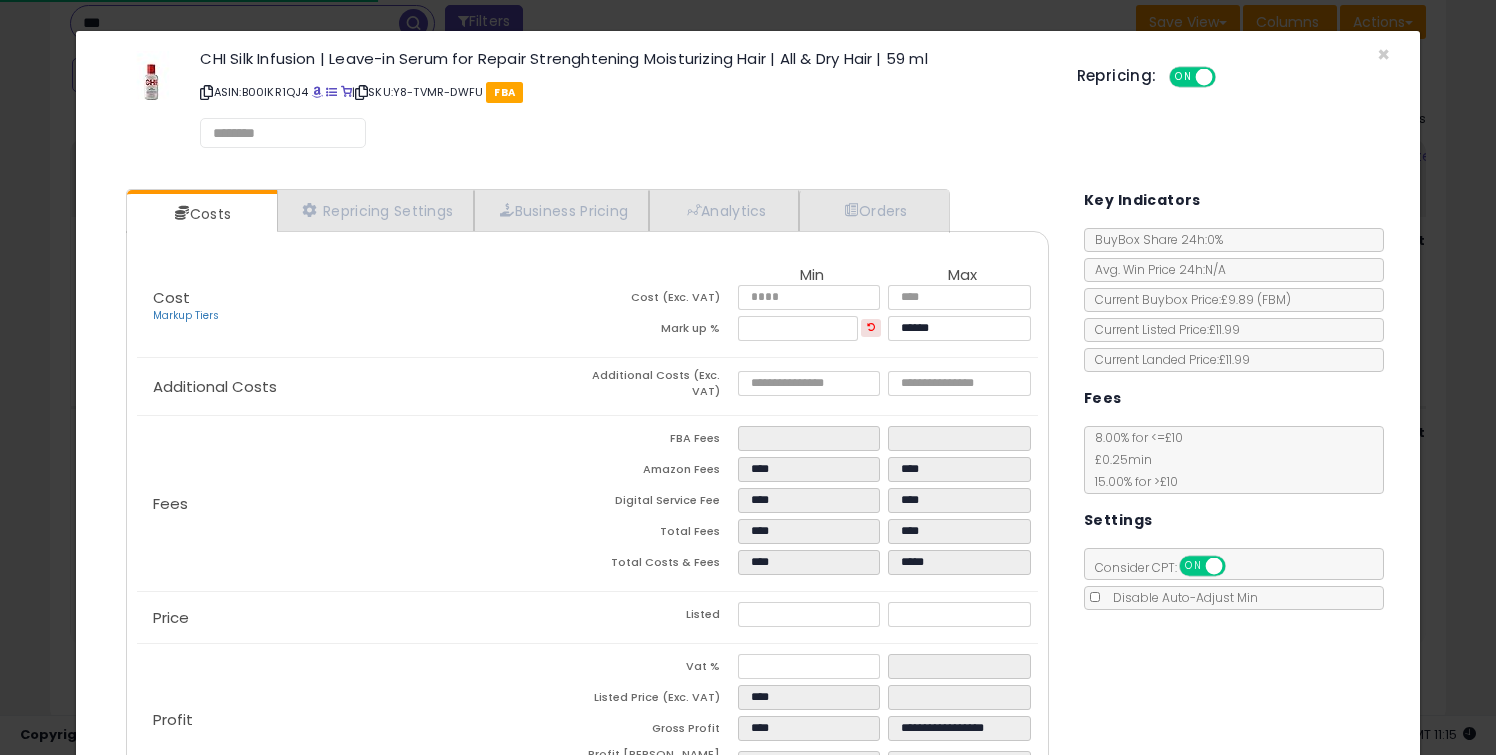 select on "*********" 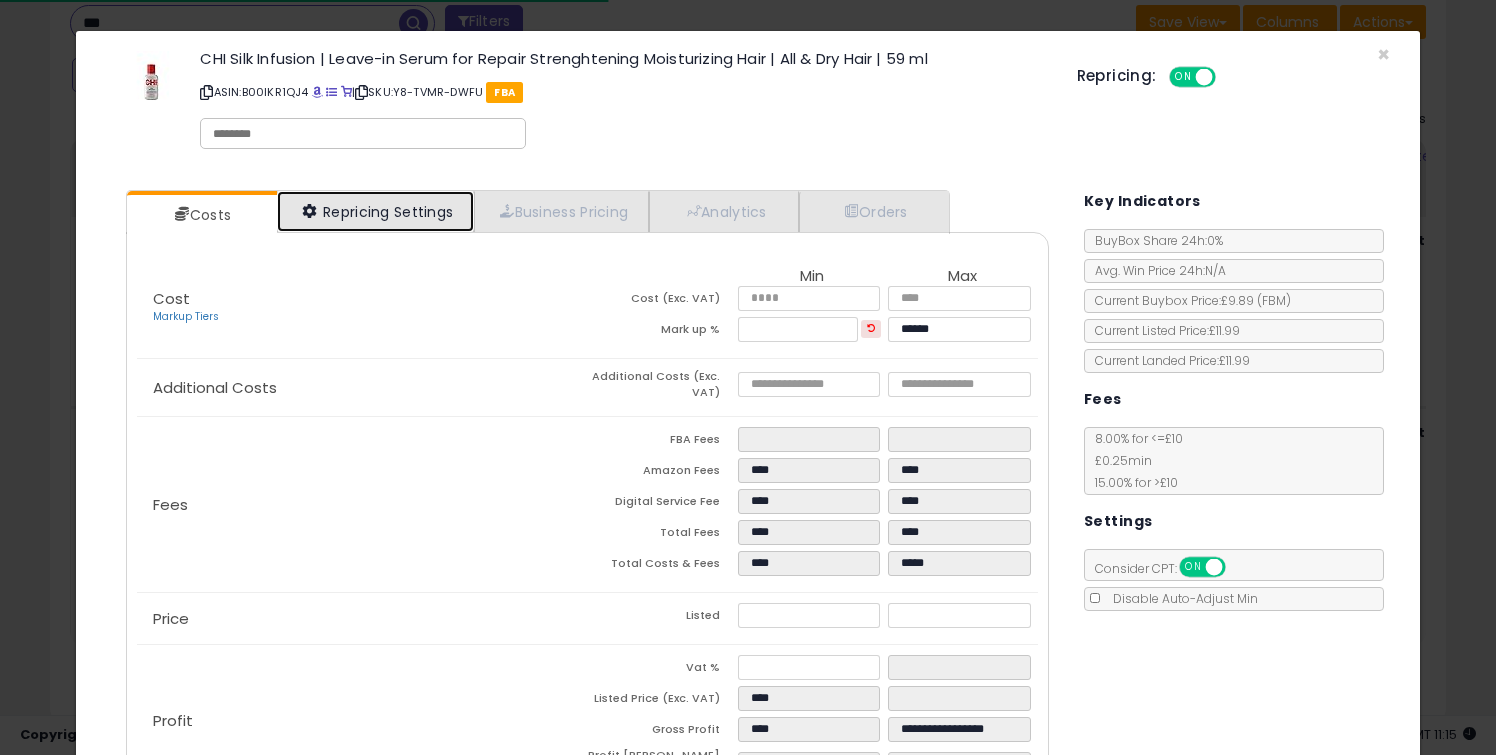 click on "Repricing Settings" at bounding box center [376, 211] 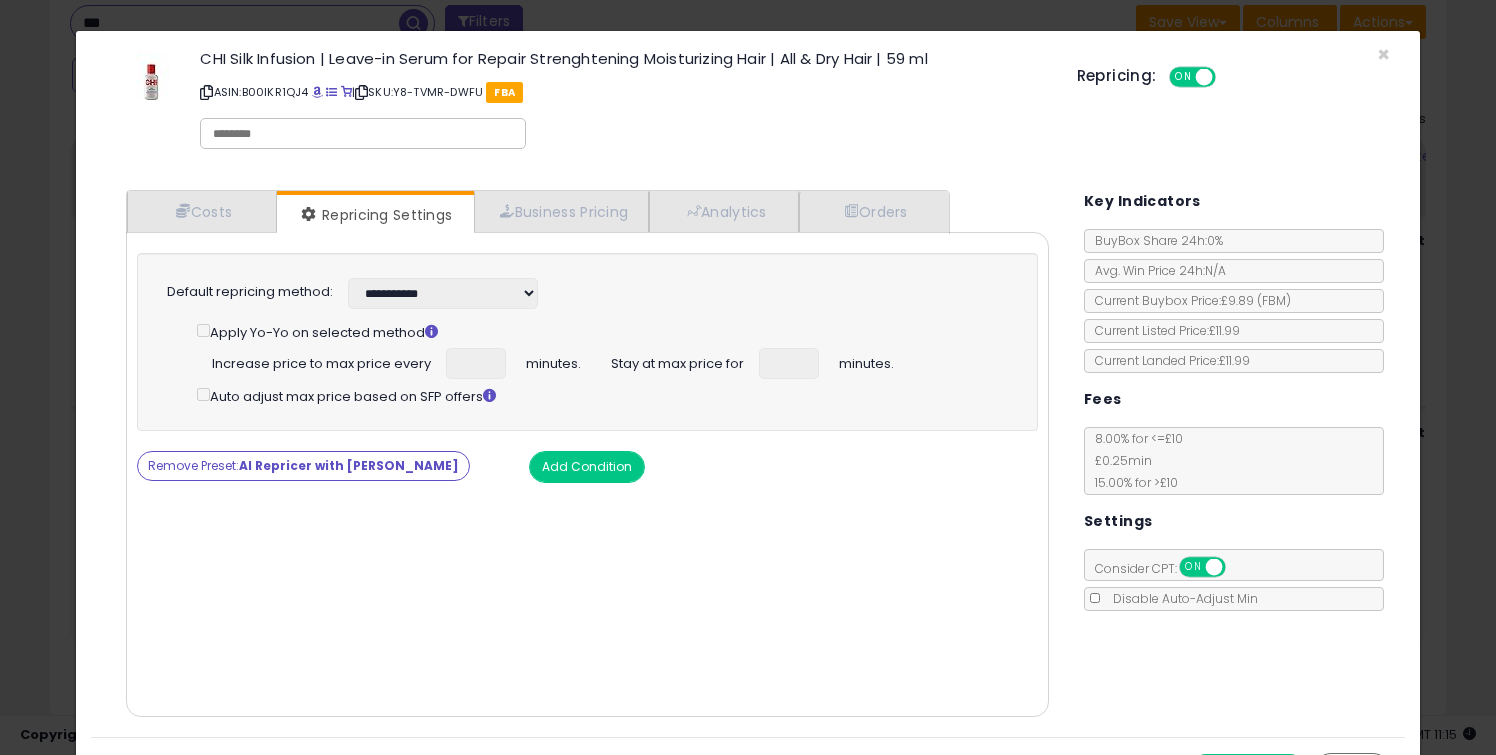 click on "Remove Preset:
AI Repricer with Yo-Yo" at bounding box center (303, 466) 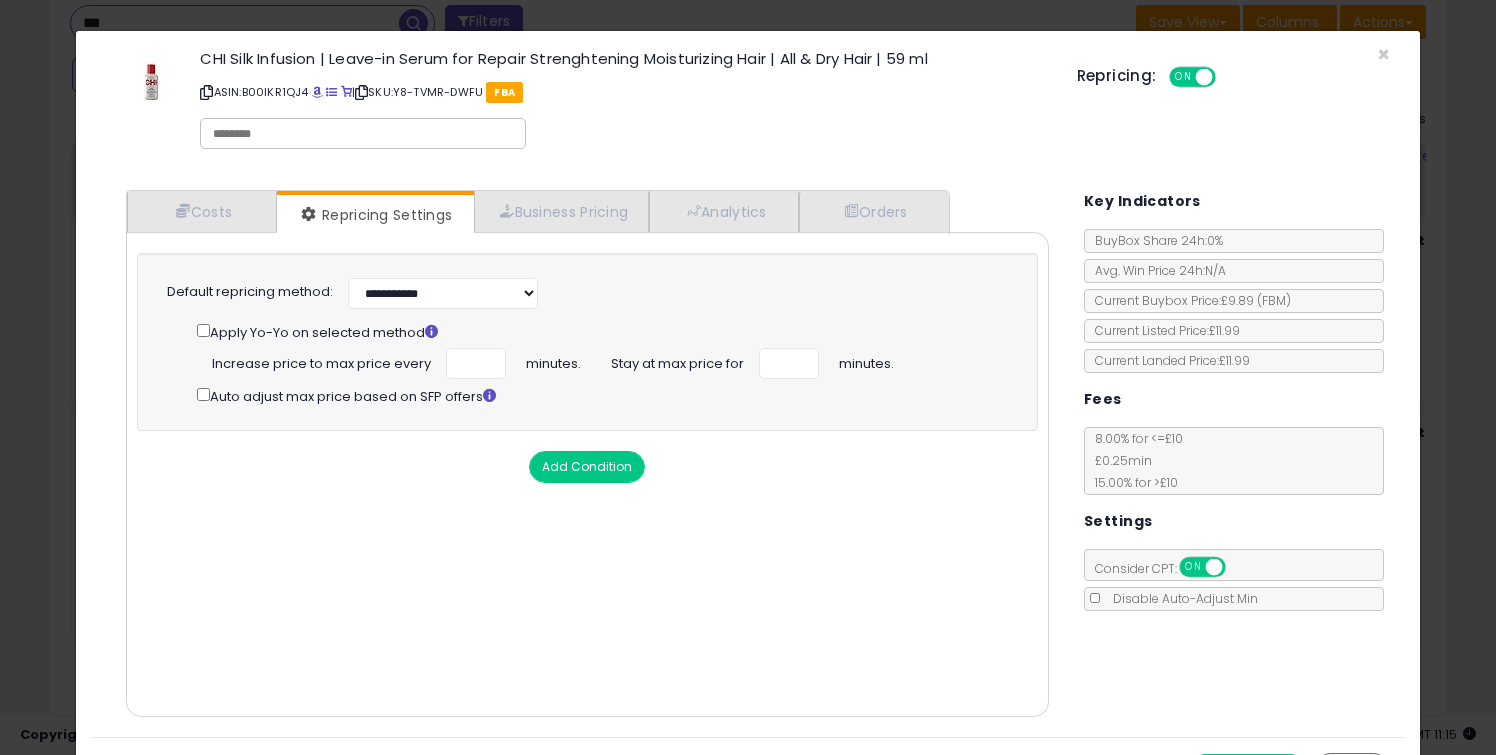click on "Add Condition" at bounding box center (587, 467) 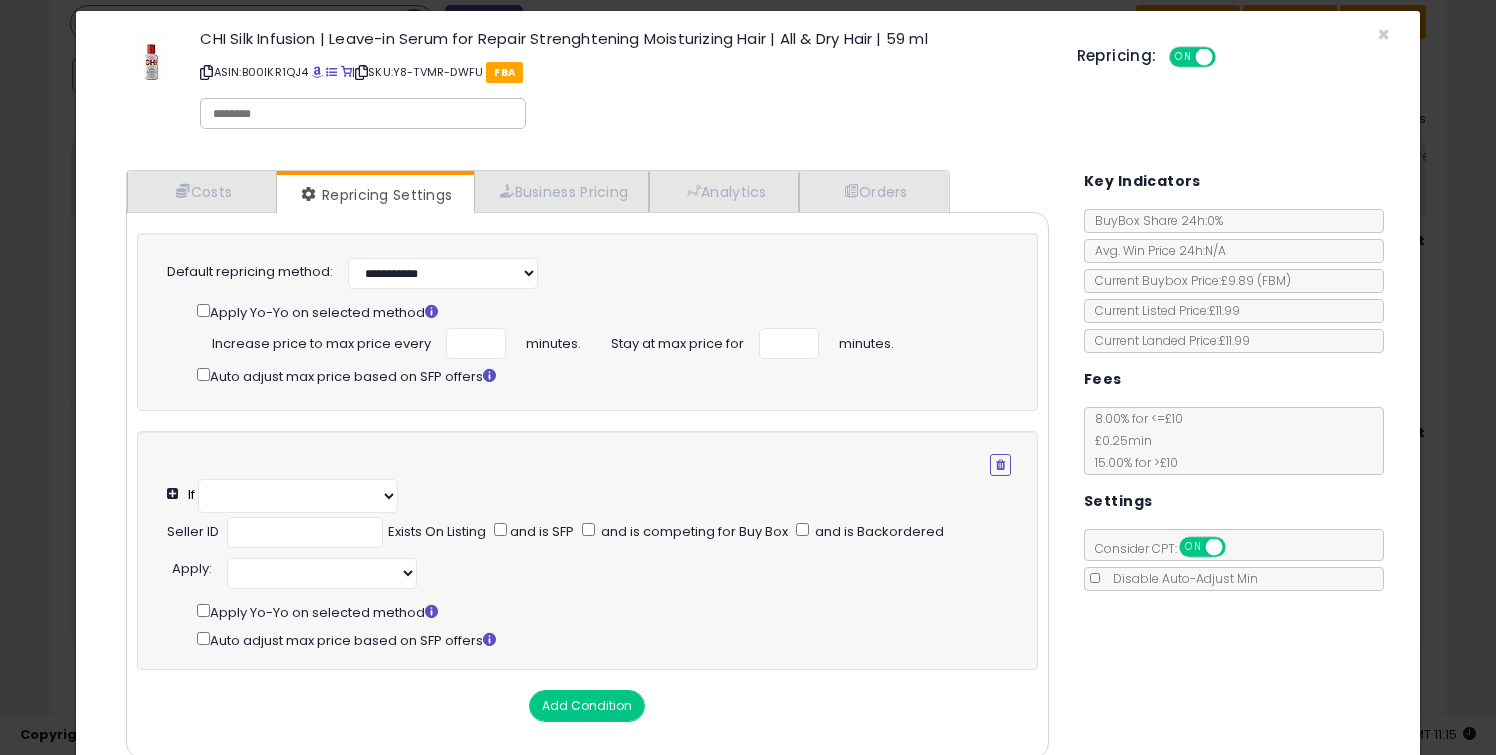 select on "**********" 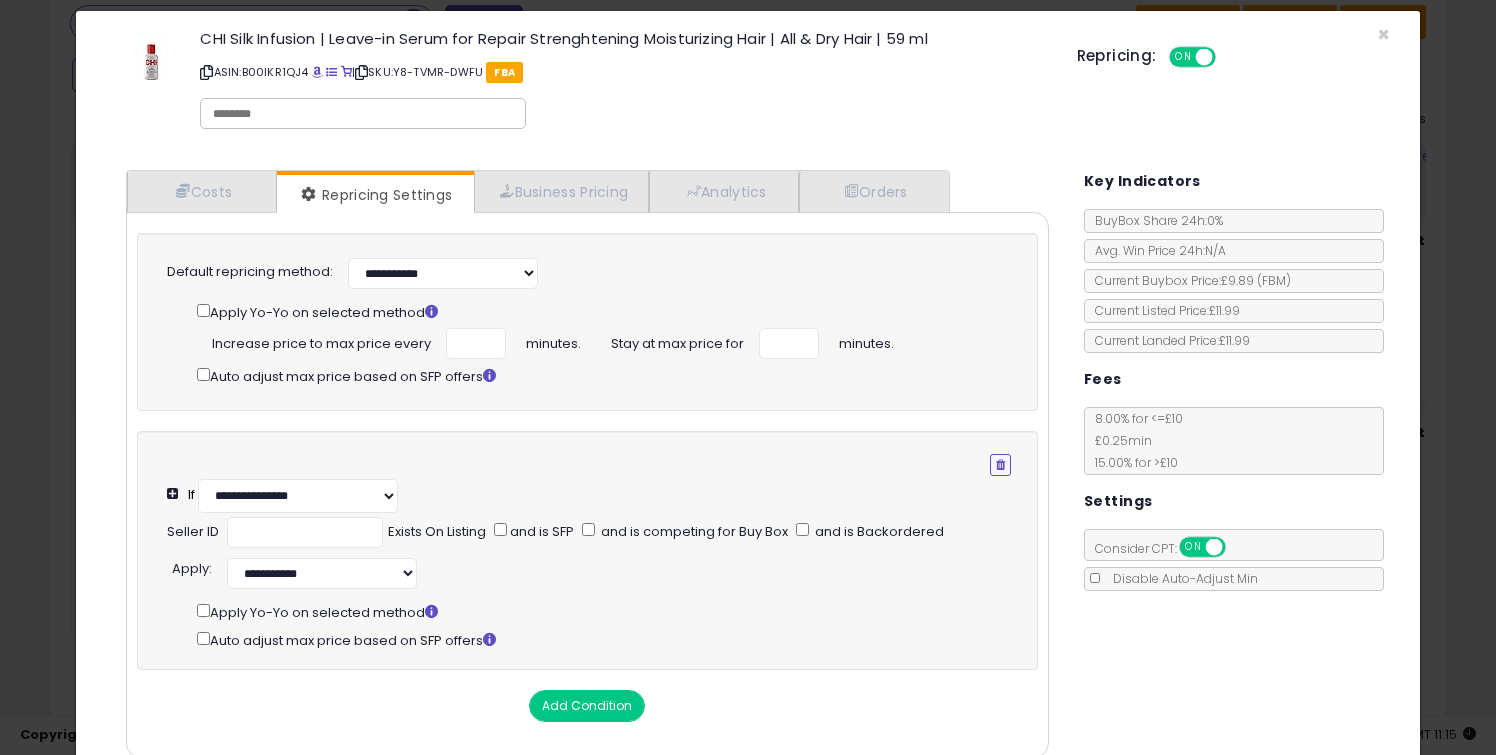 scroll, scrollTop: 23, scrollLeft: 0, axis: vertical 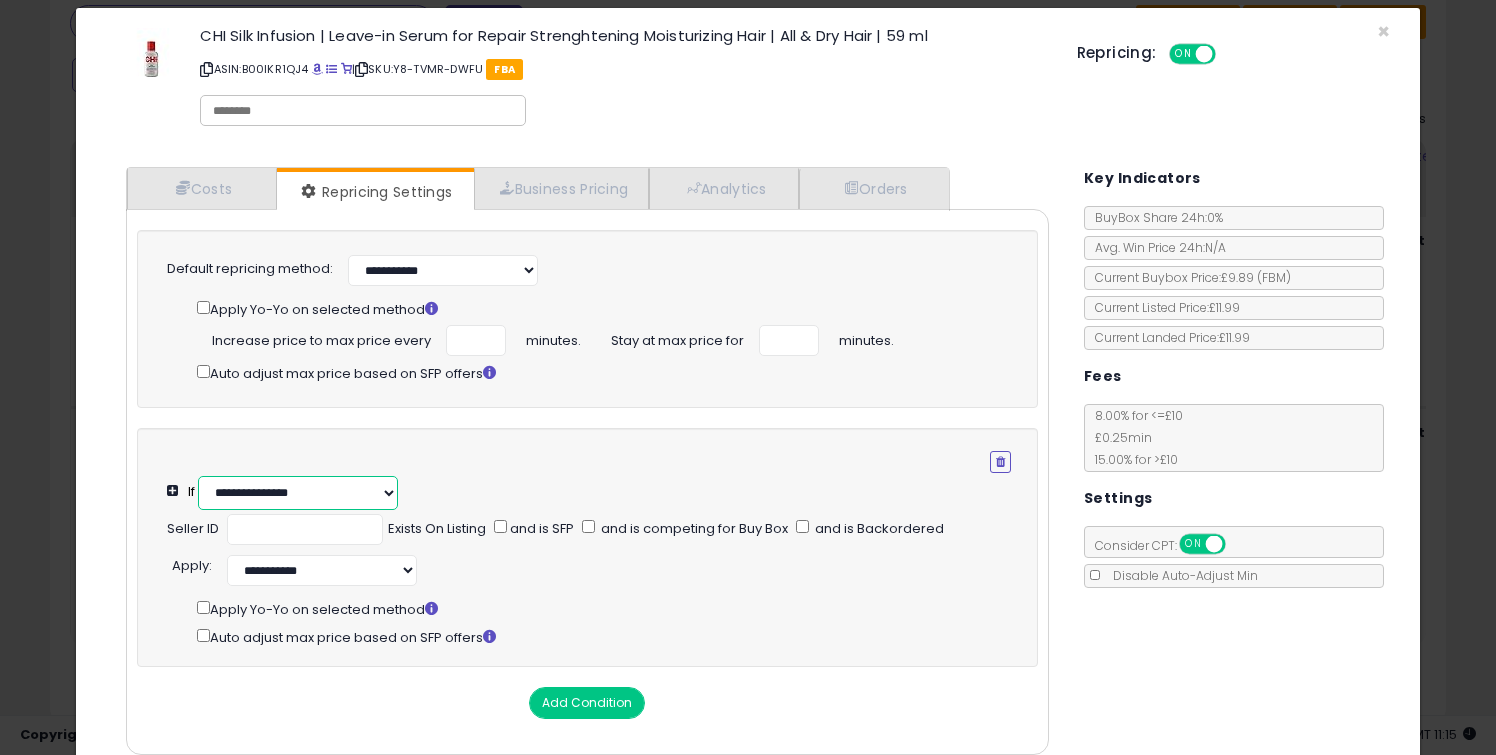 click on "**********" at bounding box center (298, 493) 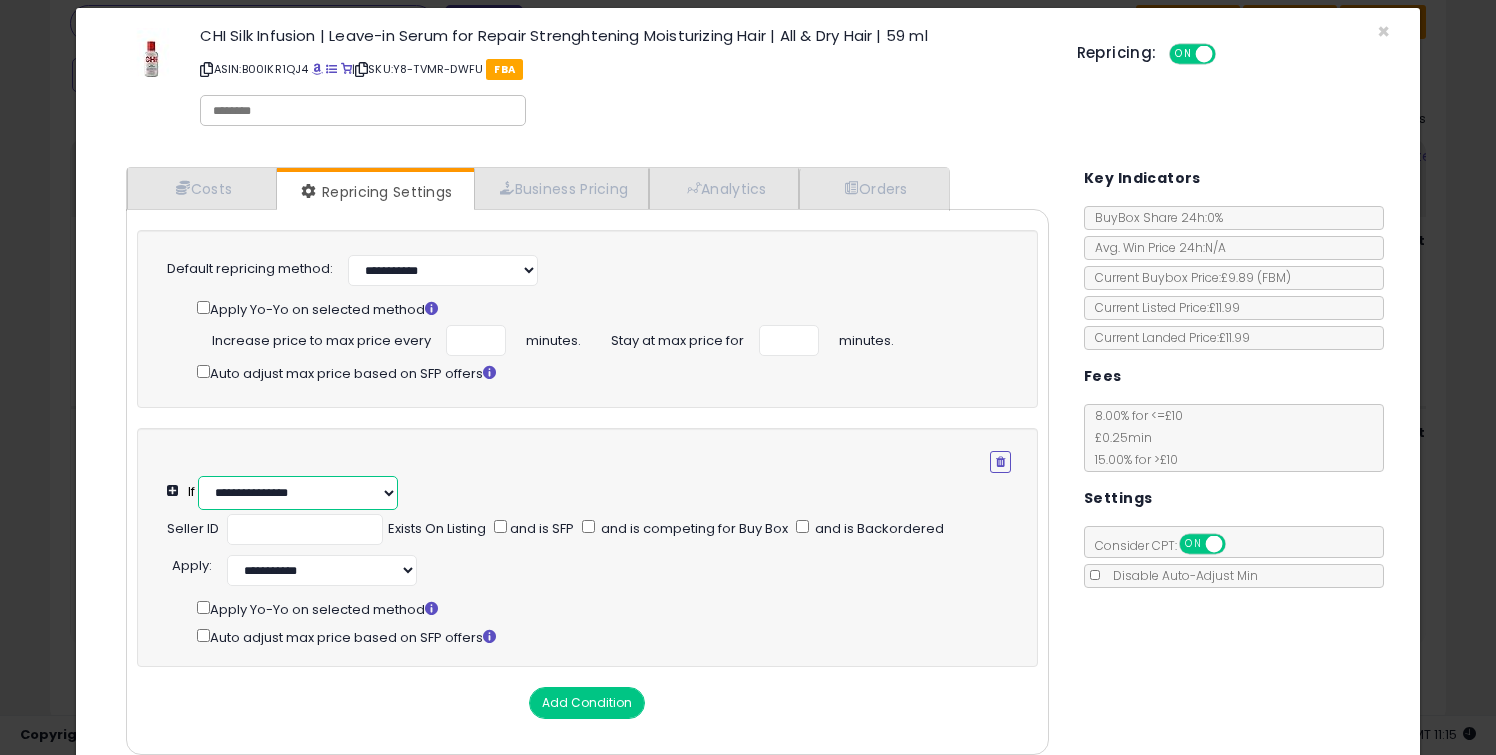 select on "**********" 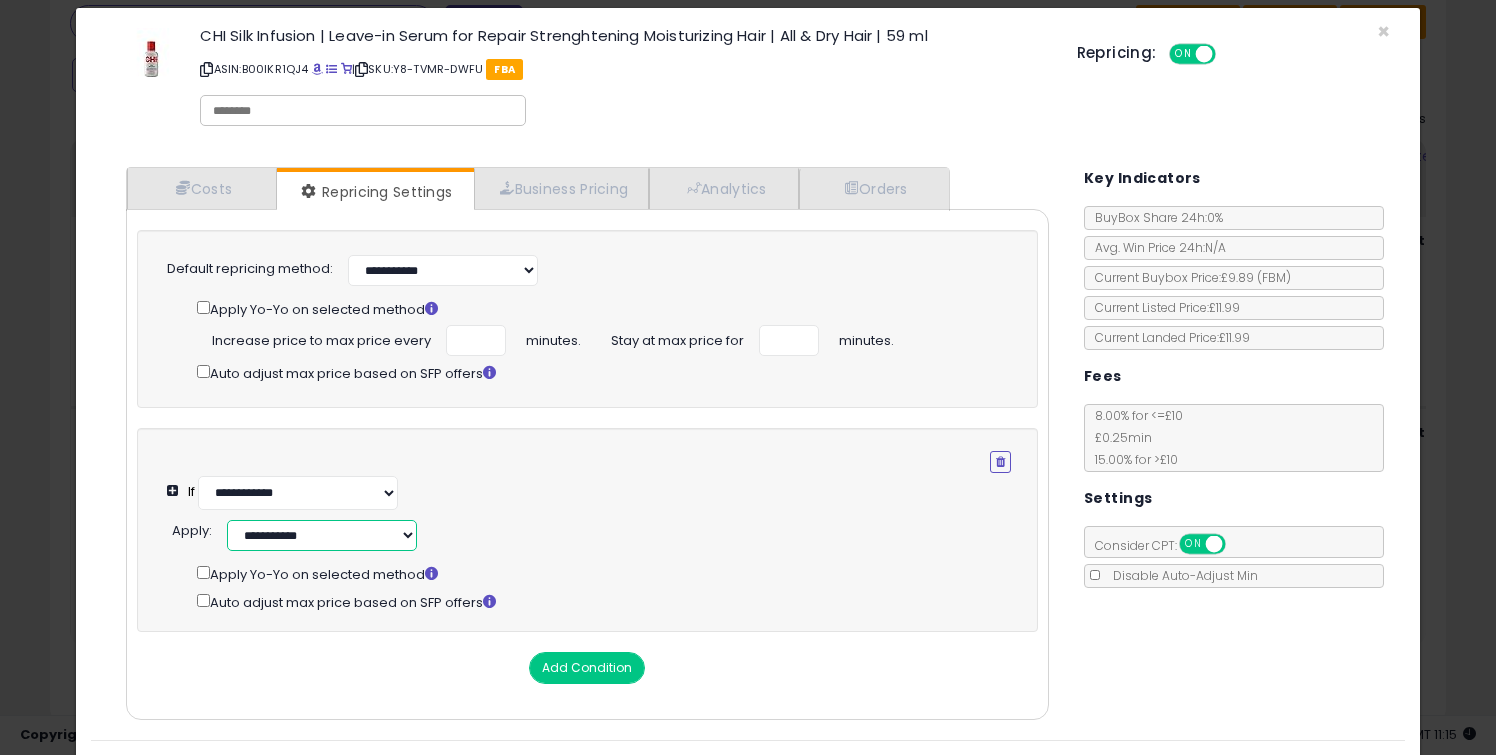 click on "**********" at bounding box center (322, 535) 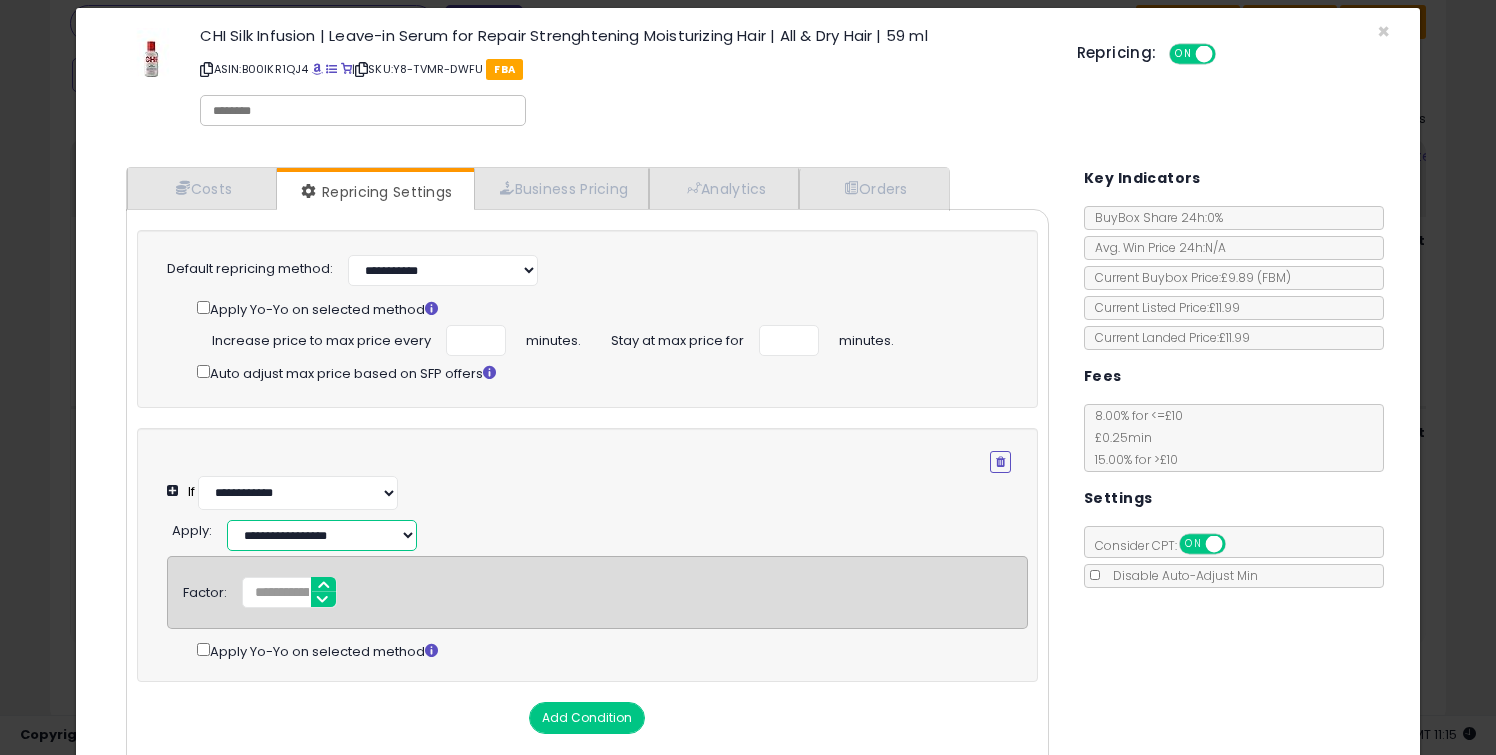 click on "**********" at bounding box center [322, 535] 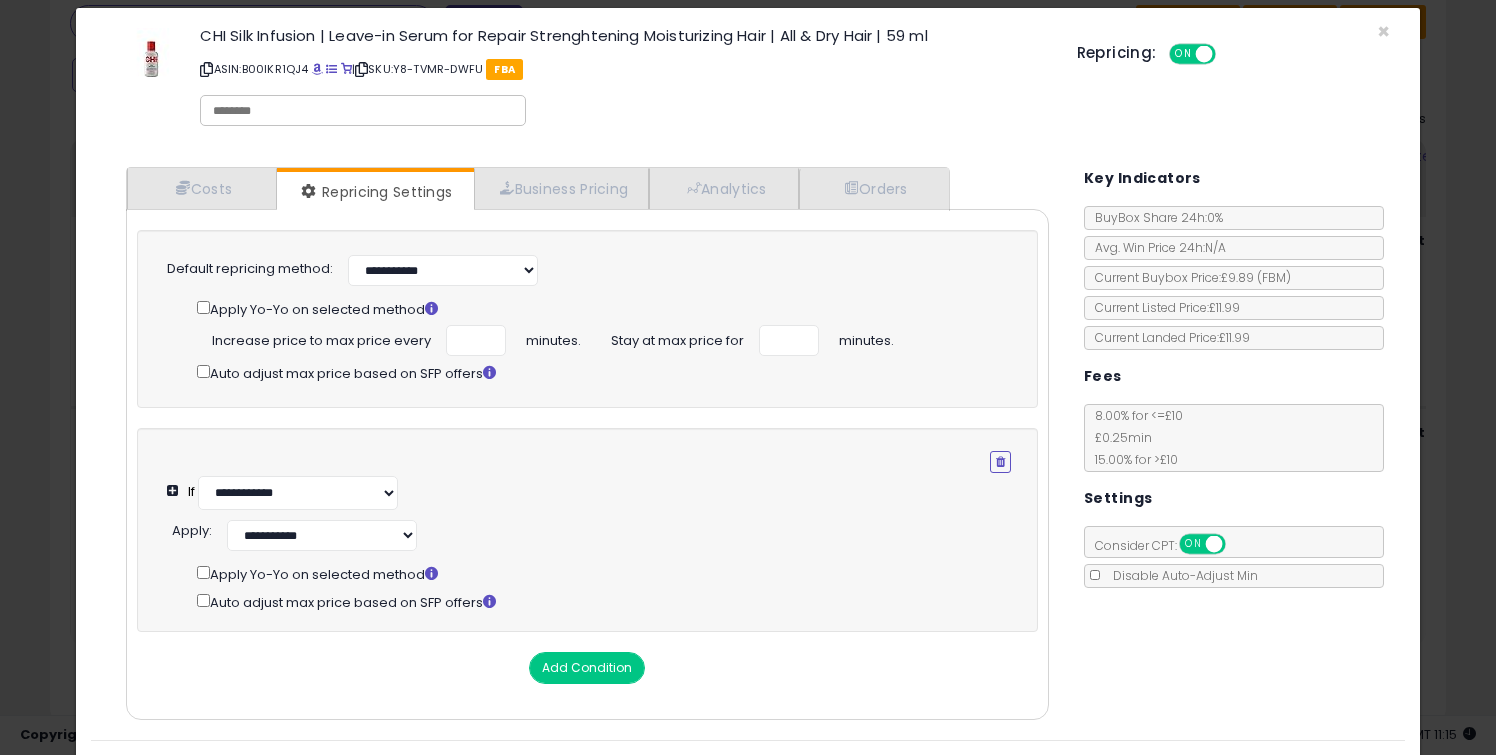 click on "**********" at bounding box center [597, 533] 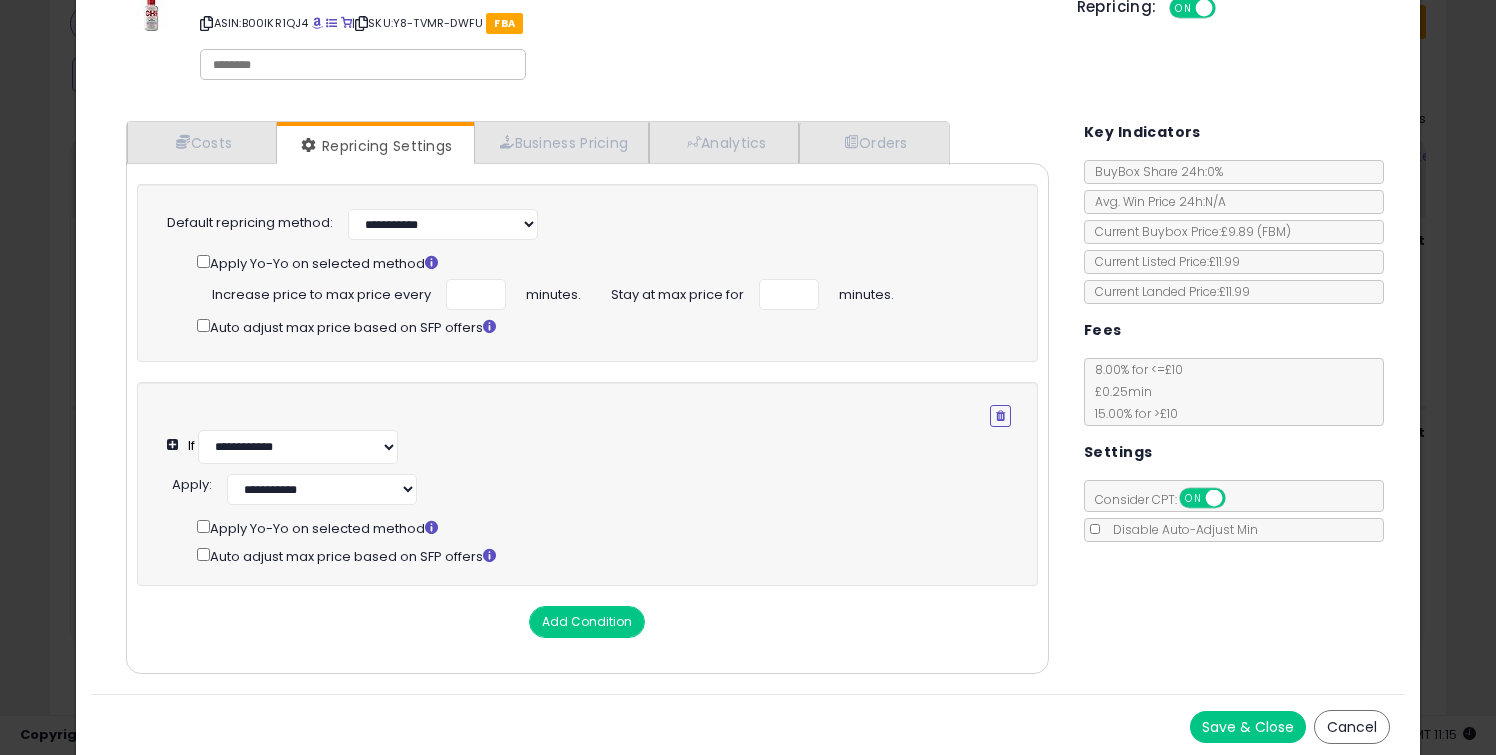 click on "**********" at bounding box center (597, 487) 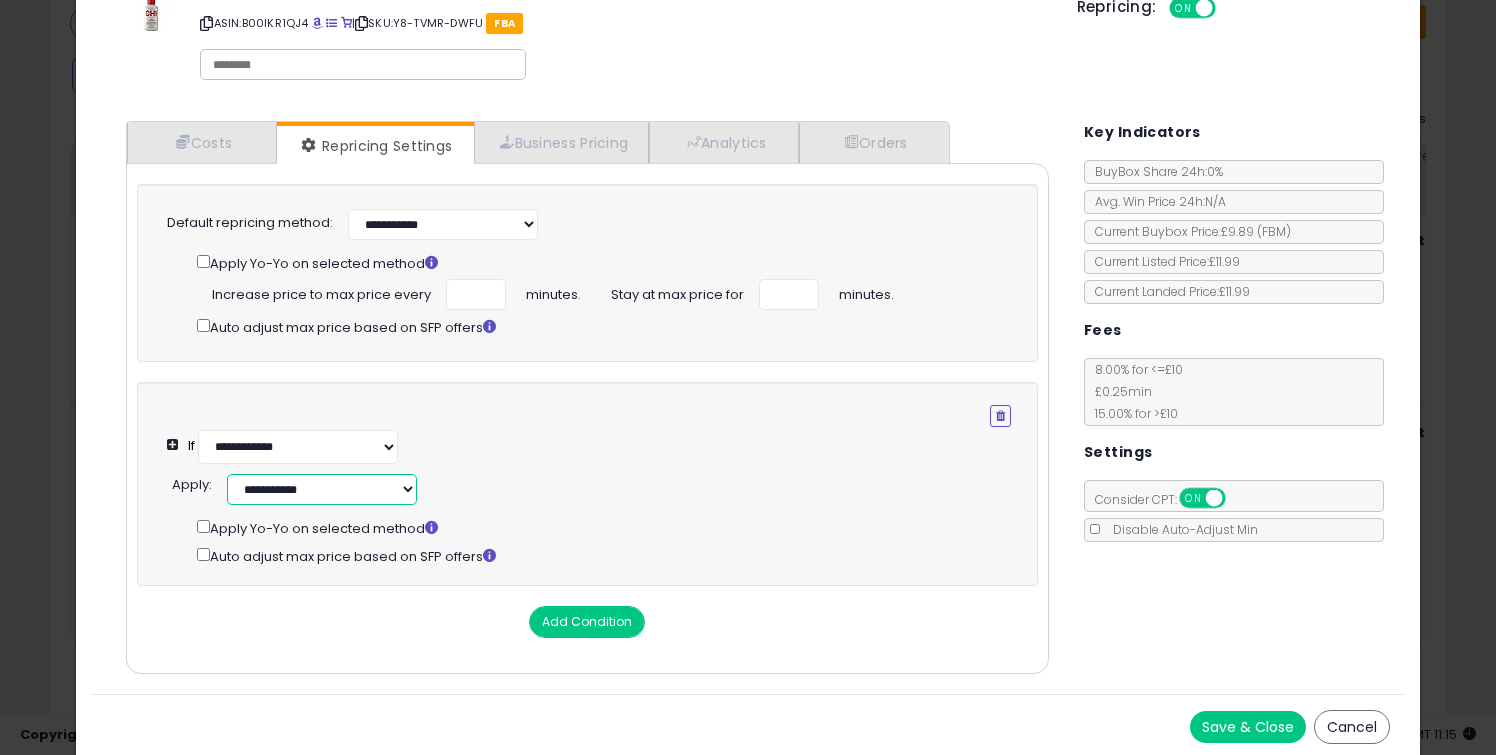 click on "**********" at bounding box center [322, 489] 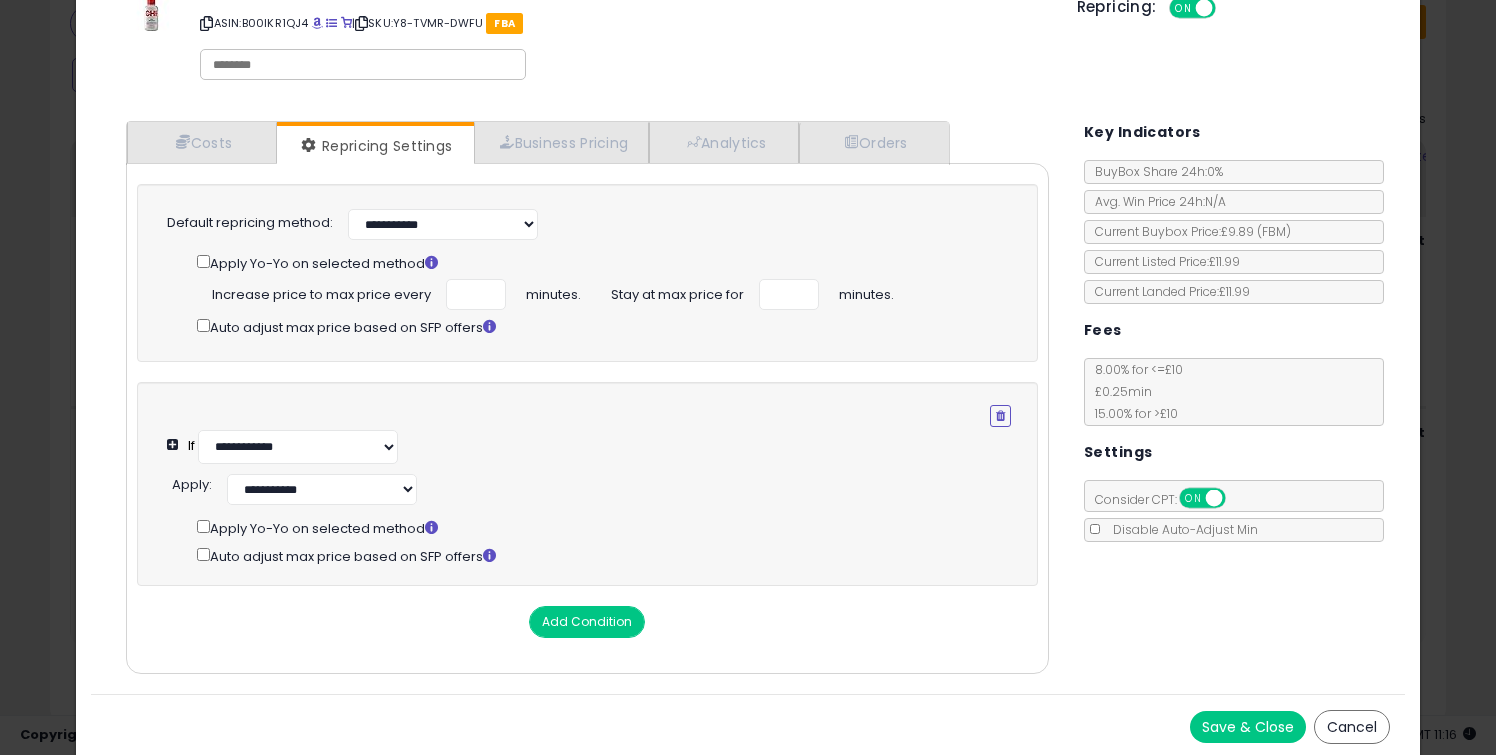 click on "**********" 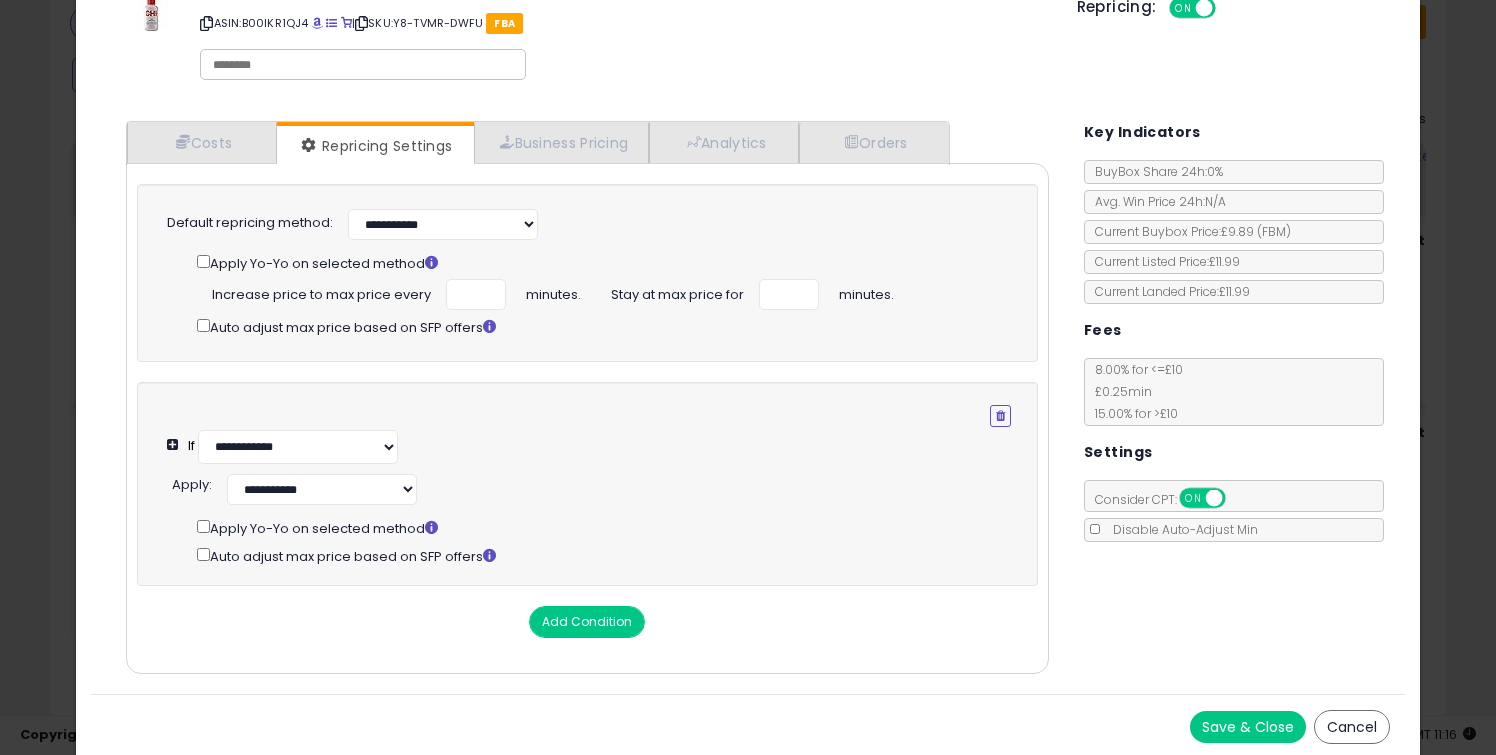 click on "× Close
CHI Silk Infusion | Leave-in Serum for Repair Strenghtening Moisturizing Hair | All & Dry Hair | 59 ml
ASIN:  B00IKR1QJ4
|
SKU:  Y8-TVMR-DWFU
FBA
Repricing:
ON   OFF" 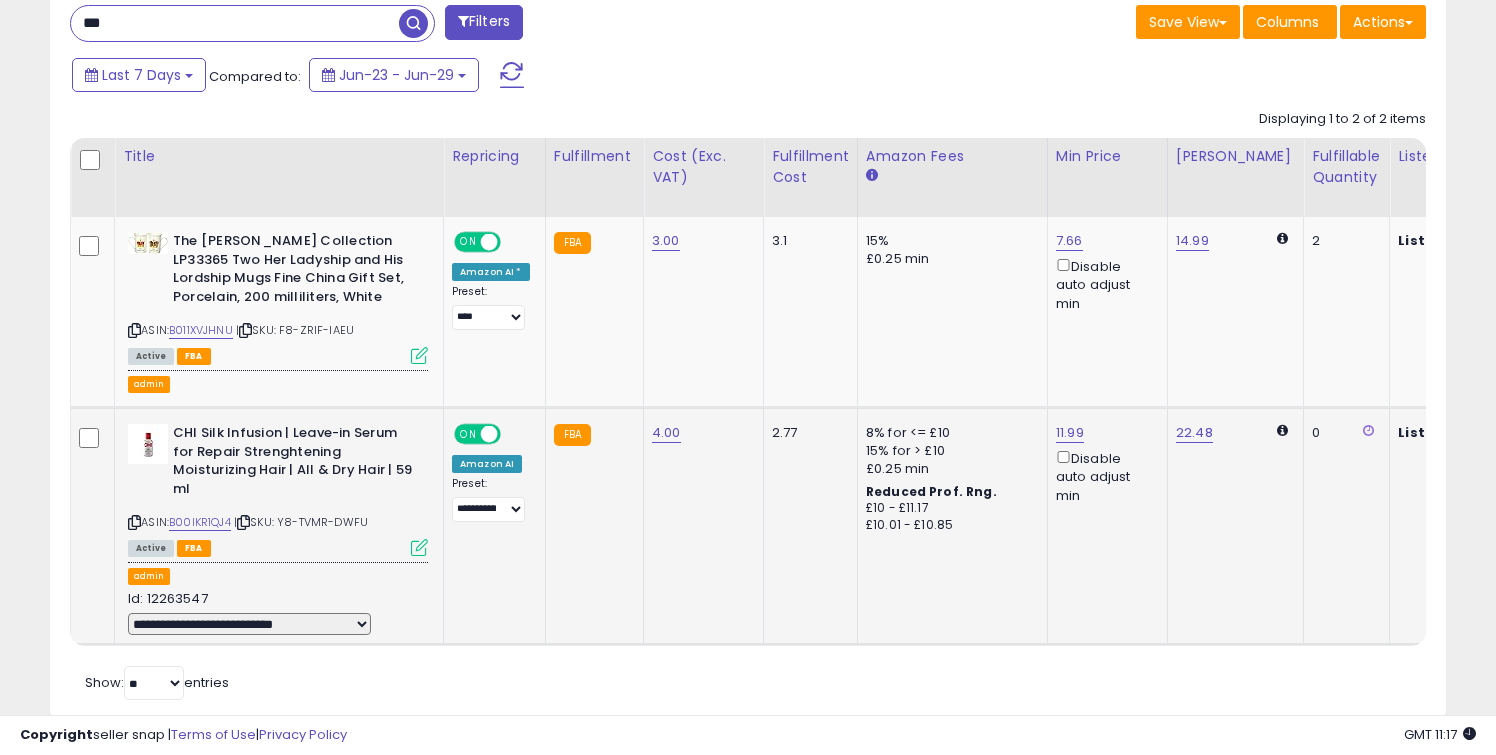 click at bounding box center (419, 547) 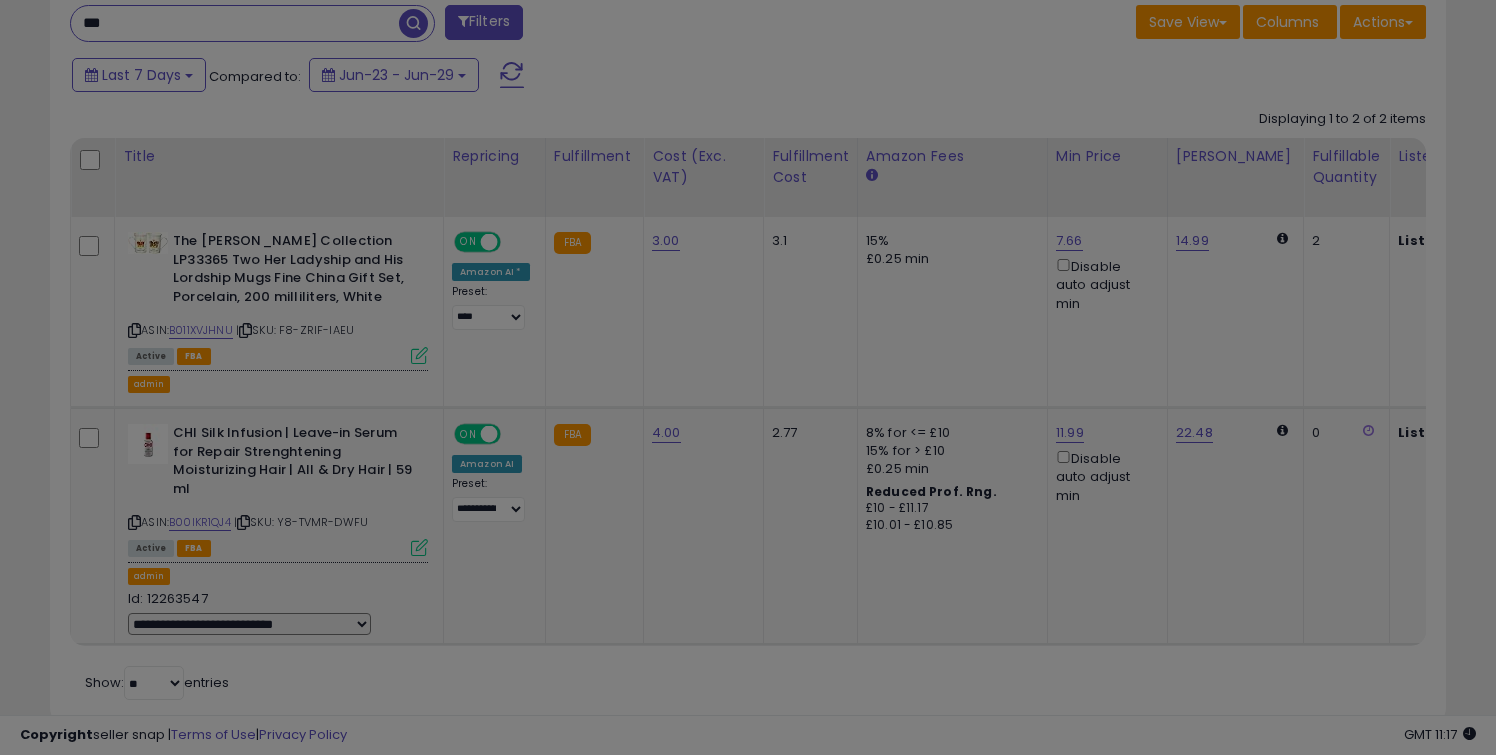 scroll, scrollTop: 0, scrollLeft: 0, axis: both 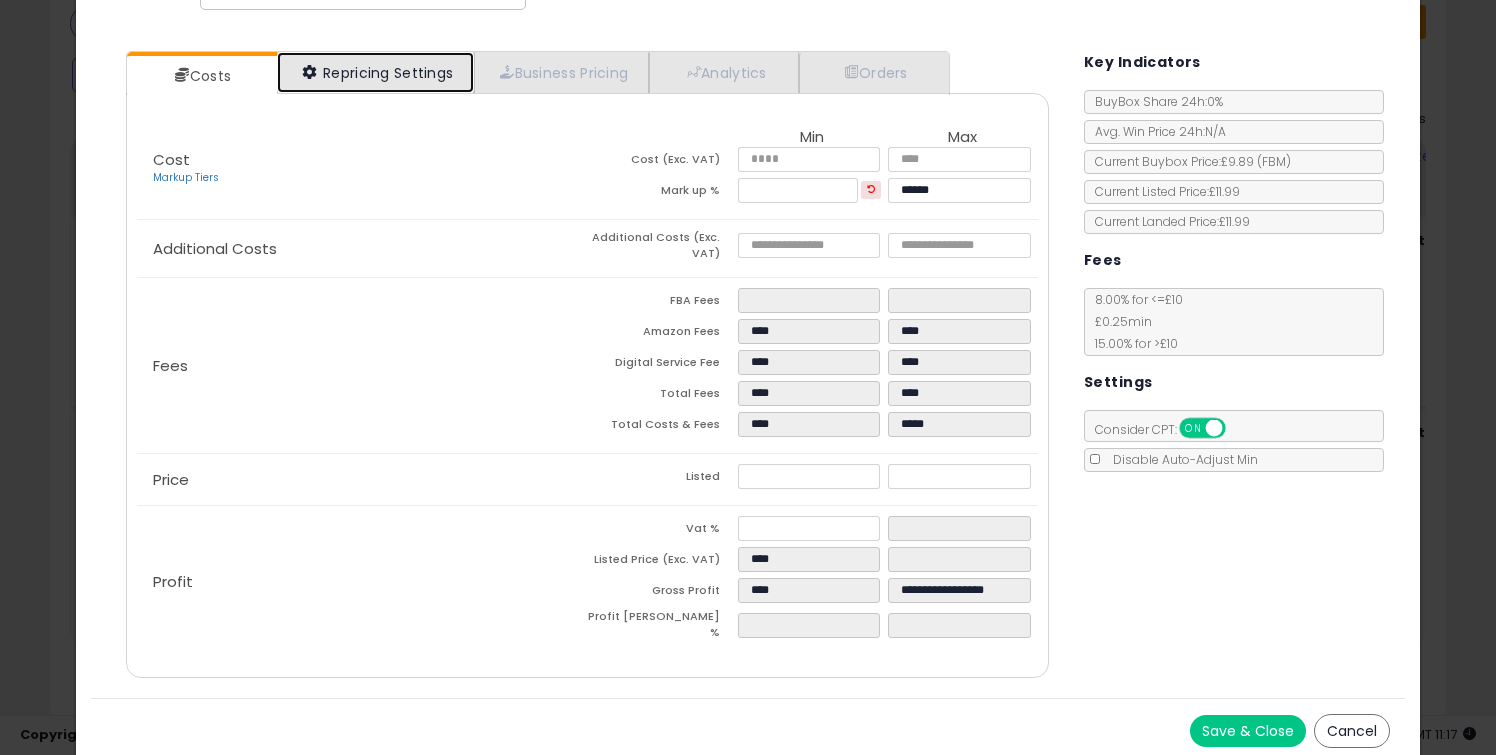 click on "Repricing Settings" at bounding box center (376, 72) 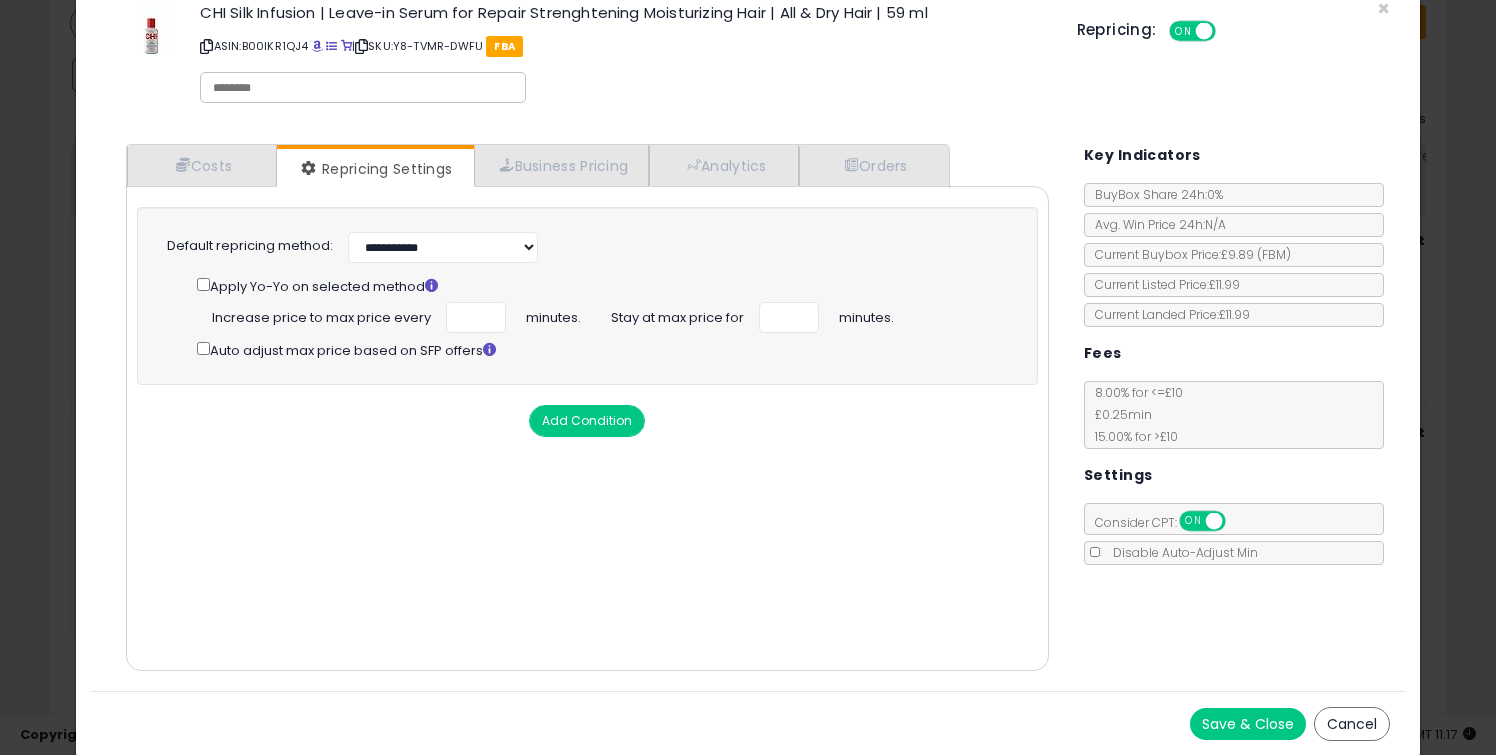 click on "Add Condition" at bounding box center [587, 421] 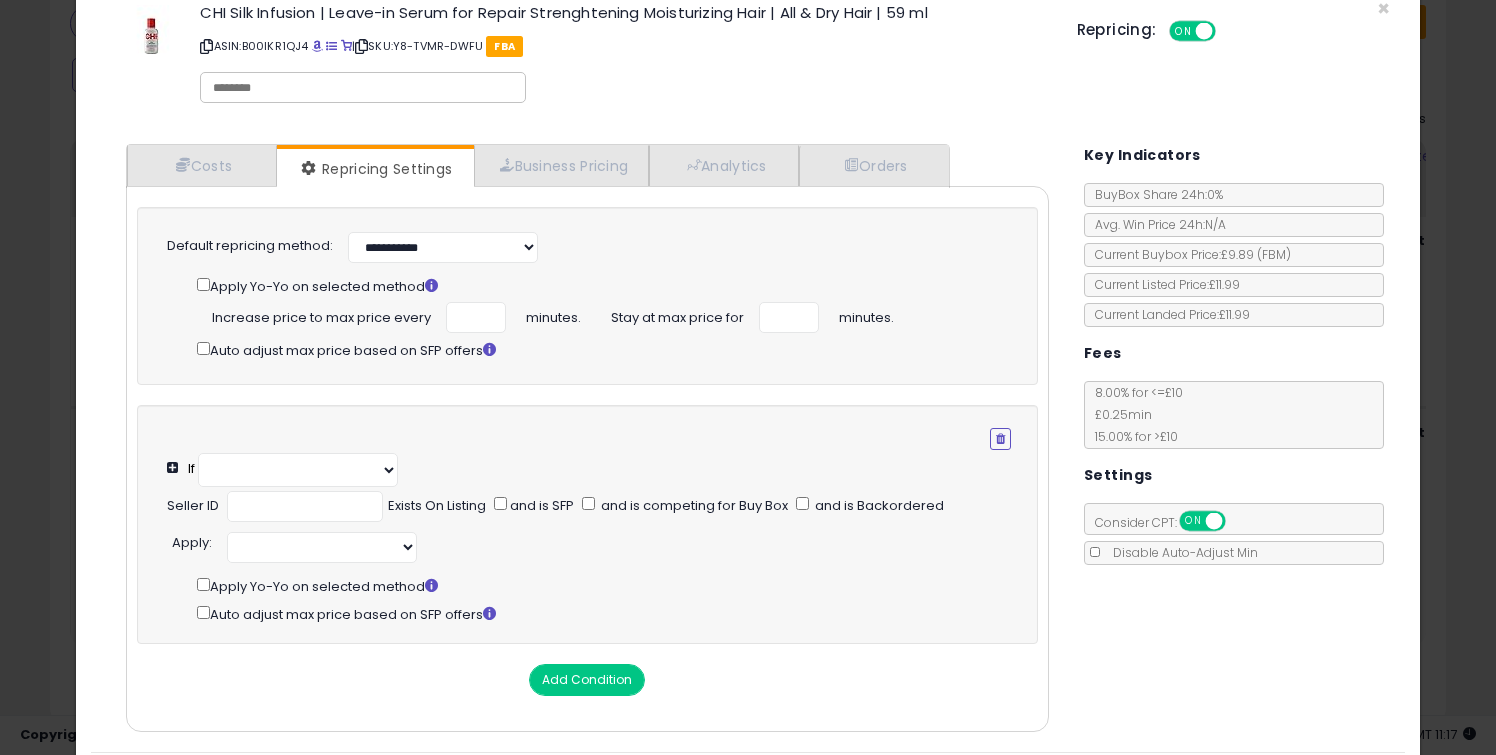 select on "**********" 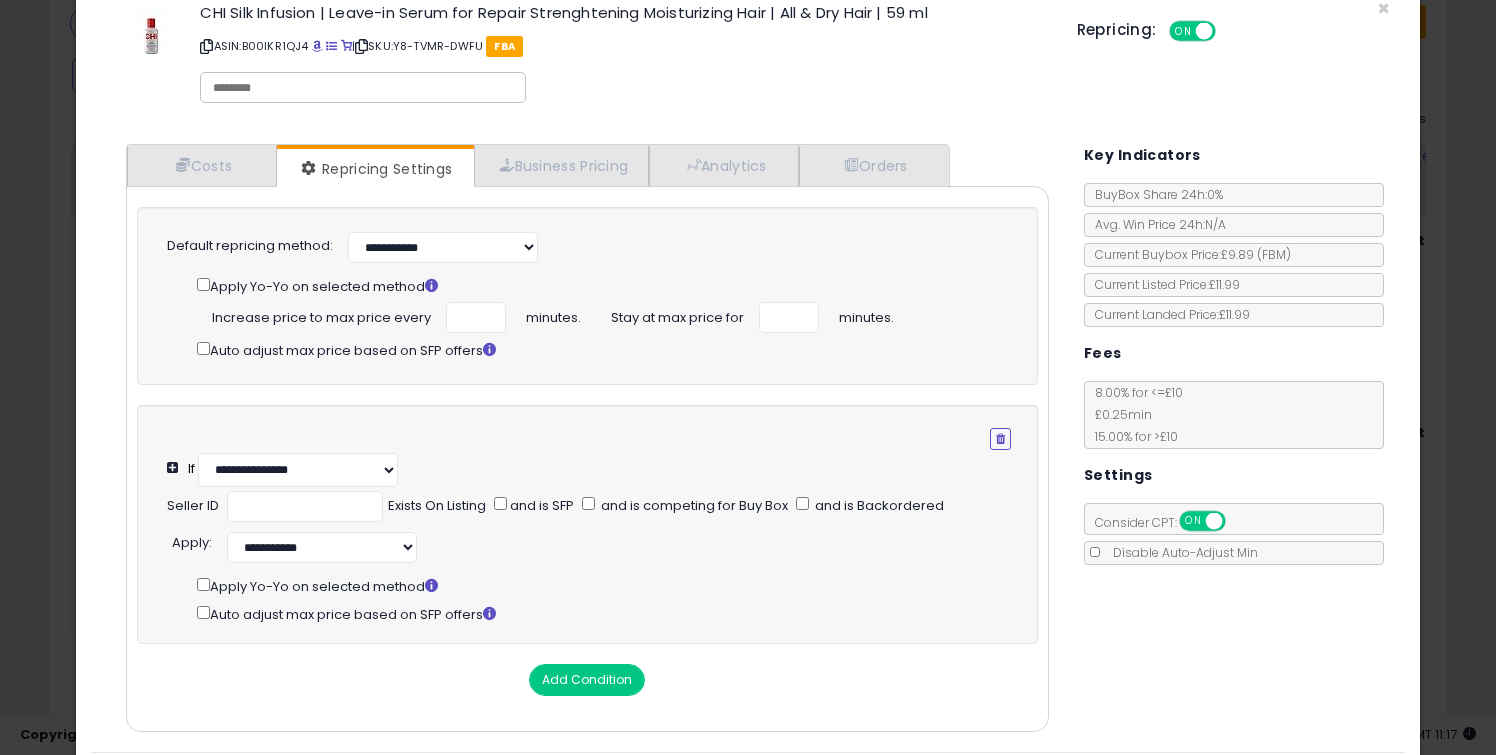 scroll, scrollTop: 104, scrollLeft: 0, axis: vertical 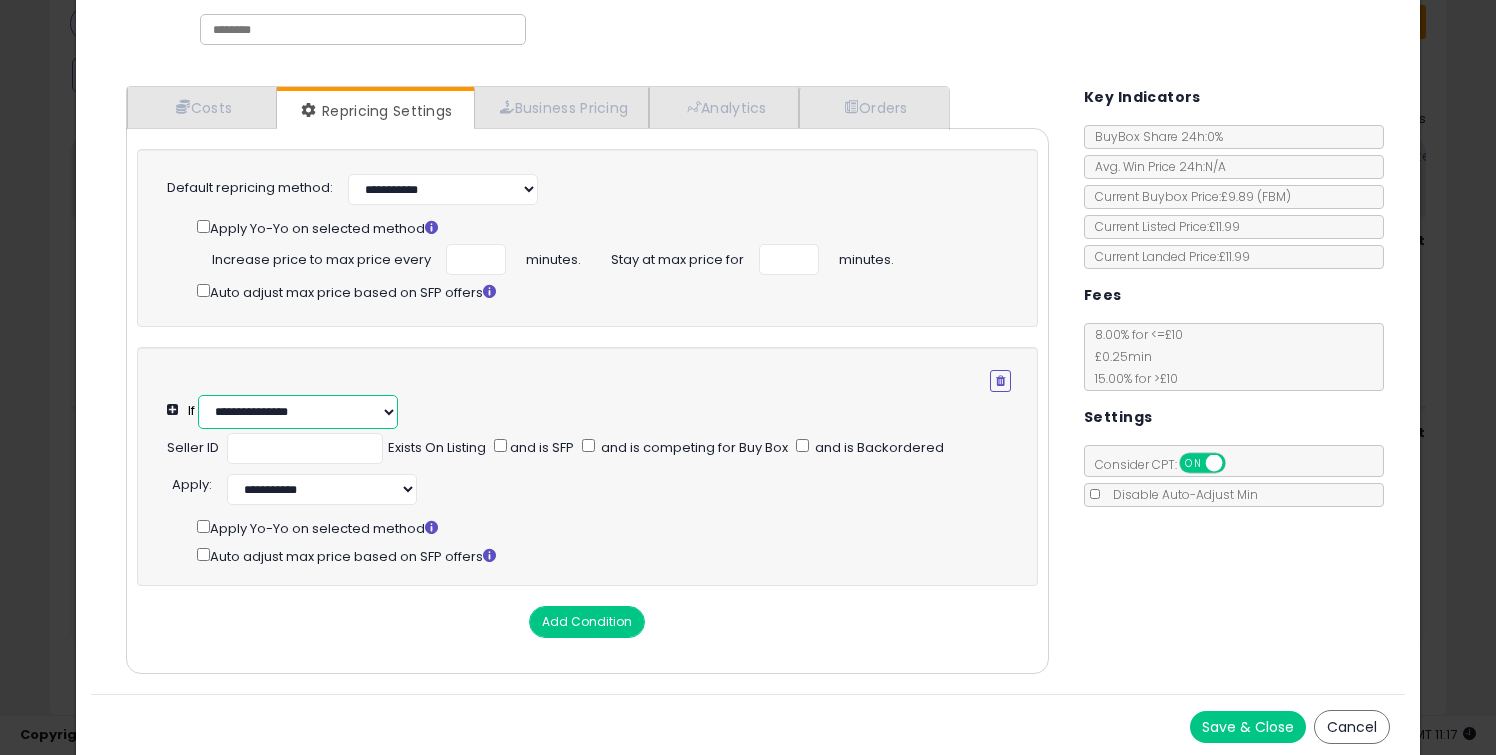 click on "**********" at bounding box center (298, 412) 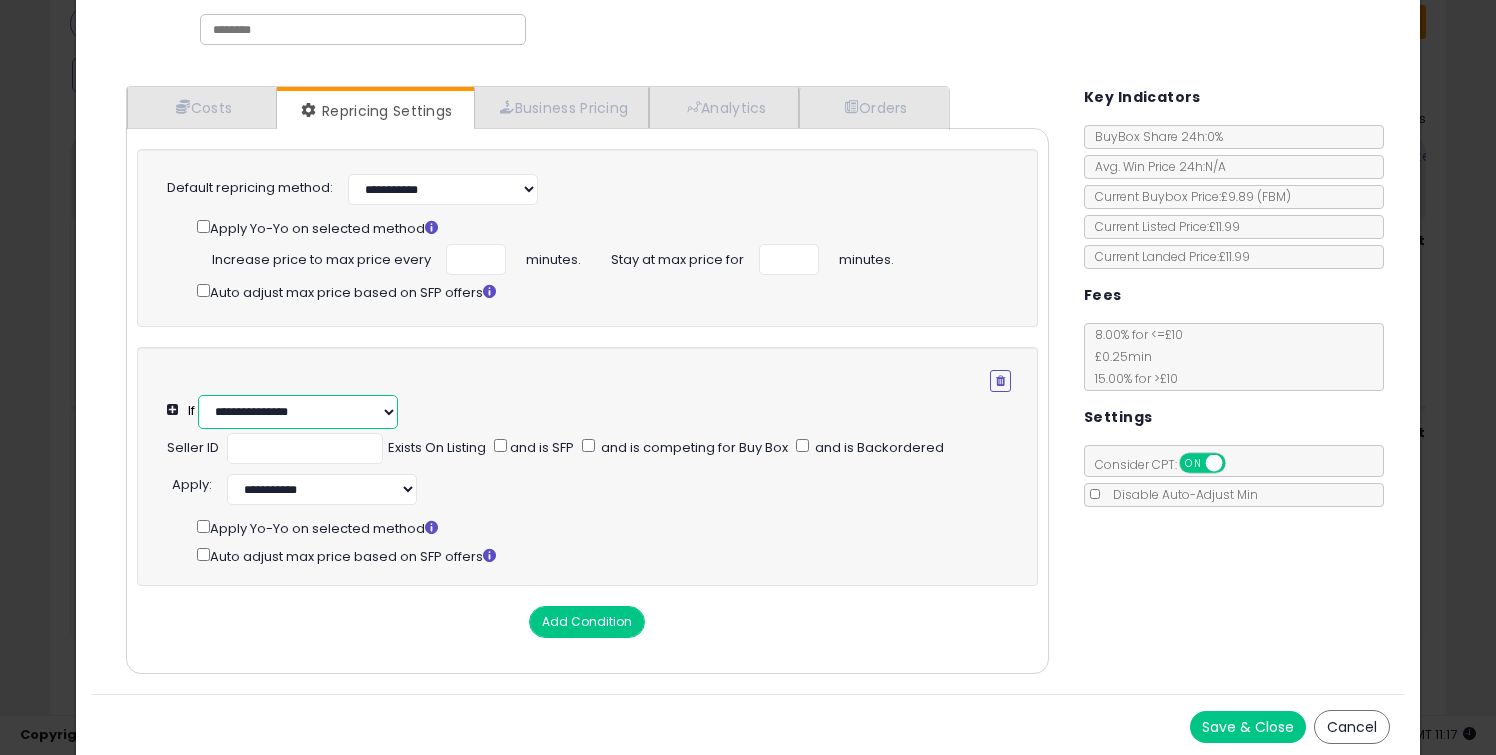 select on "**********" 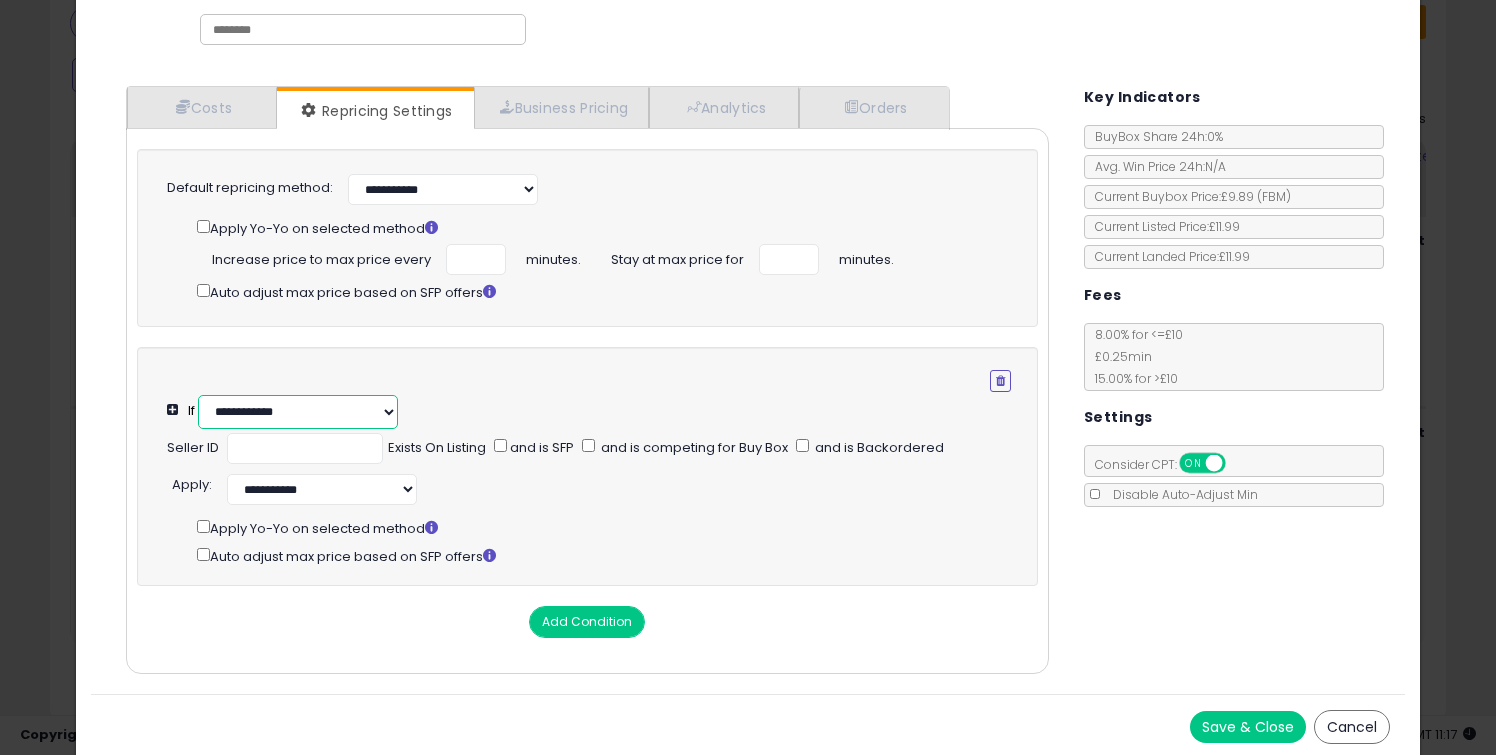 scroll, scrollTop: 69, scrollLeft: 0, axis: vertical 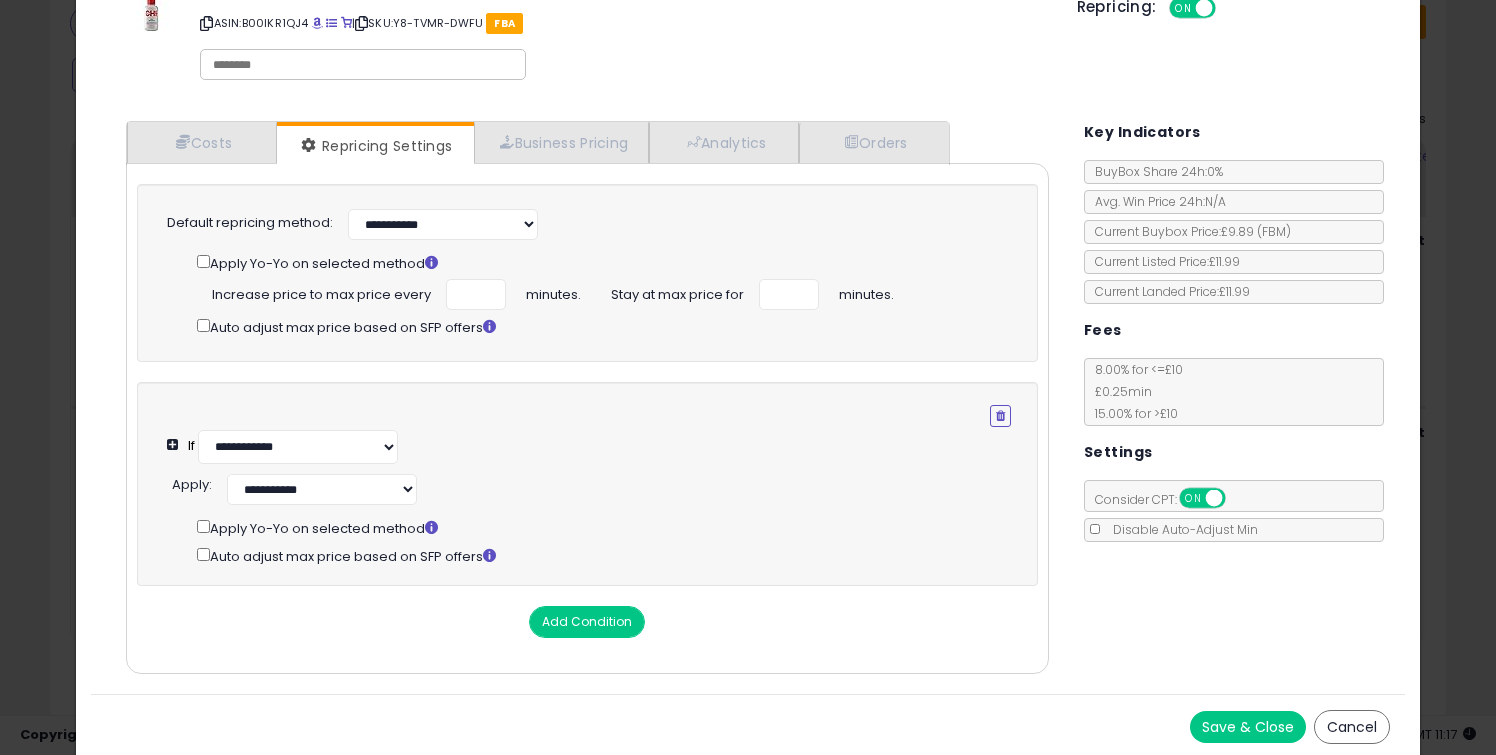 click on "**********" at bounding box center [589, 433] 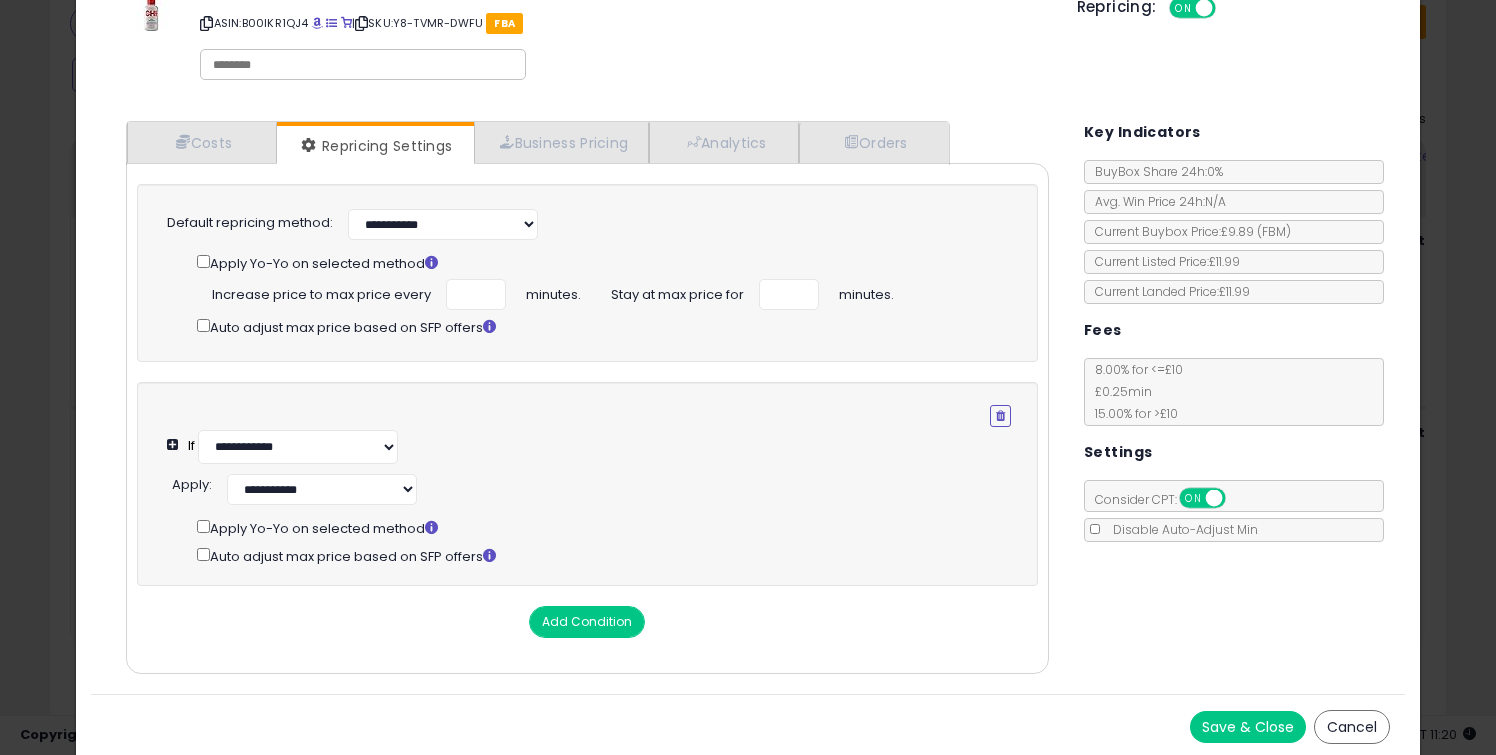 click on "× Close
CHI Silk Infusion | Leave-in Serum for Repair Strenghtening Moisturizing Hair | All & Dry Hair | 59 ml
ASIN:  B00IKR1QJ4
|
SKU:  Y8-TVMR-DWFU
FBA
Repricing:
ON   OFF" 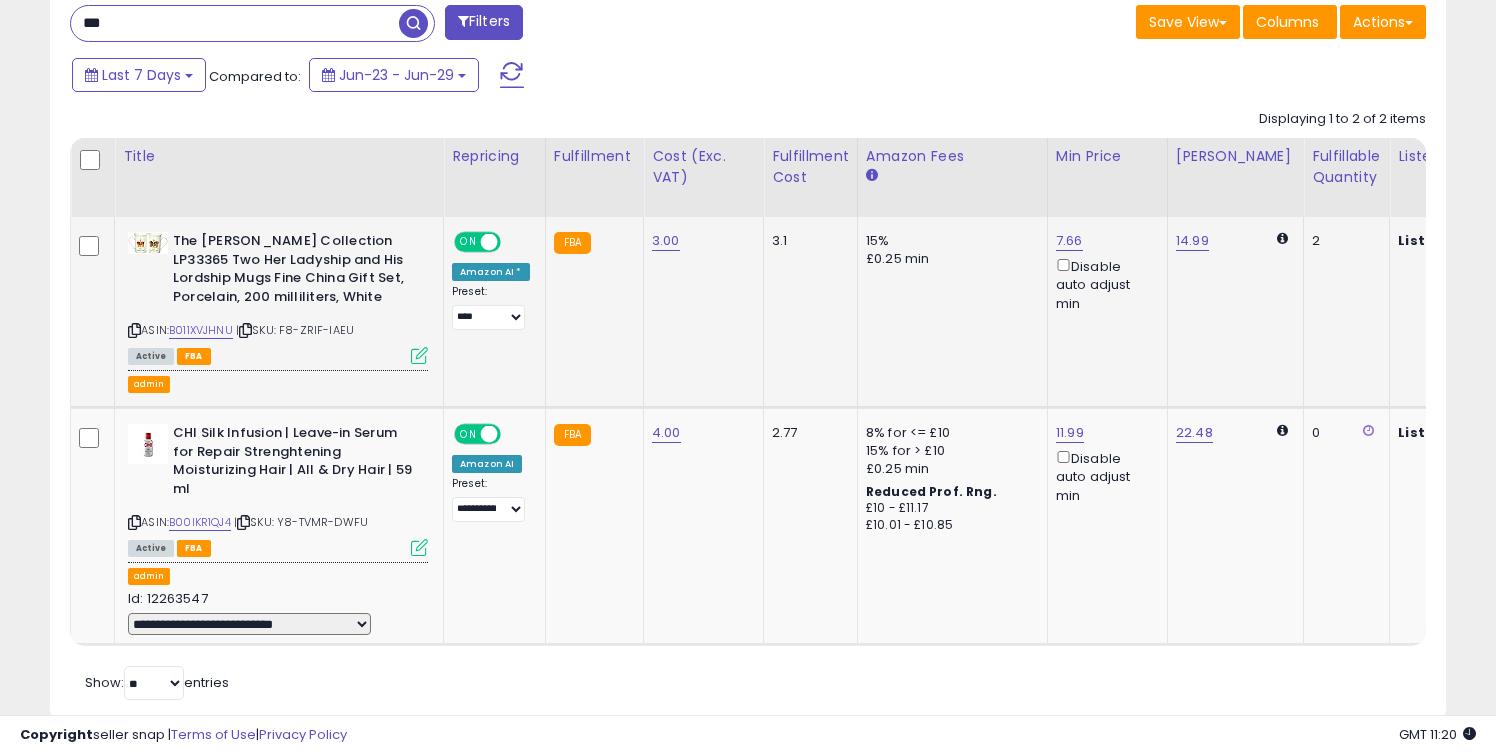 scroll, scrollTop: 0, scrollLeft: 0, axis: both 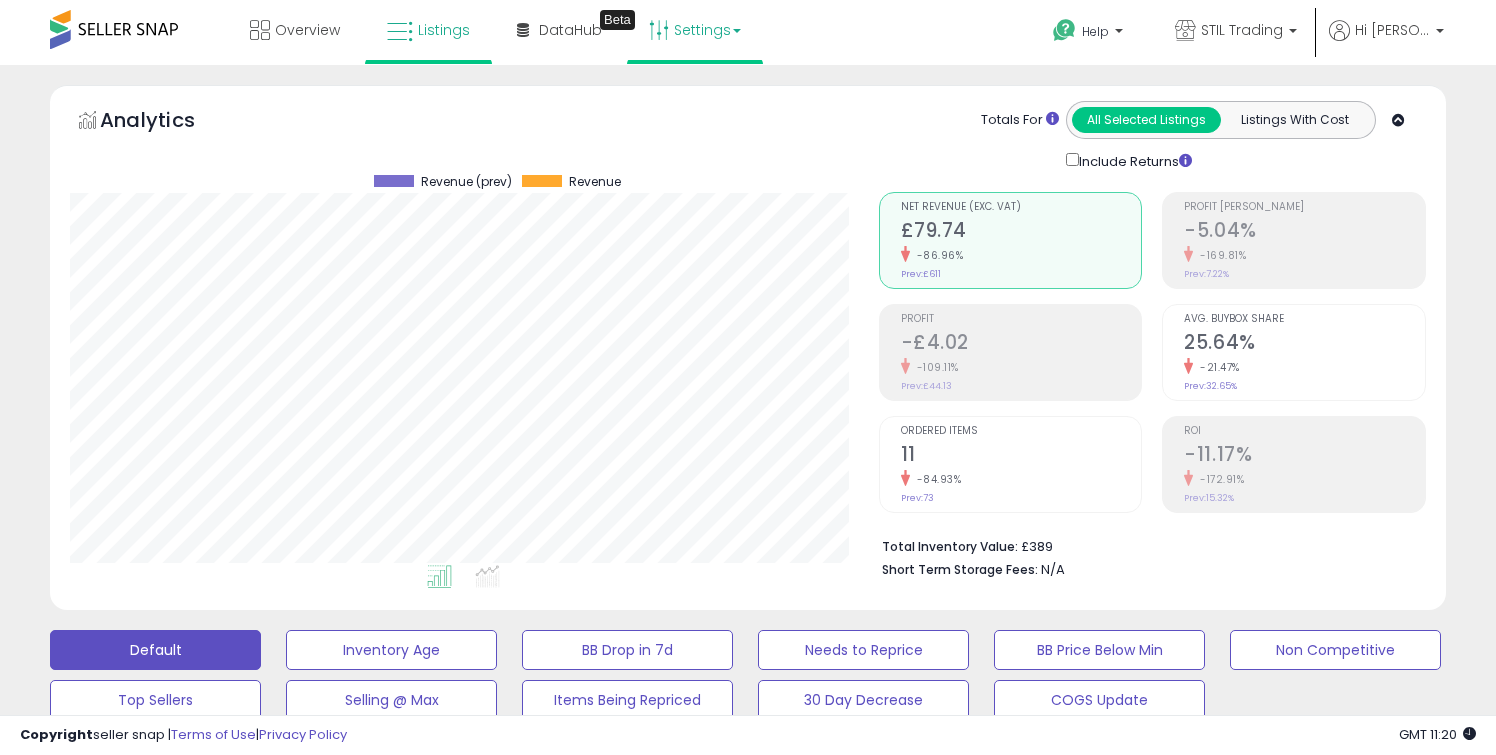 click on "Settings" at bounding box center (695, 30) 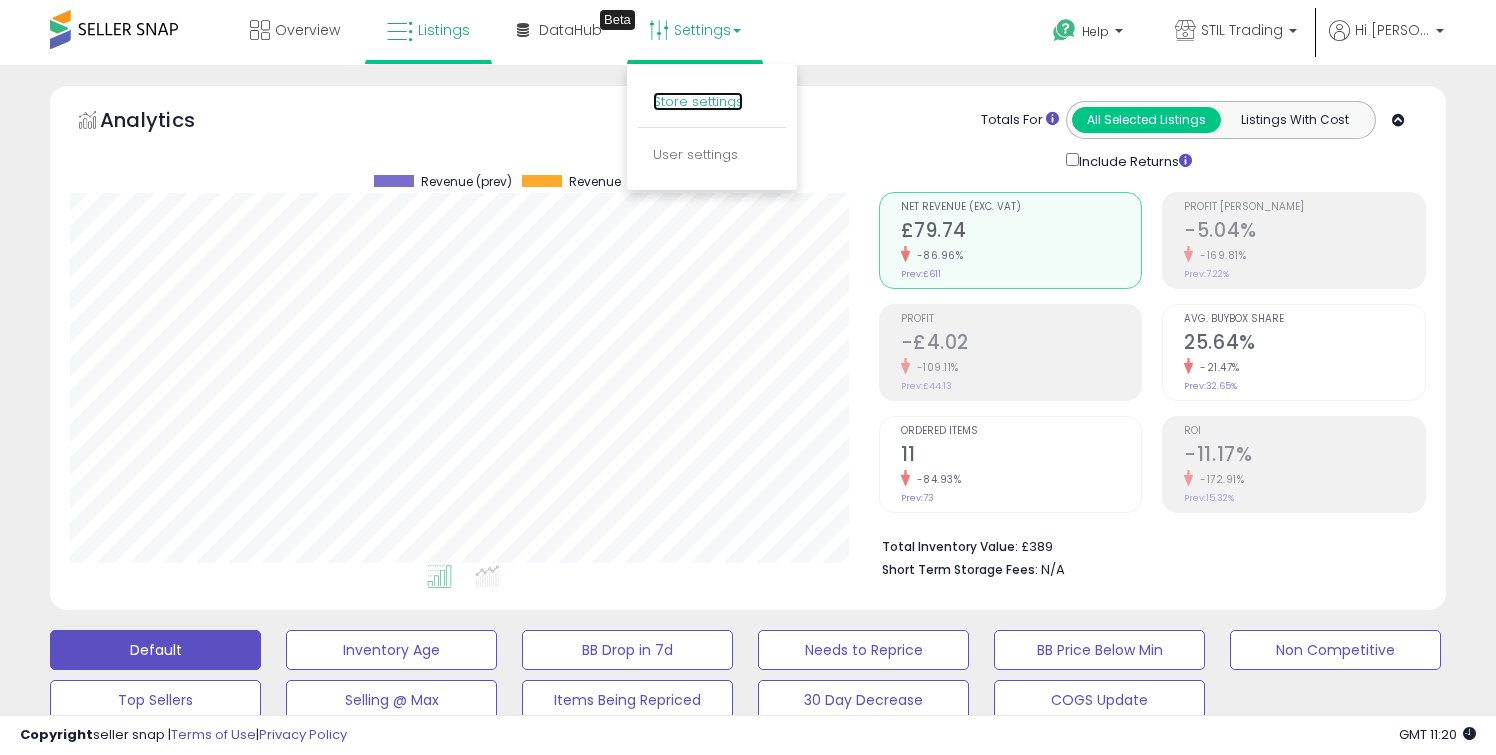 click on "Store
settings" at bounding box center [698, 101] 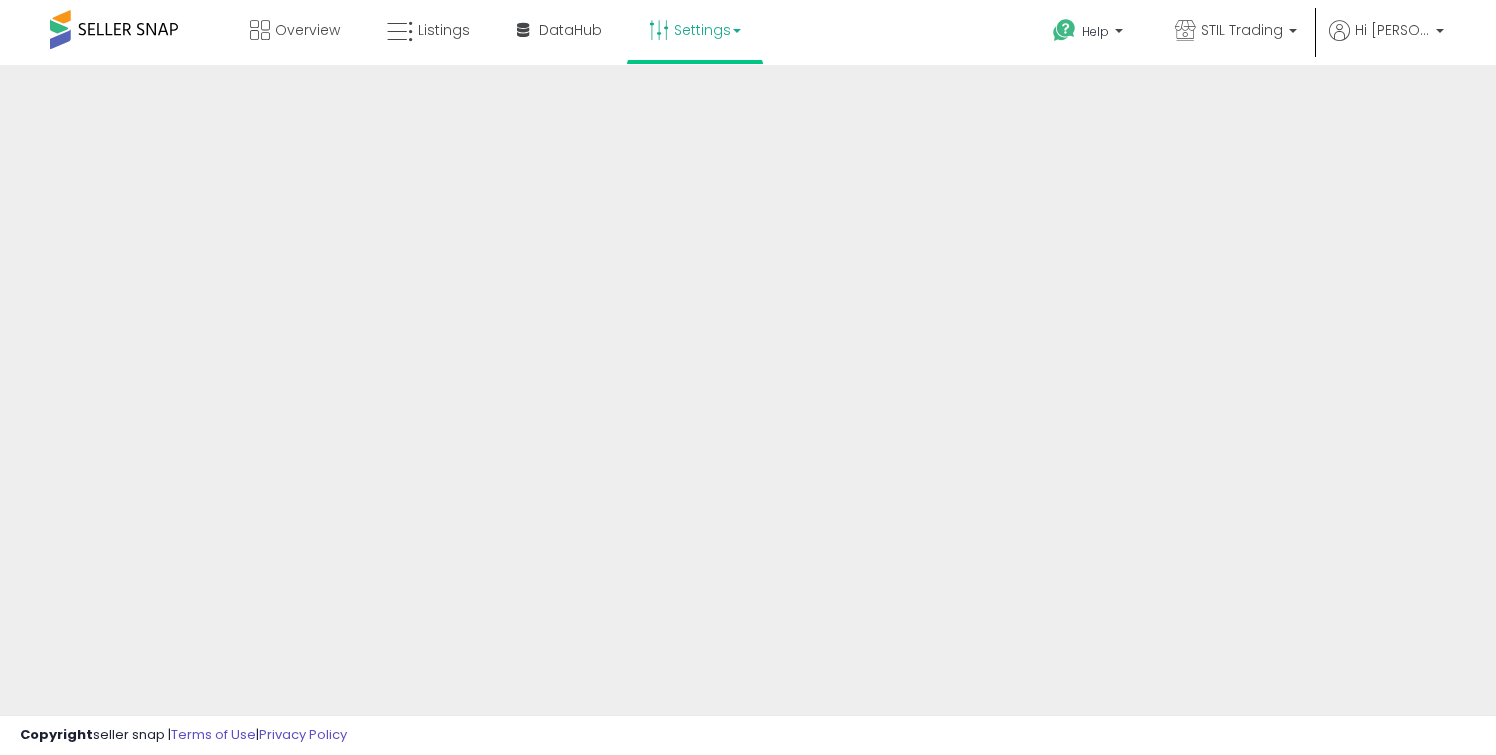 scroll, scrollTop: 0, scrollLeft: 0, axis: both 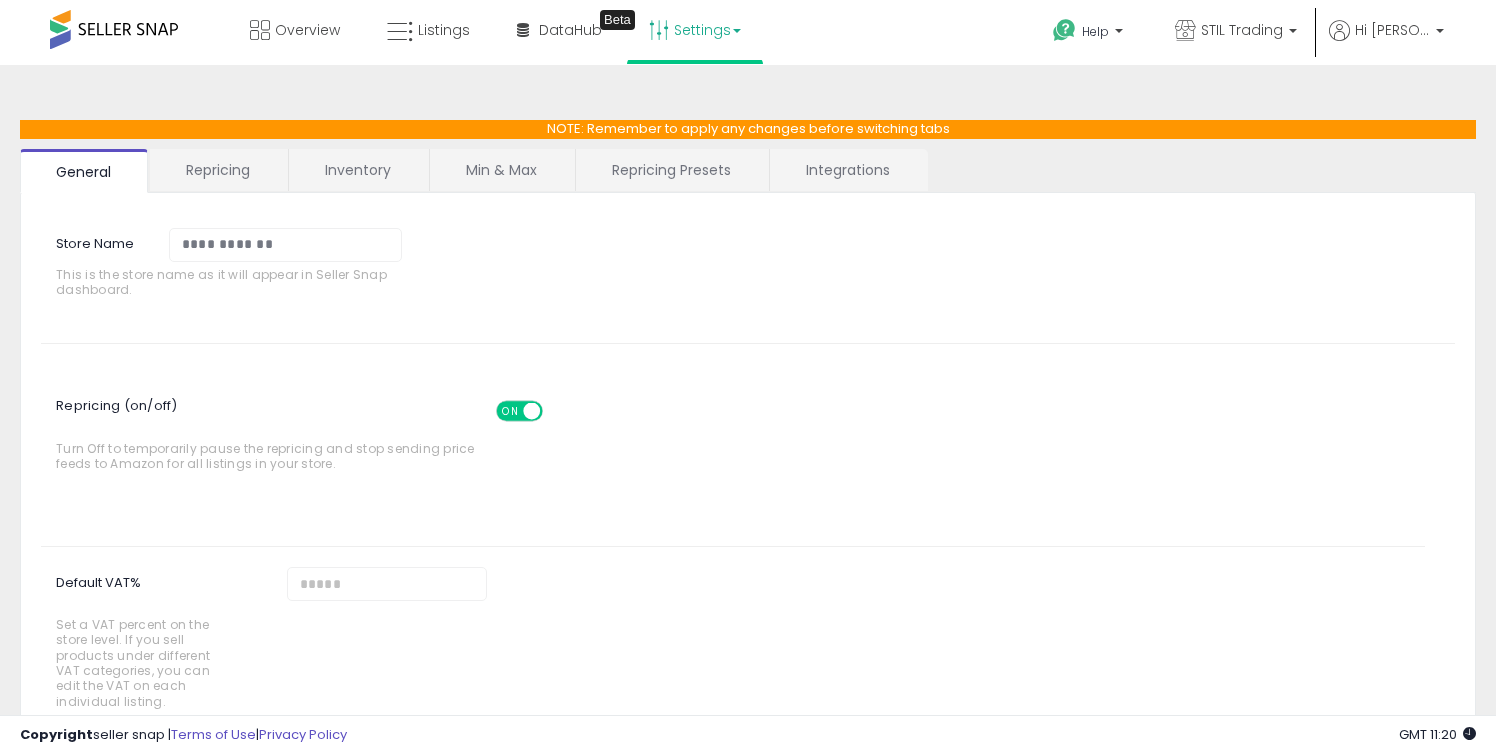 click on "Repricing Presets" at bounding box center (671, 170) 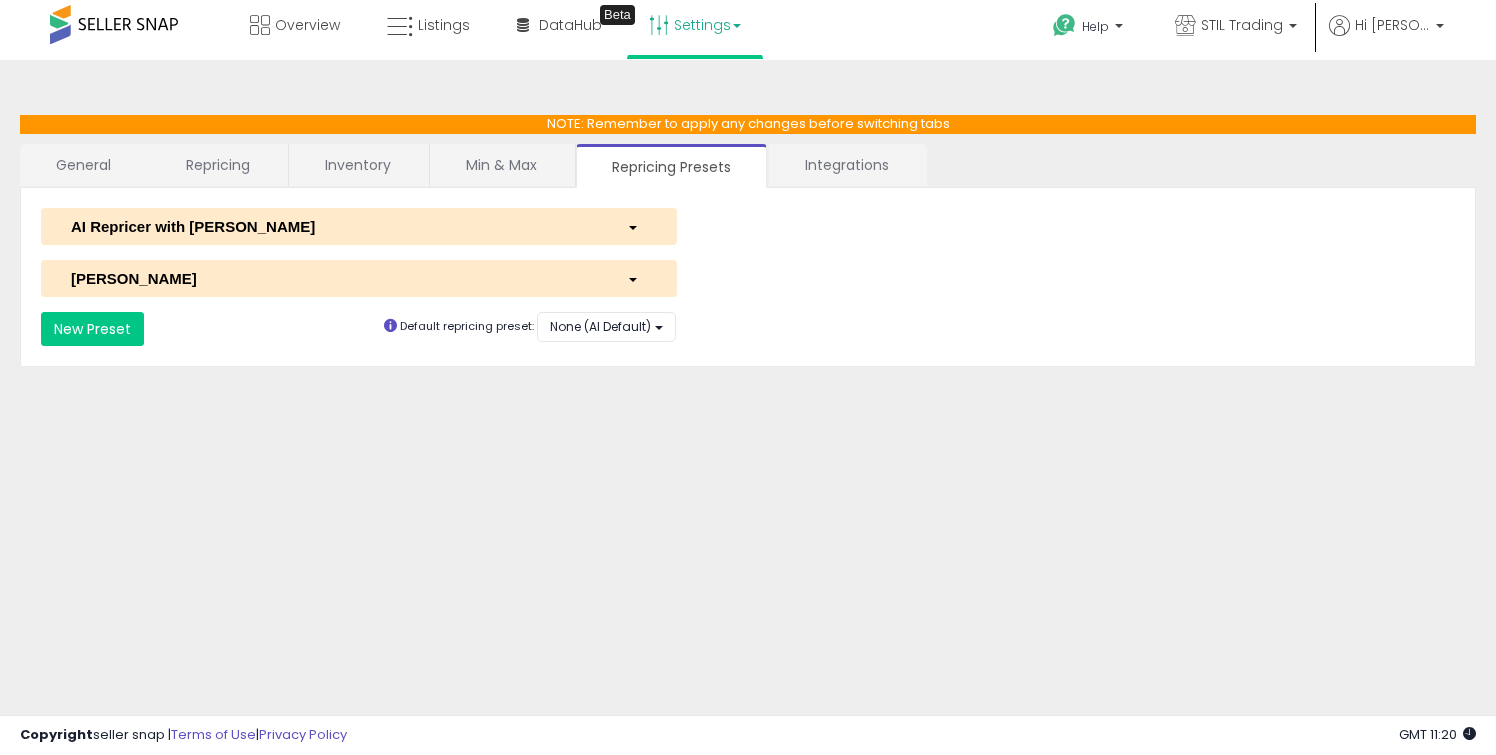 scroll, scrollTop: 6, scrollLeft: 0, axis: vertical 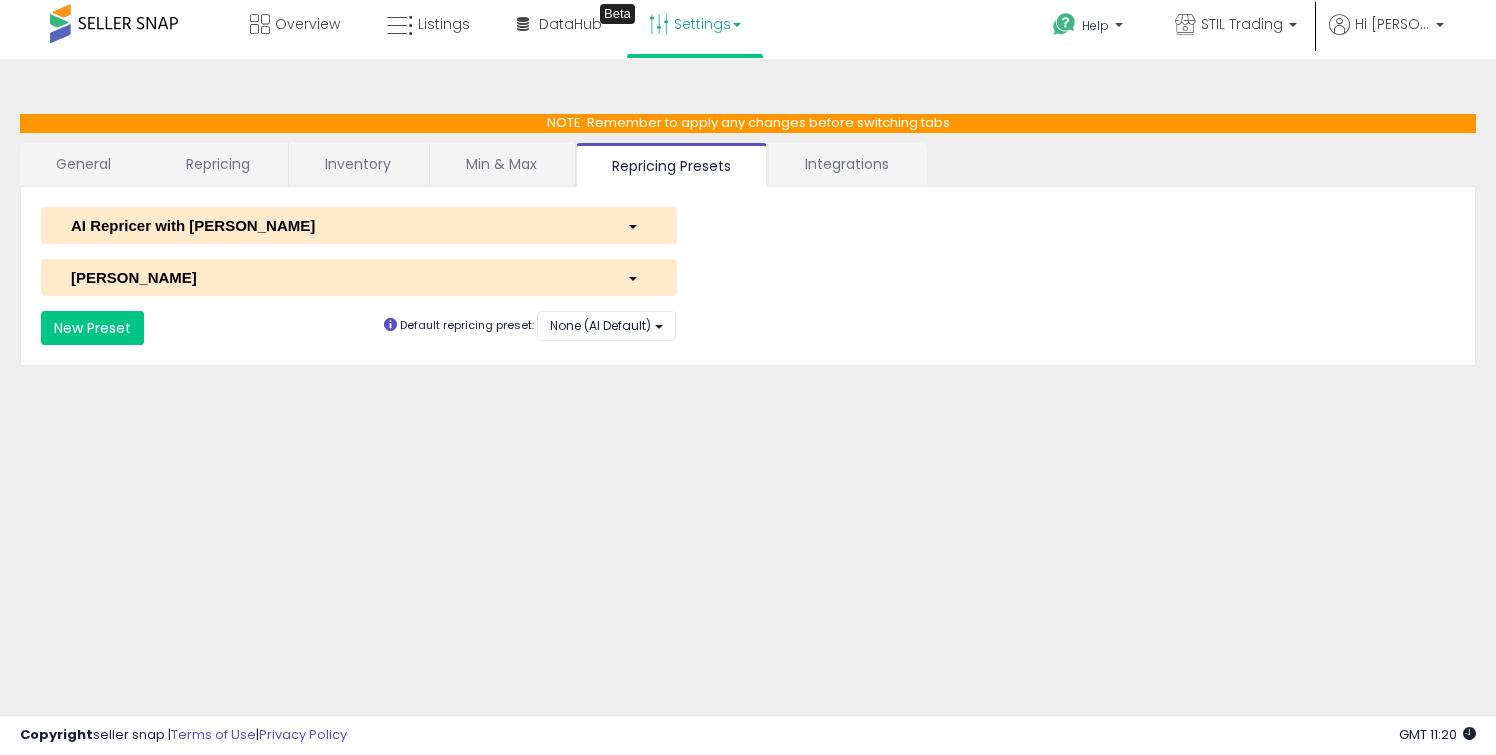 click on "AI Repricer with [PERSON_NAME]" at bounding box center [334, 225] 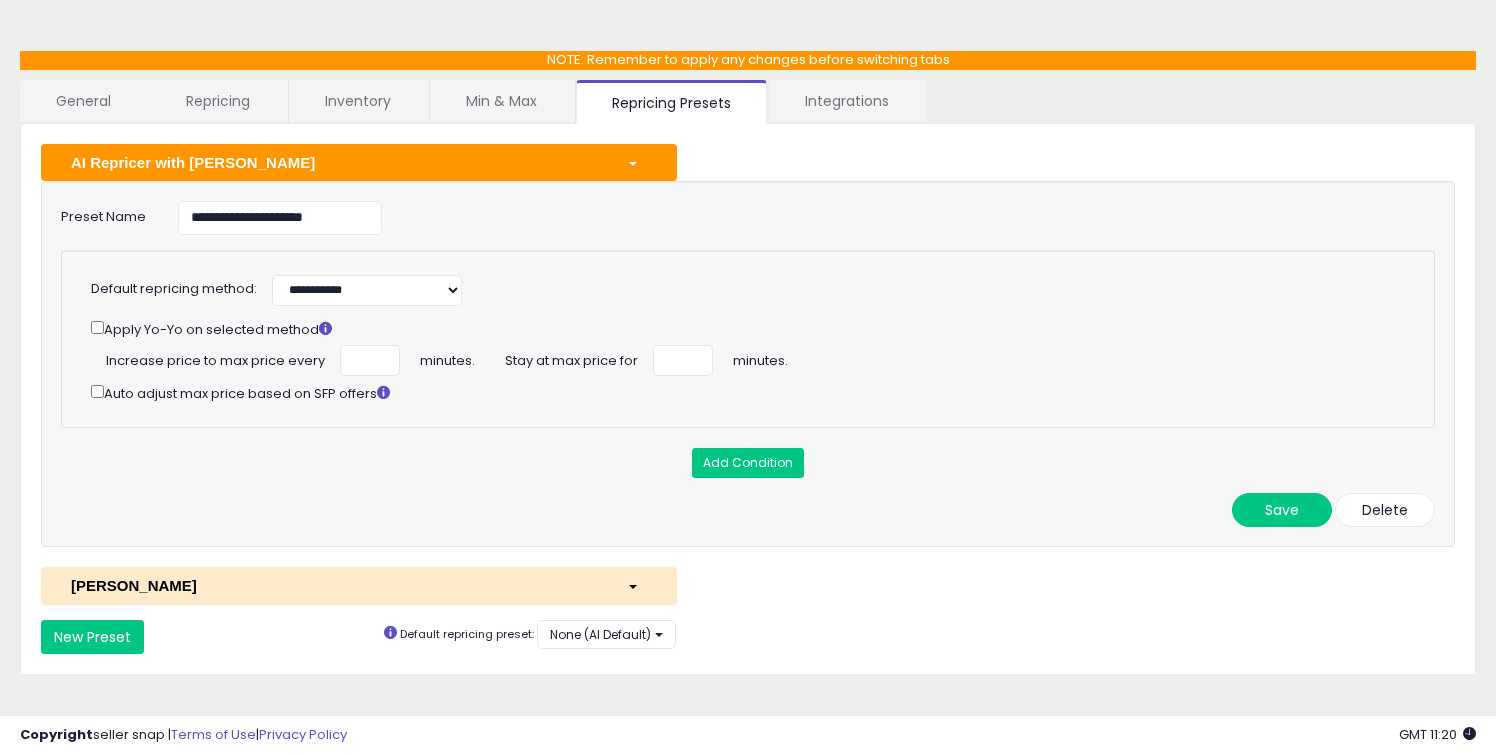 scroll, scrollTop: 75, scrollLeft: 0, axis: vertical 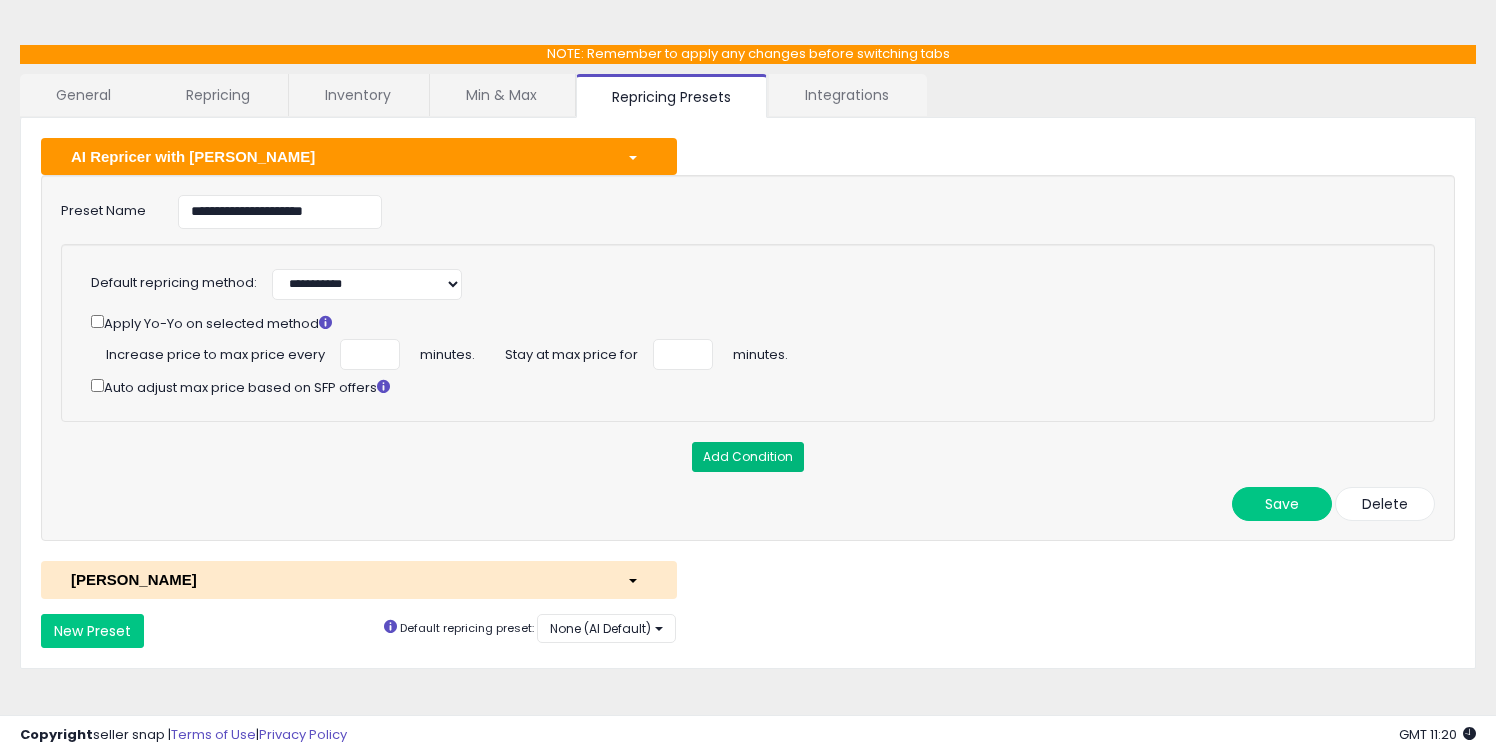 click on "Add Condition" at bounding box center [748, 457] 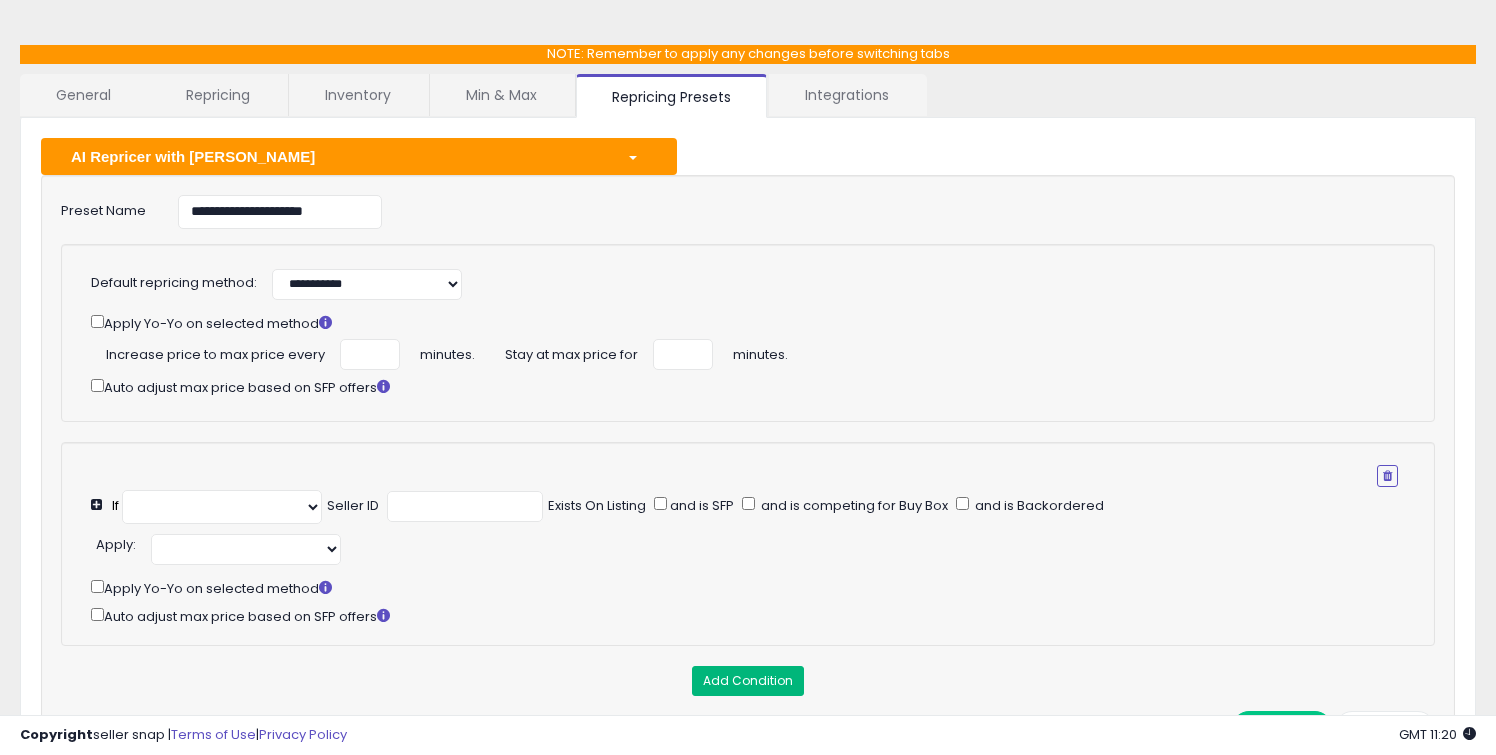 type 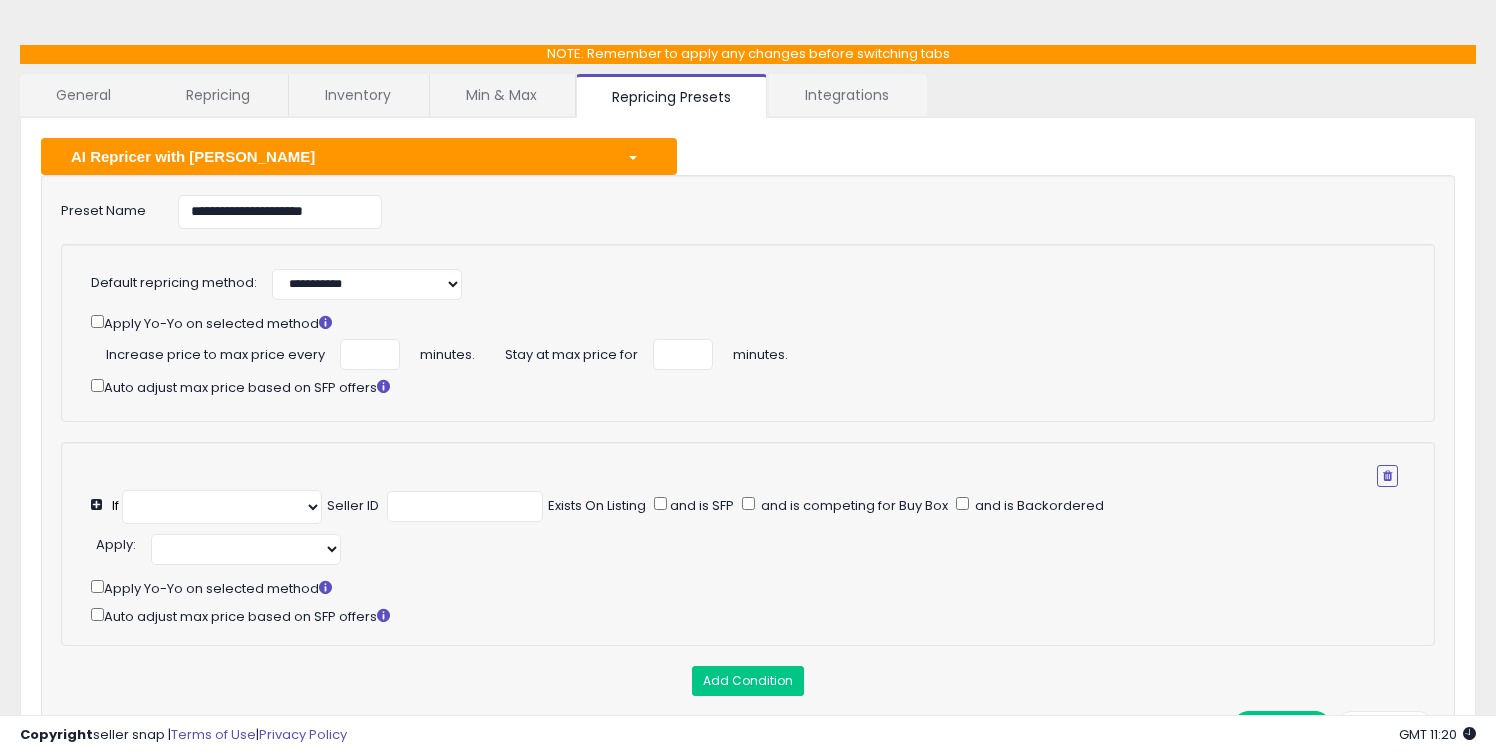 select on "**********" 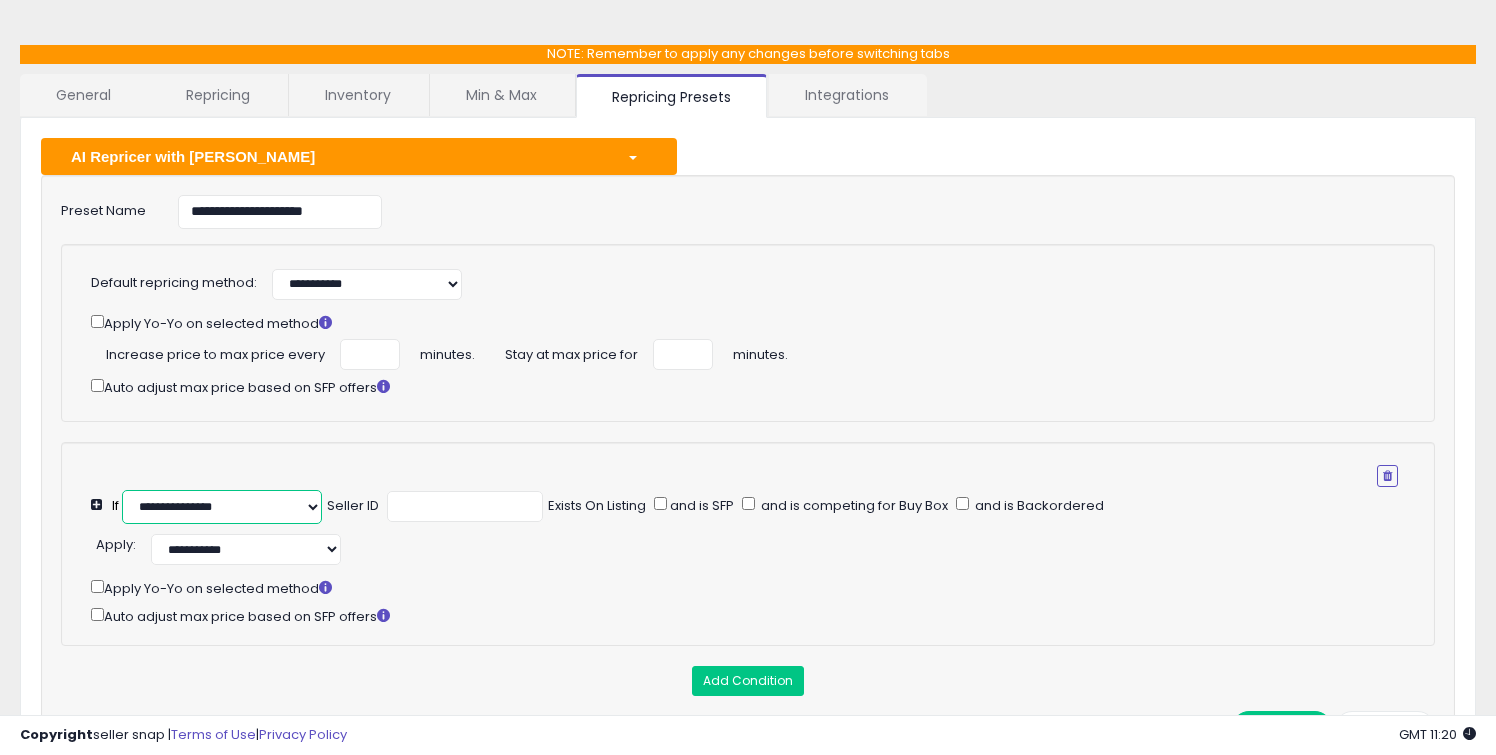 click on "**********" at bounding box center (222, 507) 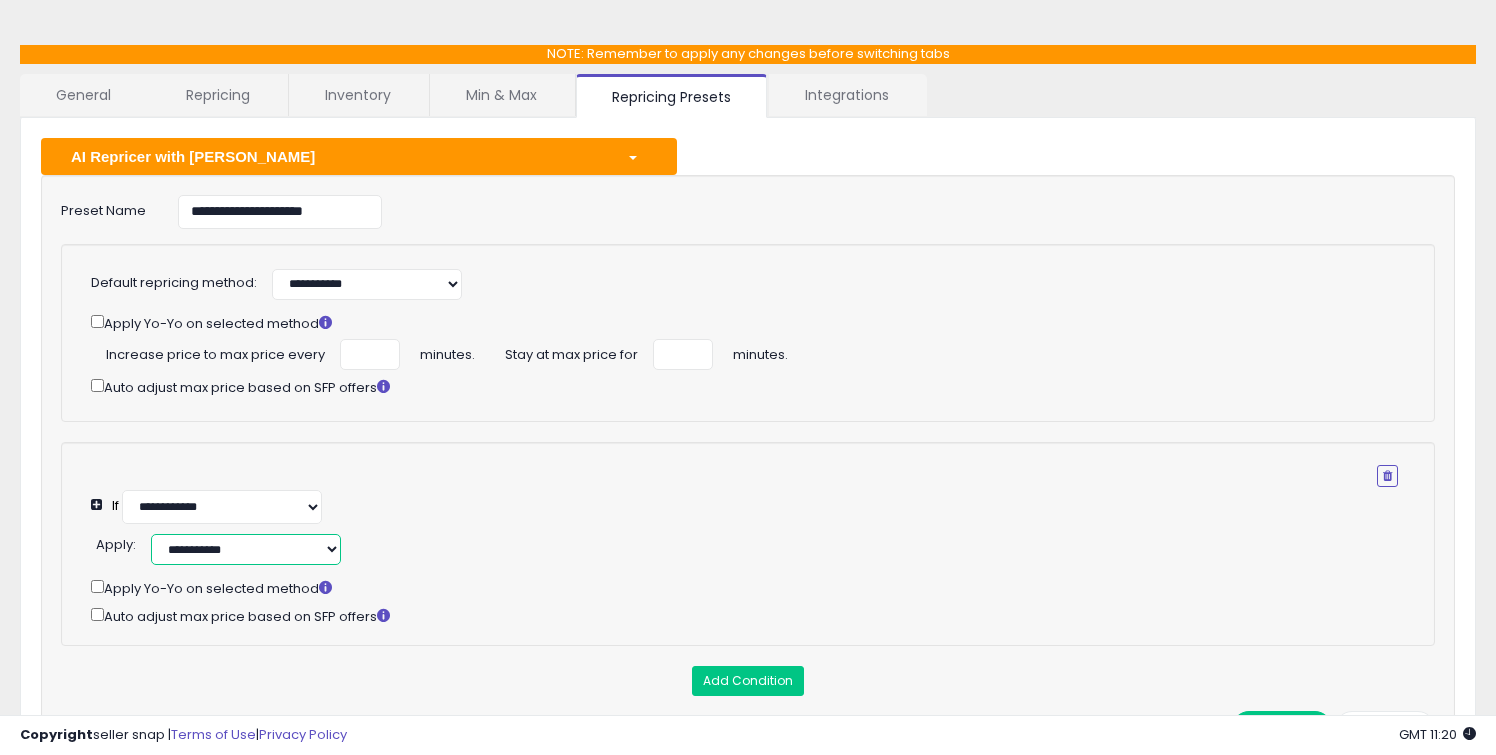 click on "**********" at bounding box center [246, 549] 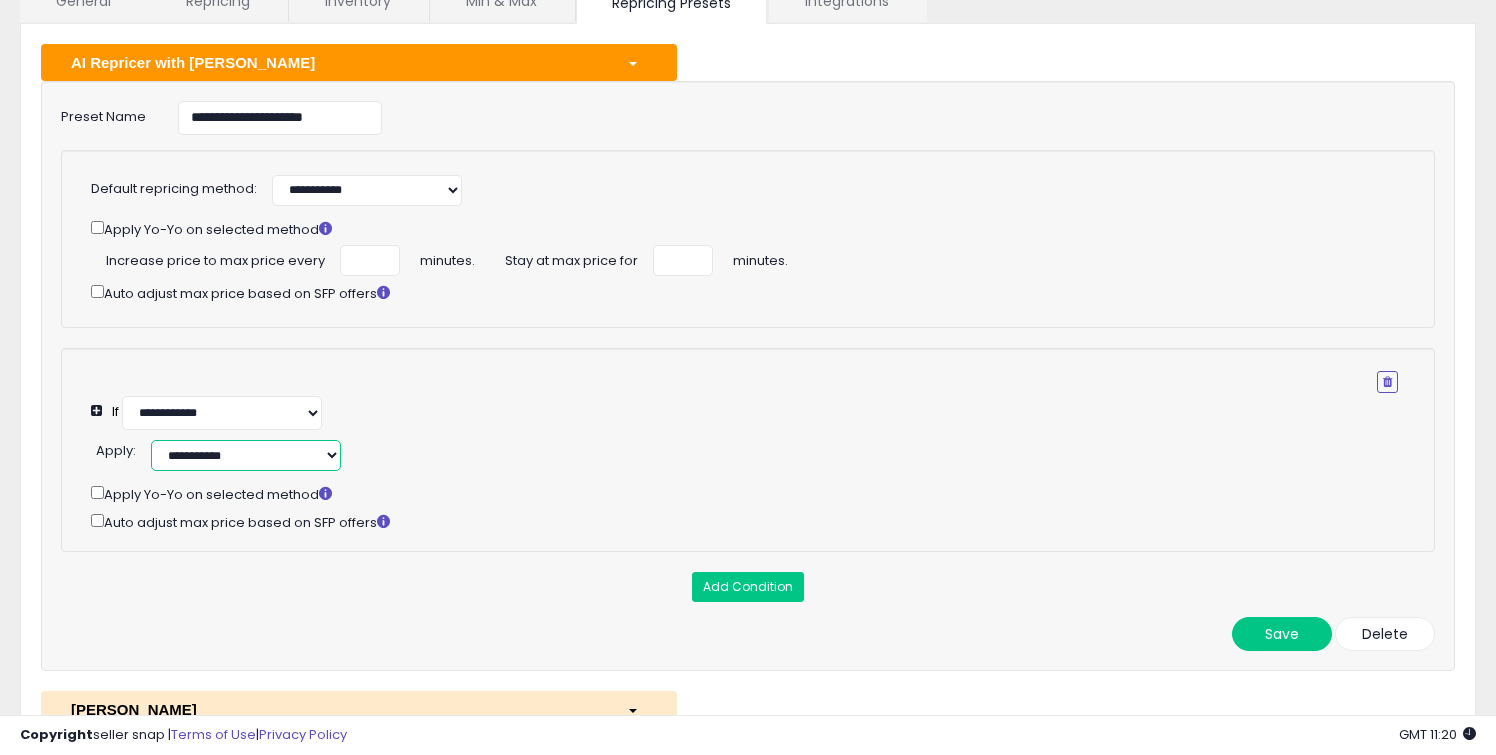 scroll, scrollTop: 170, scrollLeft: 0, axis: vertical 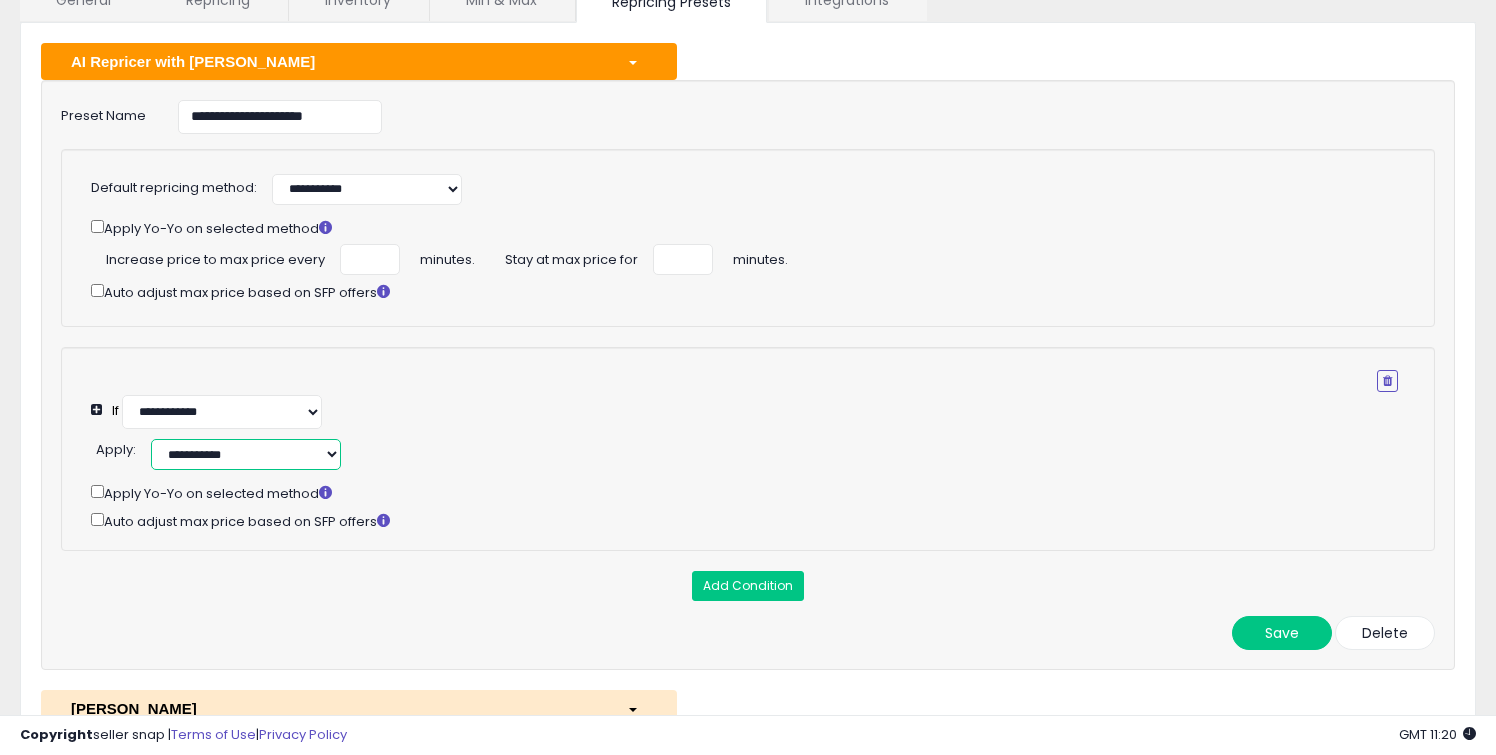 click on "**********" at bounding box center (246, 454) 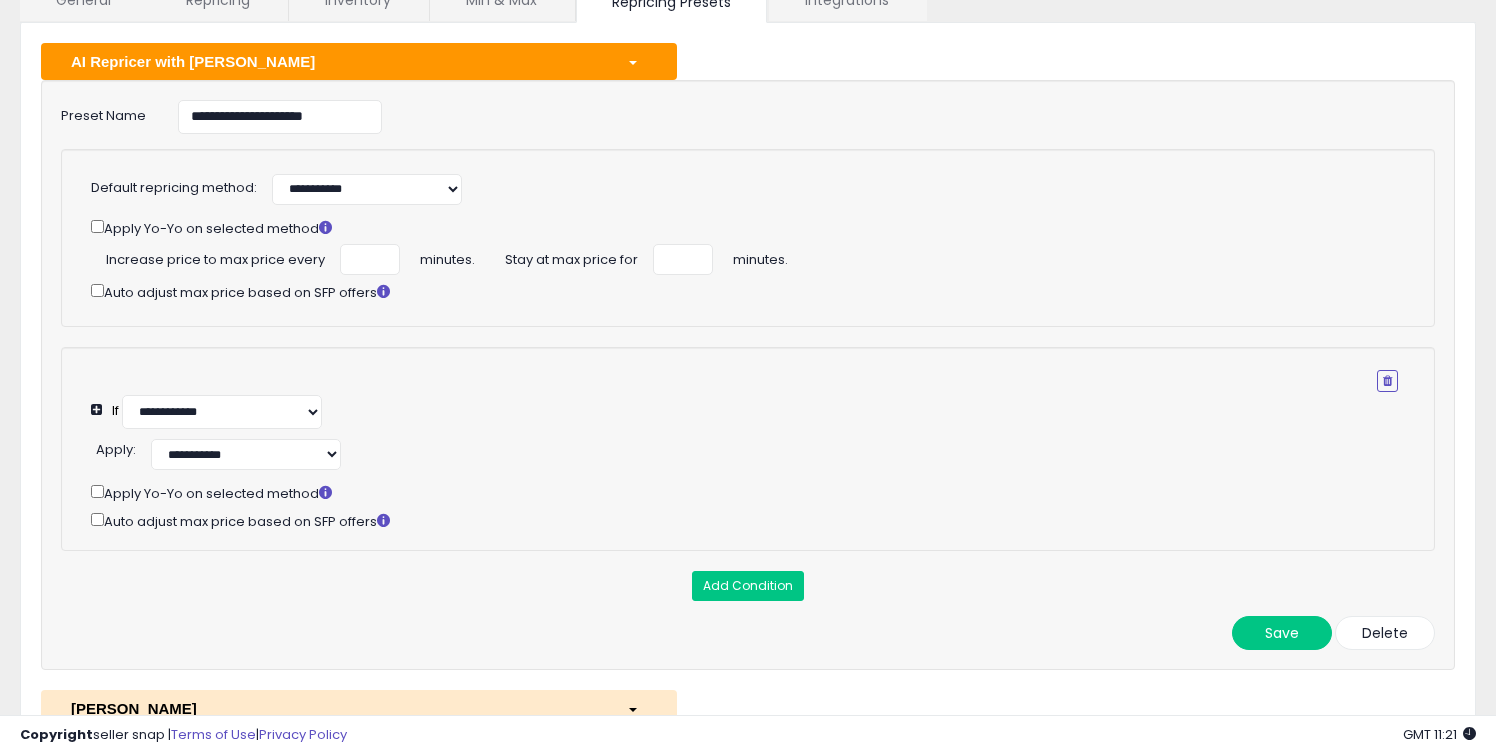 click on "**********" at bounding box center [748, 375] 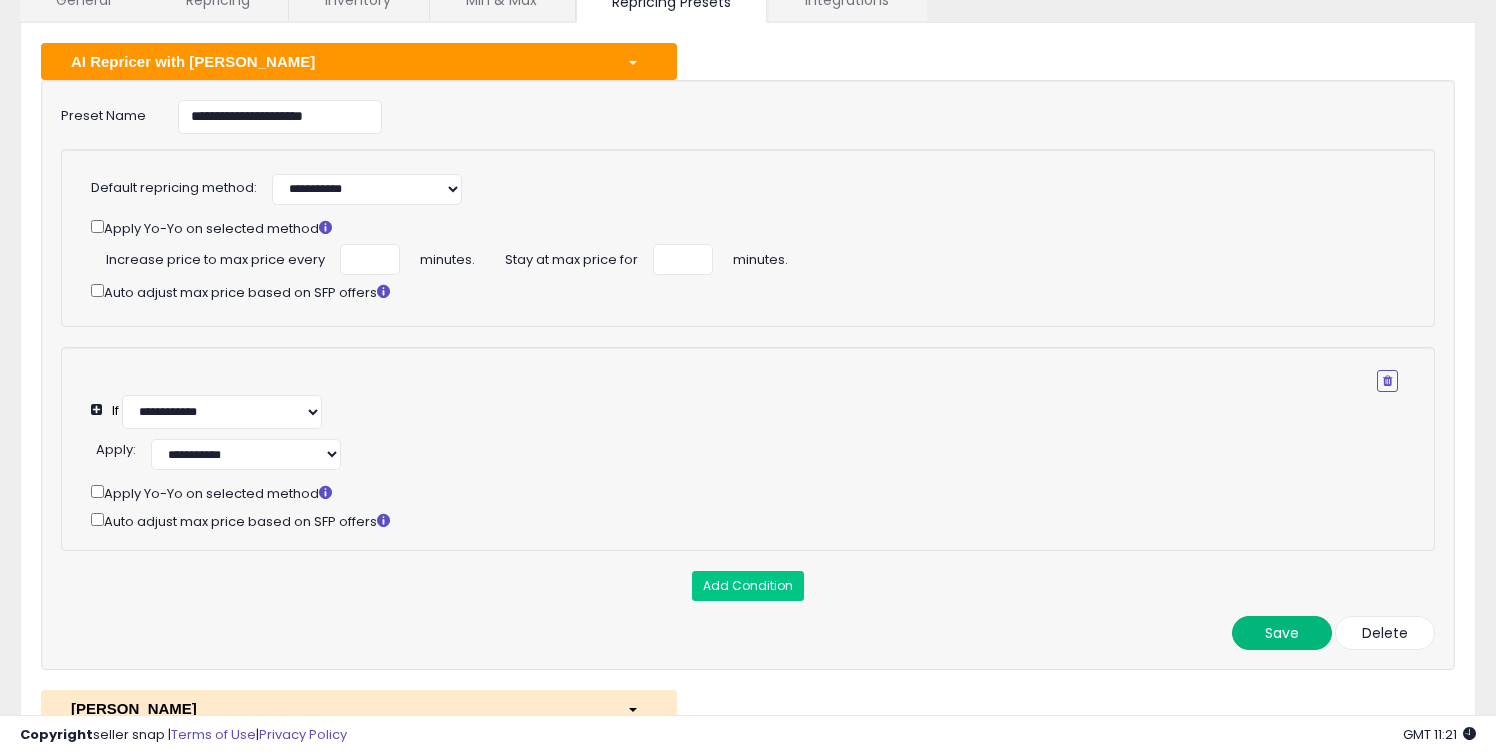 click on "Save" at bounding box center (1282, 633) 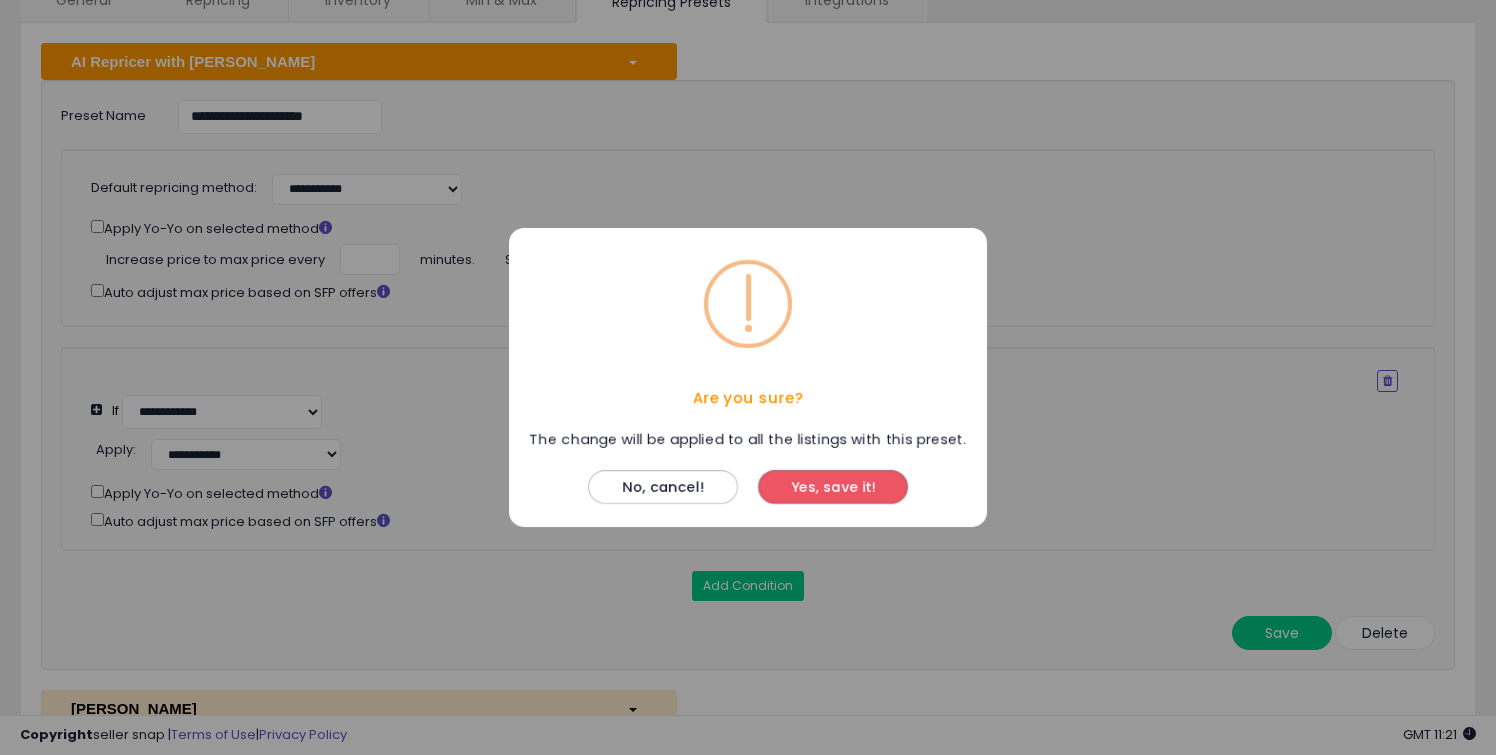 click on "Yes, save it!" at bounding box center [833, 487] 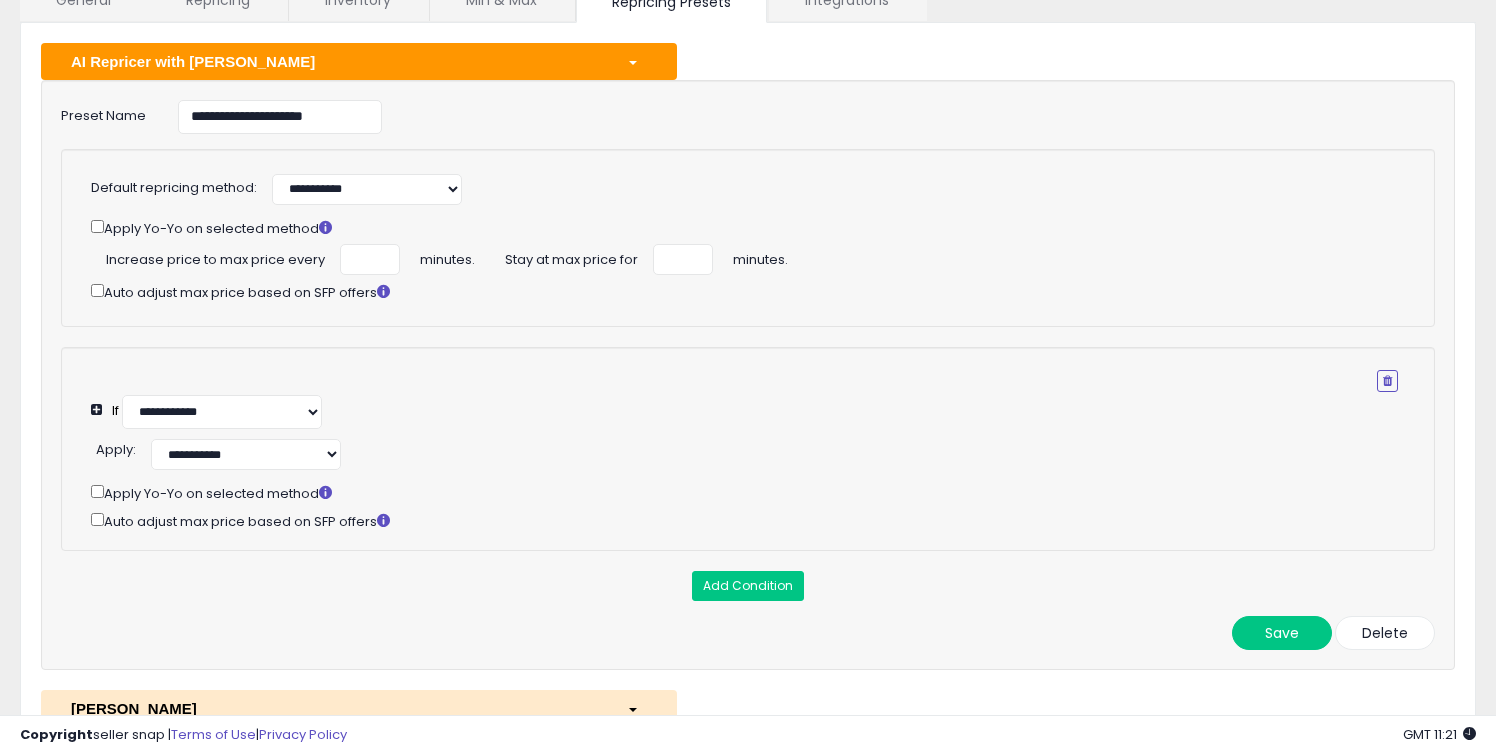 click on "Auto adjust max price based on SFP offers" at bounding box center (758, 520) 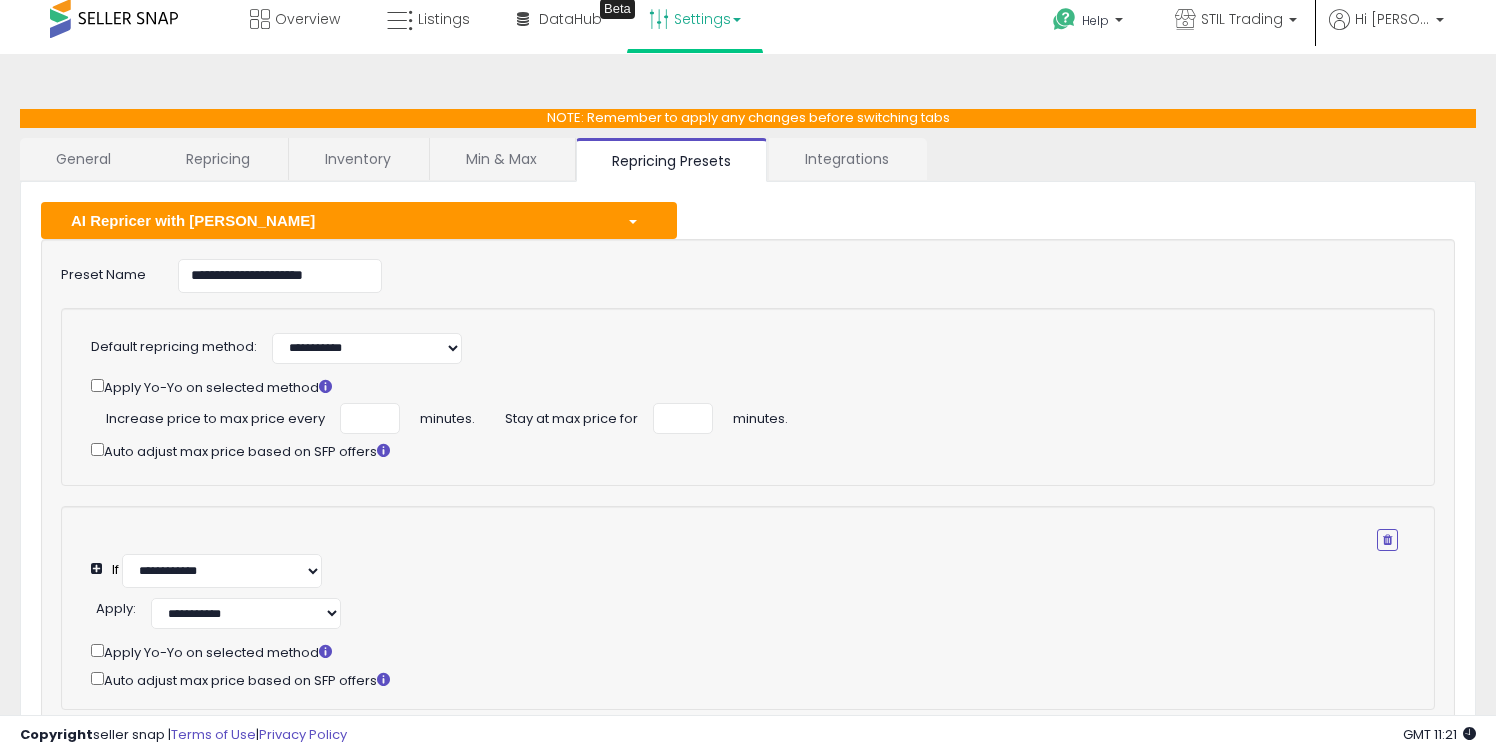 scroll, scrollTop: 0, scrollLeft: 0, axis: both 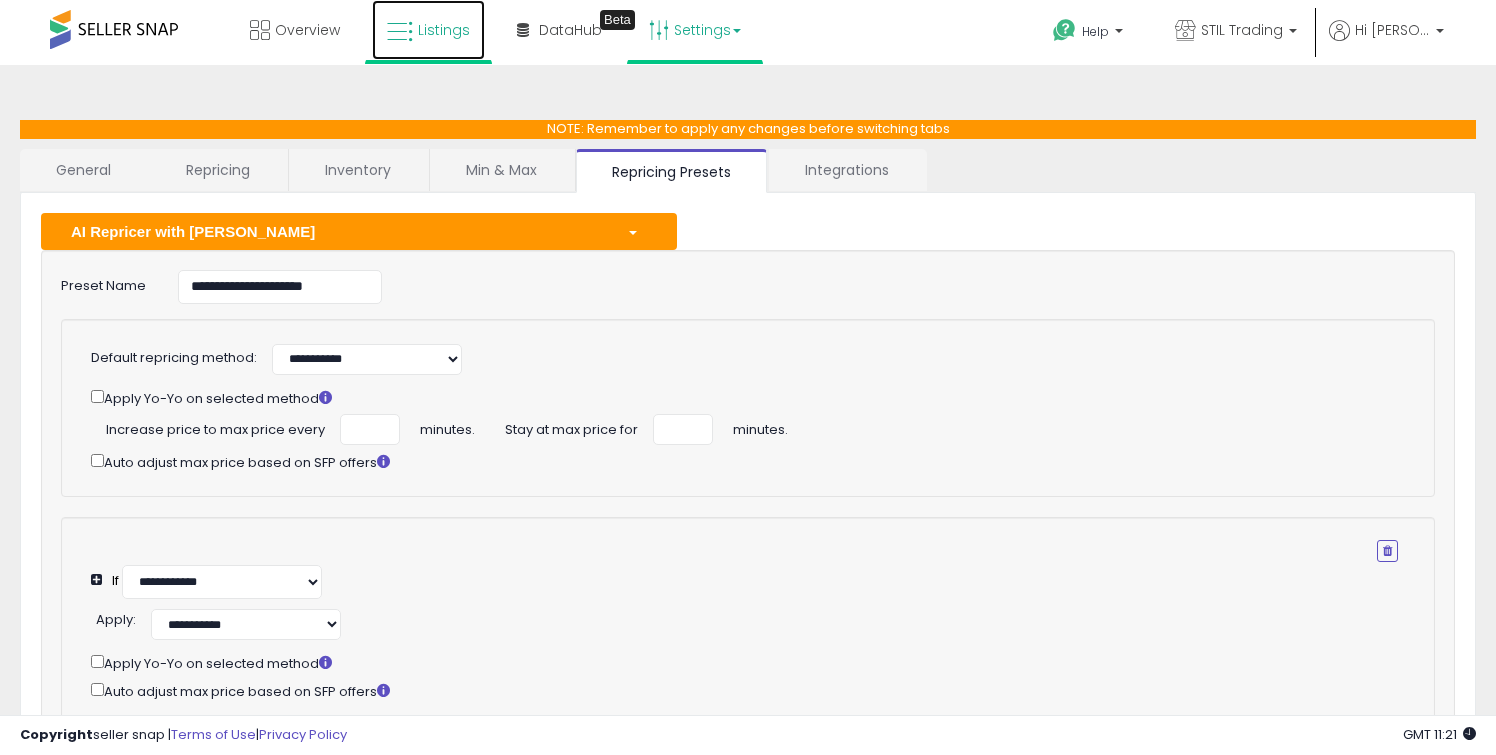 click on "Listings" at bounding box center [444, 30] 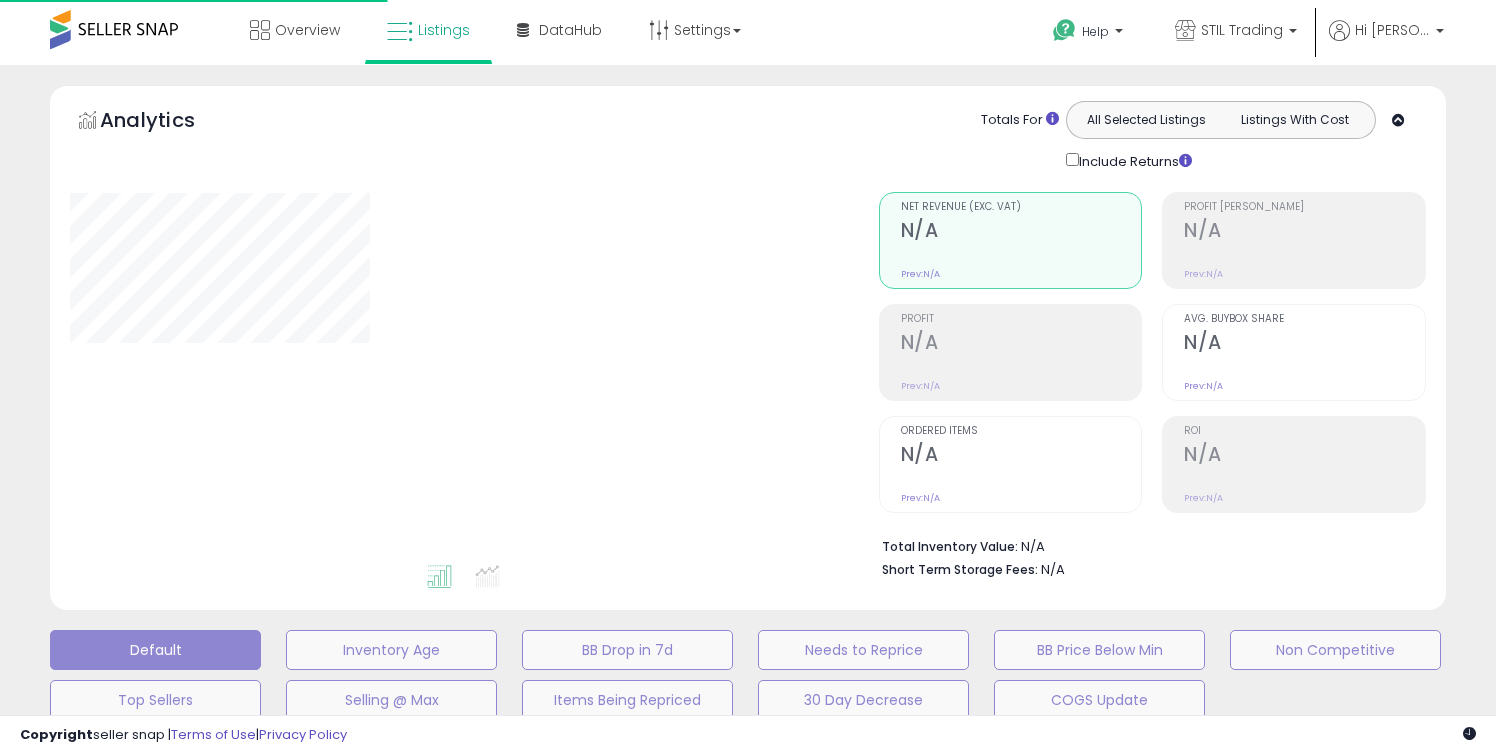 scroll, scrollTop: 0, scrollLeft: 0, axis: both 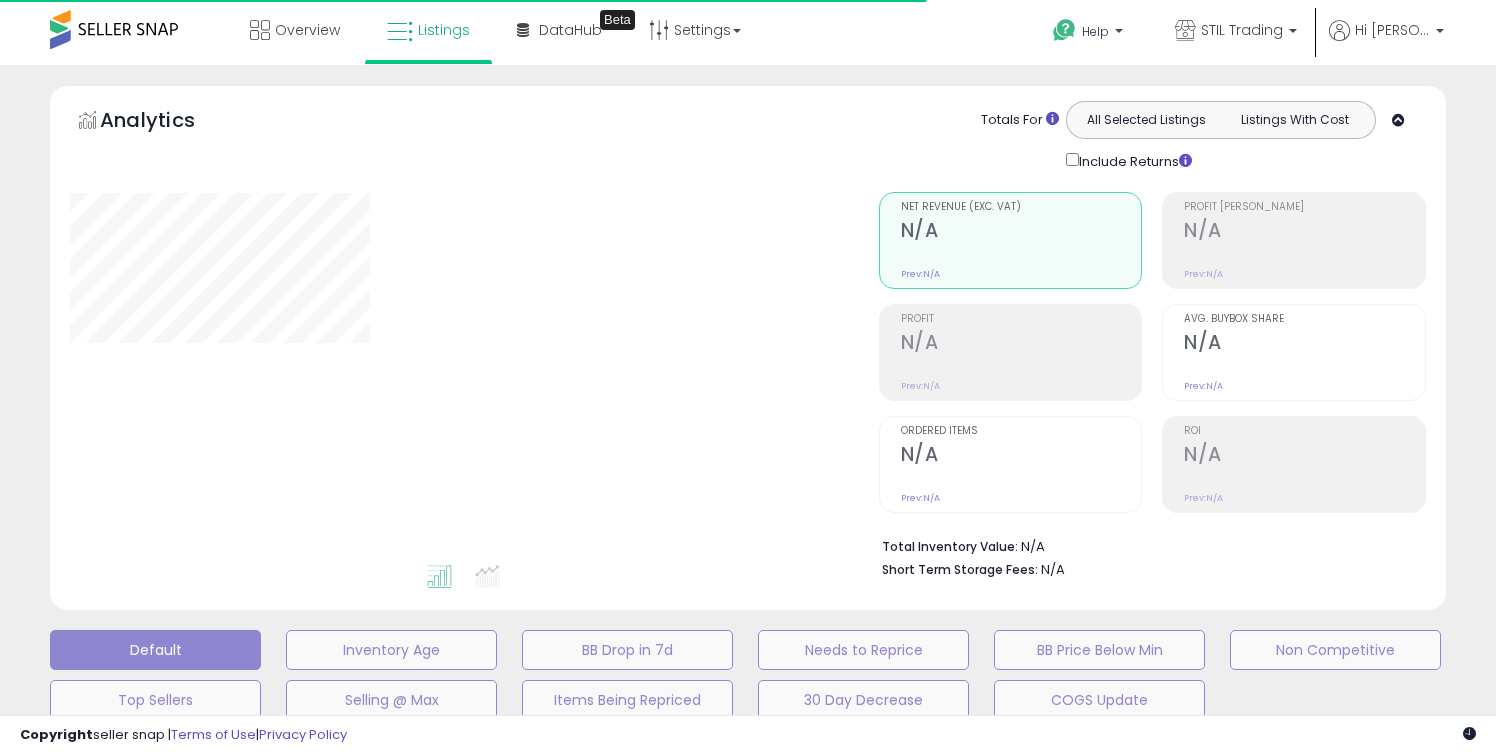 type on "**********" 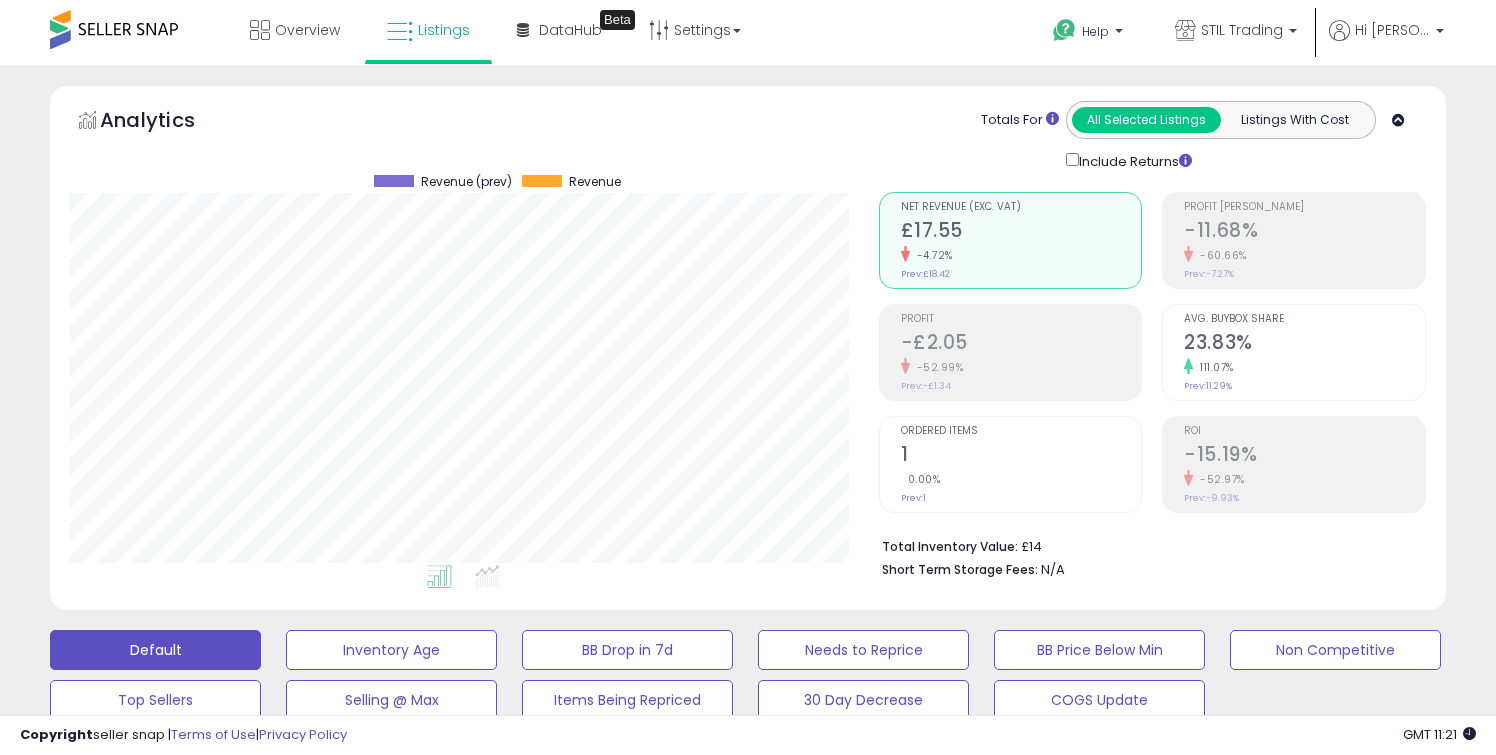 scroll, scrollTop: 999590, scrollLeft: 999191, axis: both 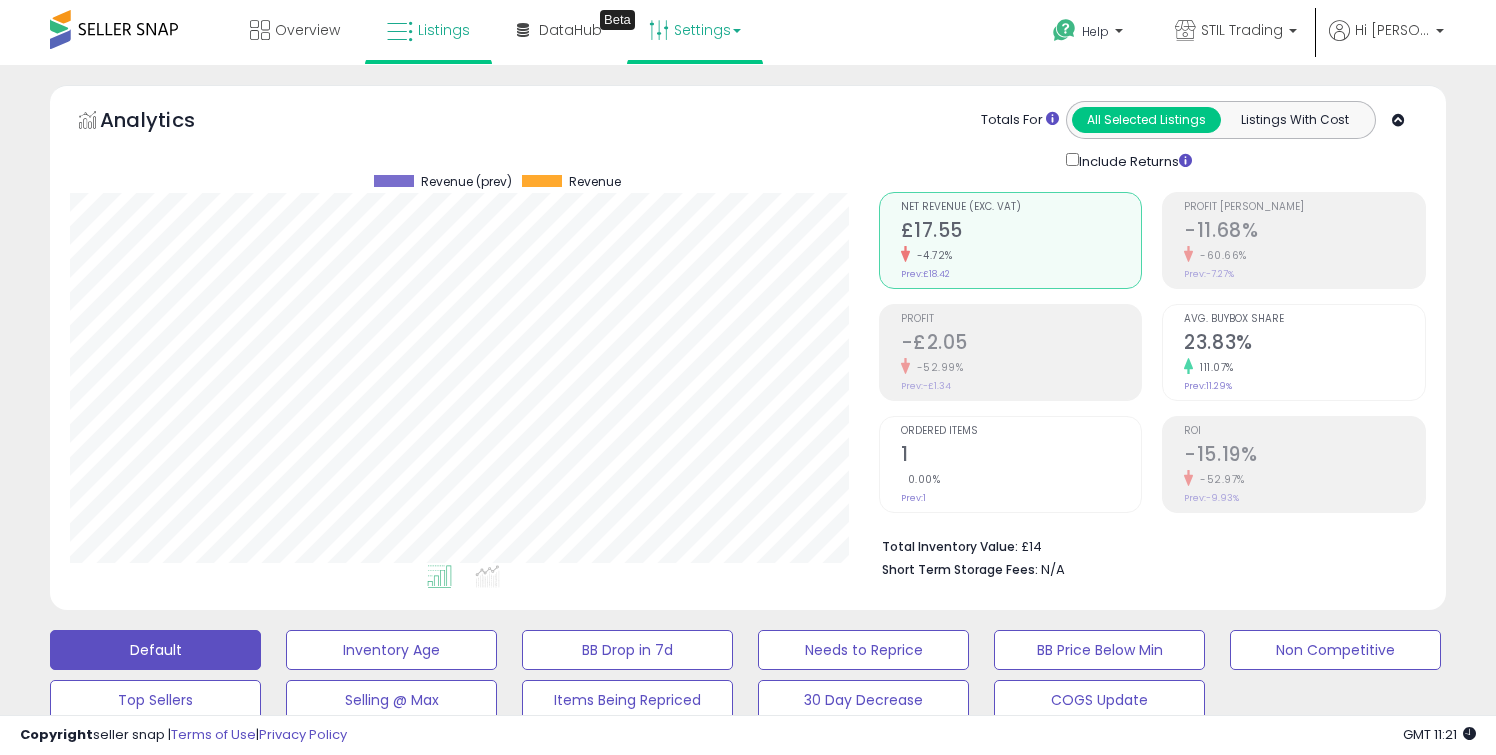 click on "Settings" at bounding box center [695, 30] 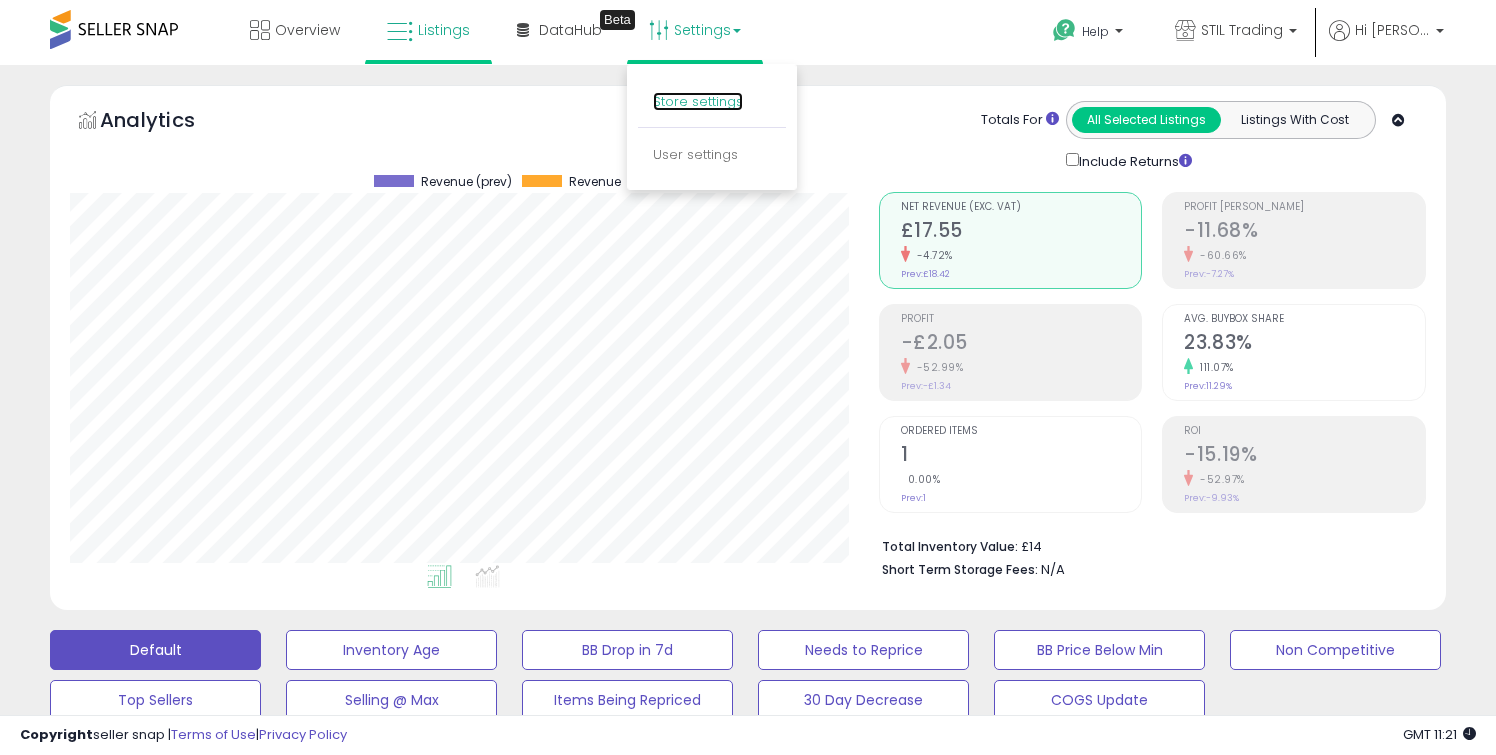 click on "Store
settings" at bounding box center (698, 101) 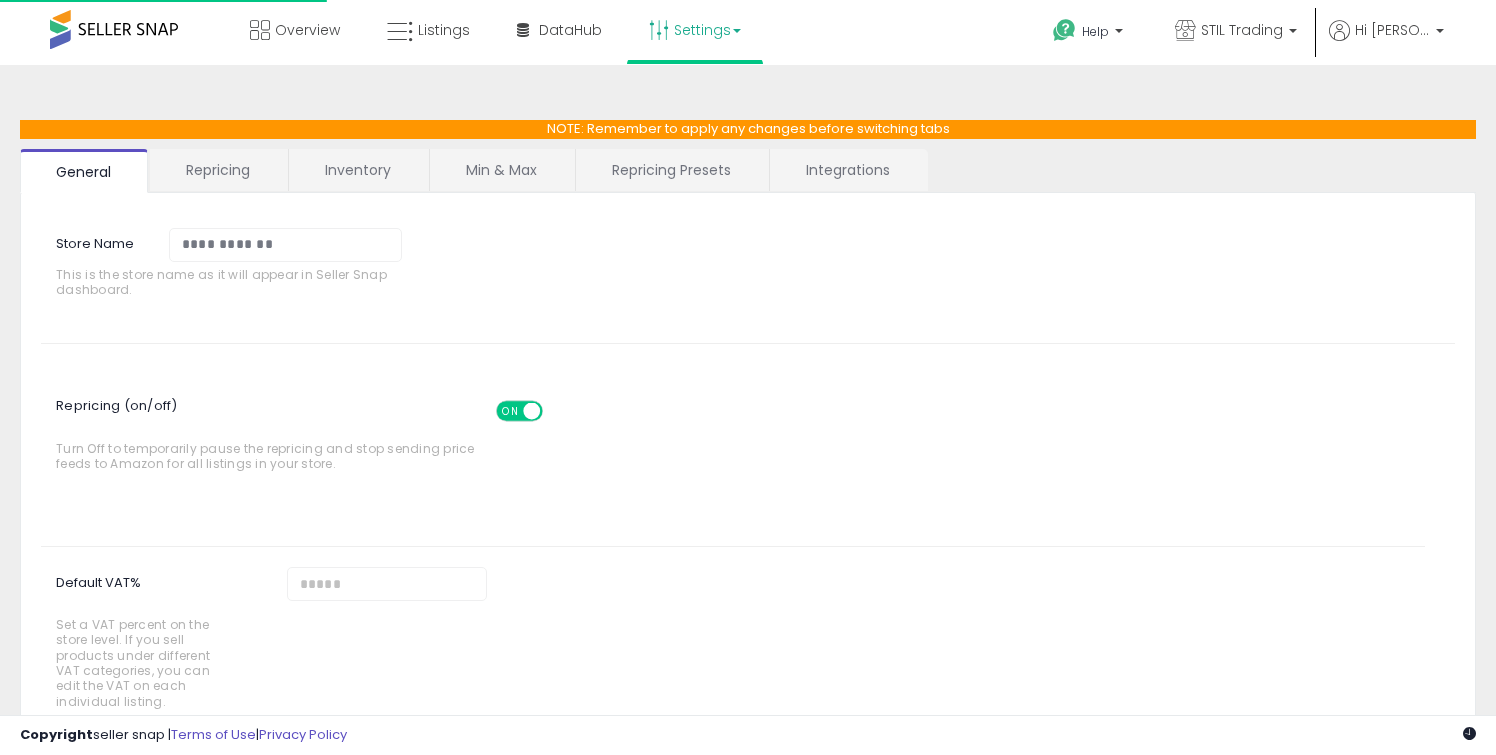 scroll, scrollTop: 0, scrollLeft: 0, axis: both 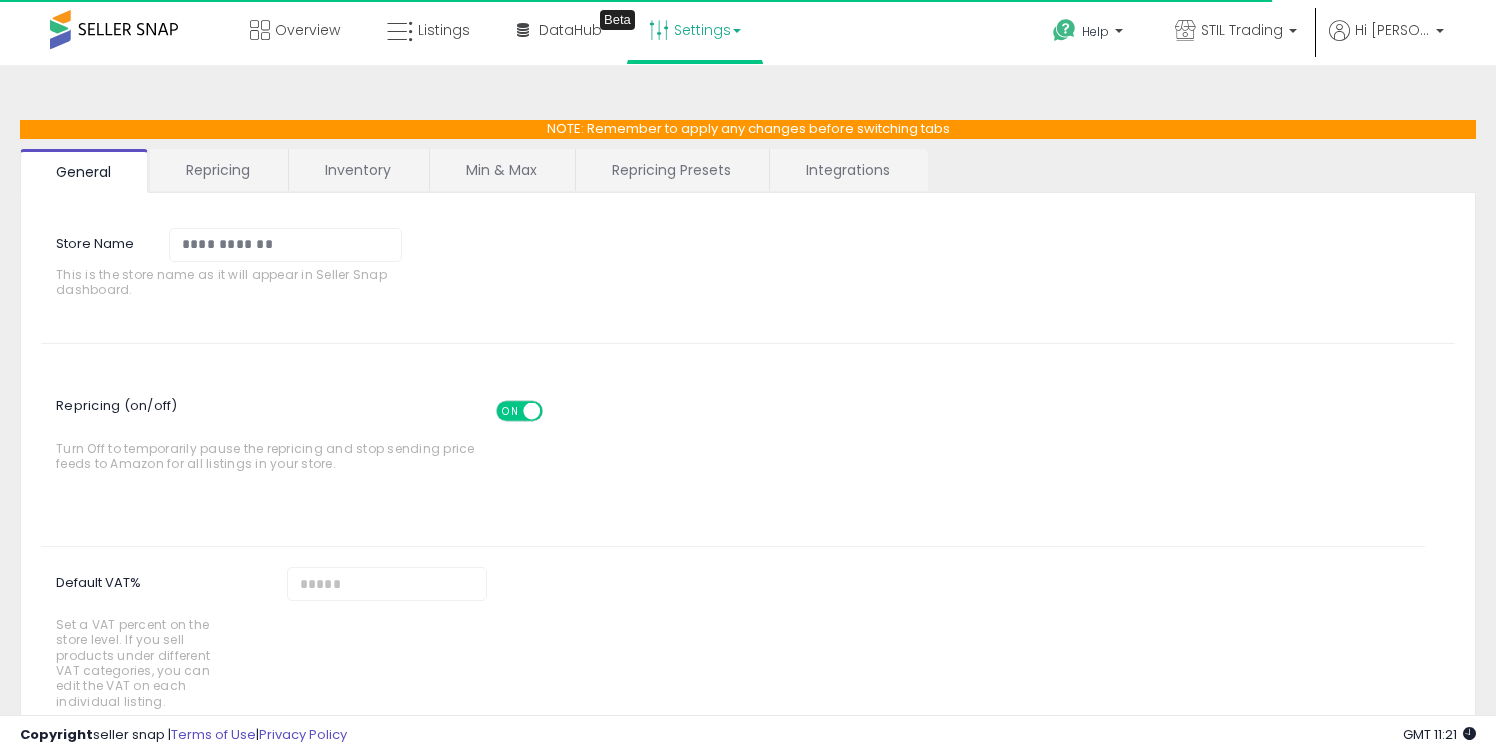click on "Min & Max" at bounding box center (501, 170) 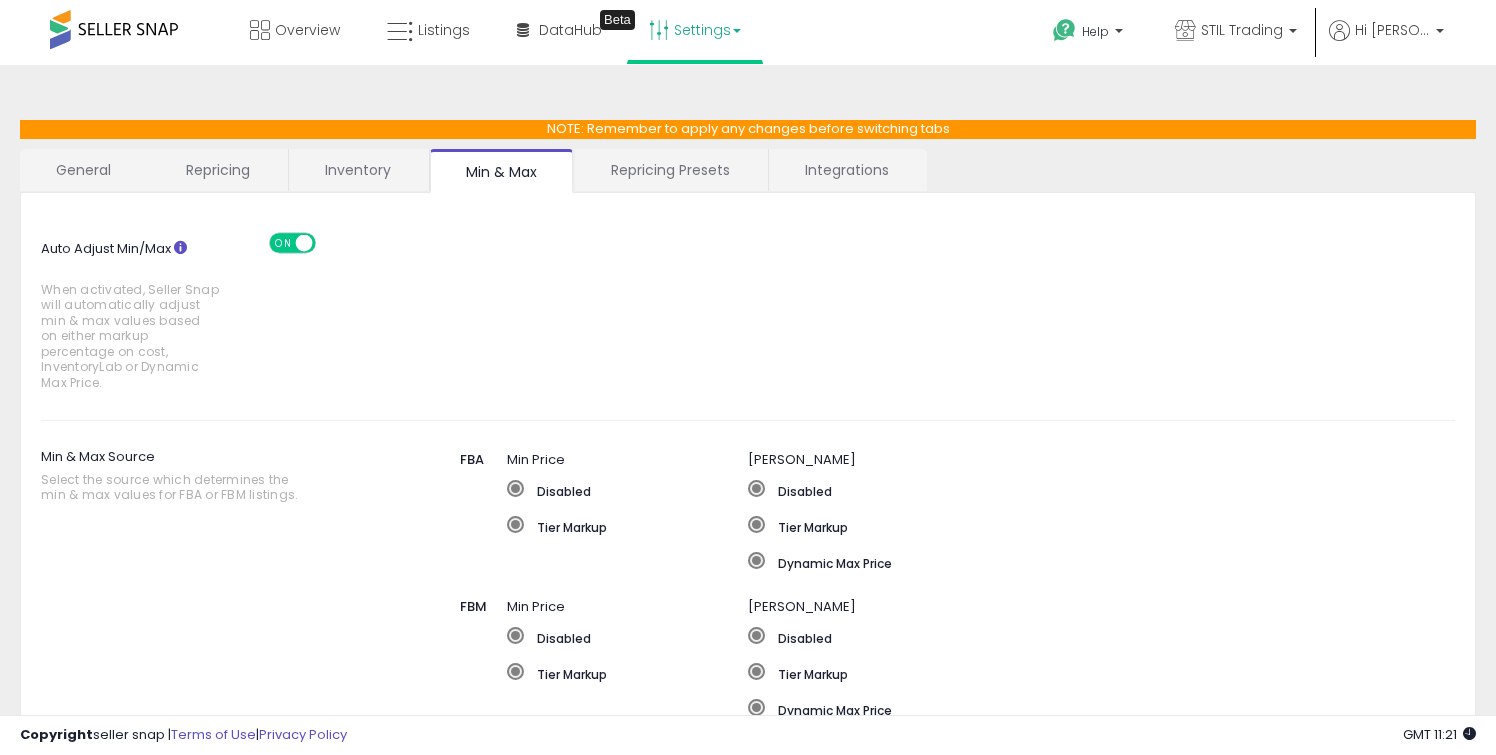click on "Repricing Presets" at bounding box center (670, 170) 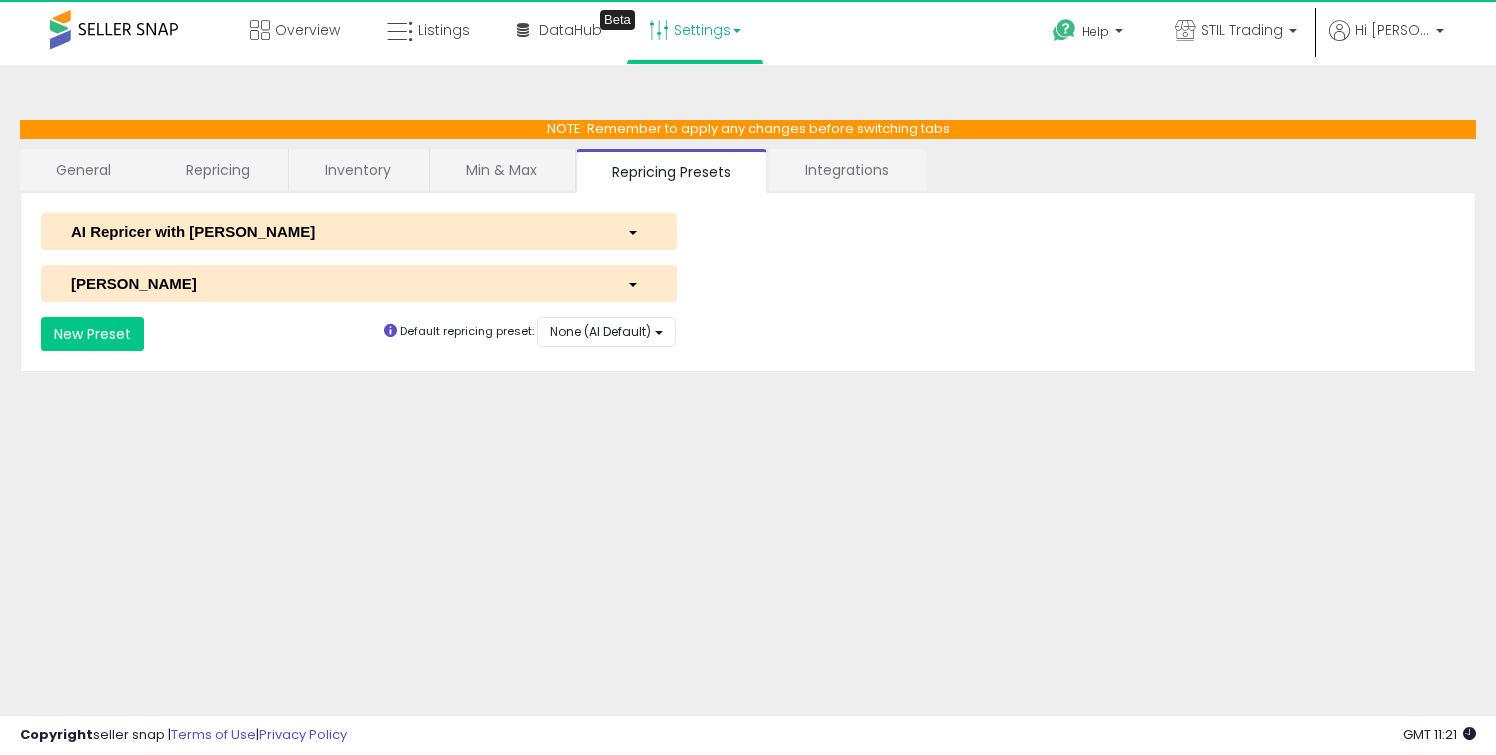 click on "AI Repricer with Yo-Yo" at bounding box center [334, 231] 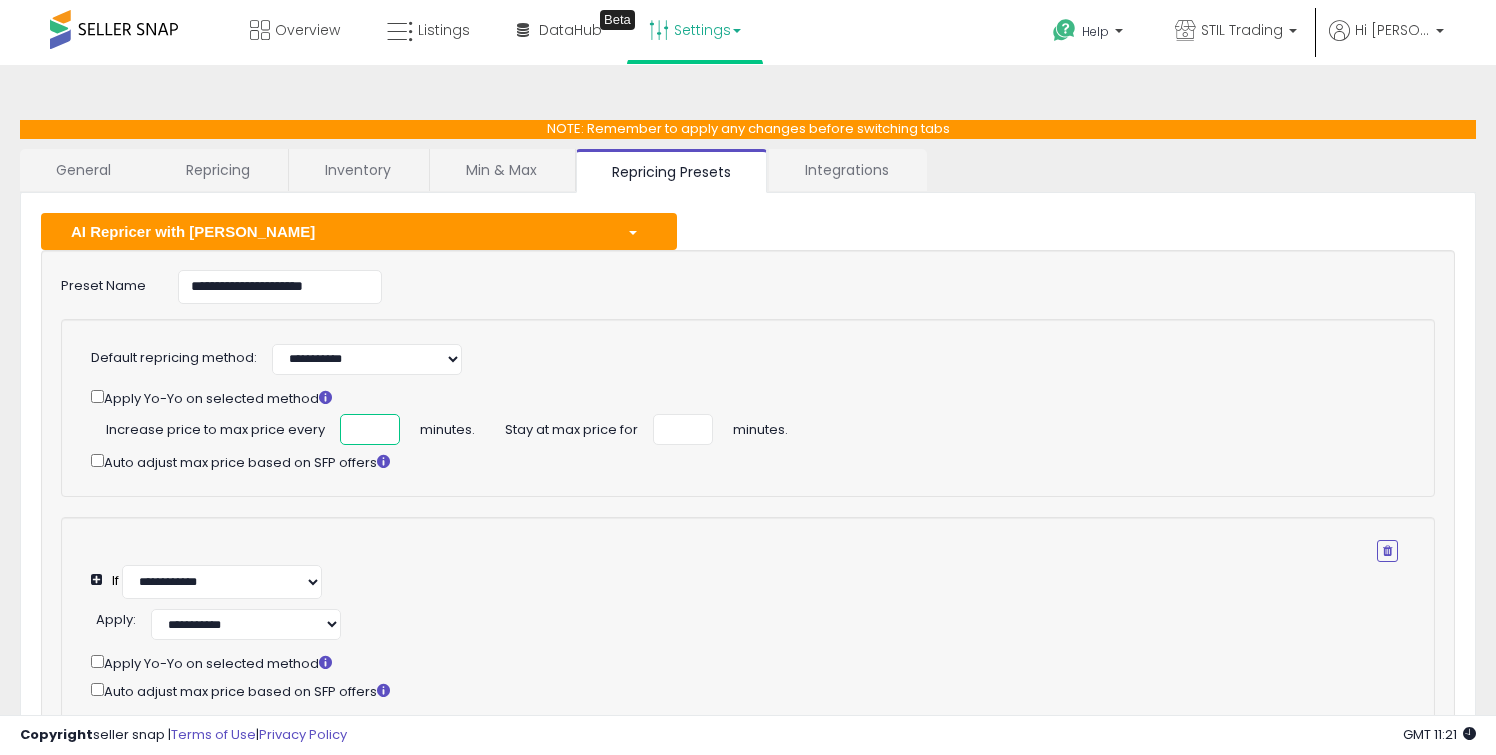 click on "***" at bounding box center (370, 429) 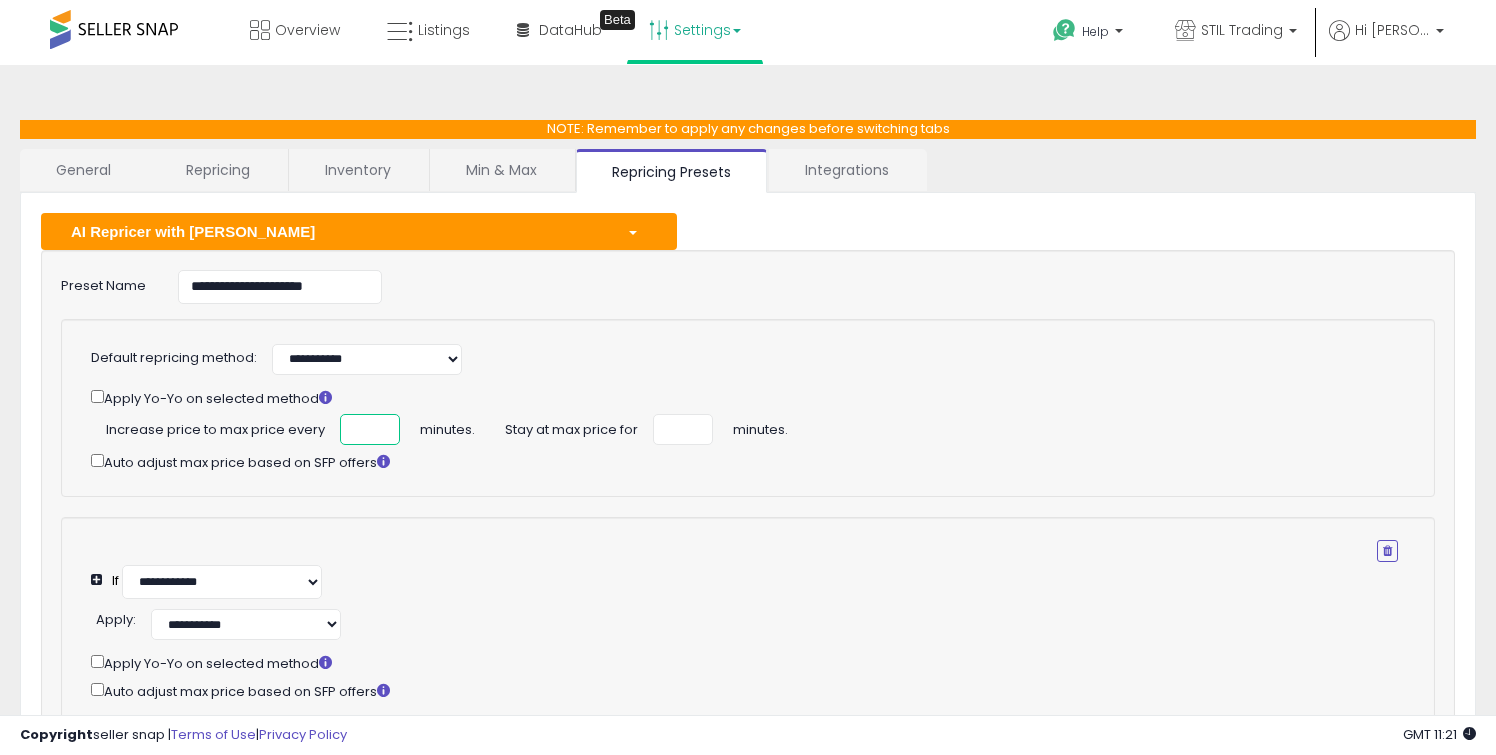 type on "*" 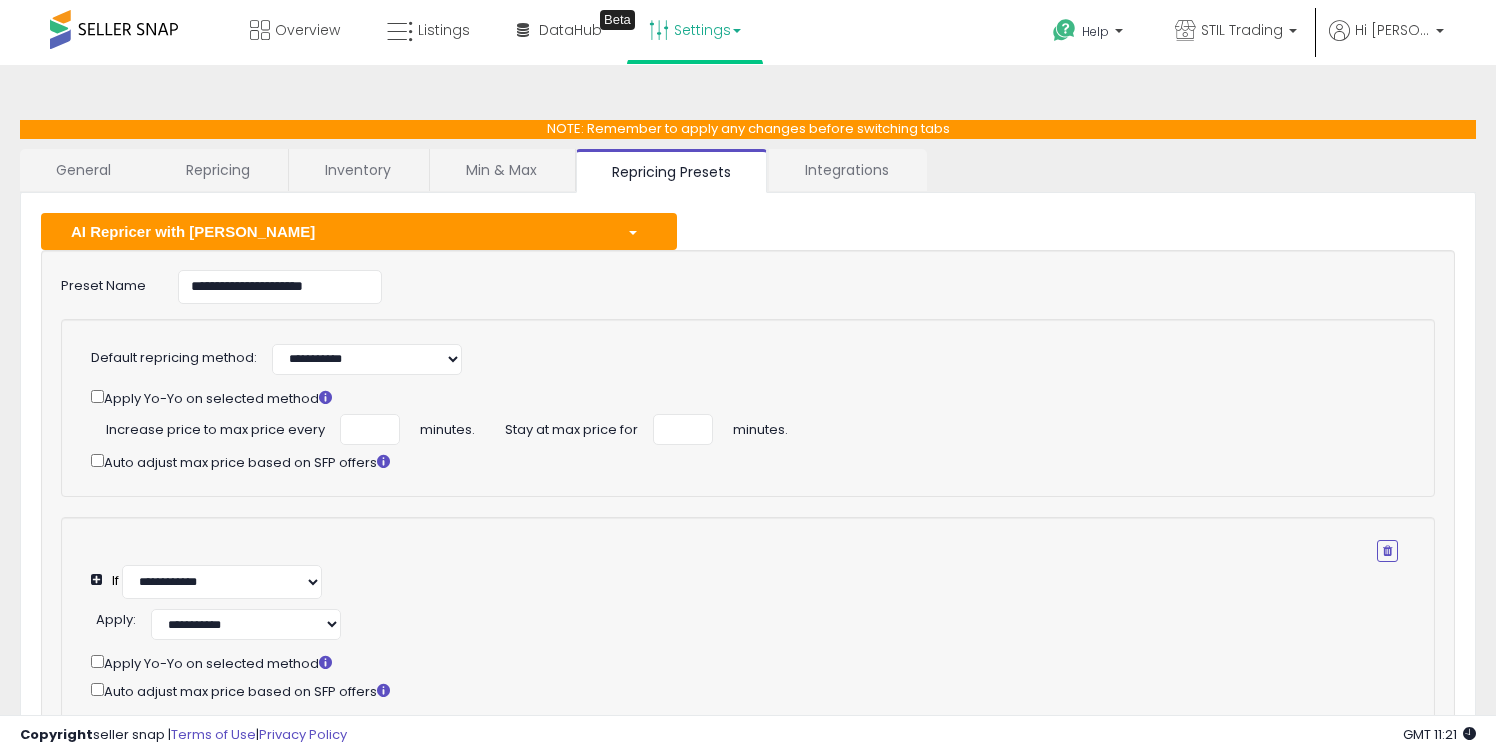 click on "**********" 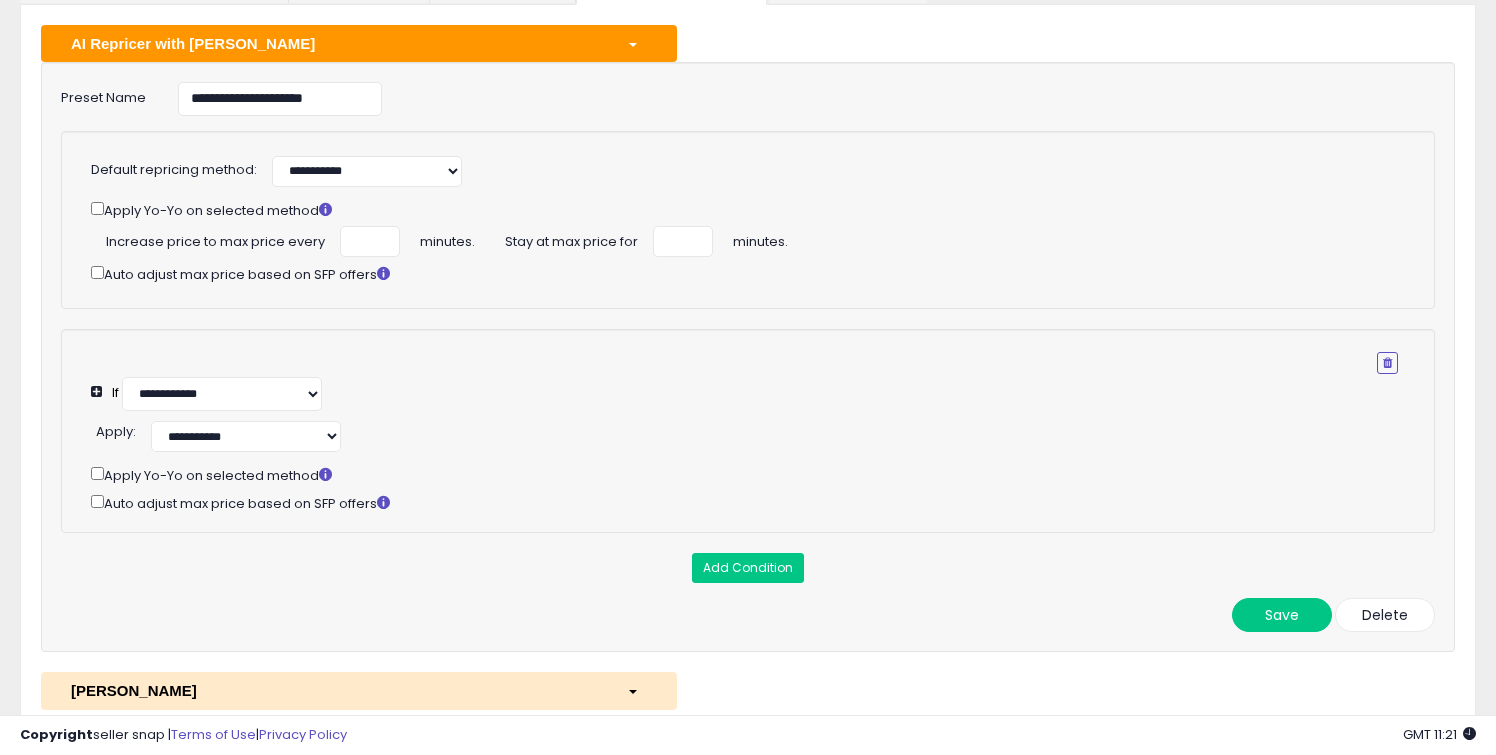 scroll, scrollTop: 170, scrollLeft: 0, axis: vertical 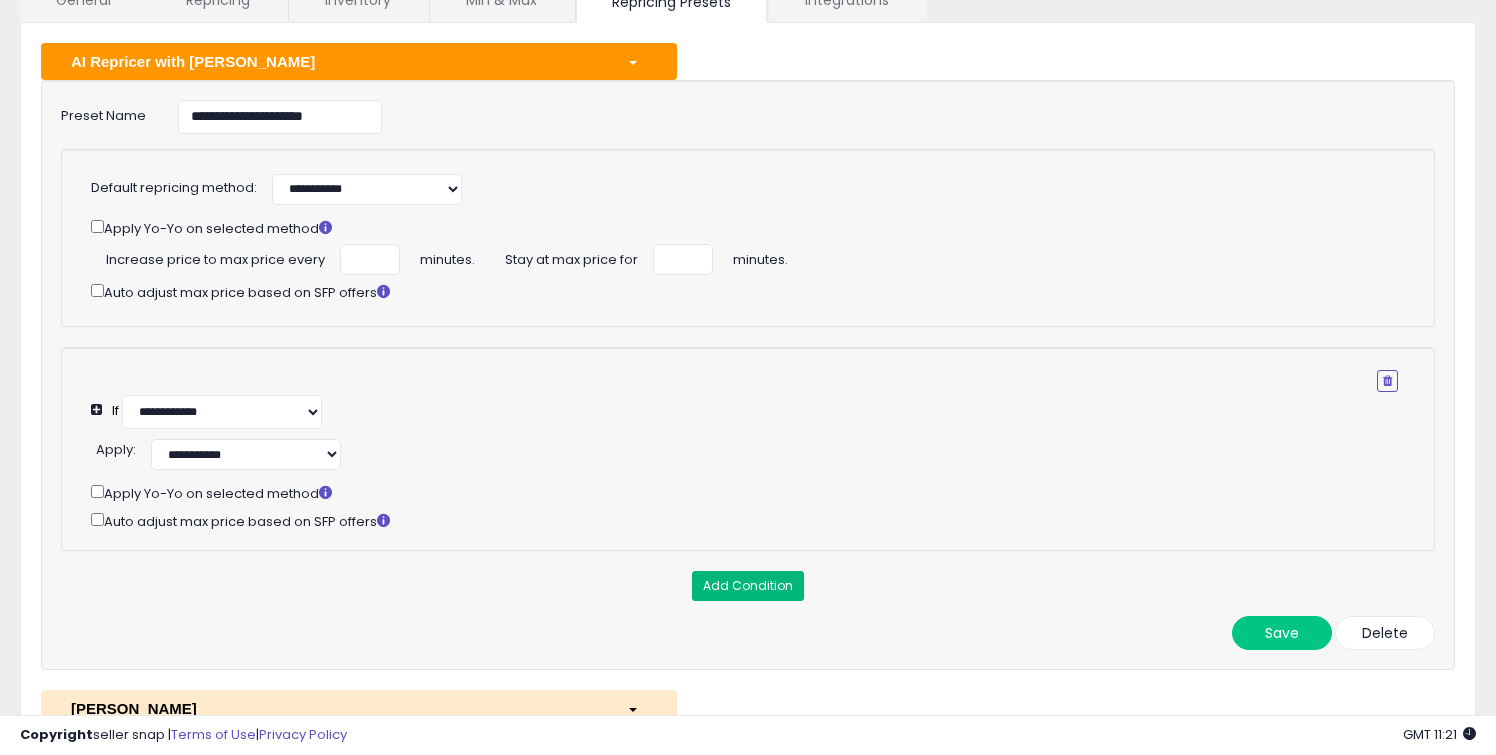 click on "Add Condition" at bounding box center [748, 586] 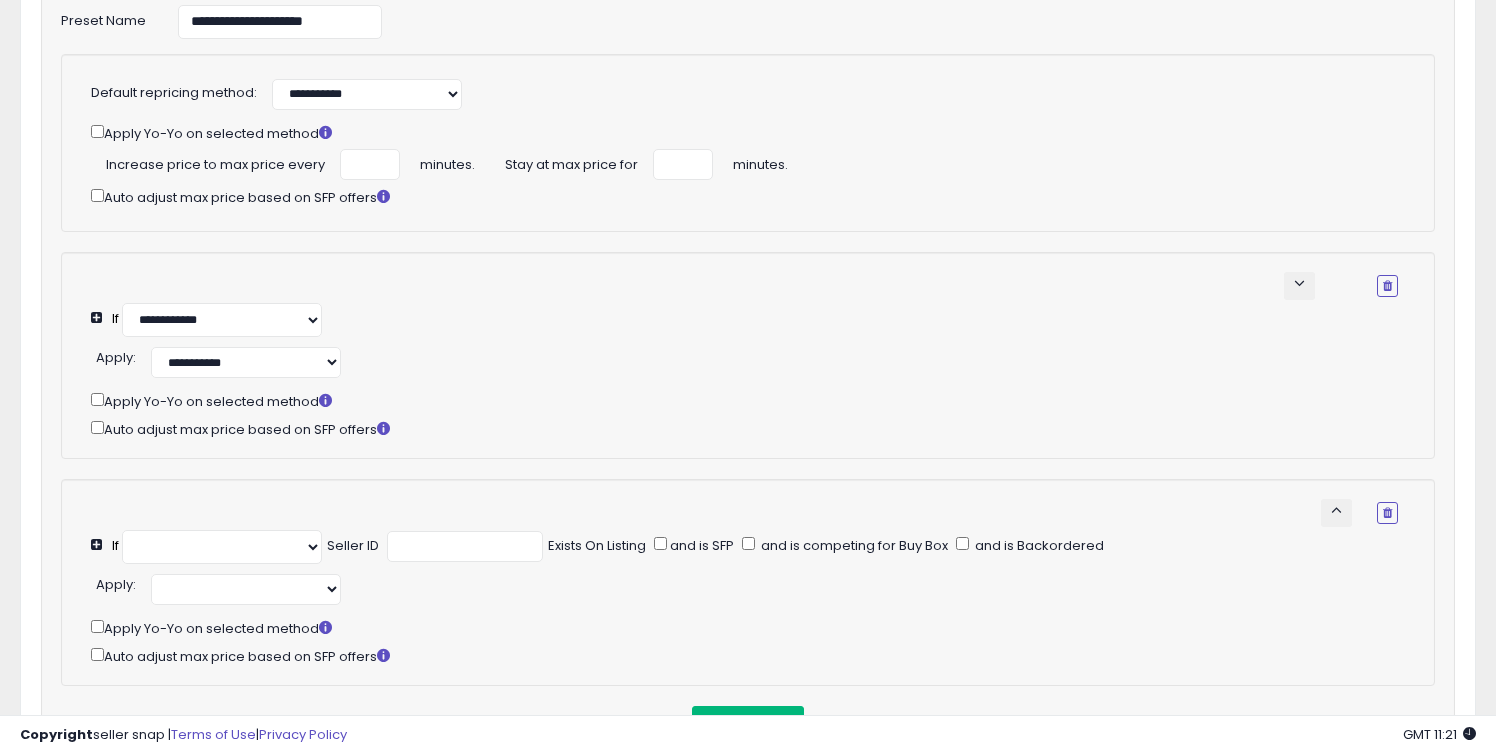 select on "**********" 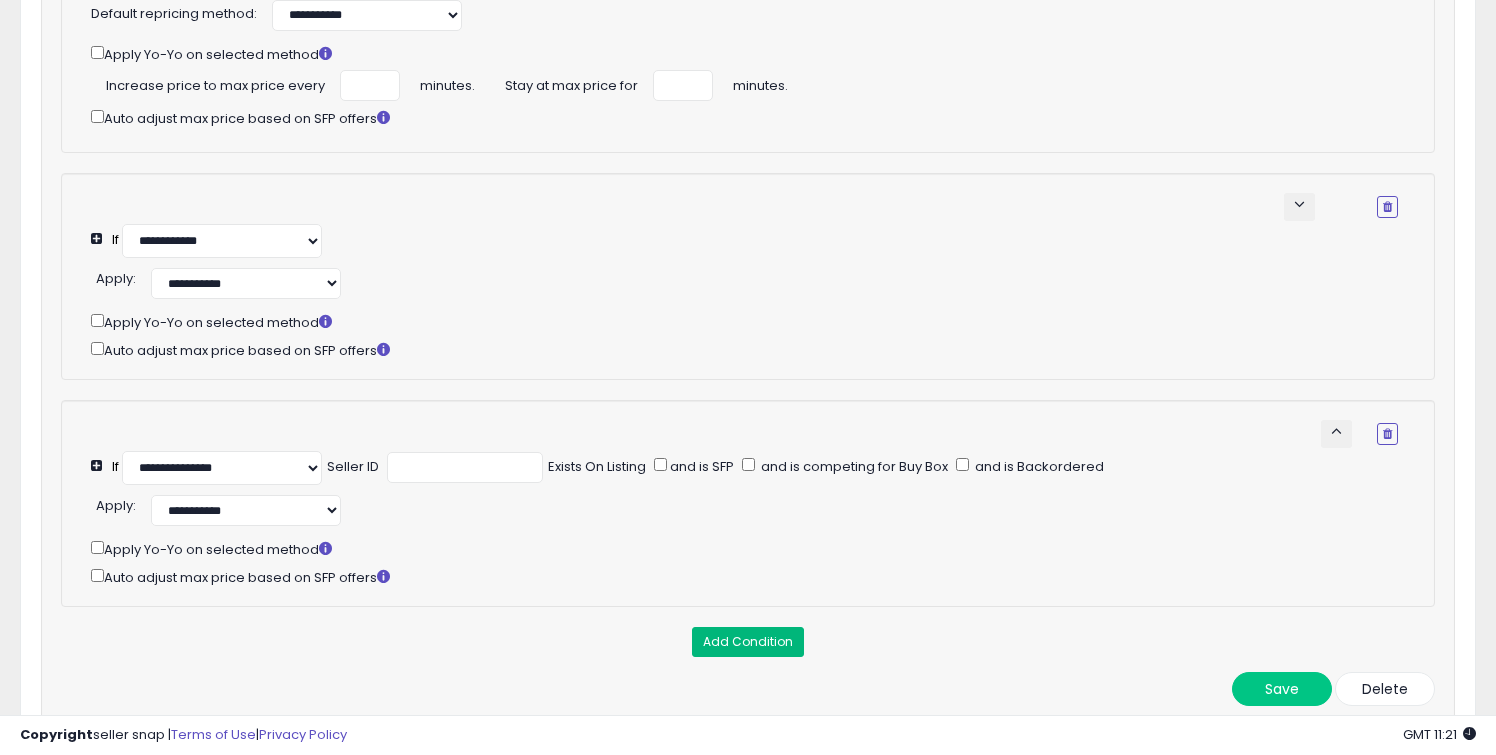 scroll, scrollTop: 358, scrollLeft: 0, axis: vertical 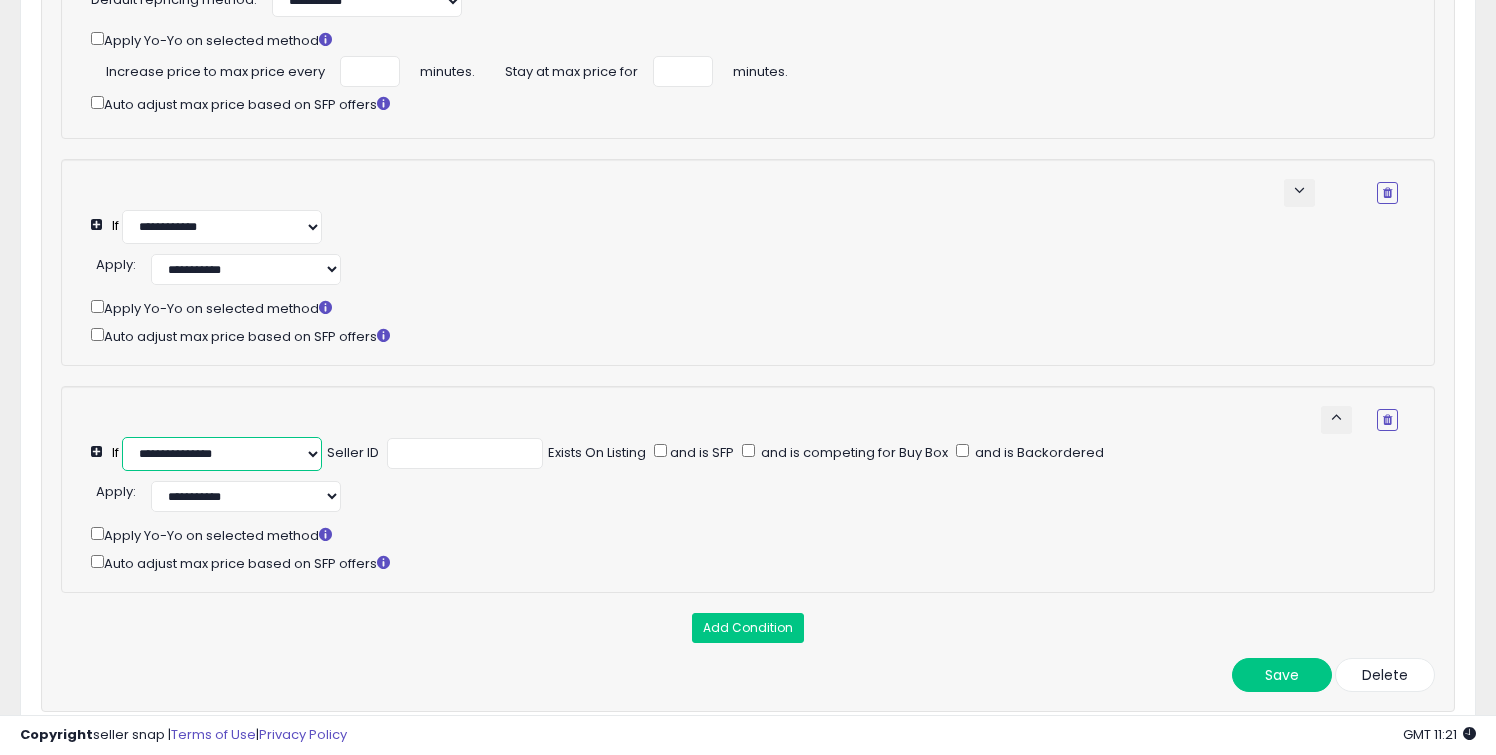 click on "**********" at bounding box center [222, 454] 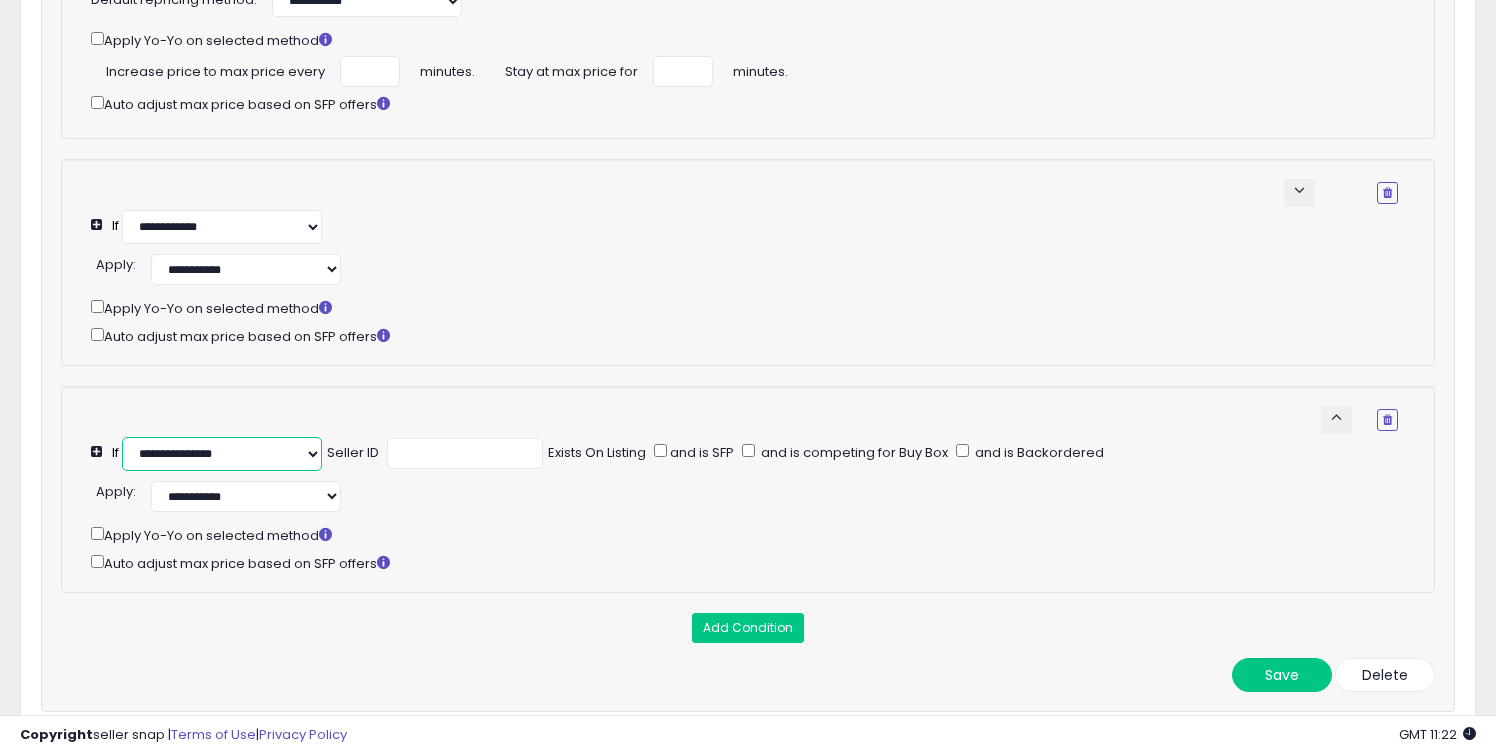 select on "**********" 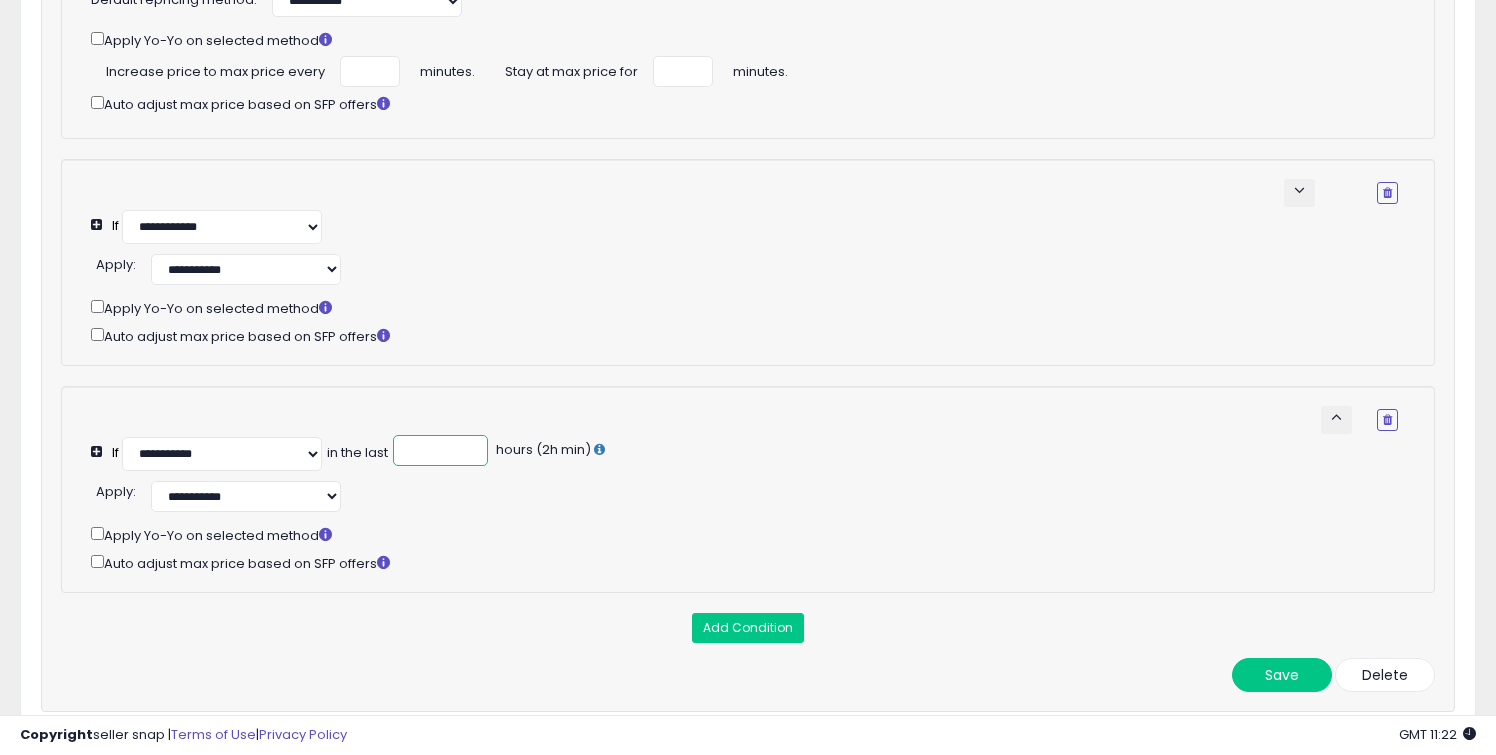 click at bounding box center (440, 450) 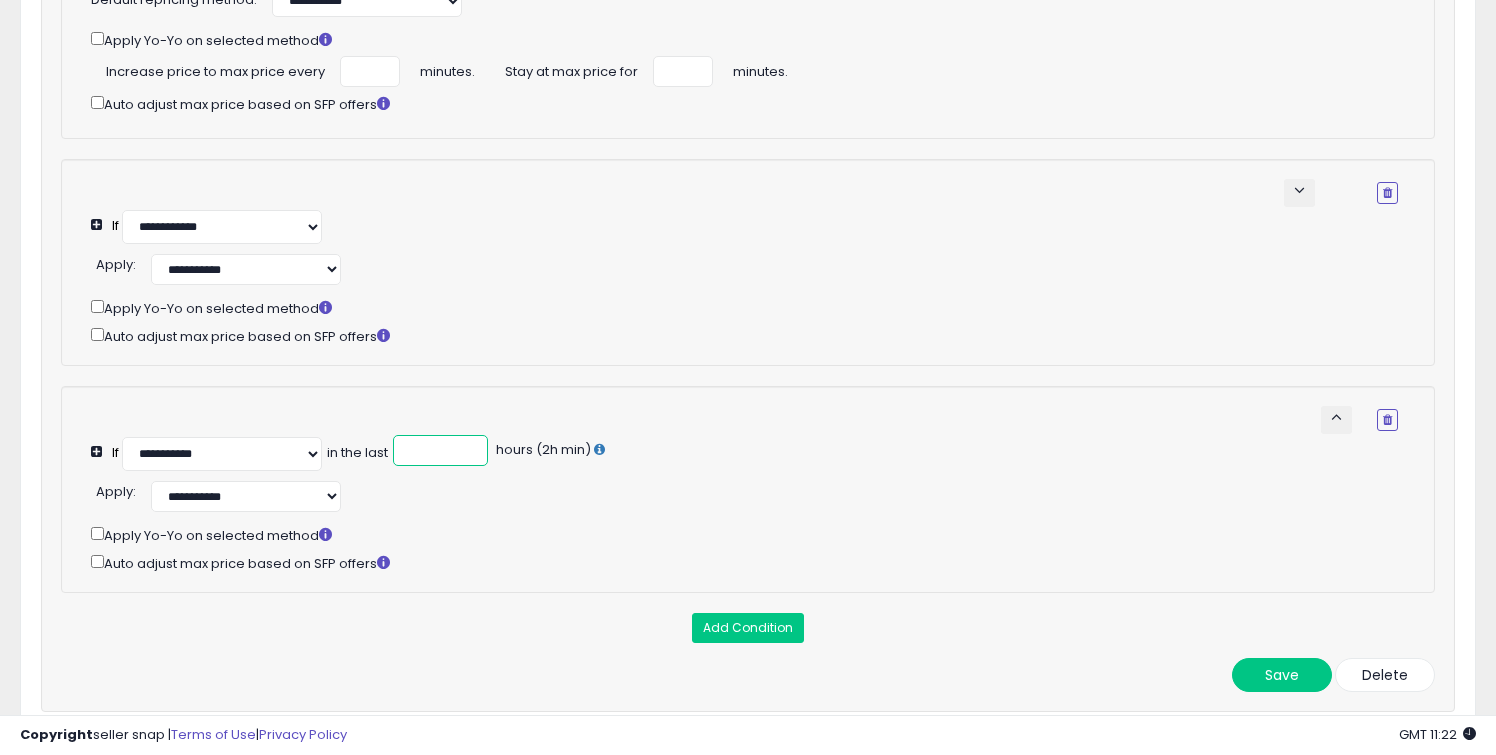 type on "*" 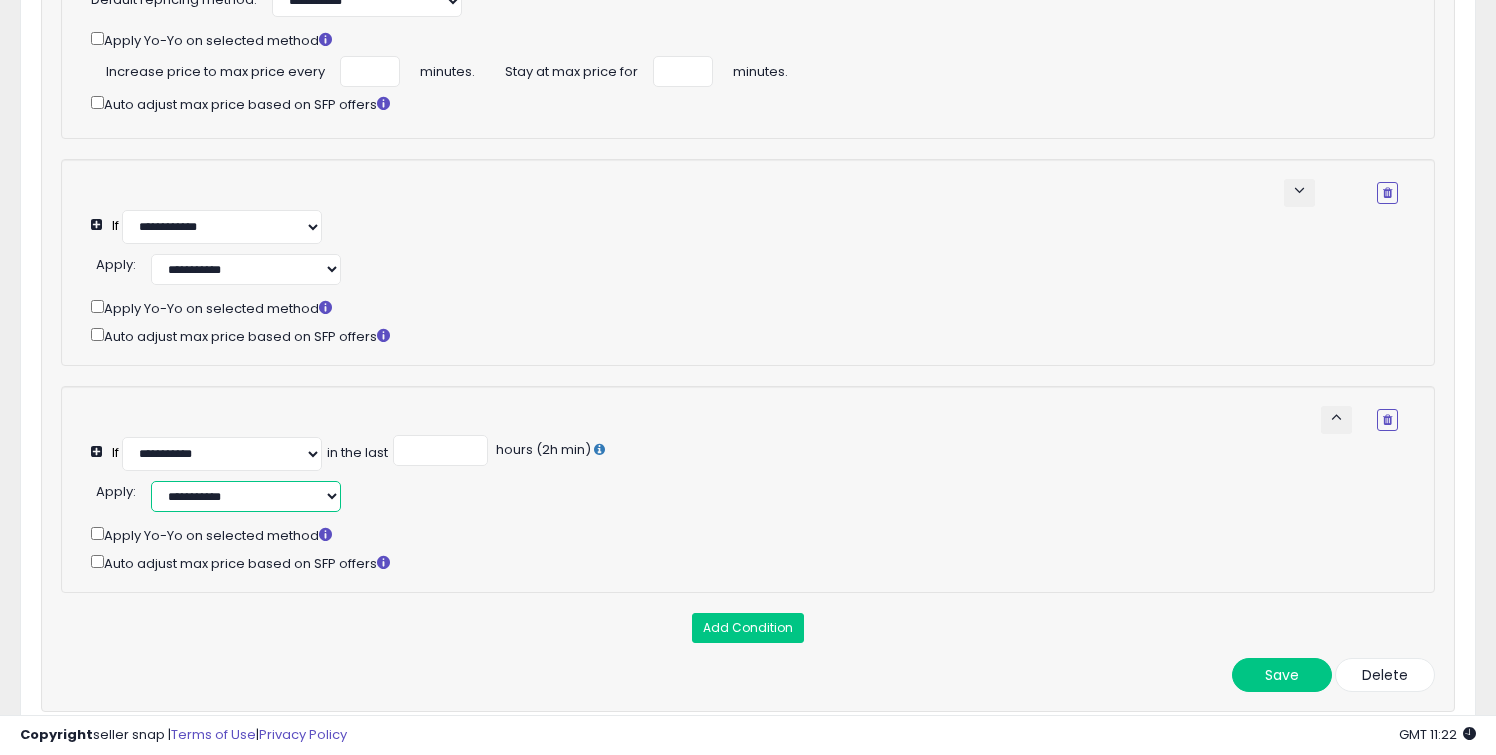 click on "**********" at bounding box center (246, 496) 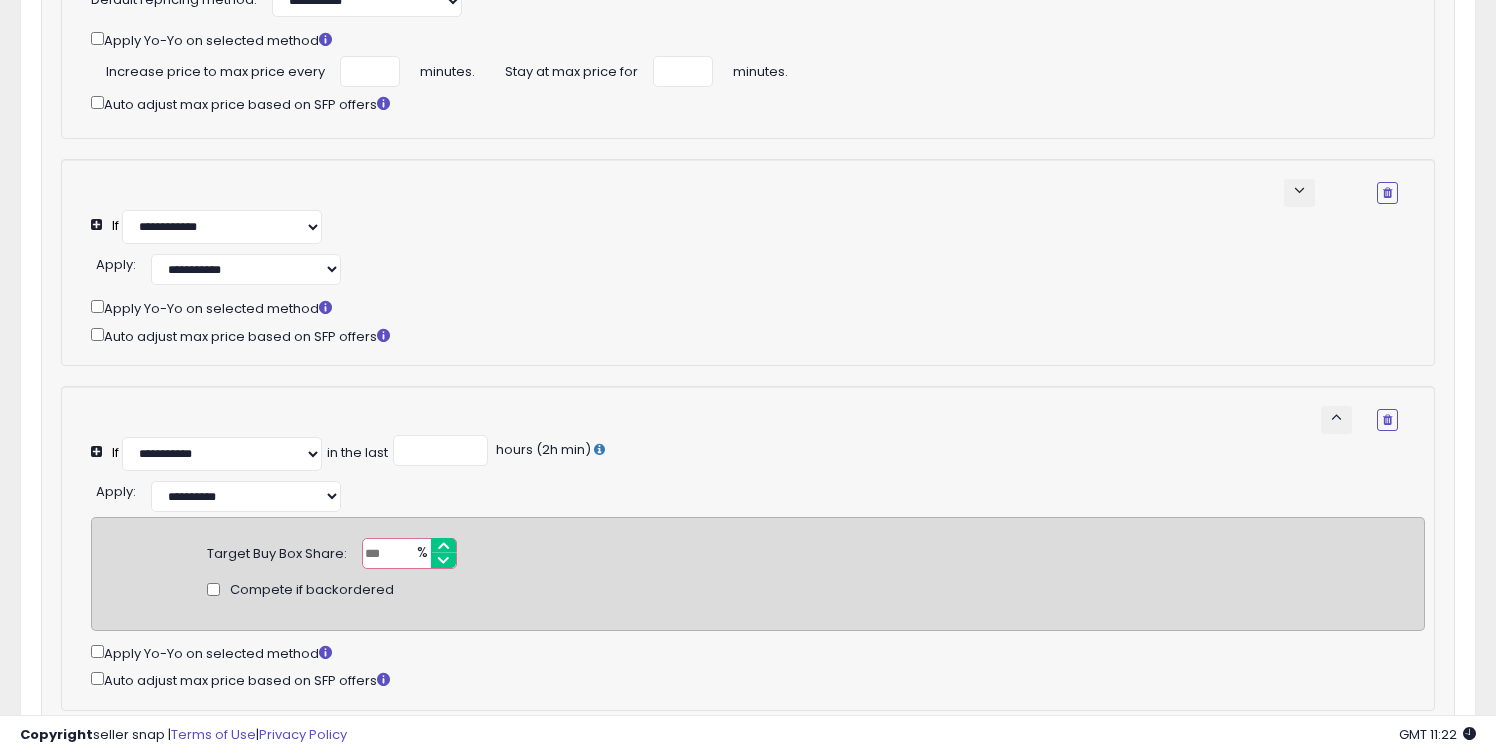 click at bounding box center [409, 553] 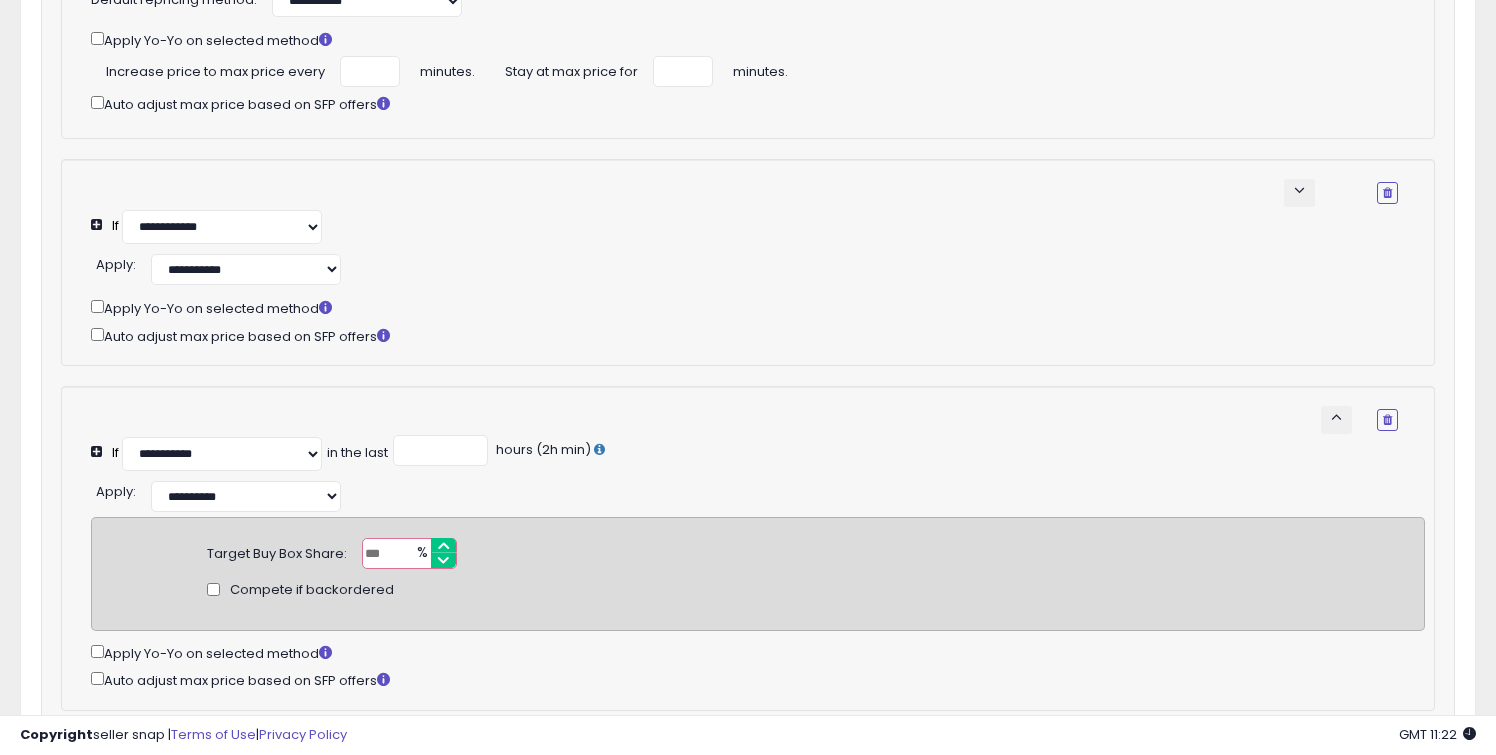 type on "**" 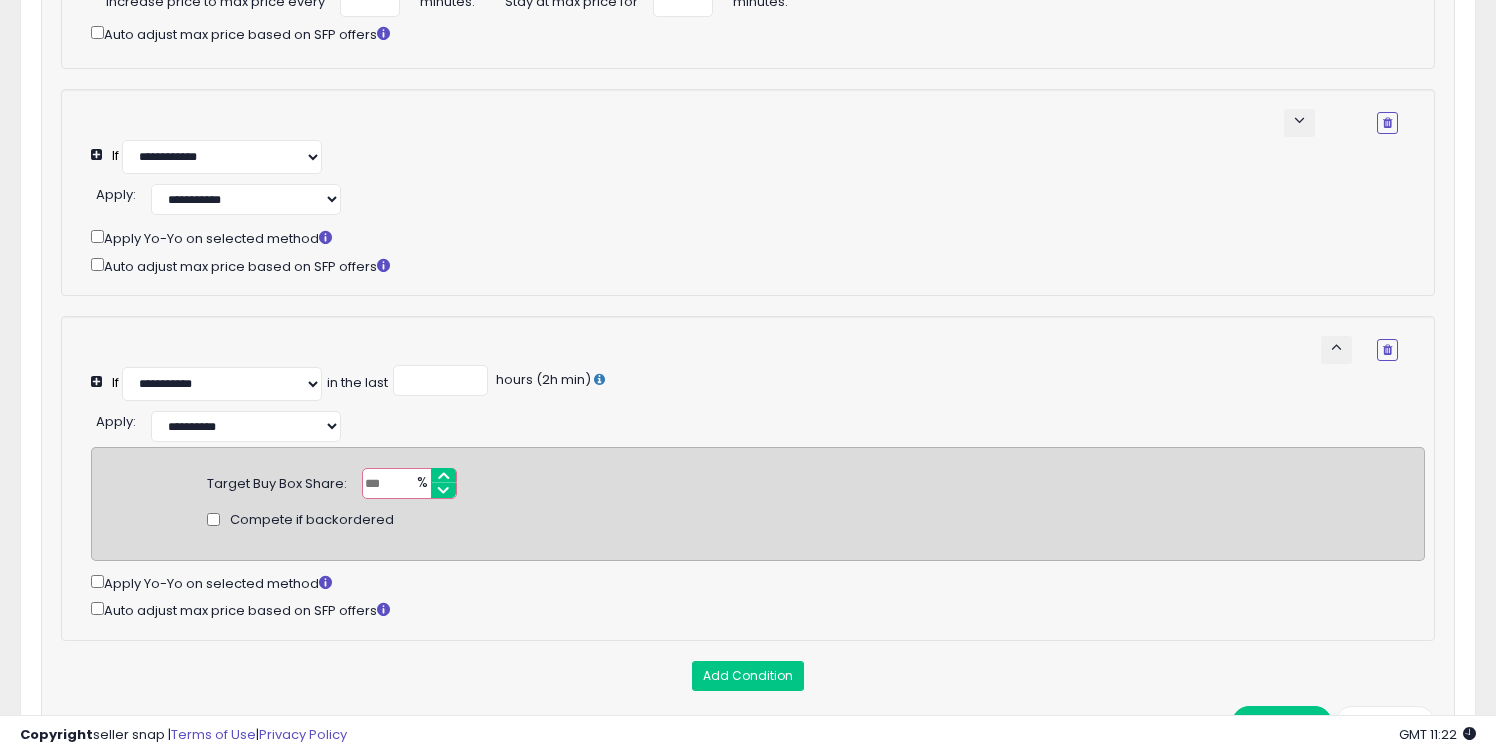 scroll, scrollTop: 440, scrollLeft: 0, axis: vertical 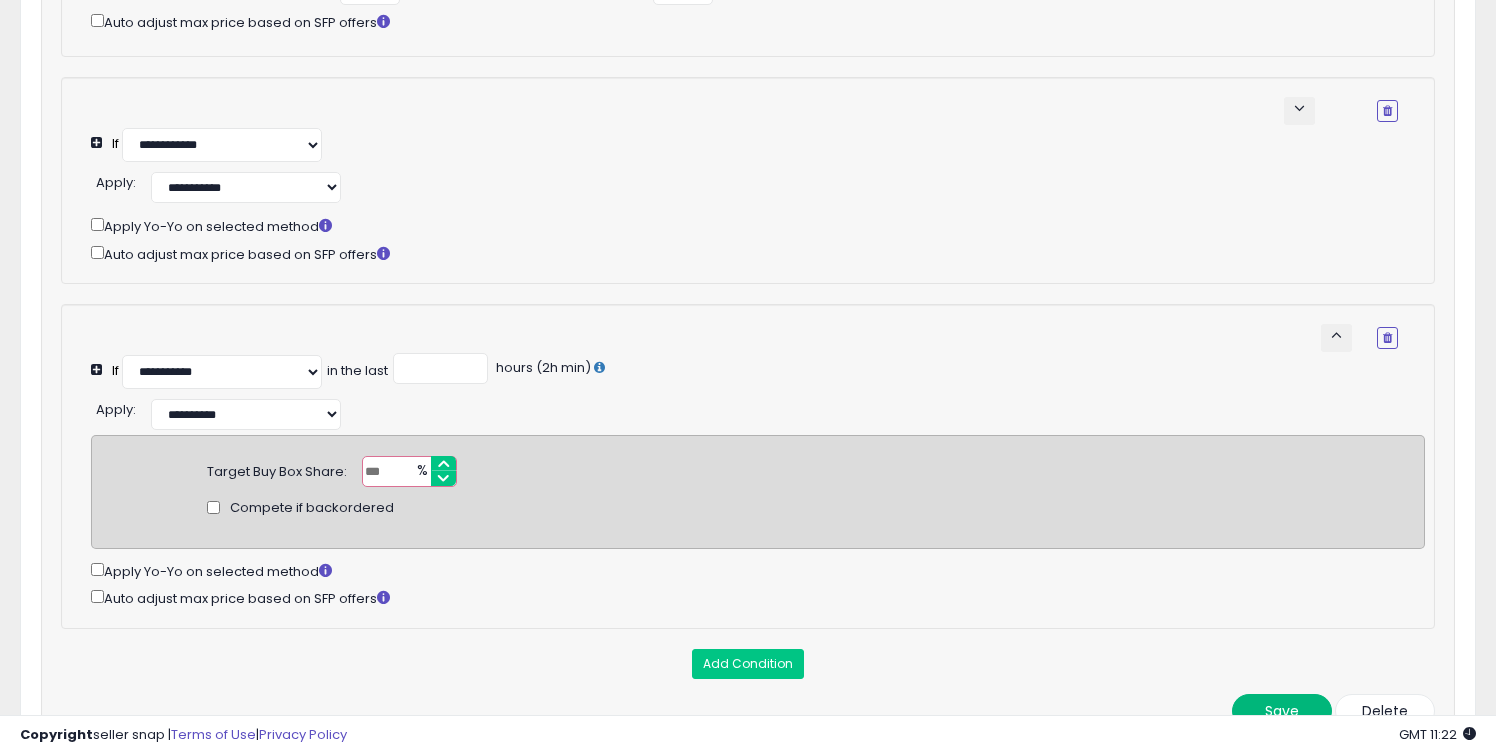 click on "Save" at bounding box center (1282, 711) 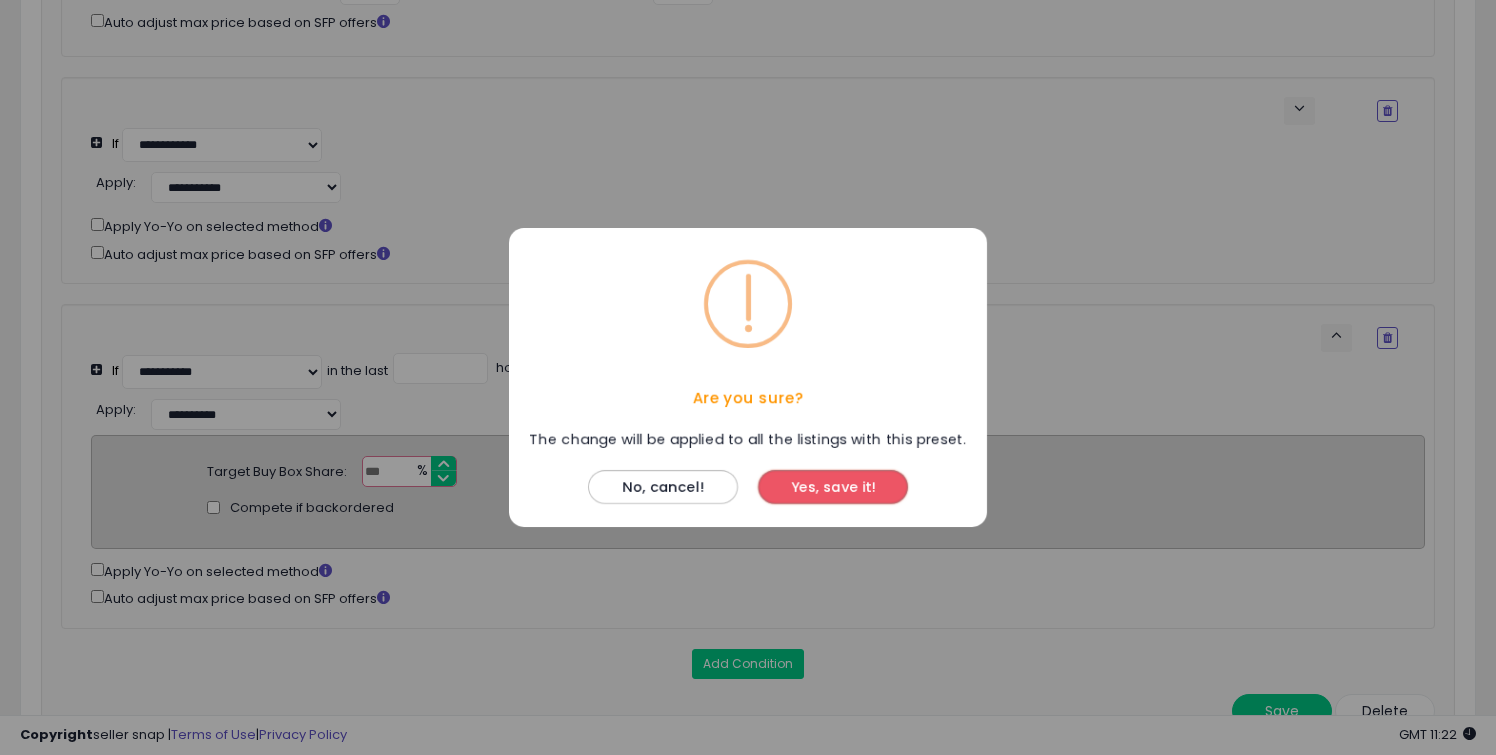 click on "Yes, save it!" at bounding box center [833, 487] 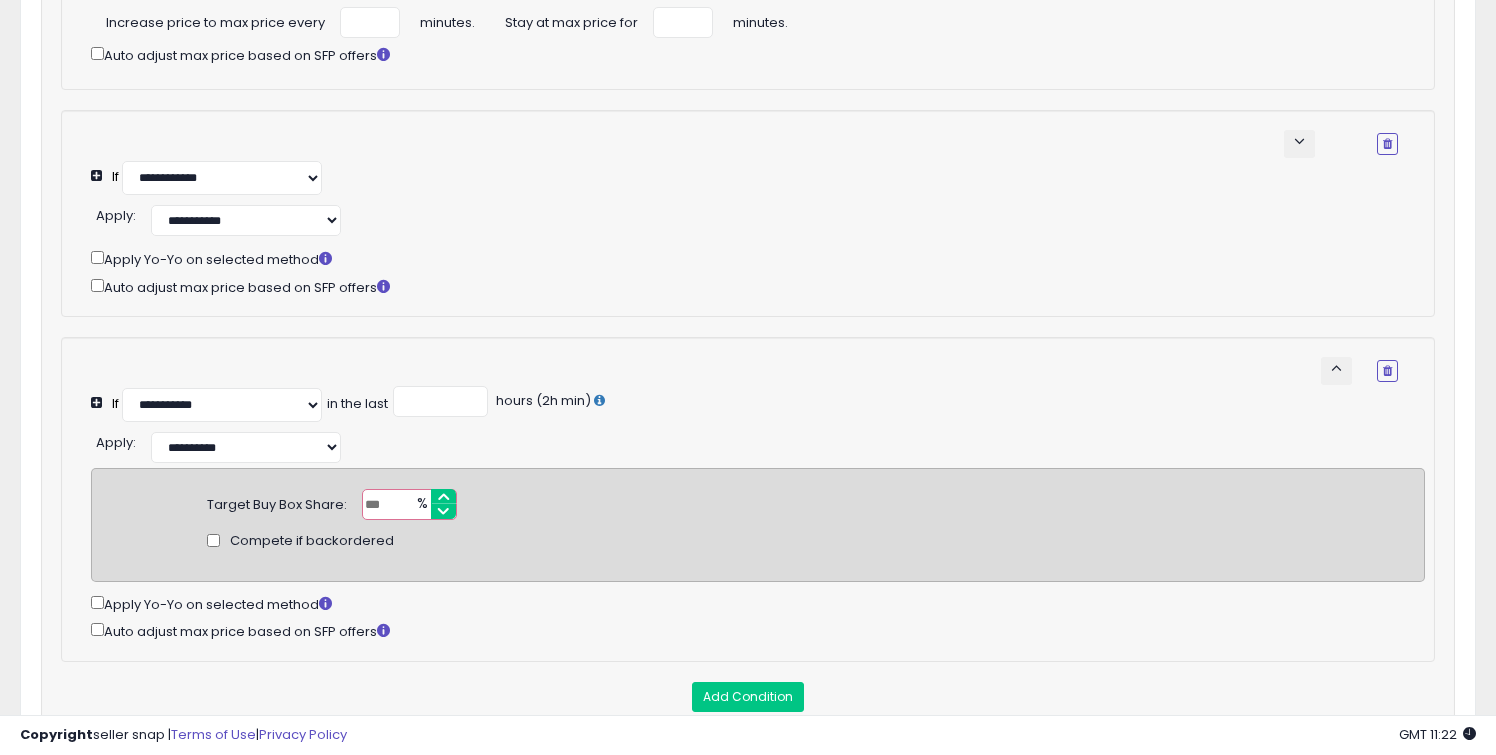 scroll, scrollTop: 409, scrollLeft: 0, axis: vertical 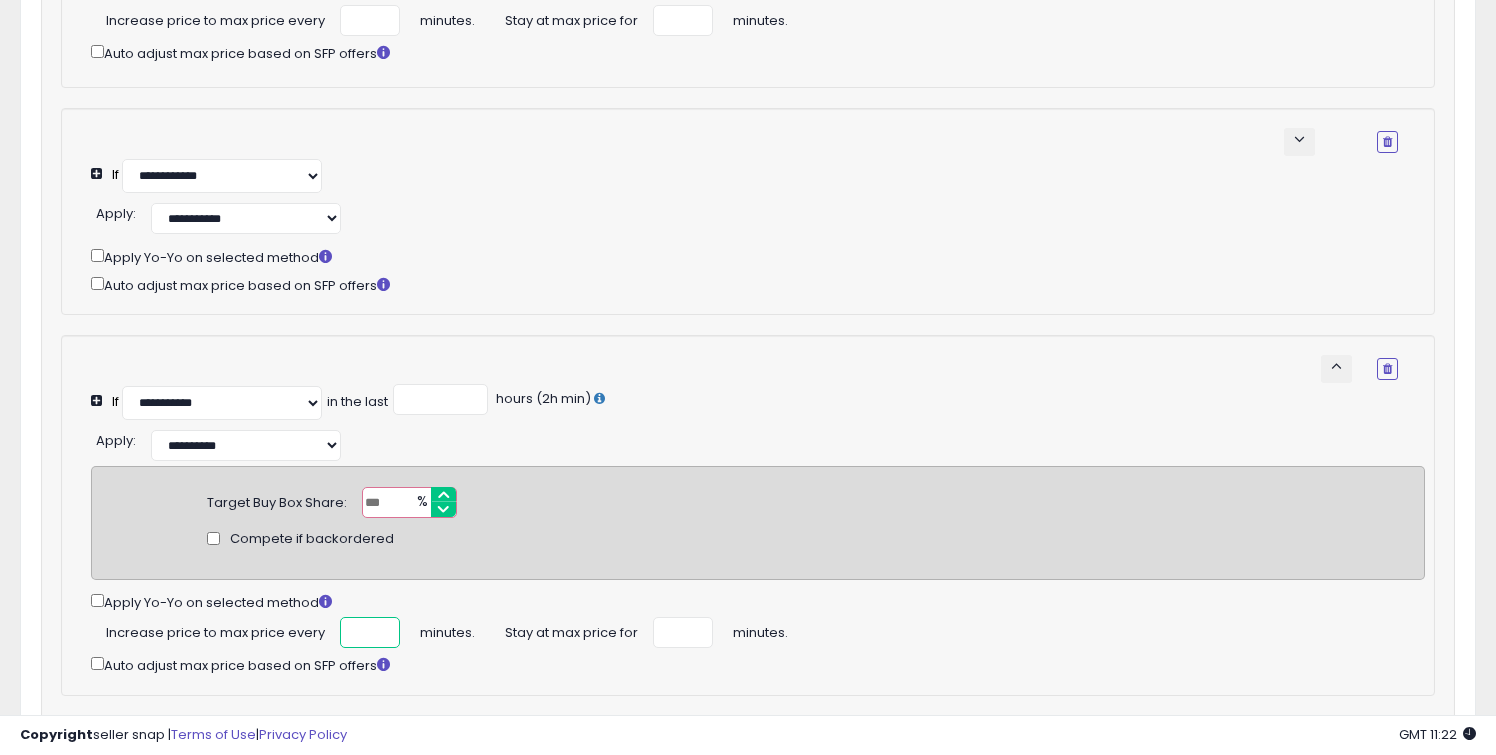 click at bounding box center [370, 632] 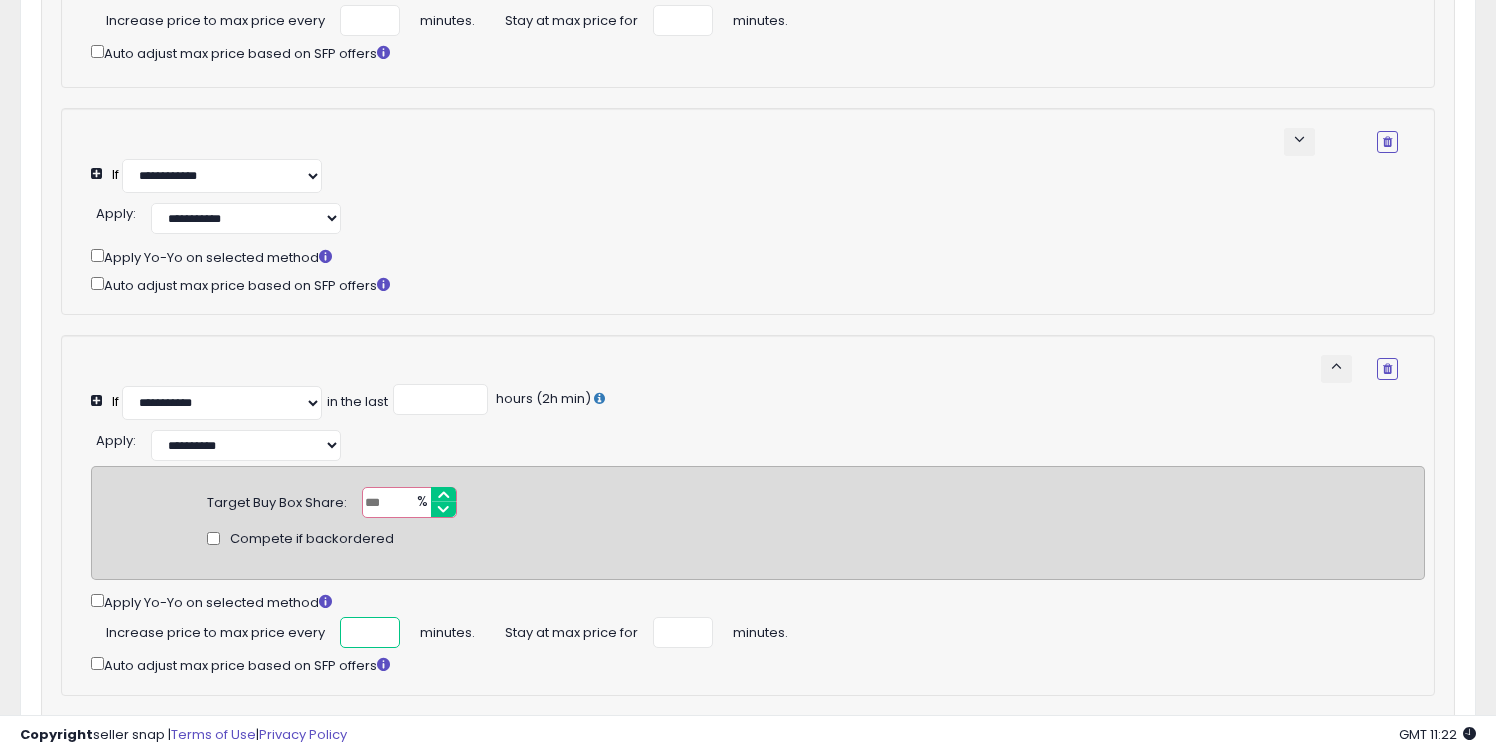 scroll, scrollTop: 0, scrollLeft: 3, axis: horizontal 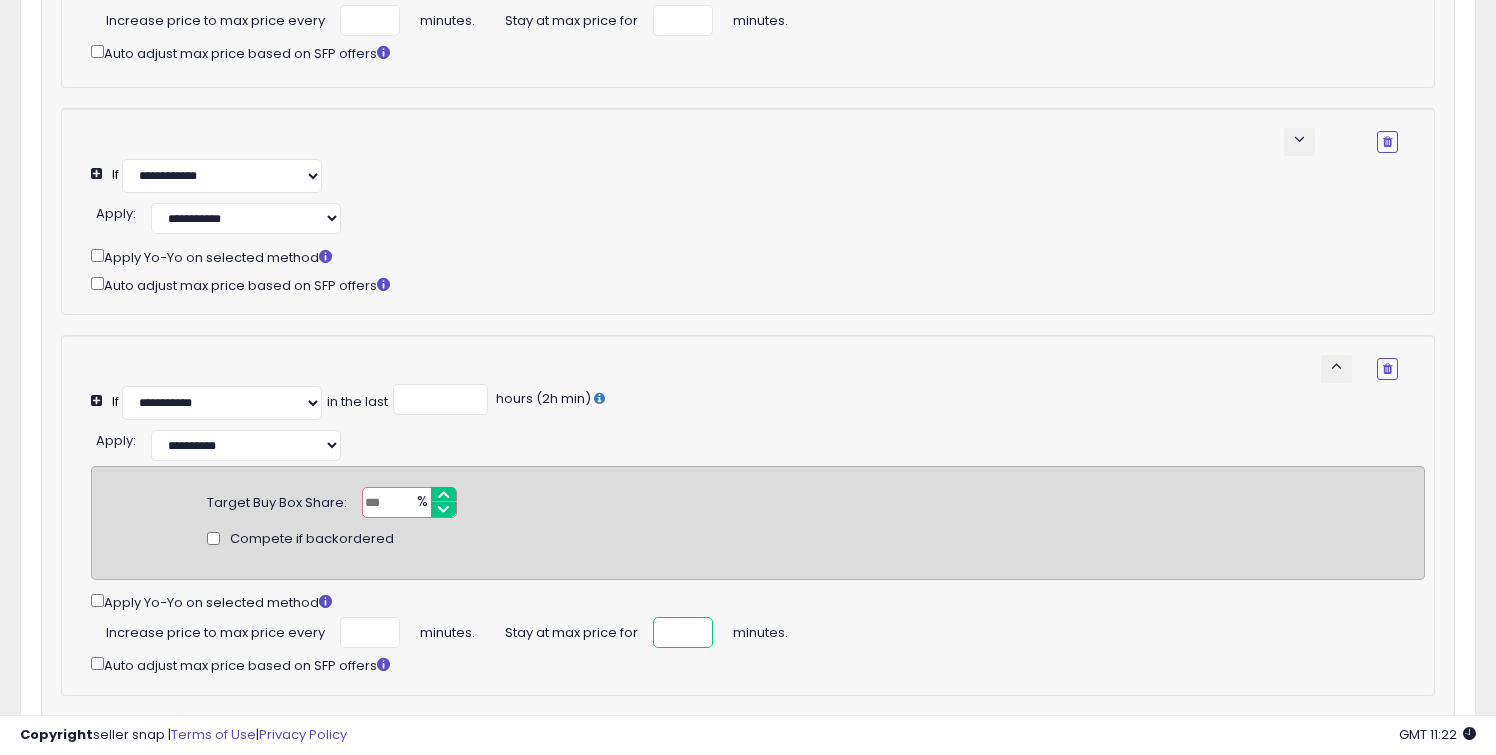click at bounding box center (683, 632) 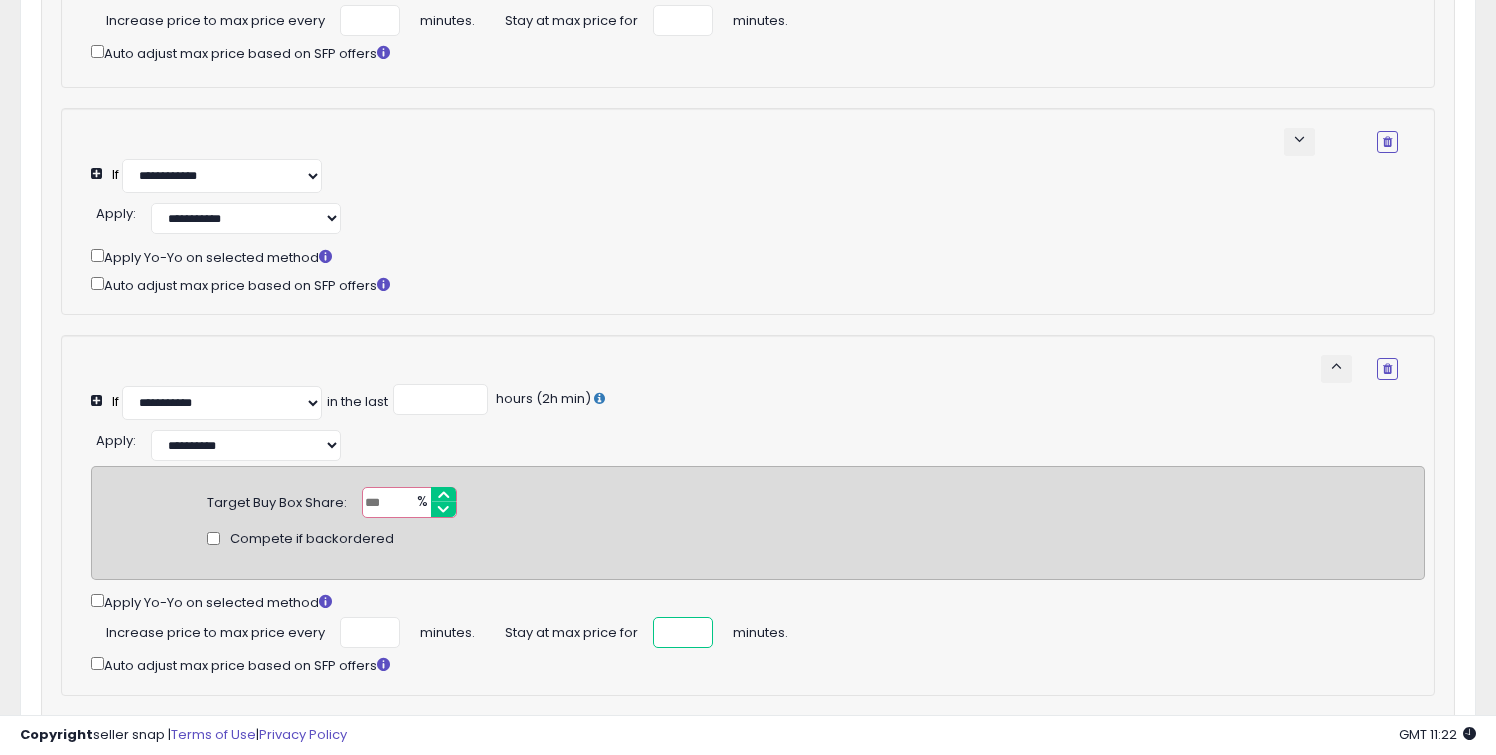 type on "**" 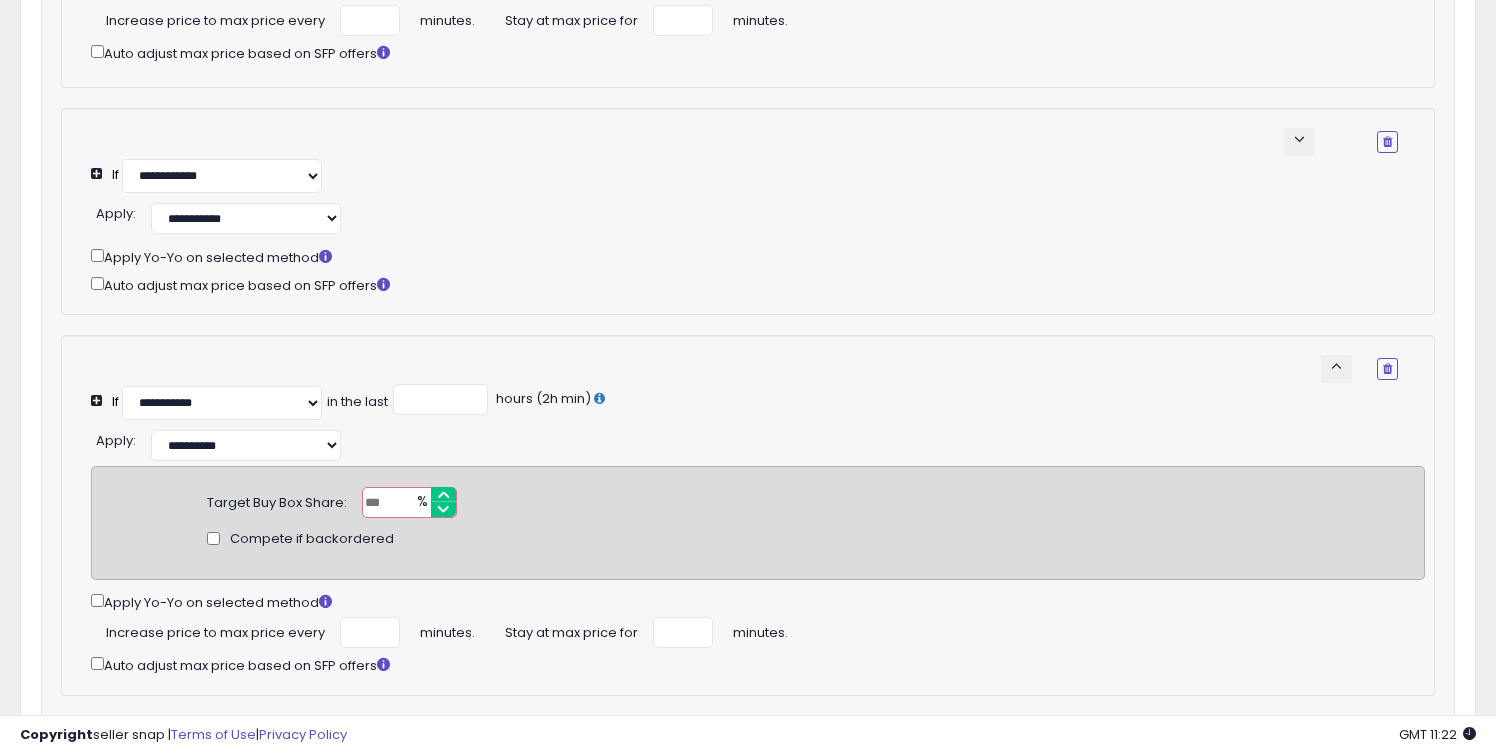 click on "**********" 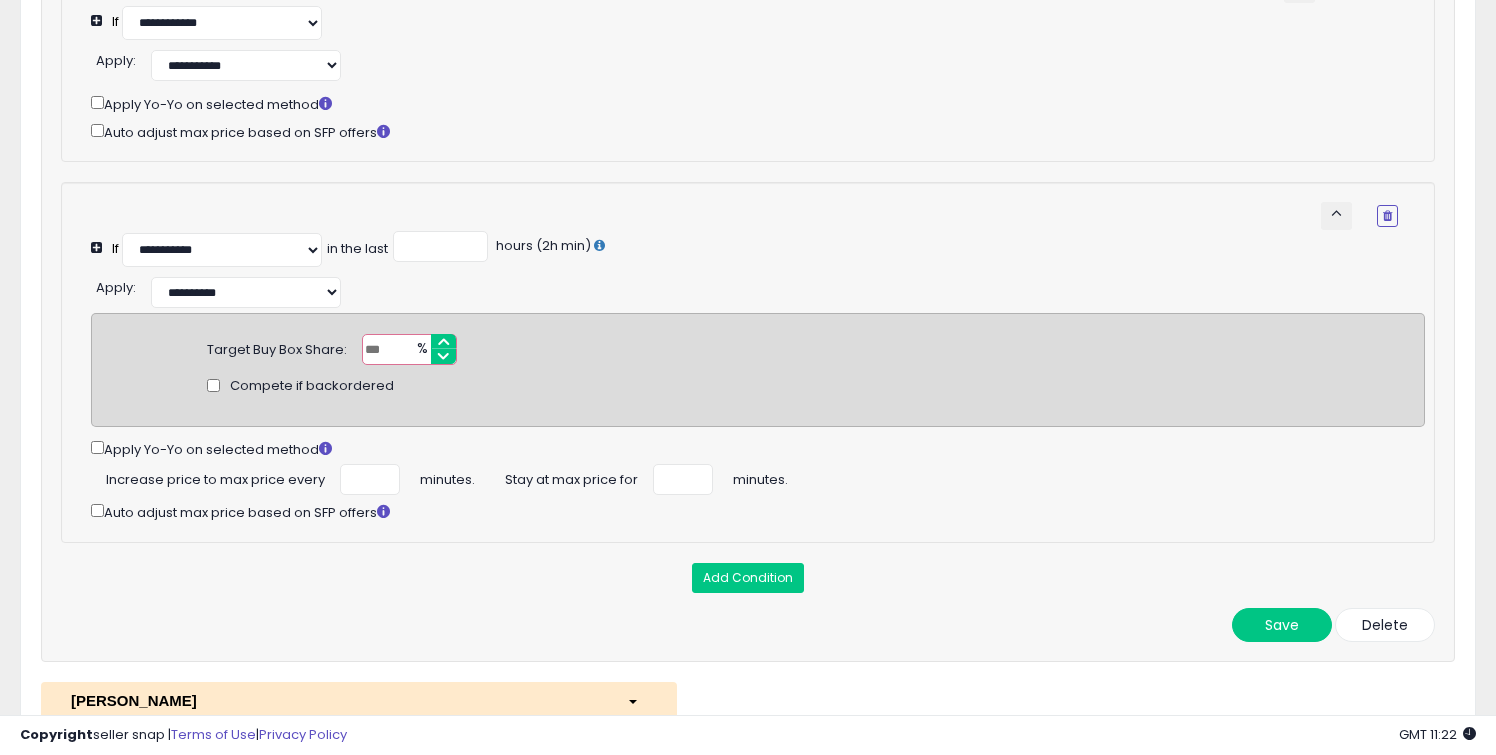 scroll, scrollTop: 552, scrollLeft: 0, axis: vertical 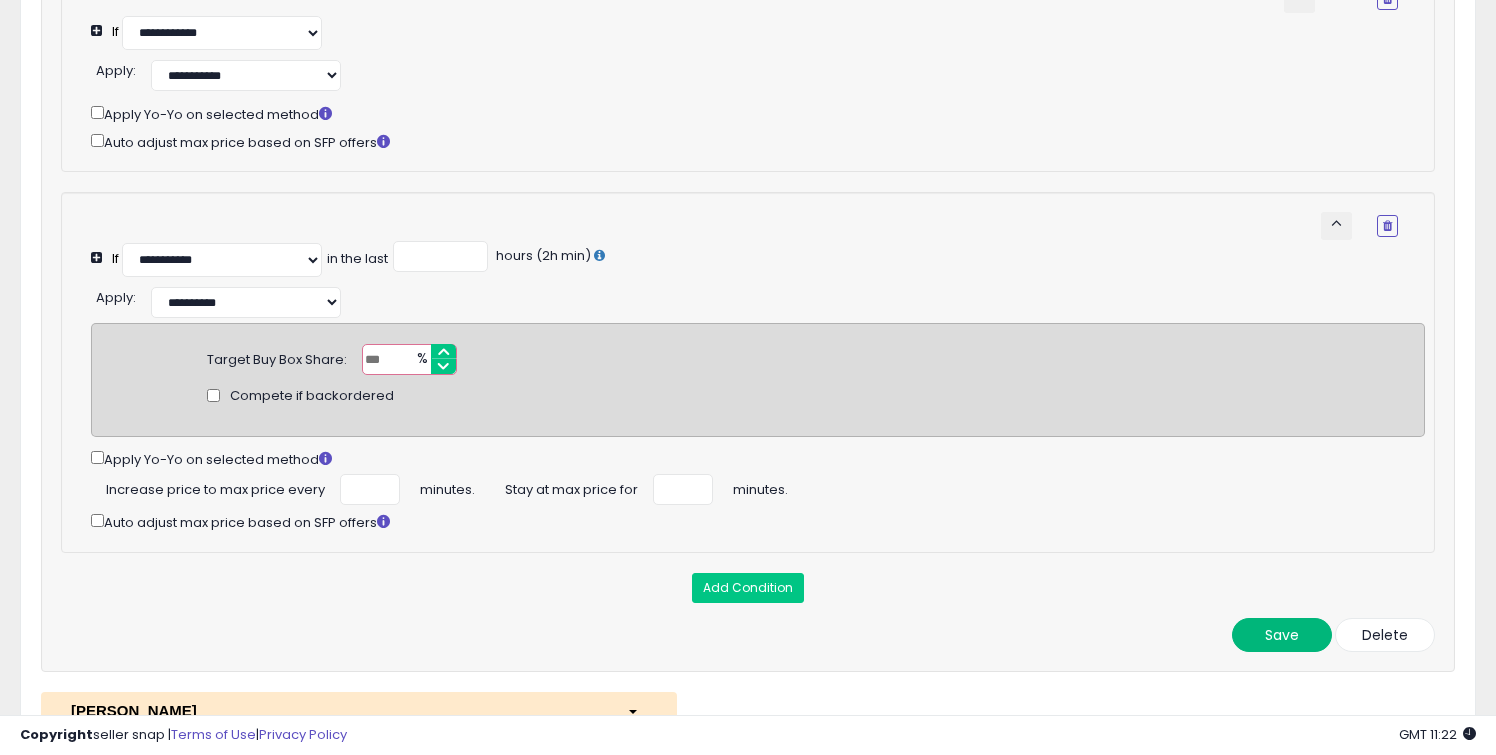 click on "Save" at bounding box center (1282, 635) 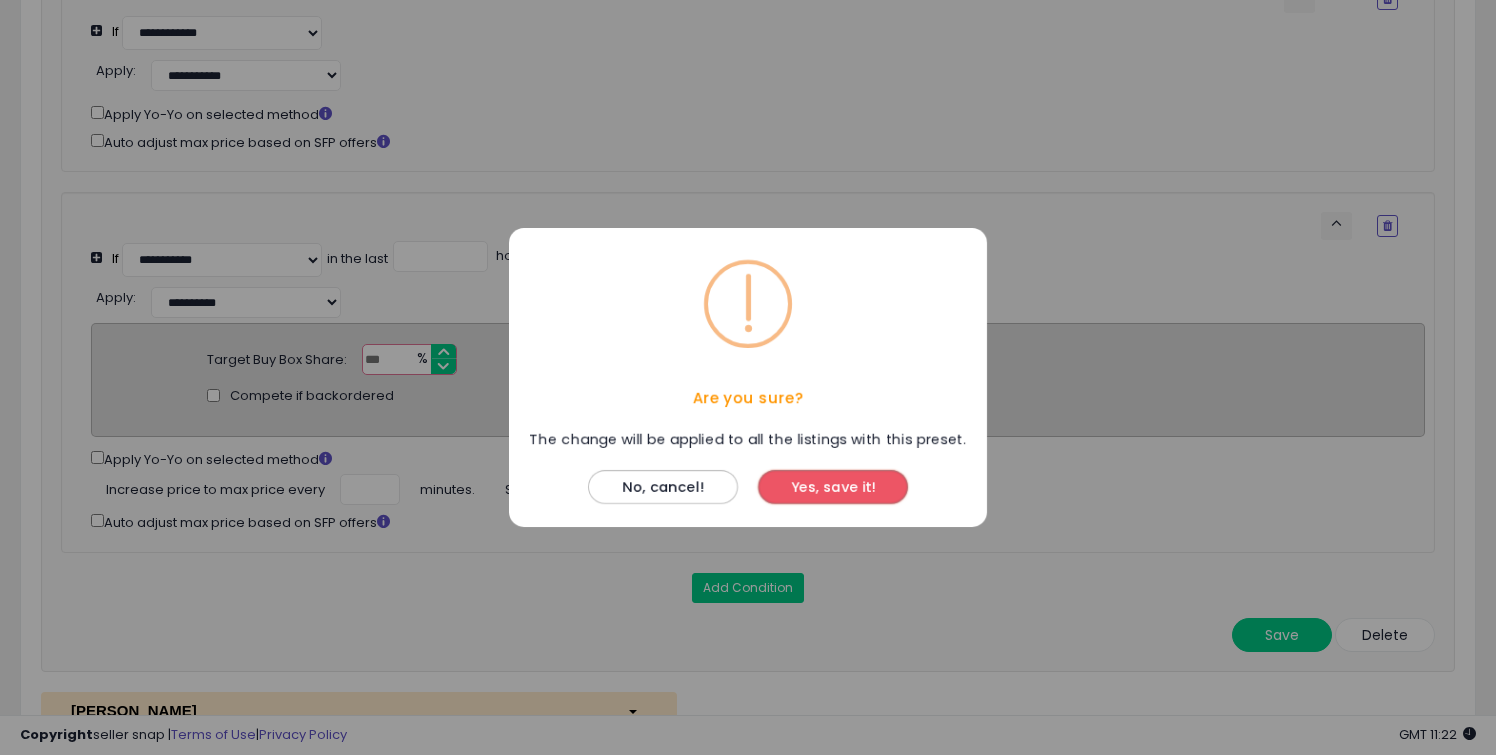 click on "Yes, save it!" at bounding box center (833, 487) 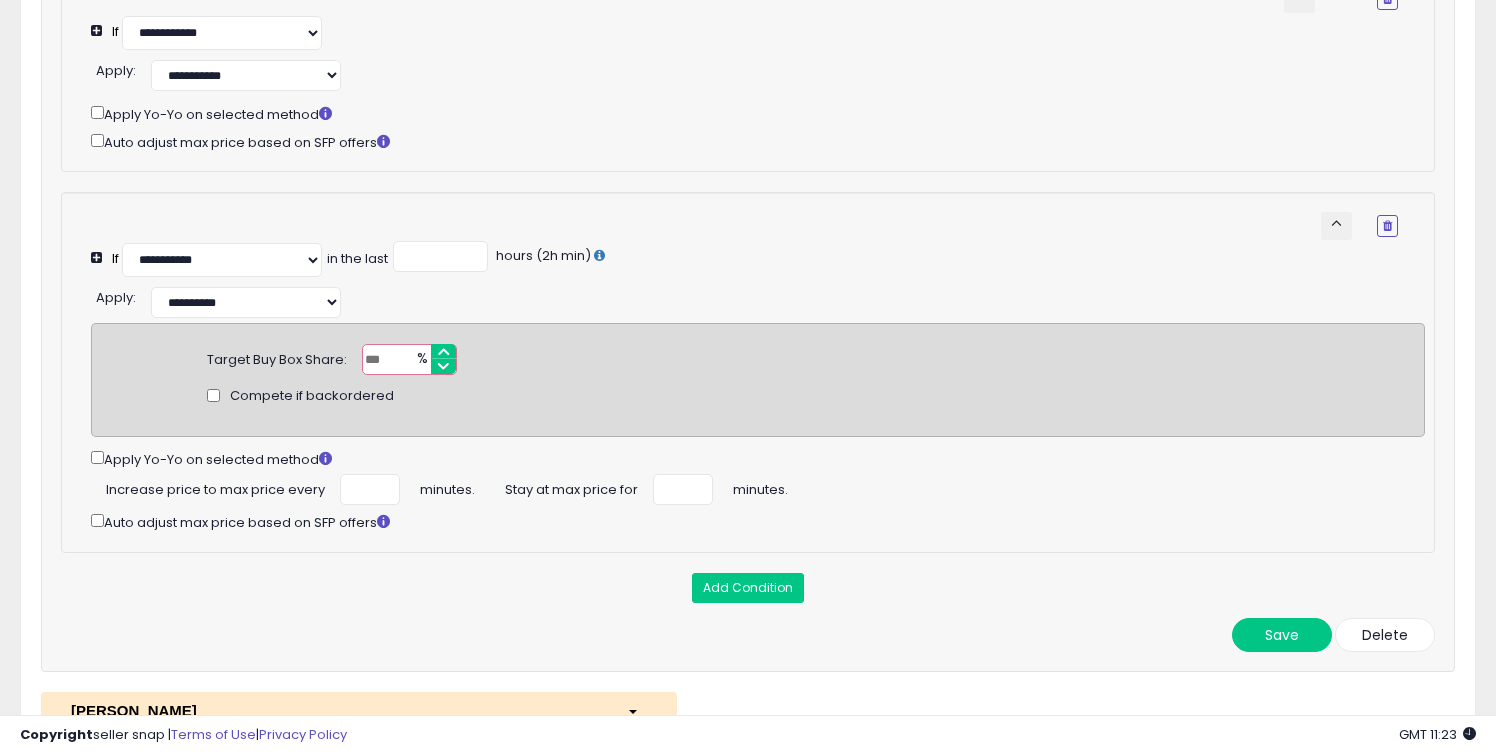 scroll, scrollTop: 0, scrollLeft: 0, axis: both 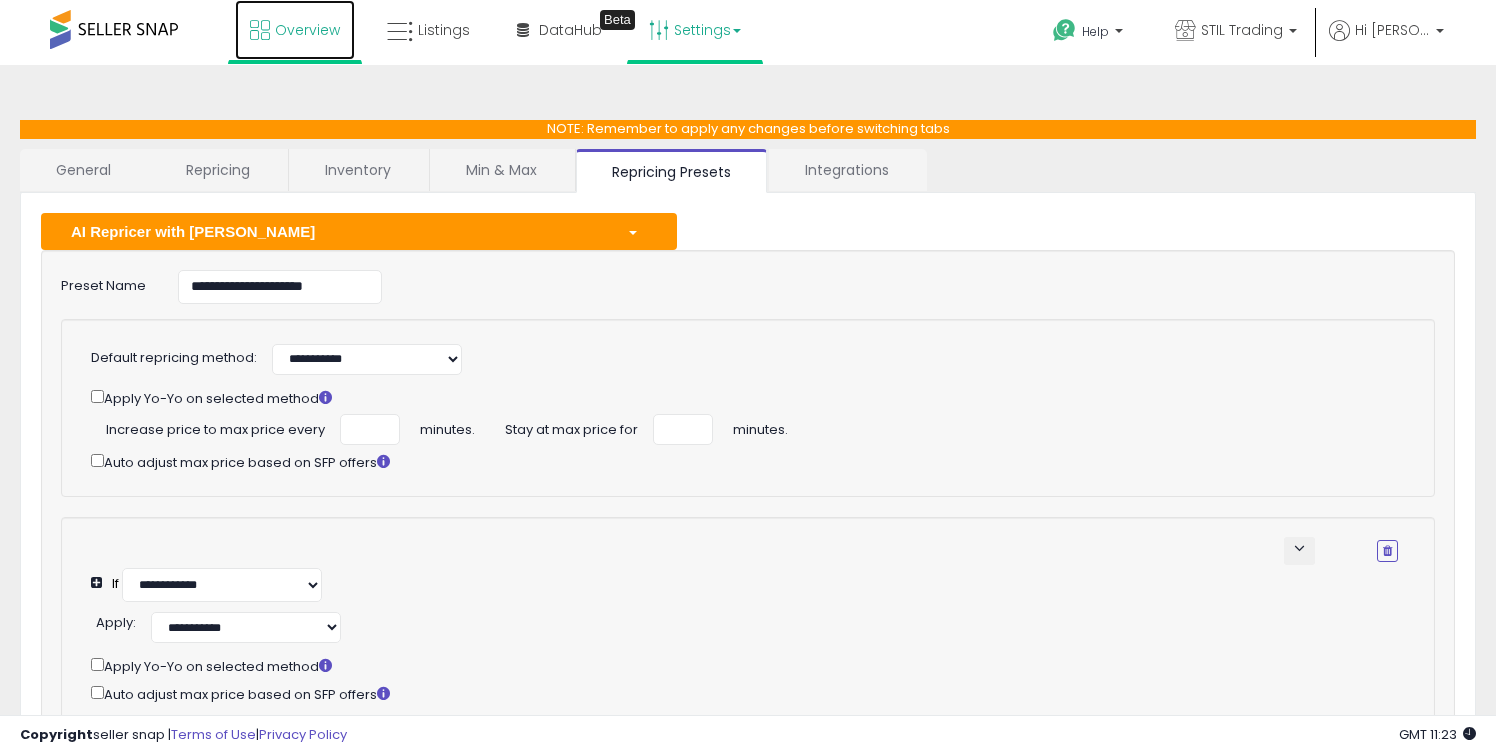 click on "Overview" at bounding box center [295, 30] 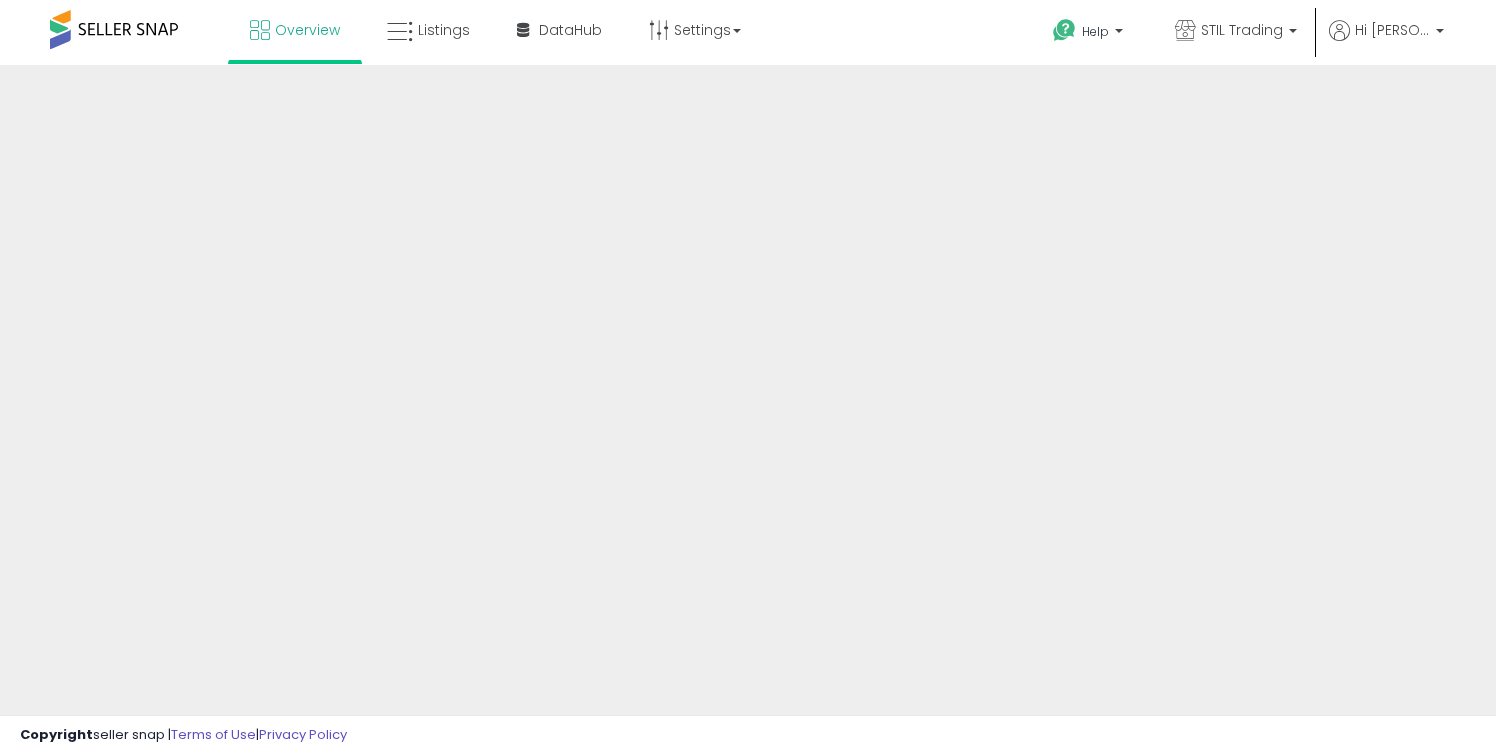 scroll, scrollTop: 0, scrollLeft: 0, axis: both 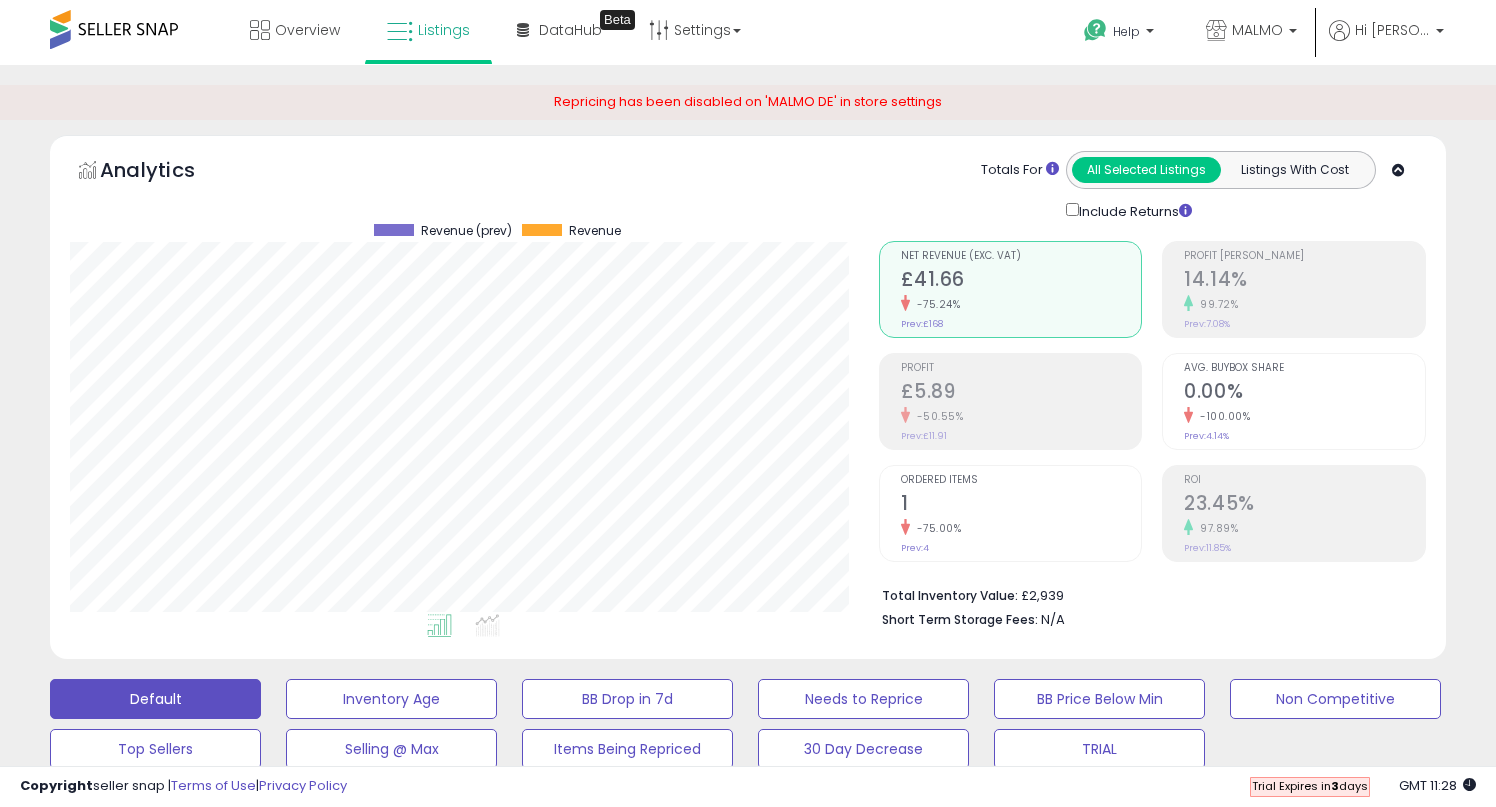 select on "**" 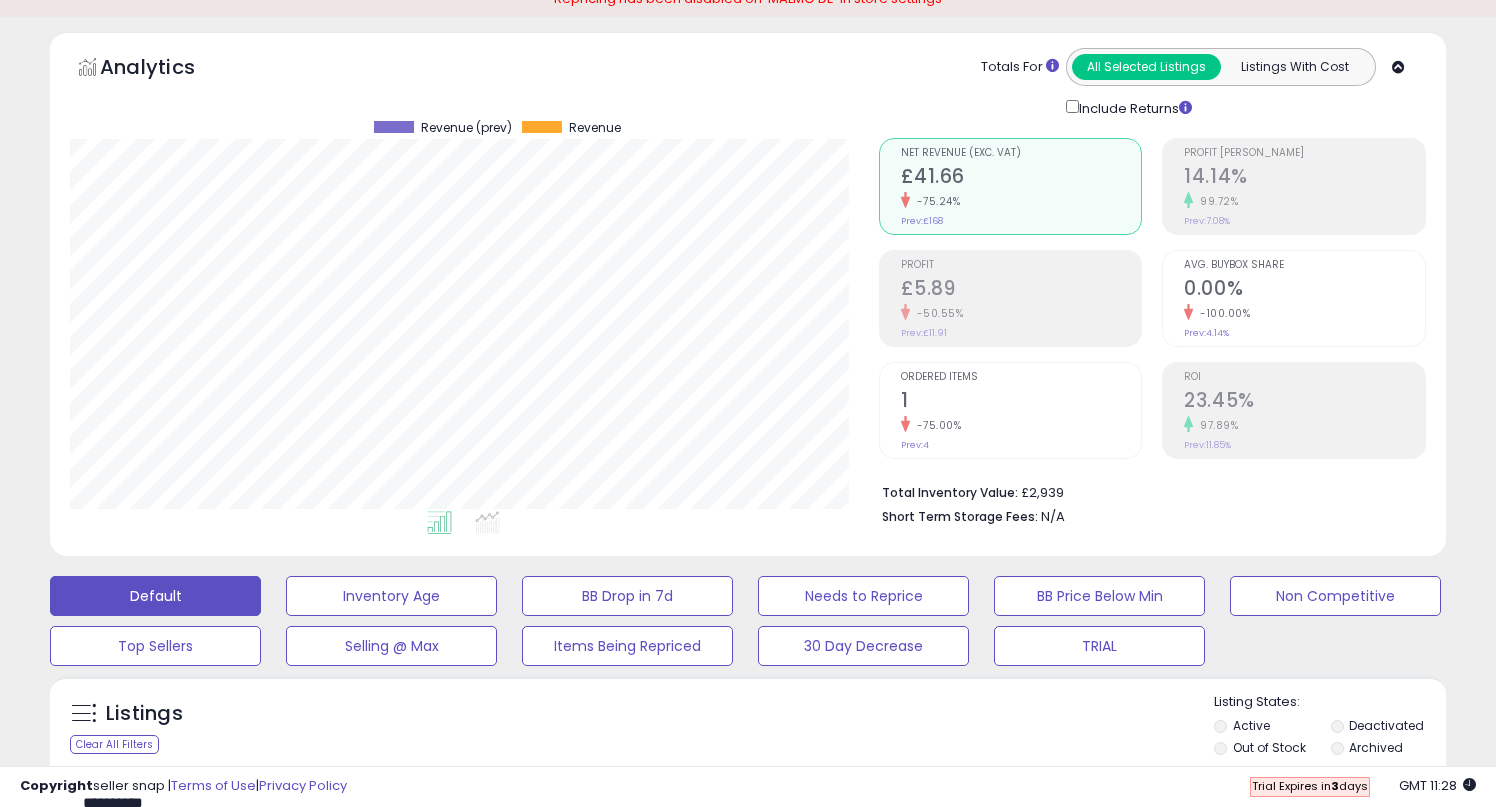 scroll, scrollTop: 999590, scrollLeft: 999191, axis: both 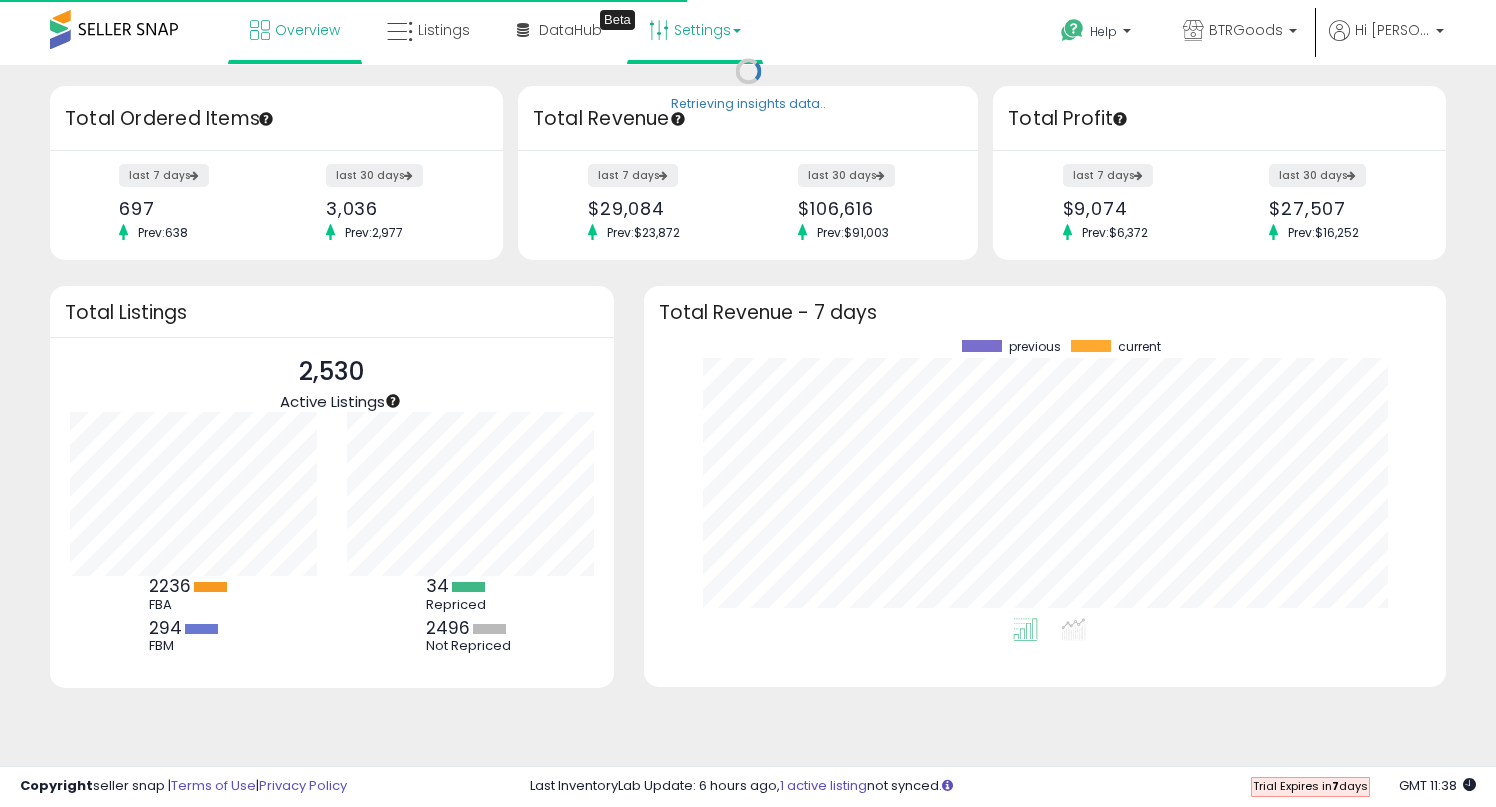 click on "Settings" at bounding box center (695, 30) 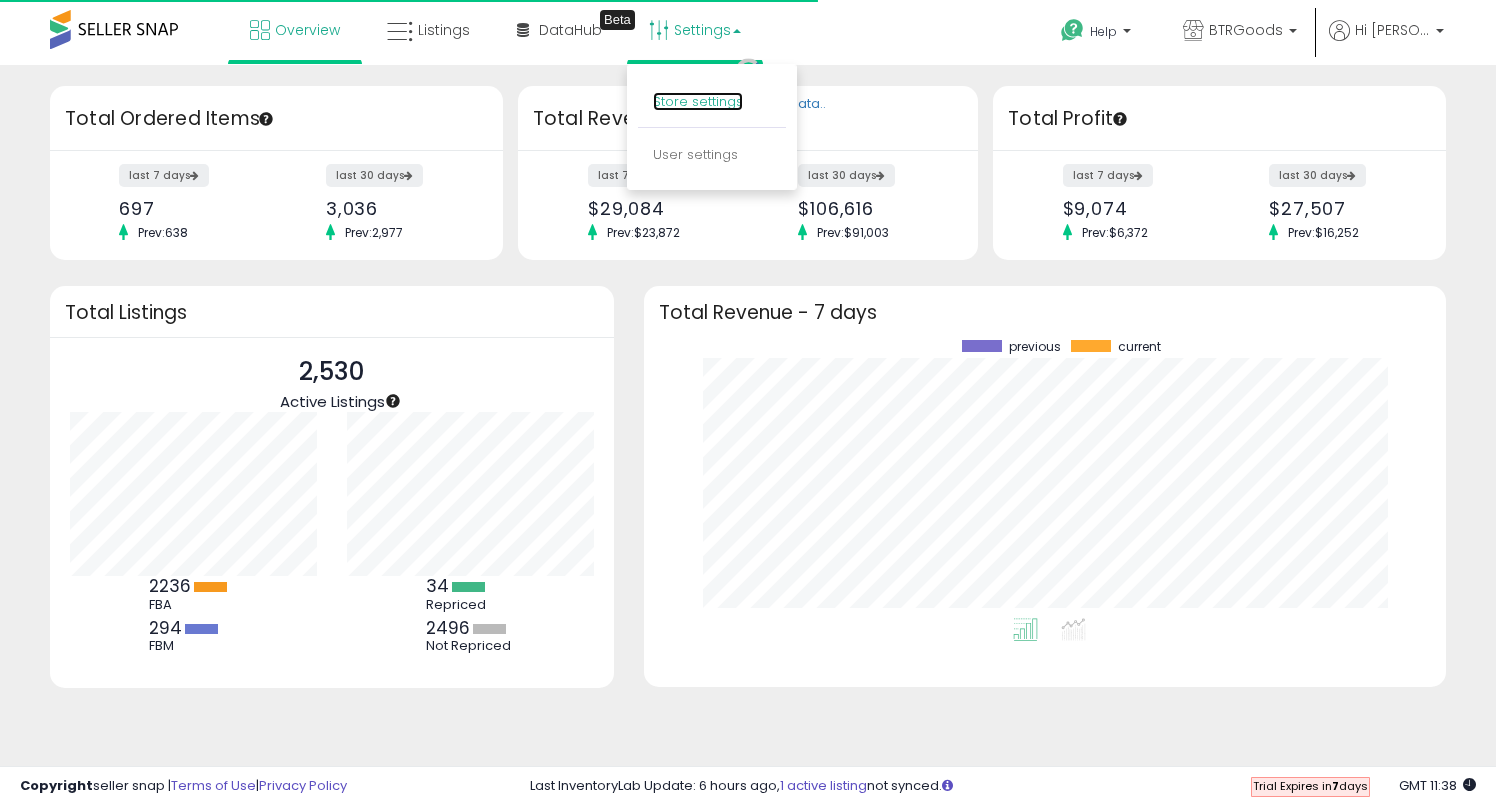 click on "Store
settings" at bounding box center [698, 101] 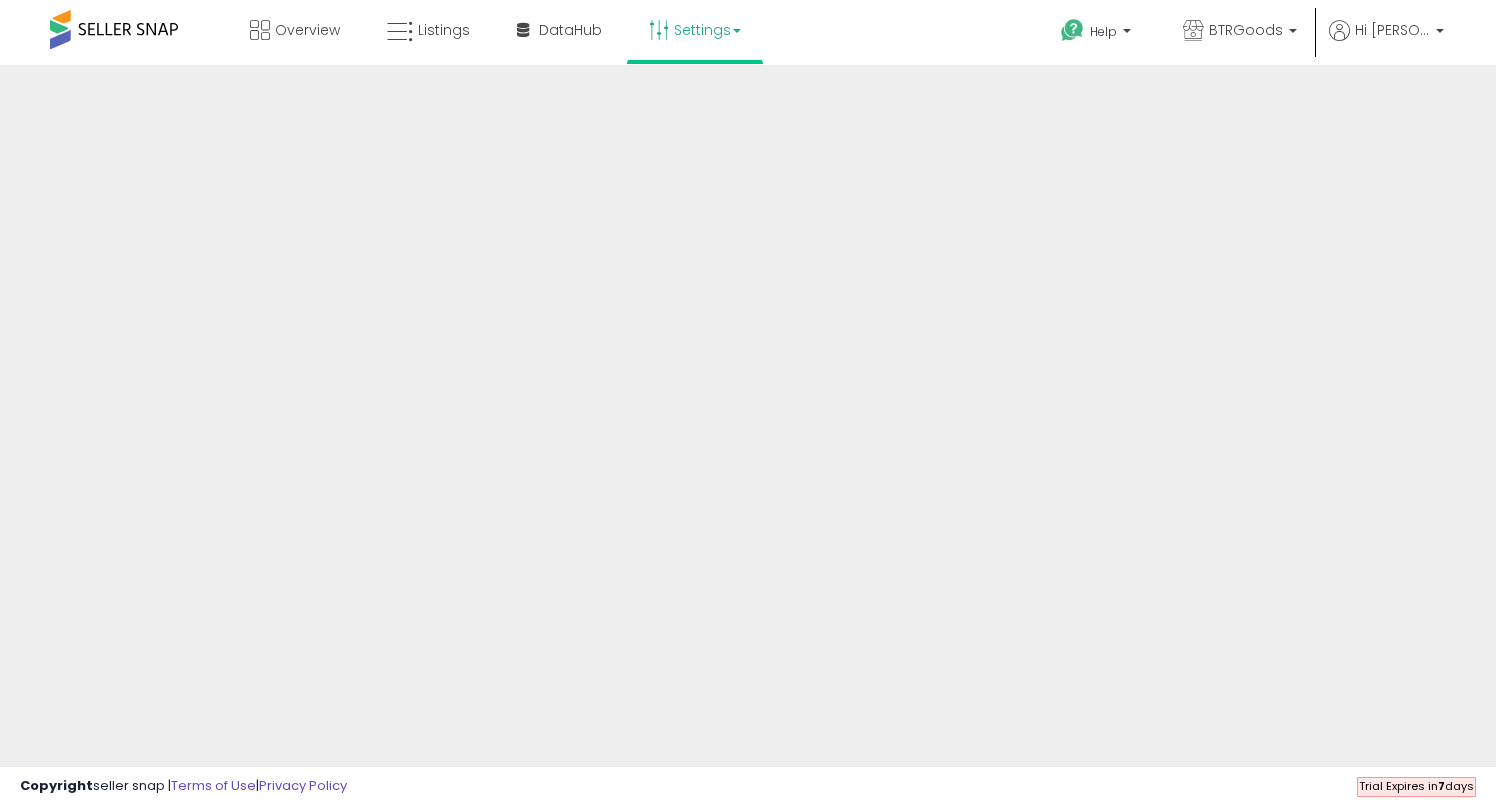 scroll, scrollTop: 0, scrollLeft: 0, axis: both 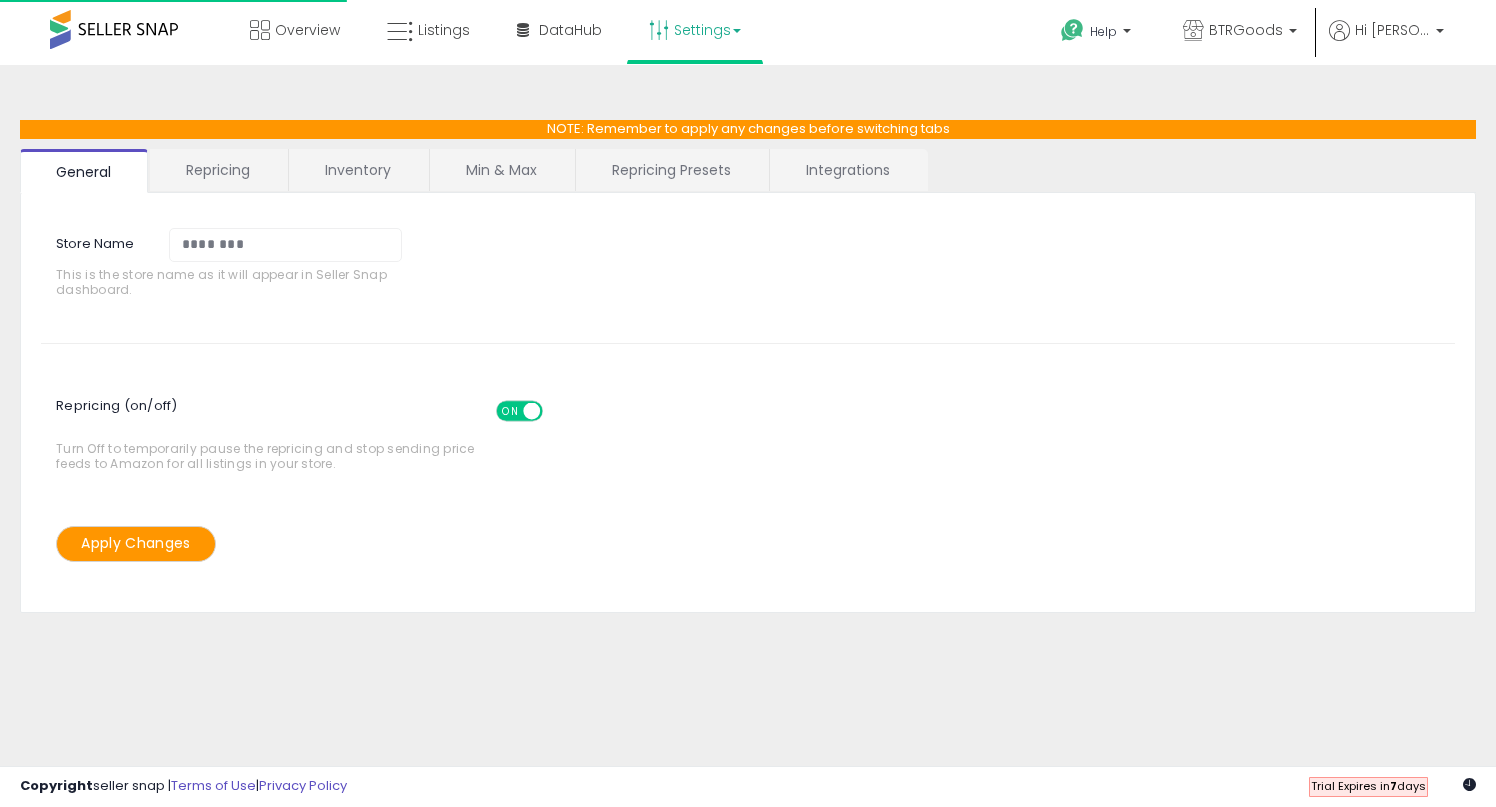 select on "*******" 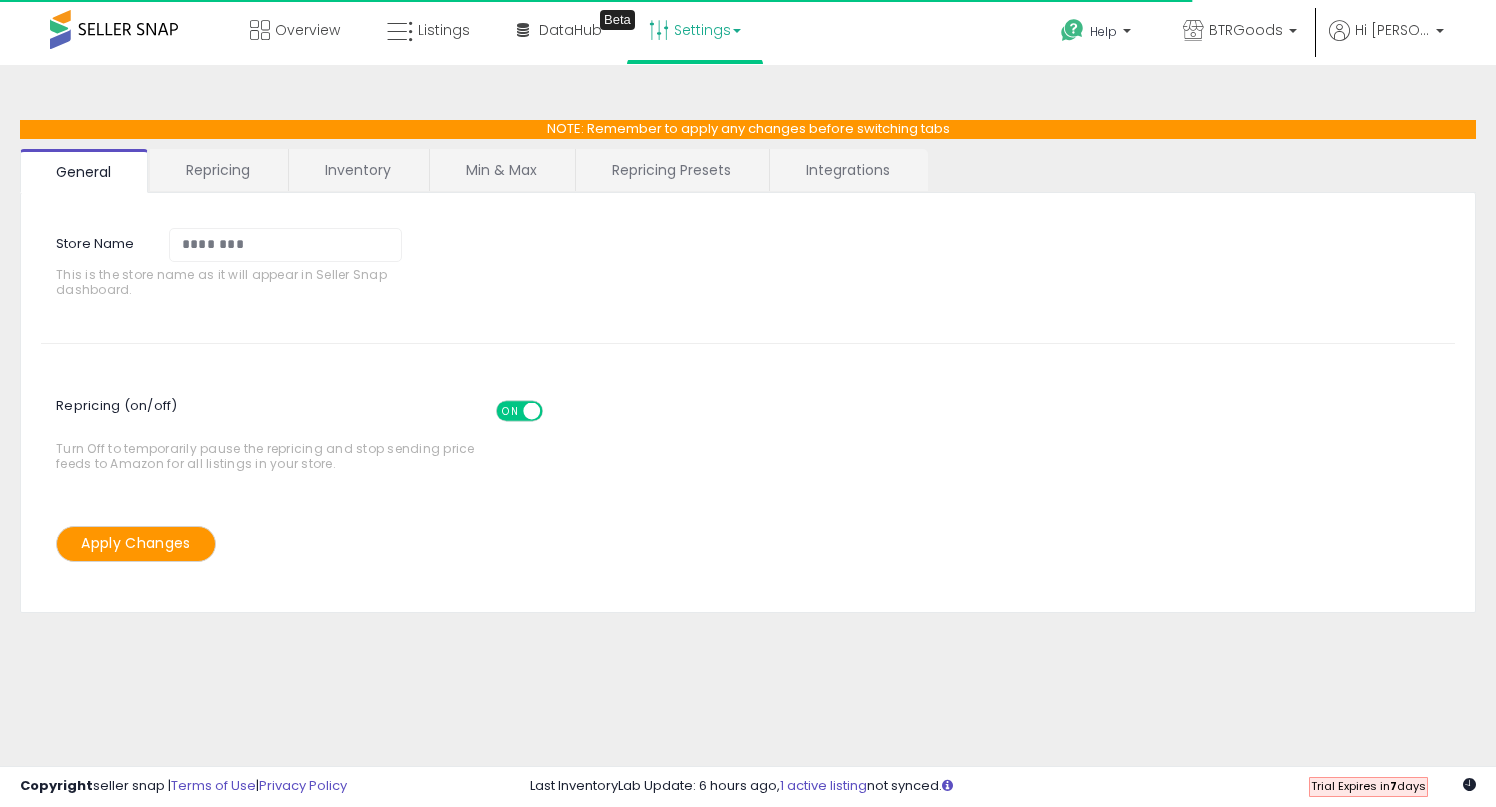 click on "Min & Max" at bounding box center [503, 170] 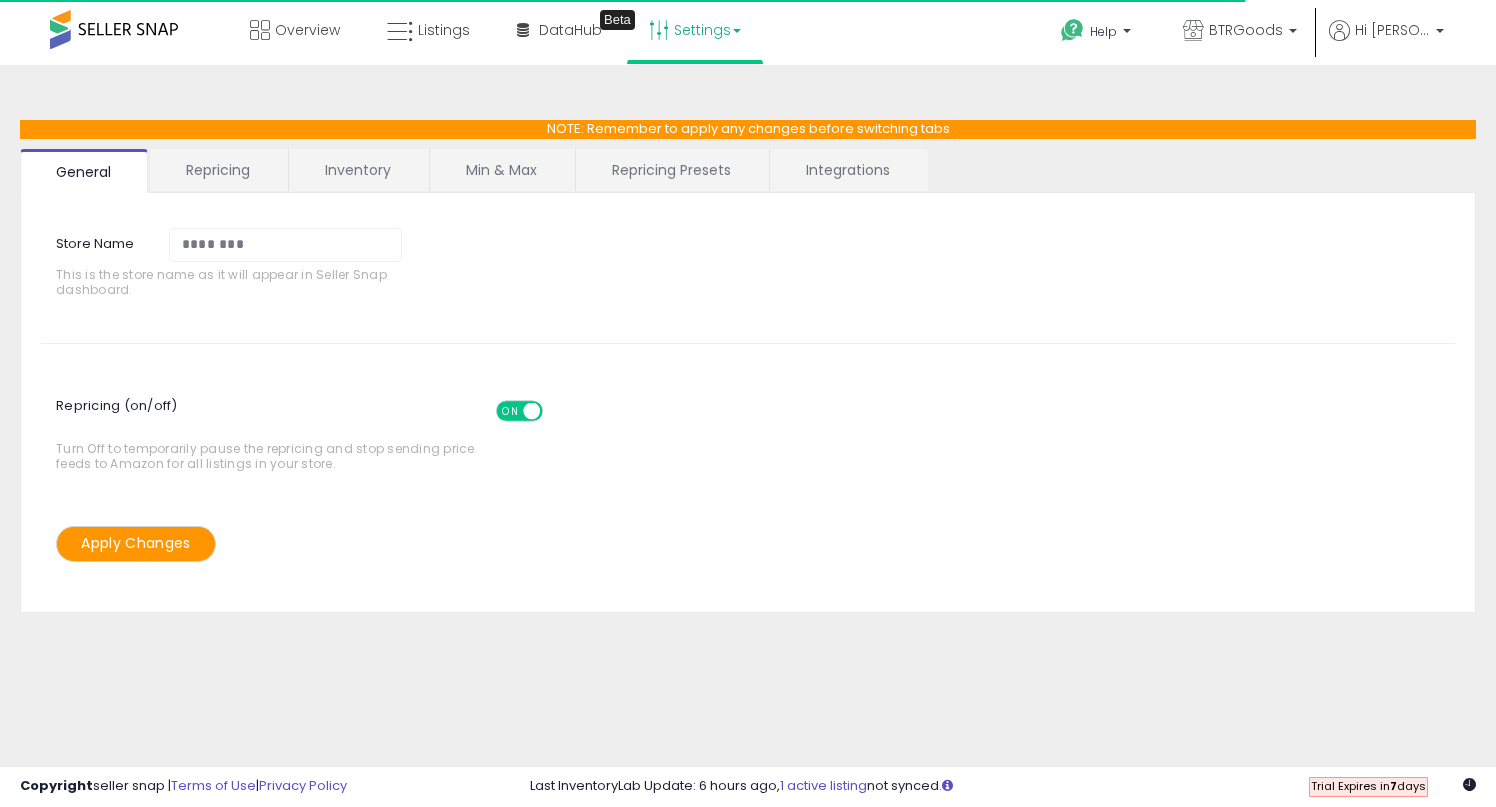 select on "**********" 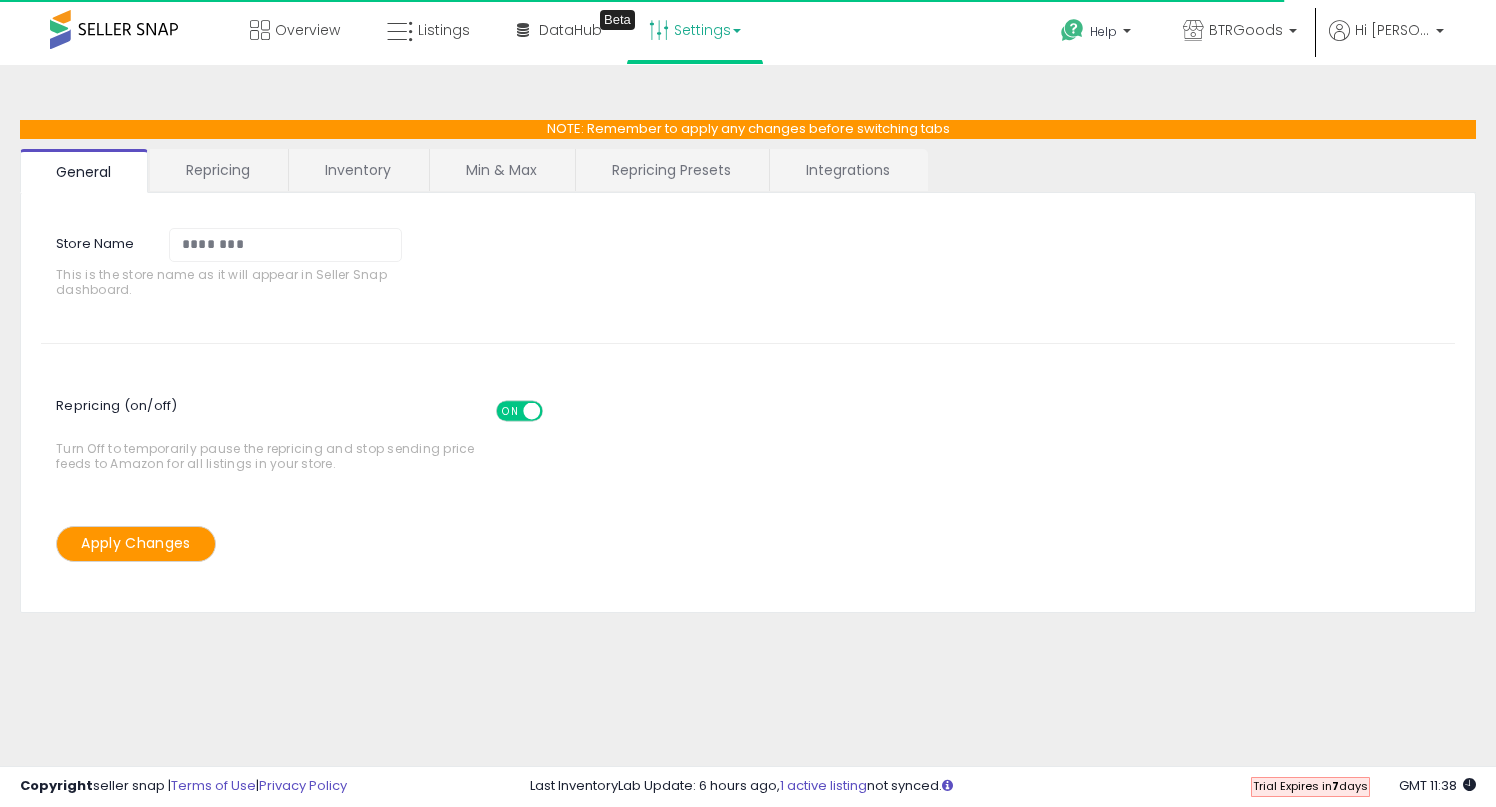 click on "Repricing Presets" at bounding box center [671, 170] 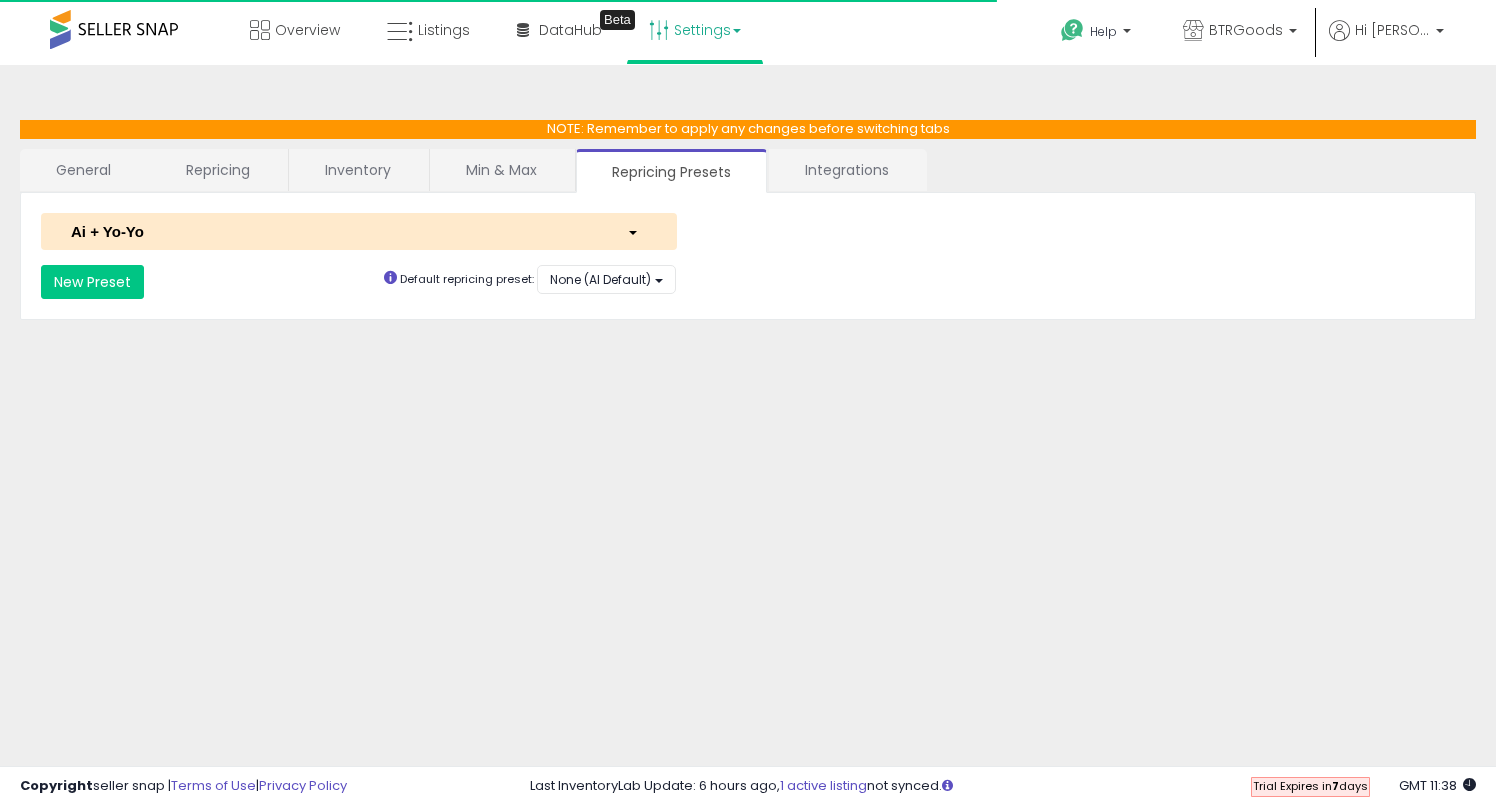 select on "**********" 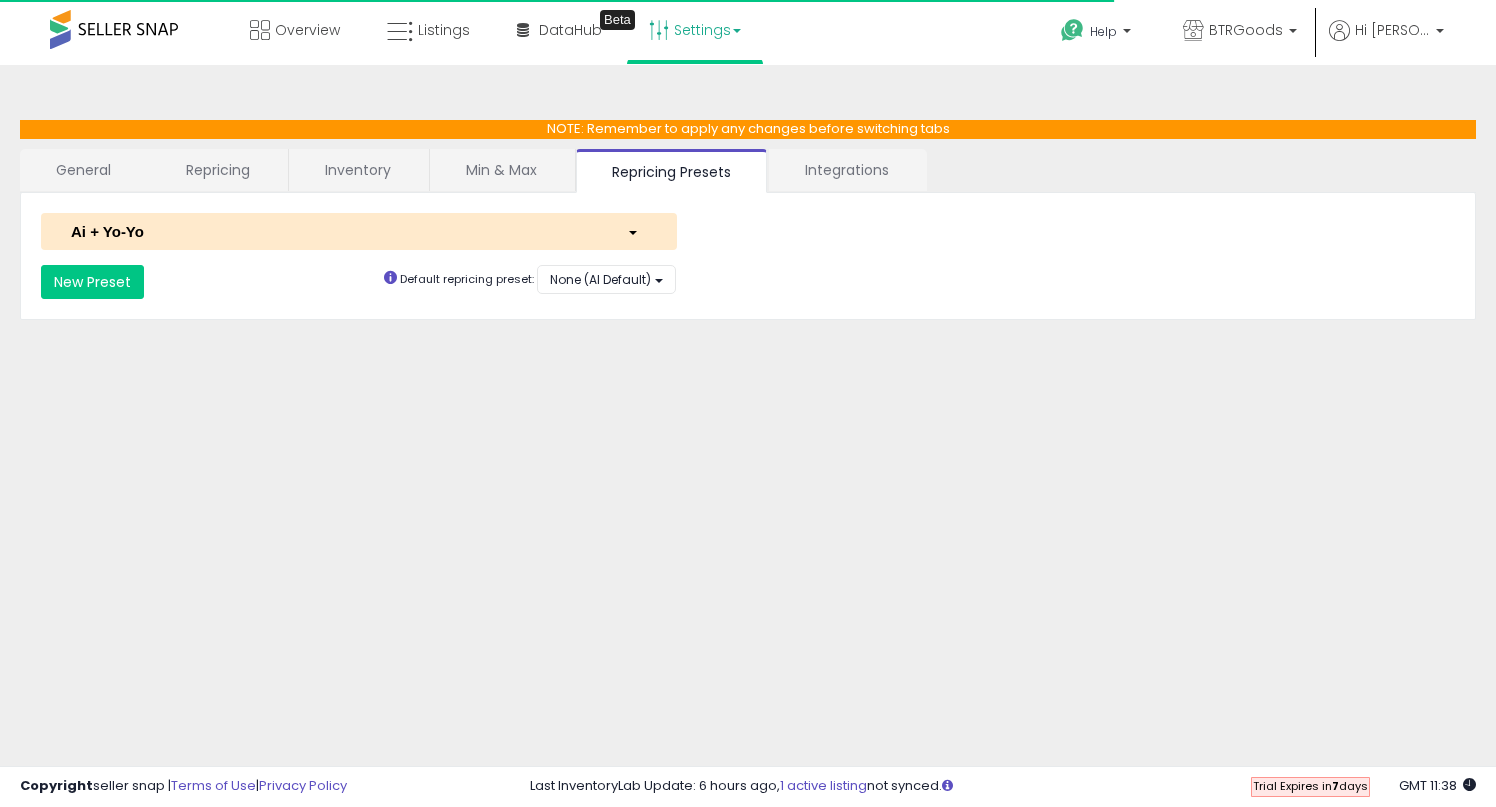 select on "**********" 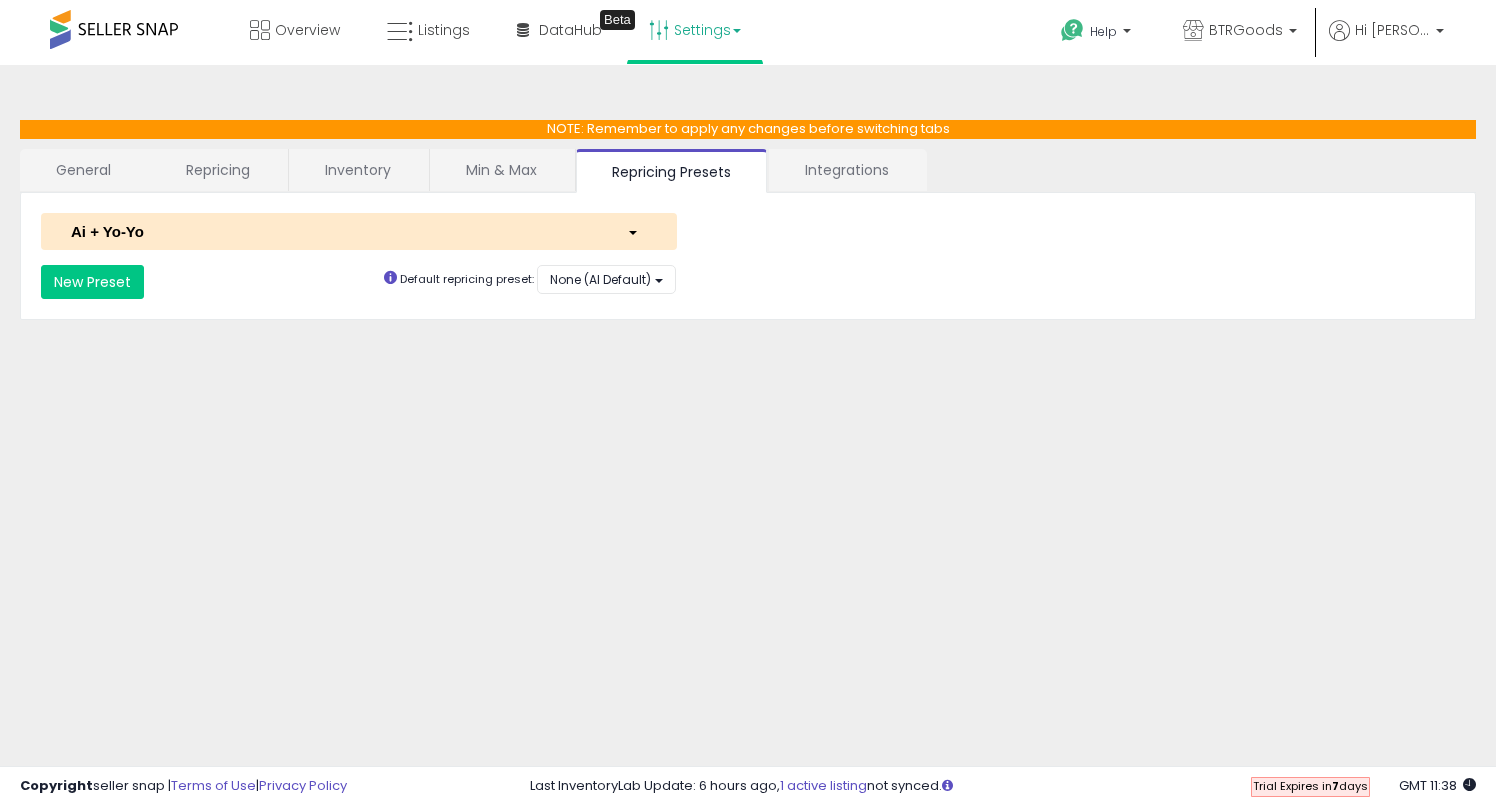 click on "Ai + Yo-Yo" at bounding box center [334, 231] 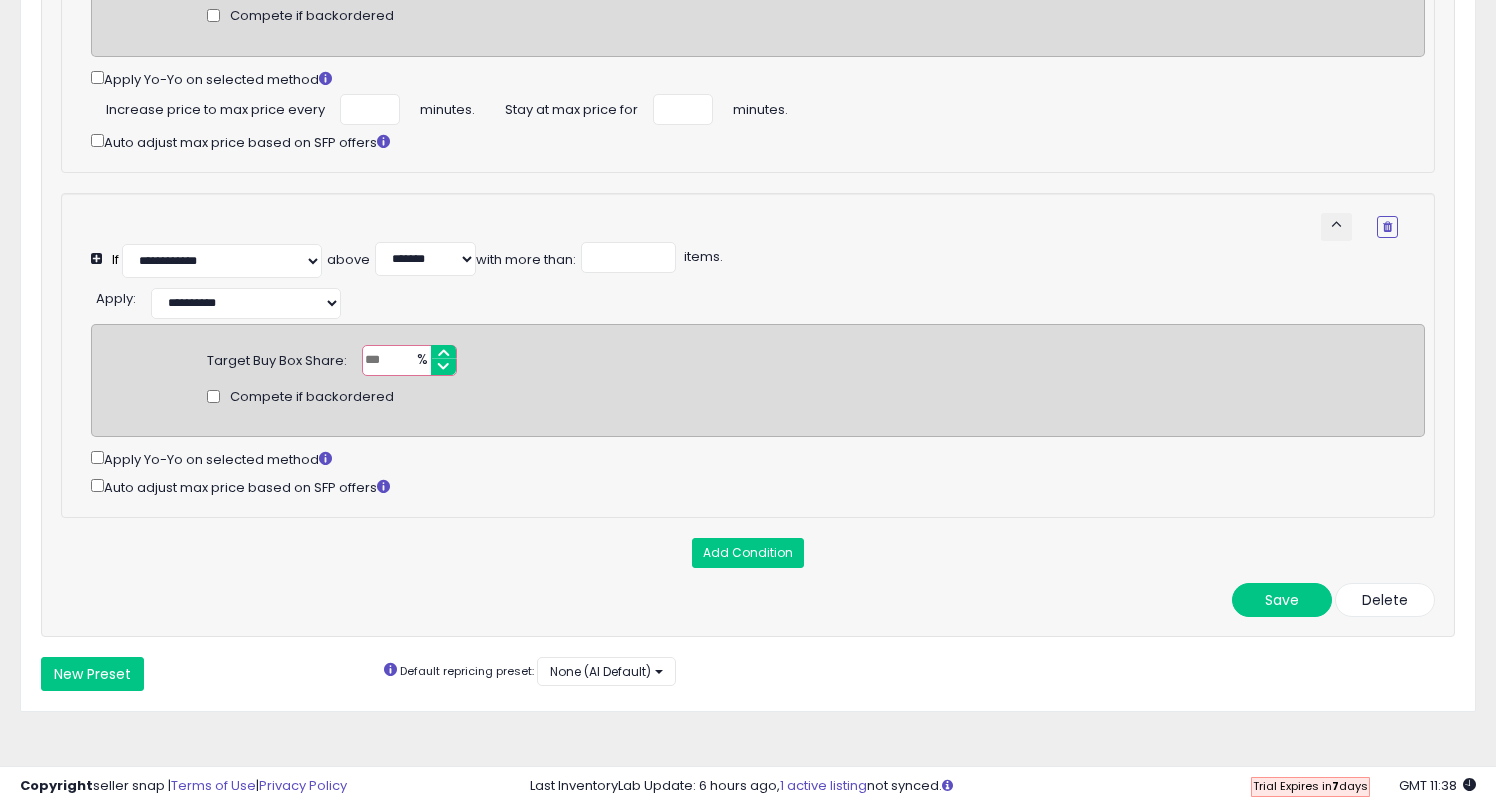 scroll, scrollTop: 0, scrollLeft: 0, axis: both 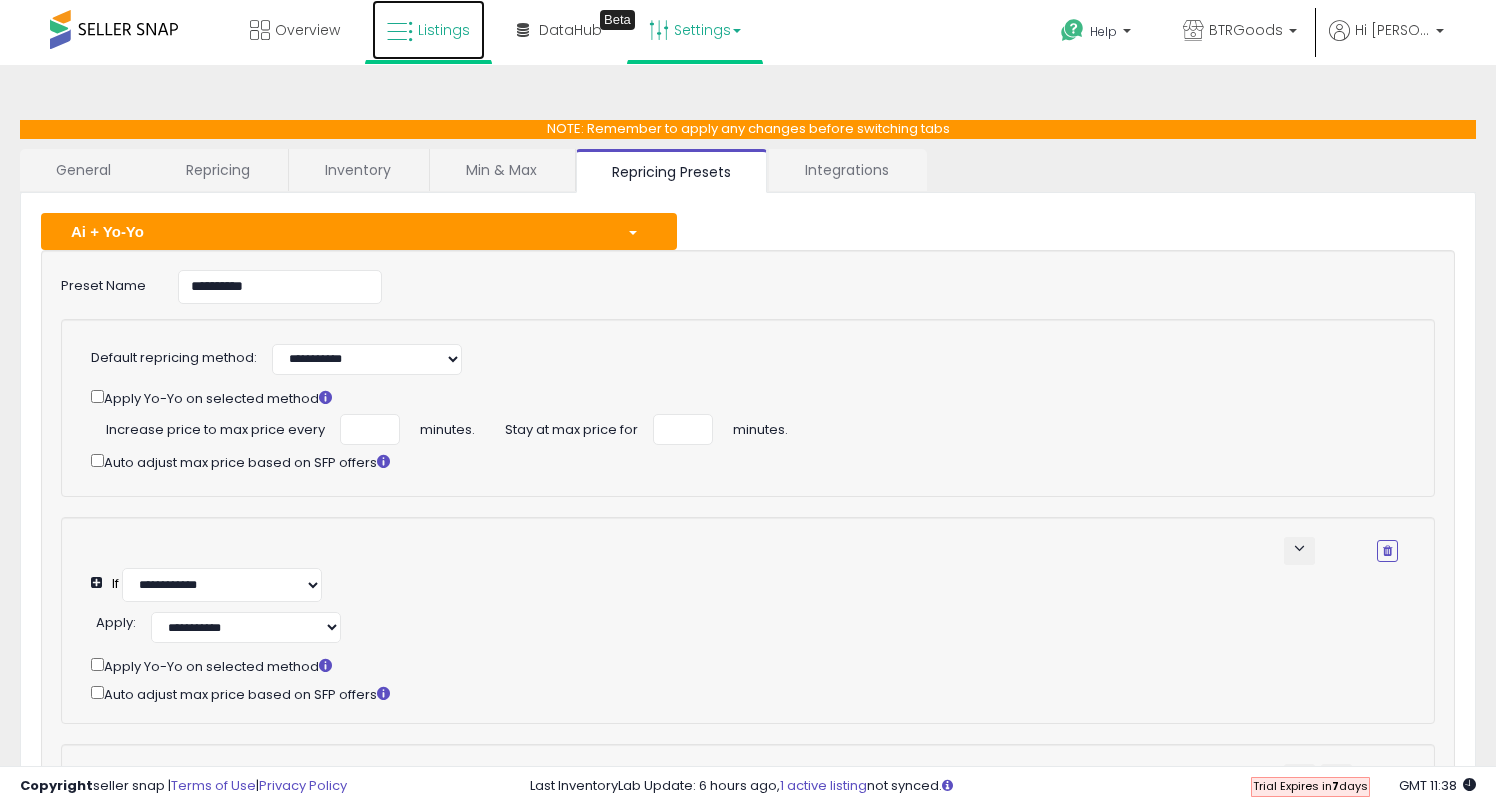 click on "Listings" at bounding box center (444, 30) 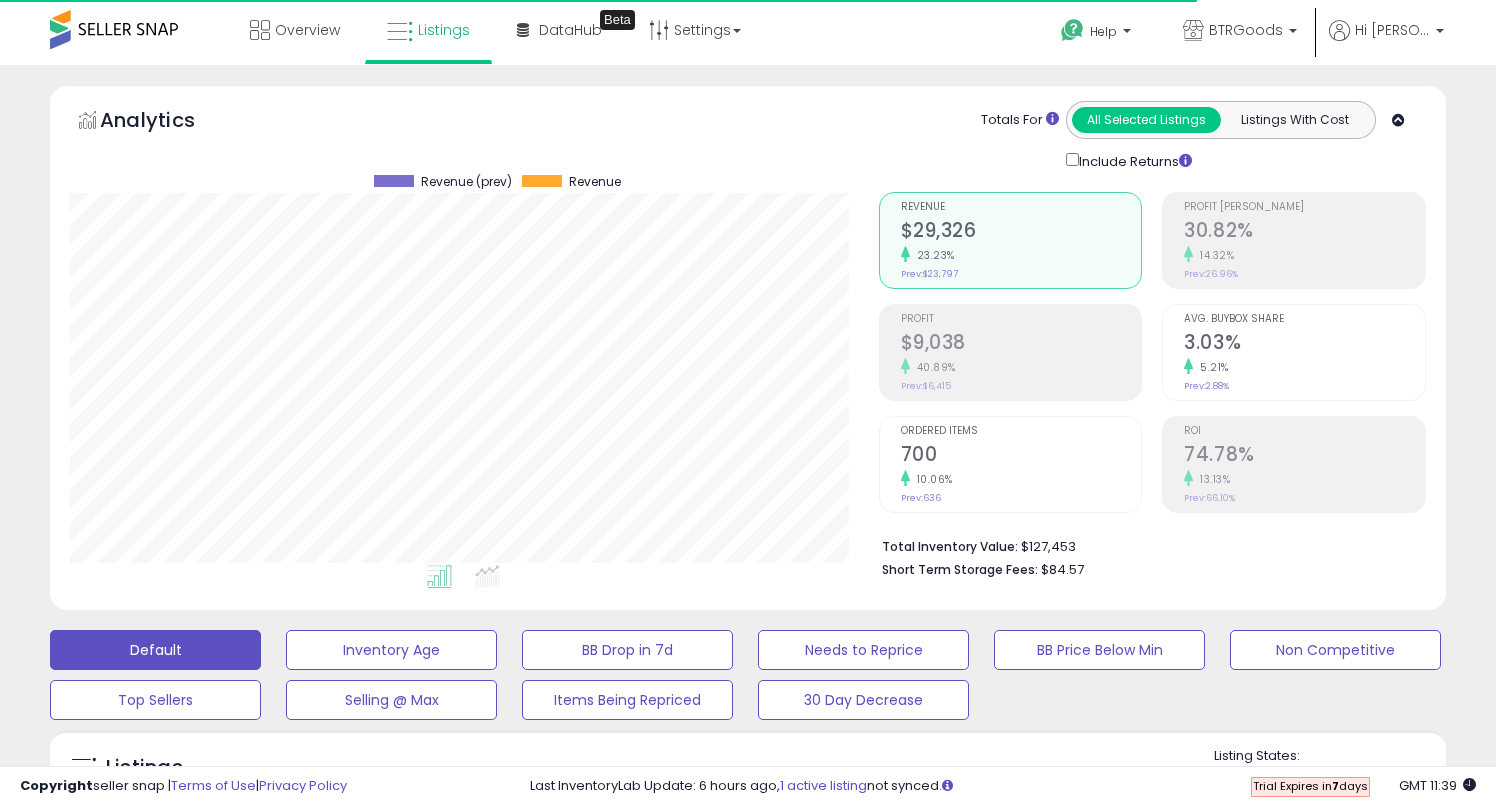 scroll, scrollTop: 0, scrollLeft: 0, axis: both 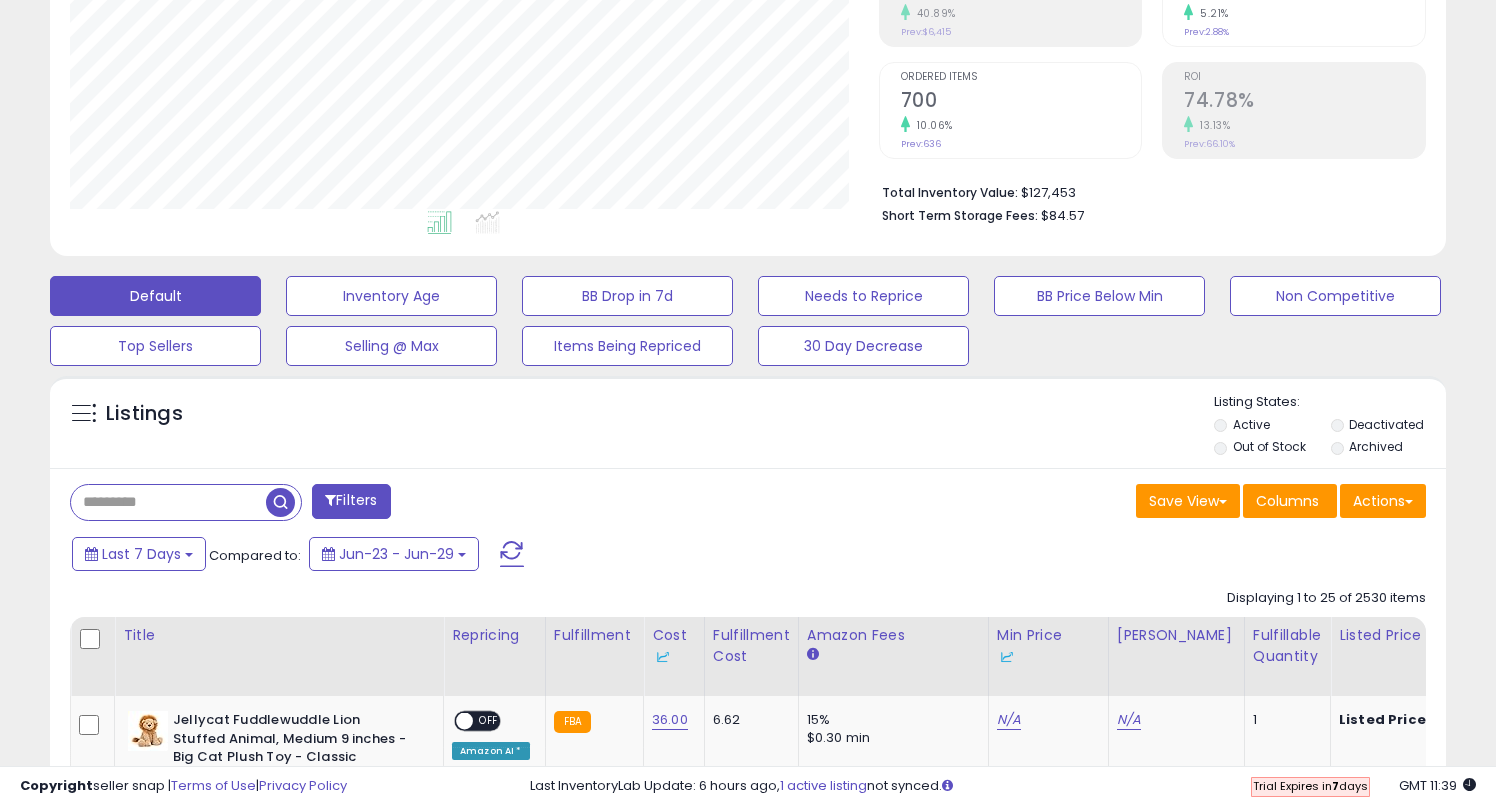 click on "Filters" at bounding box center (351, 501) 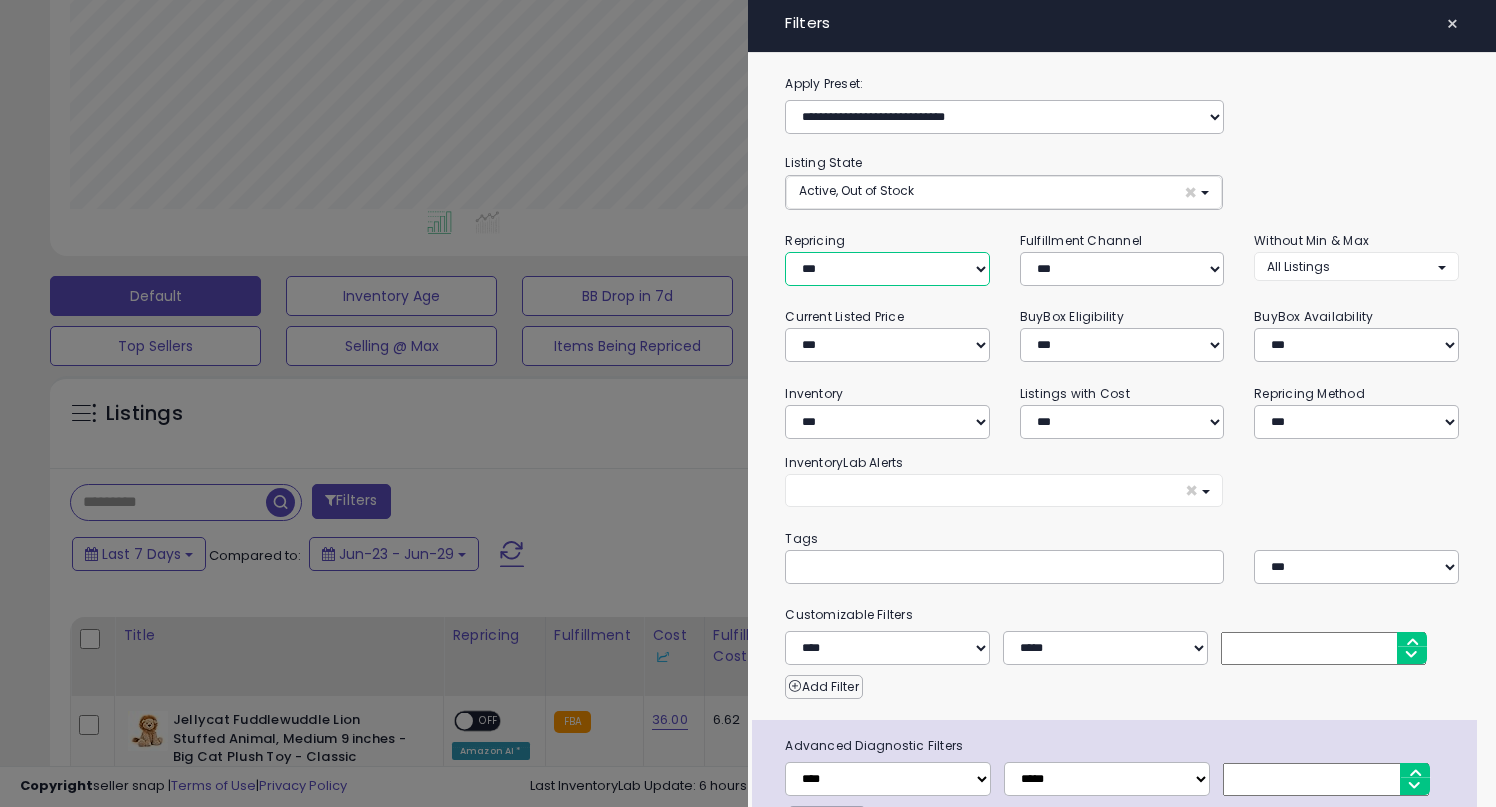 click on "**********" at bounding box center (887, 269) 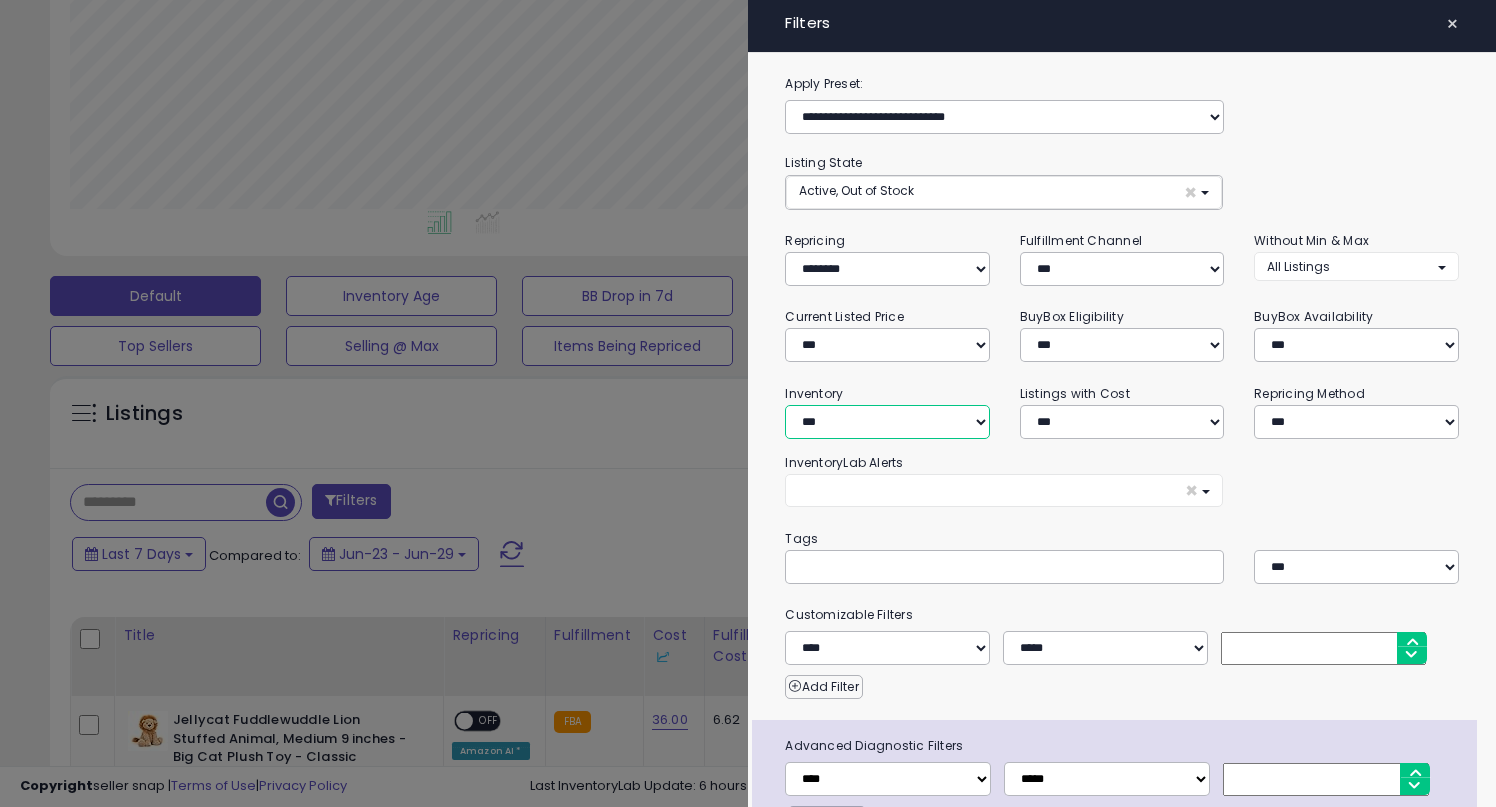 click on "**********" at bounding box center [887, 422] 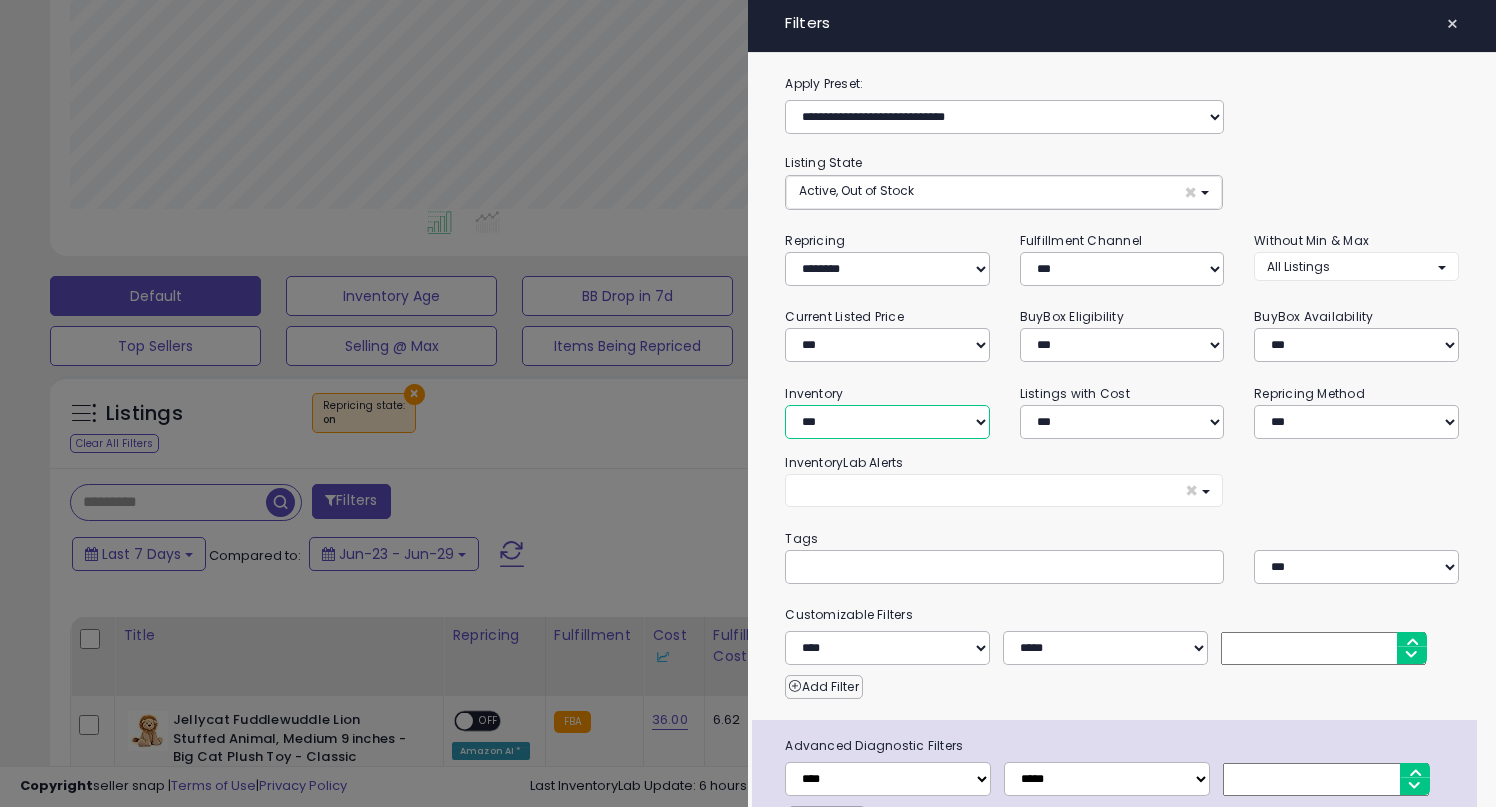 select on "********" 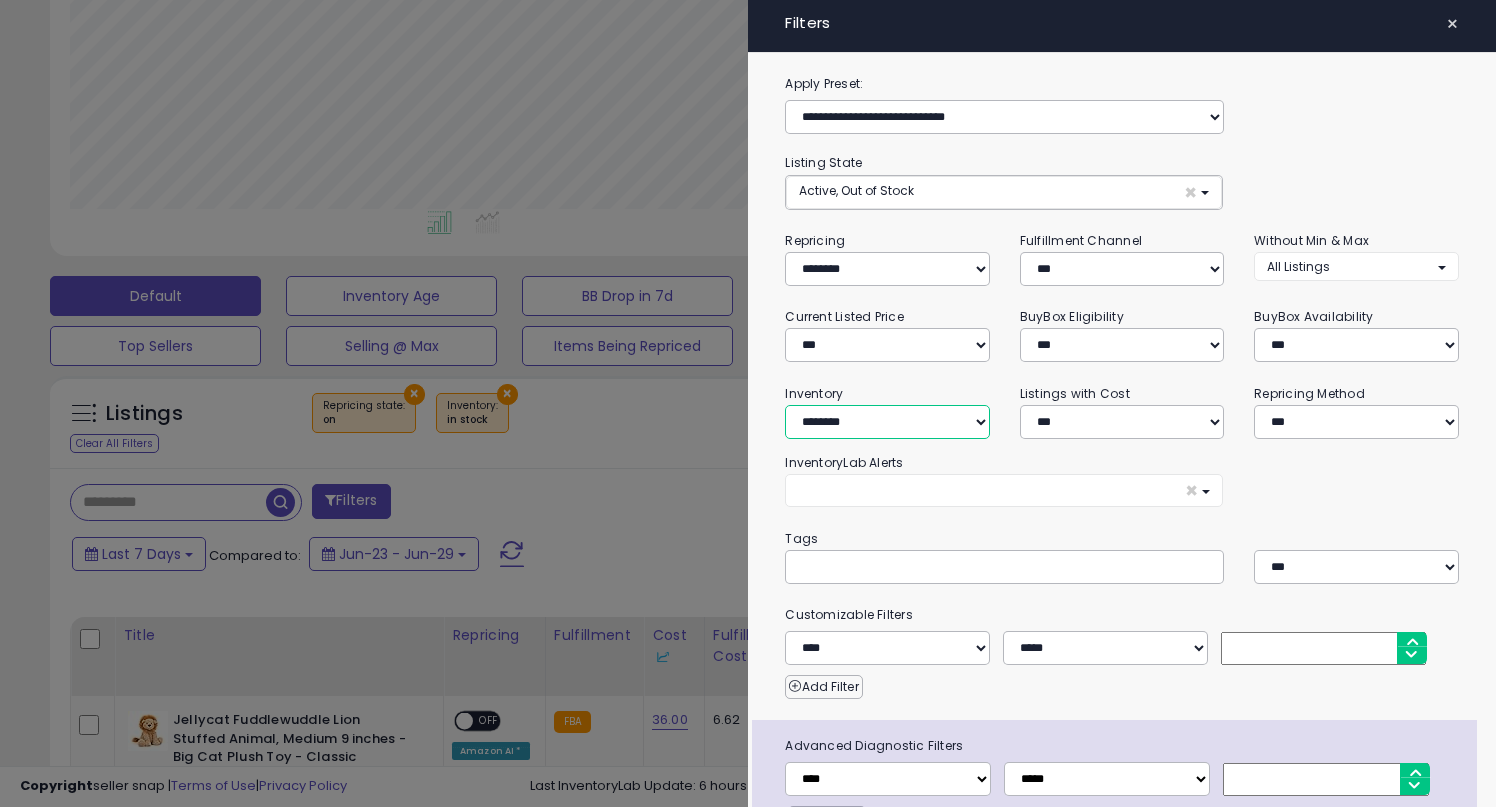 scroll, scrollTop: 112, scrollLeft: 0, axis: vertical 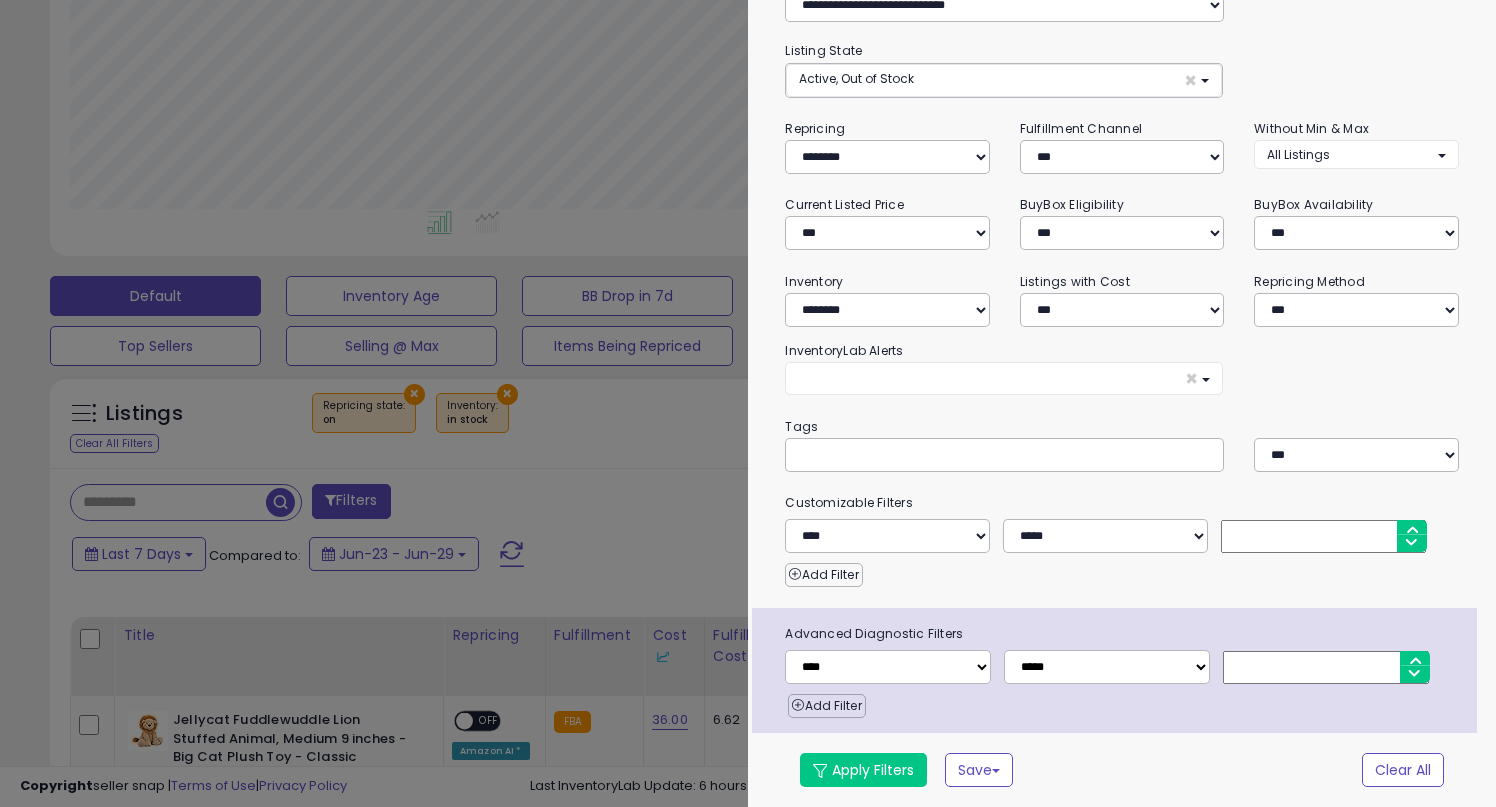 click on "**********" at bounding box center (1122, 384) 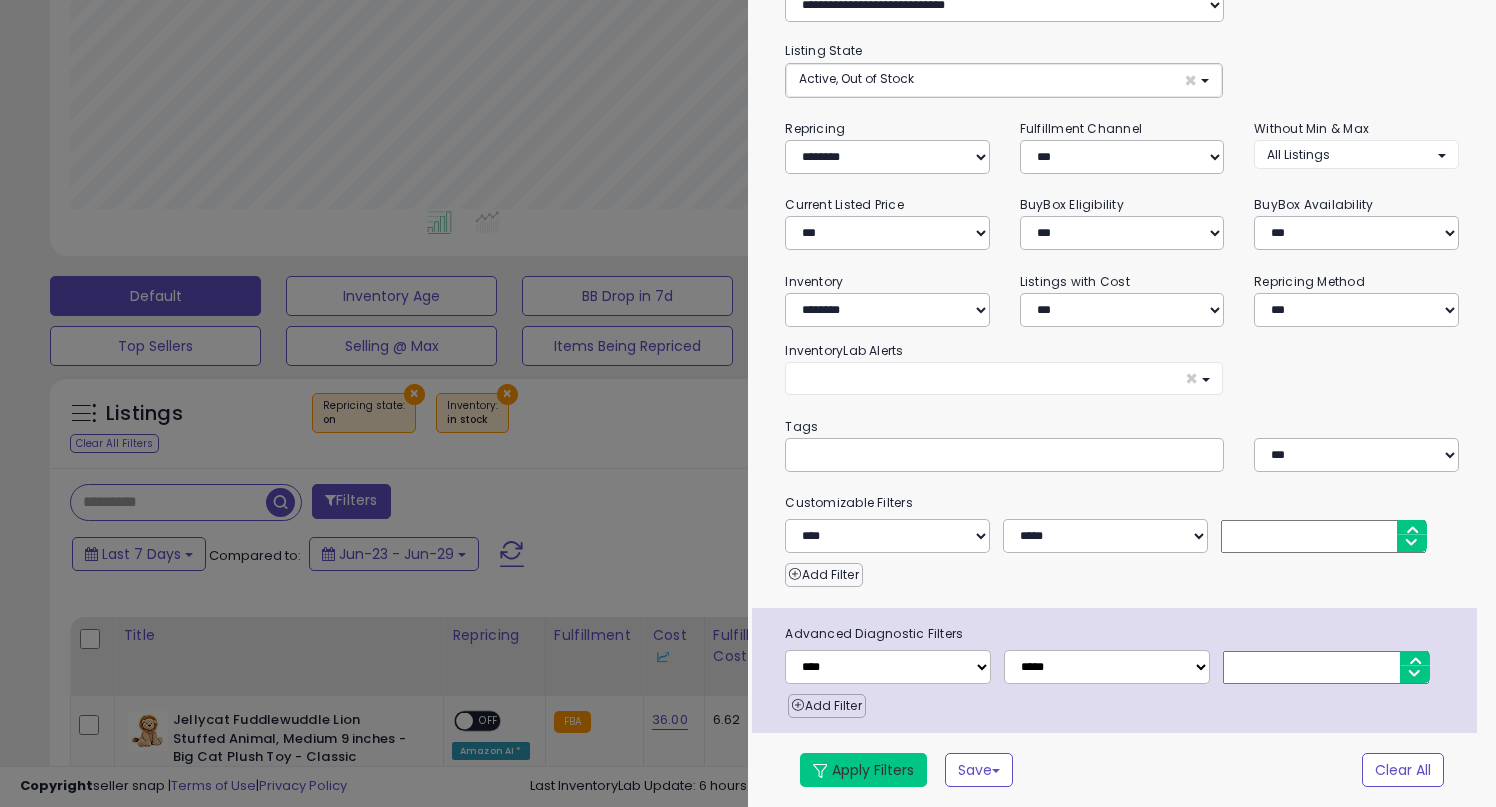 click on "Apply Filters" at bounding box center (863, 770) 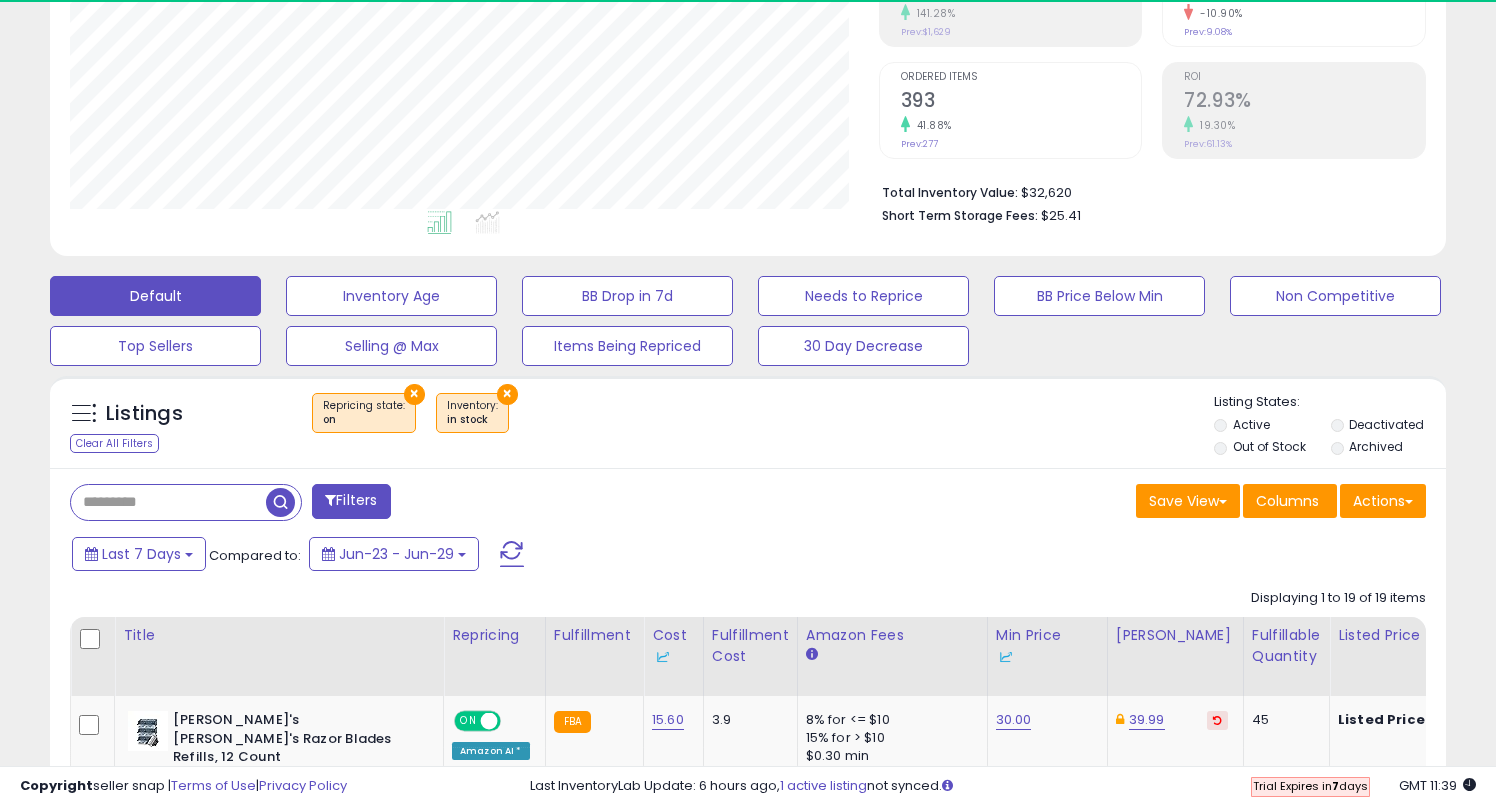scroll, scrollTop: 999590, scrollLeft: 999191, axis: both 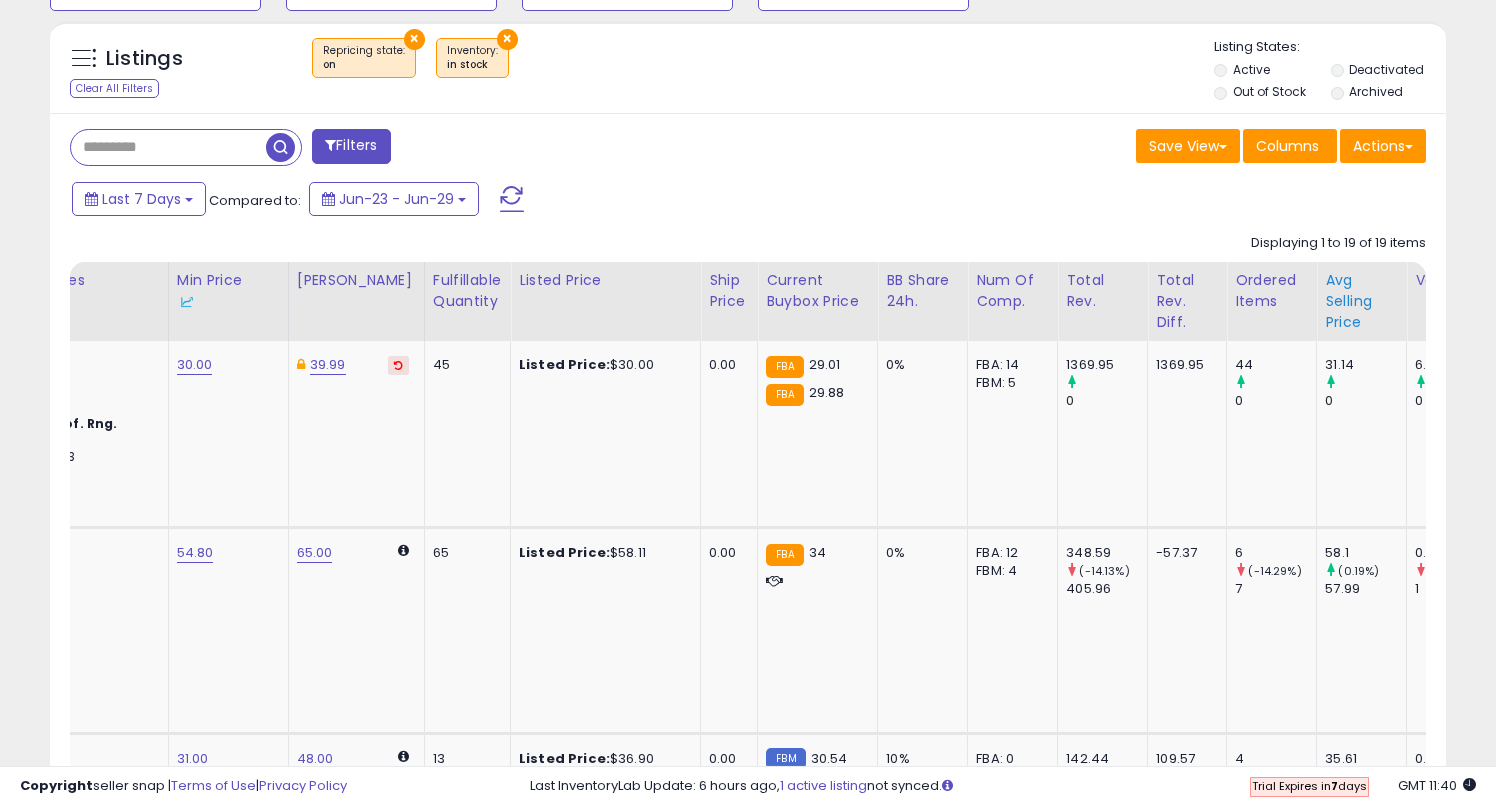 click on "Avg Selling Price" at bounding box center (1361, 301) 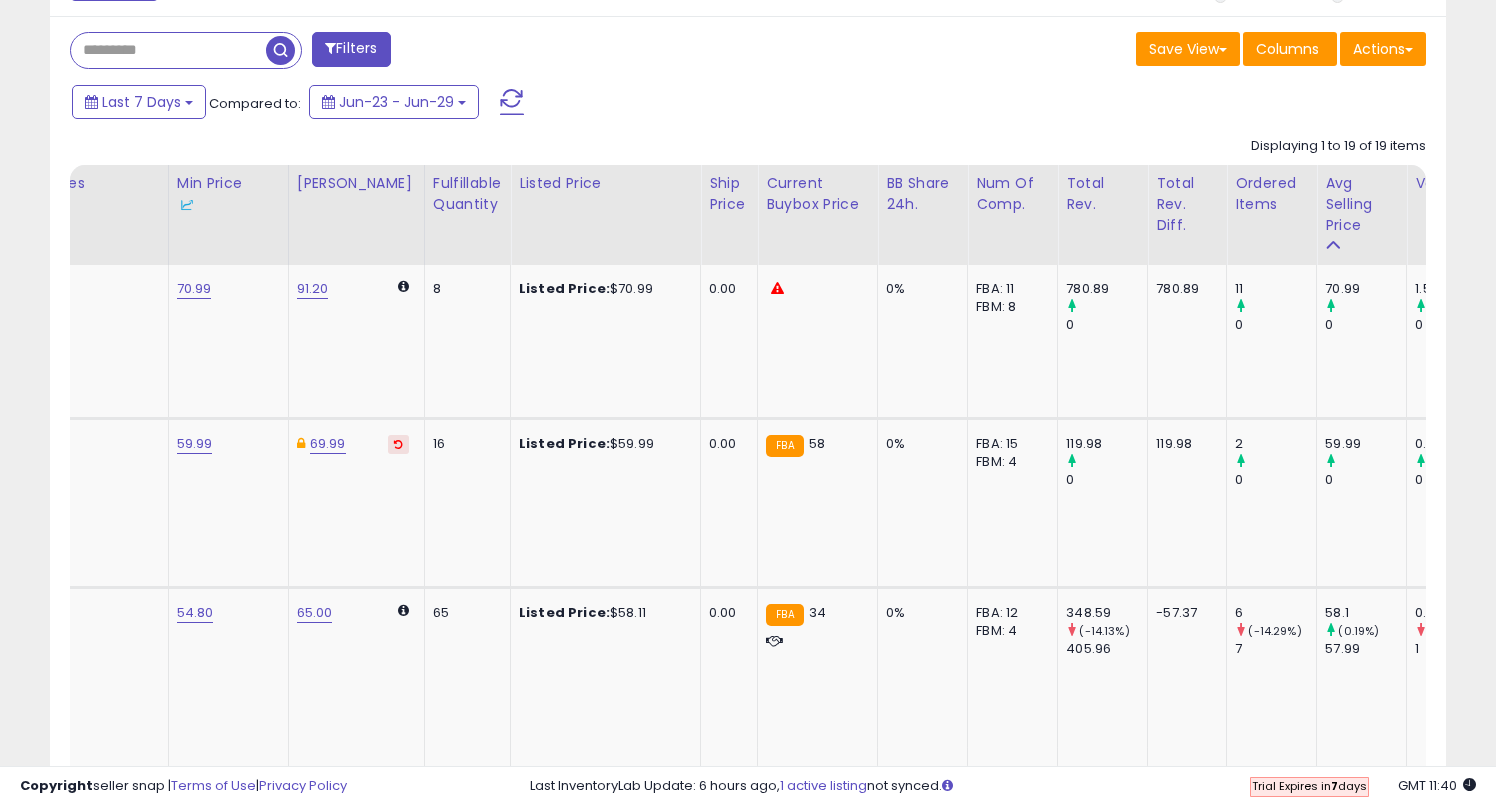 scroll, scrollTop: 809, scrollLeft: 0, axis: vertical 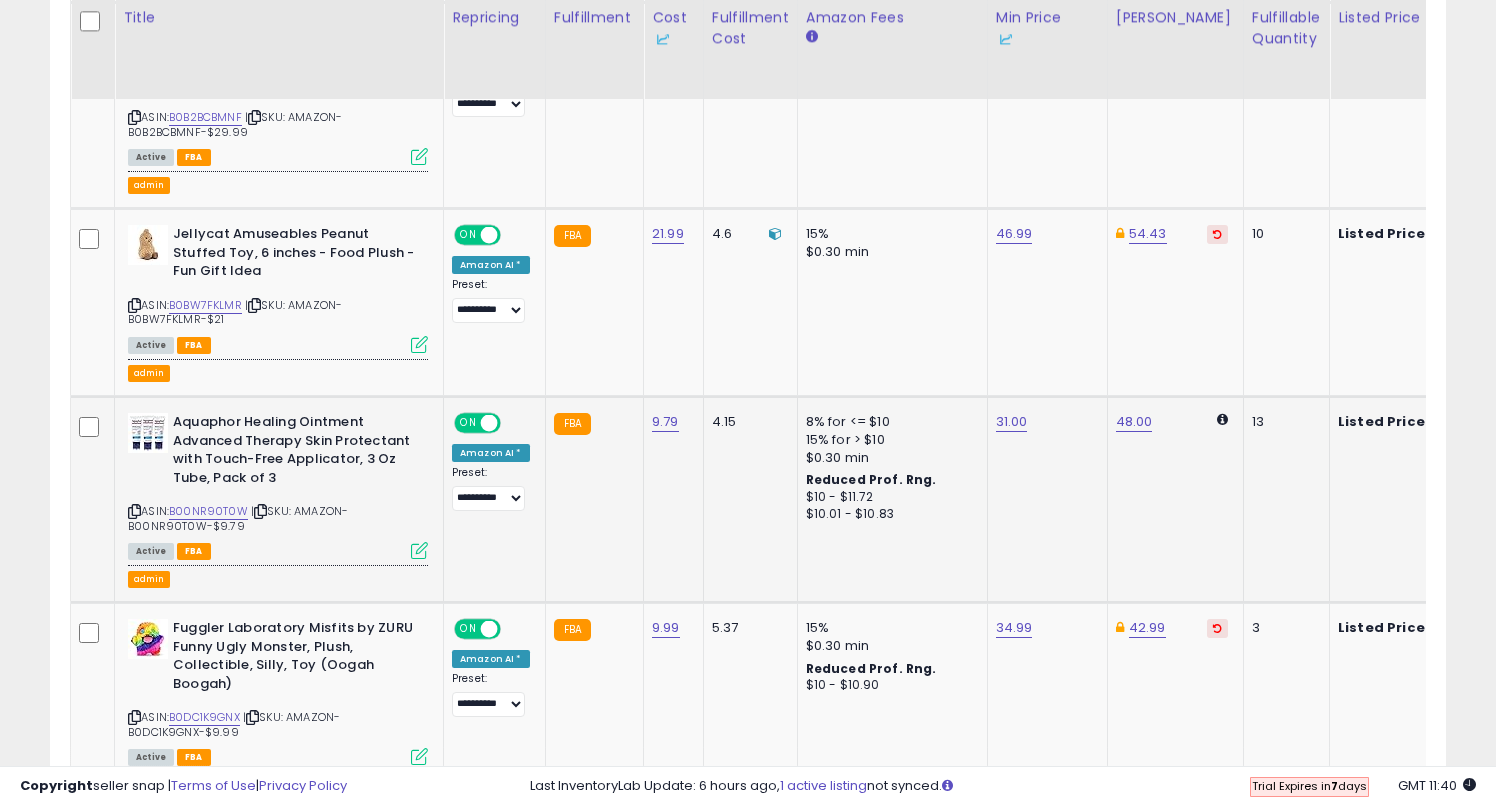 click at bounding box center (134, 511) 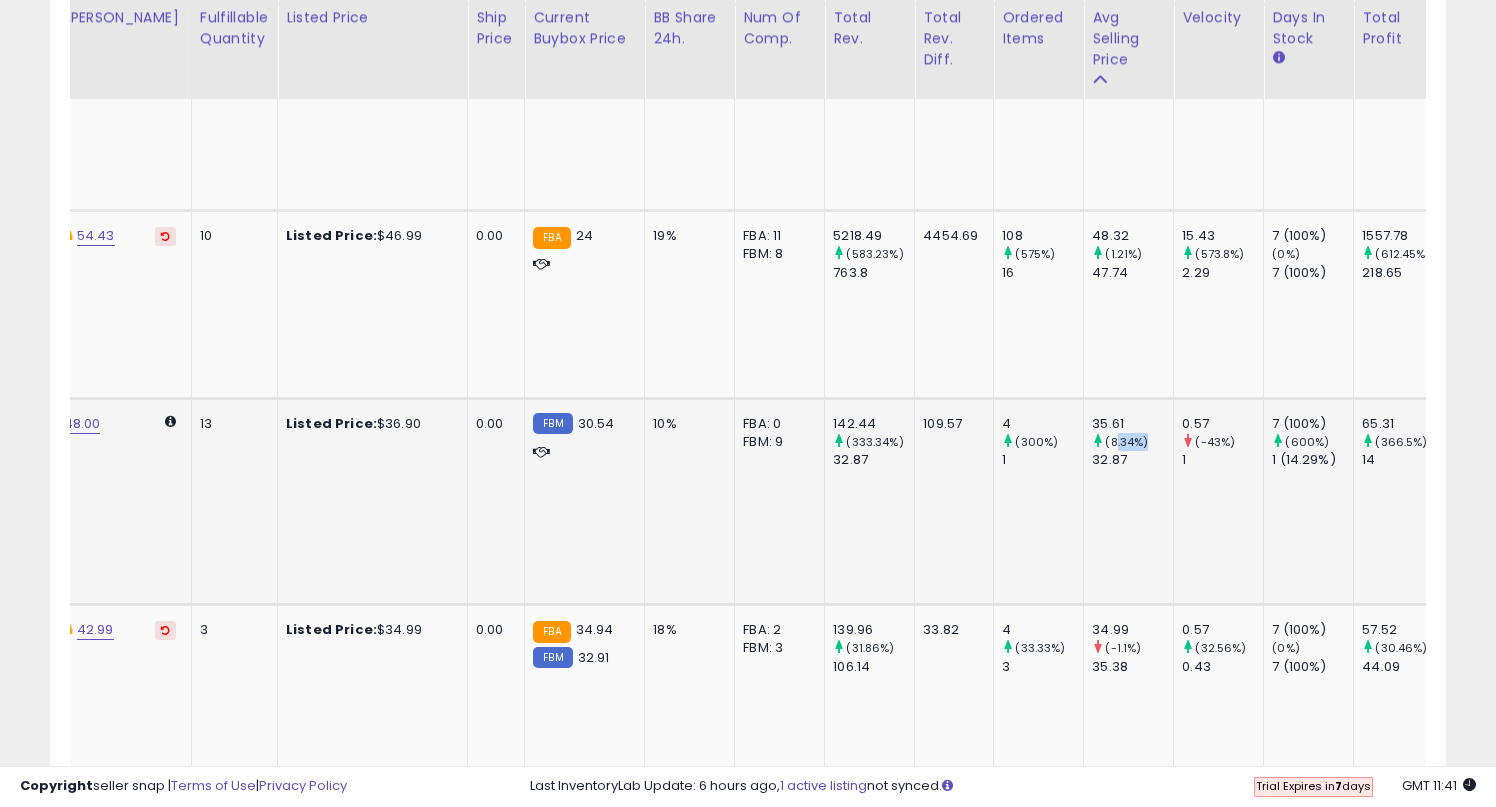 drag, startPoint x: 1120, startPoint y: 444, endPoint x: 1086, endPoint y: 445, distance: 34.0147 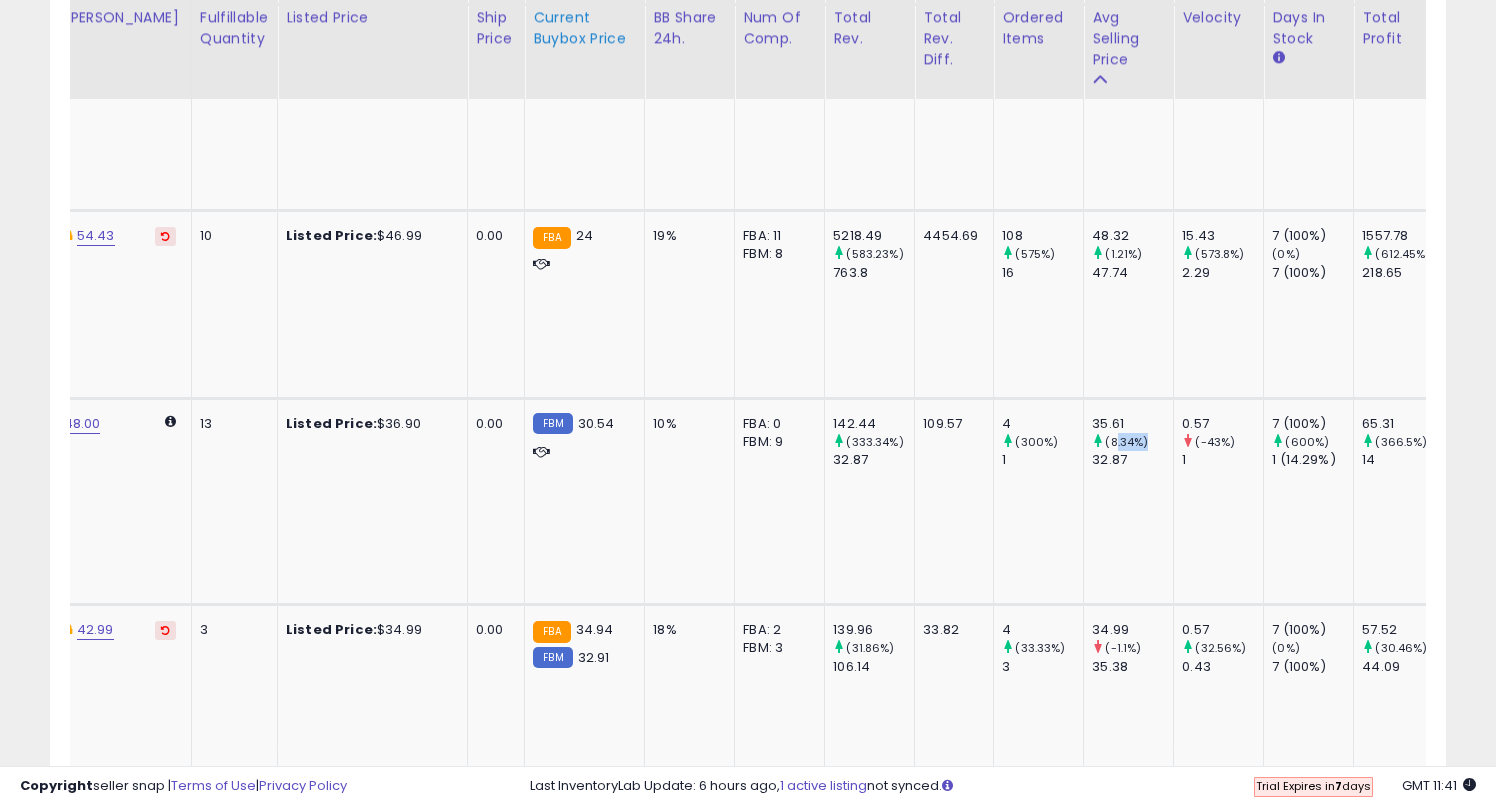 copy on "8.34%" 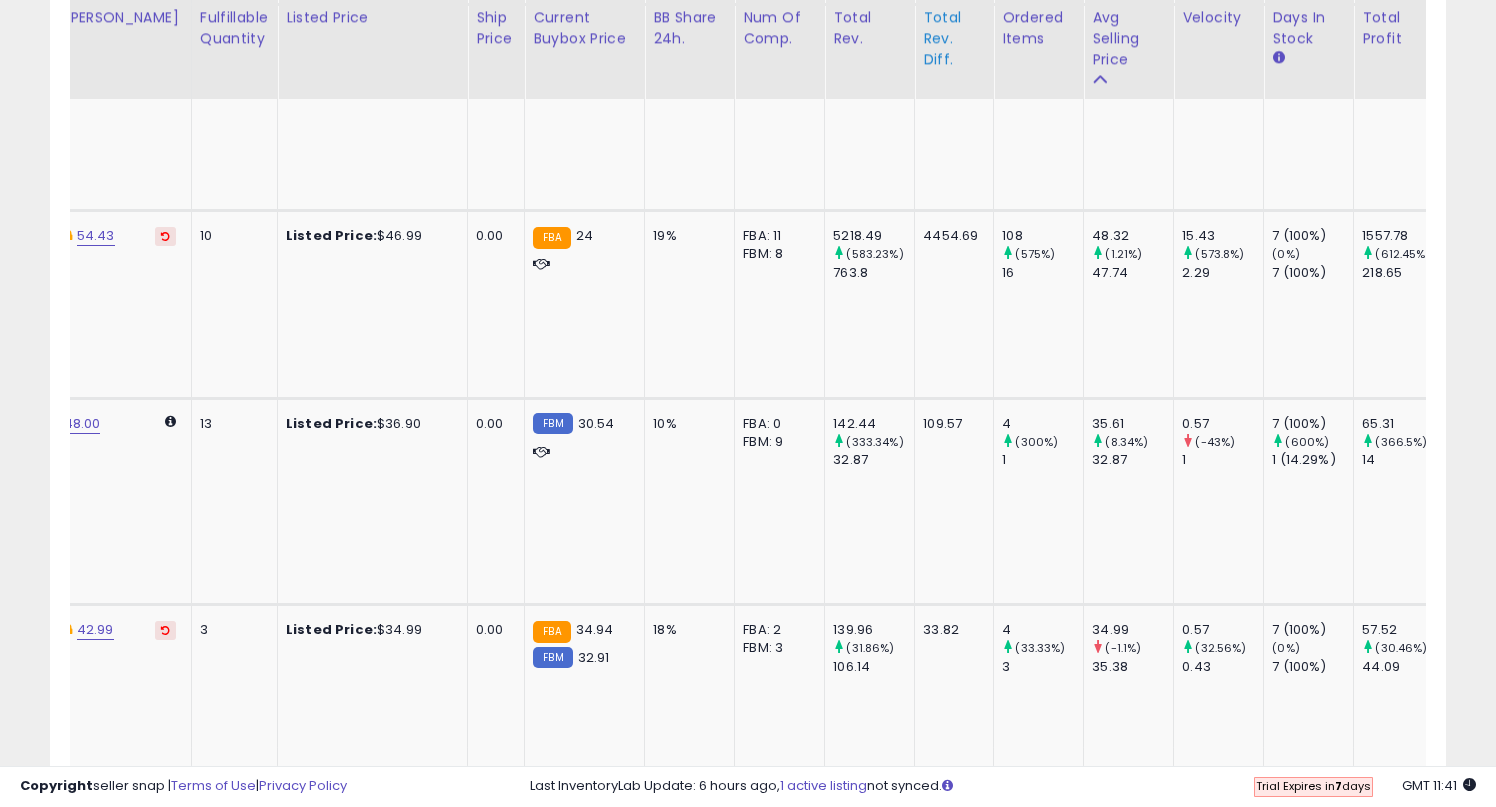 click on "Total Rev. Diff." at bounding box center [954, 38] 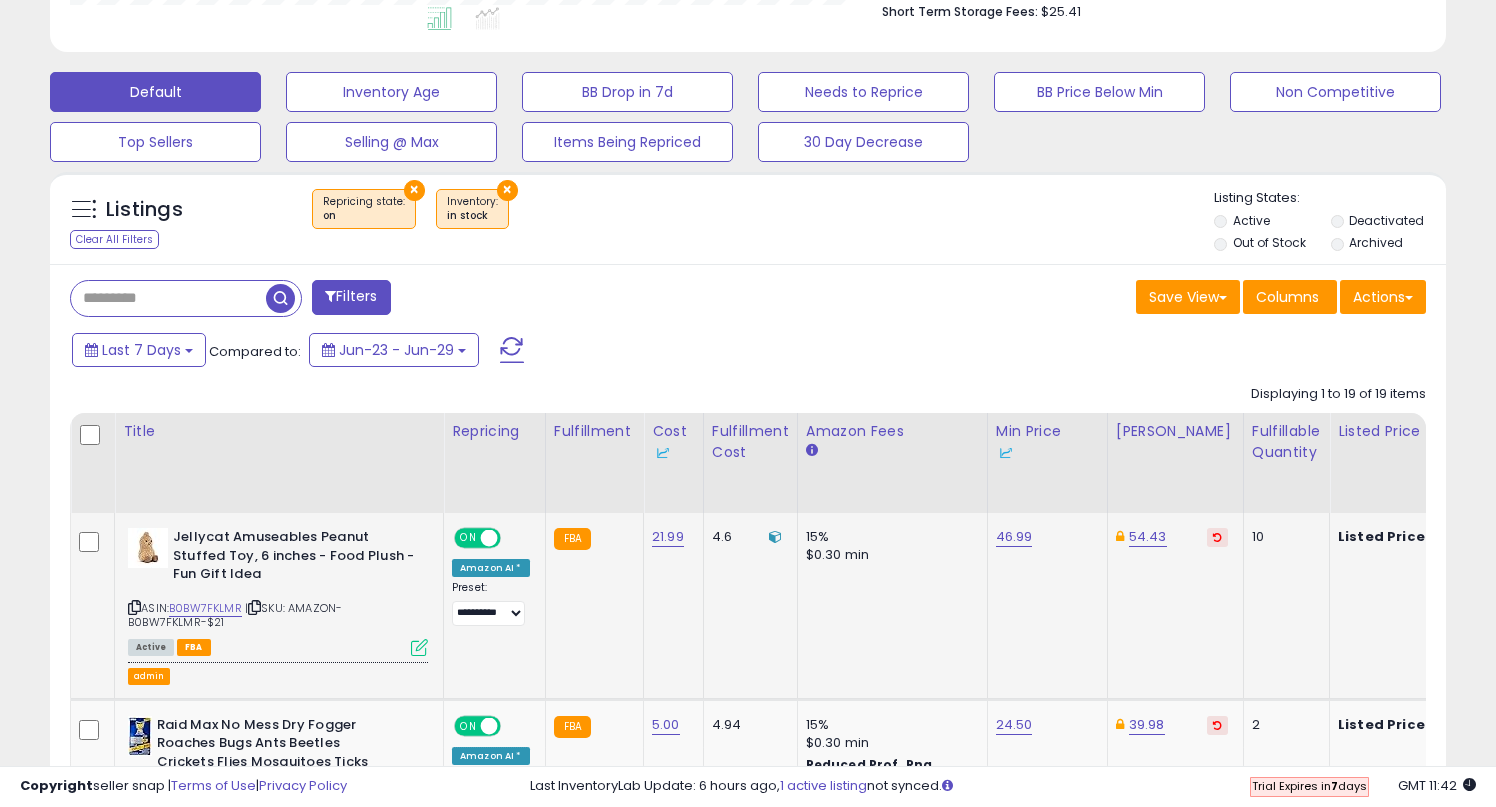 scroll, scrollTop: 0, scrollLeft: 102, axis: horizontal 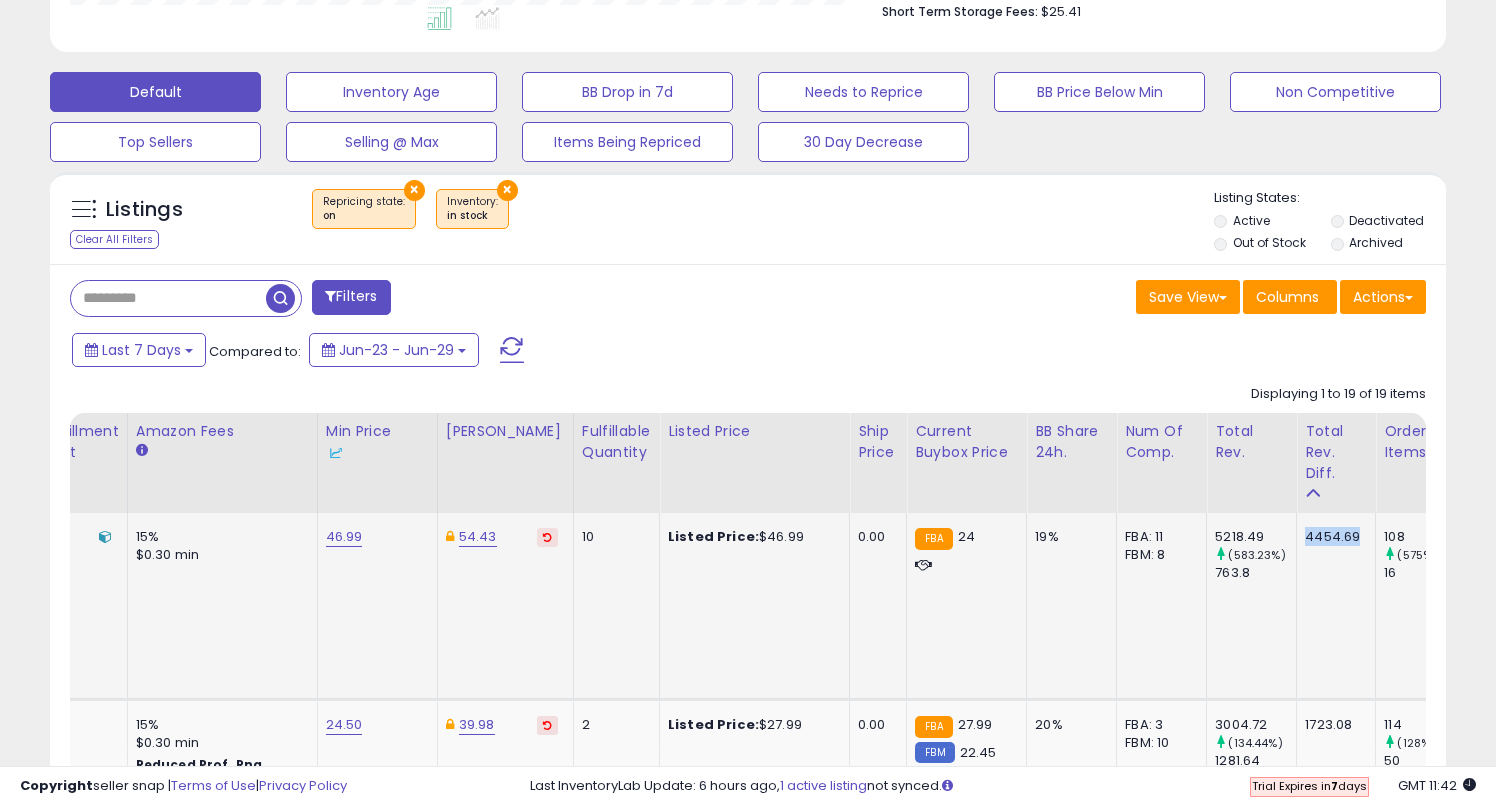 drag, startPoint x: 1343, startPoint y: 540, endPoint x: 1279, endPoint y: 540, distance: 64 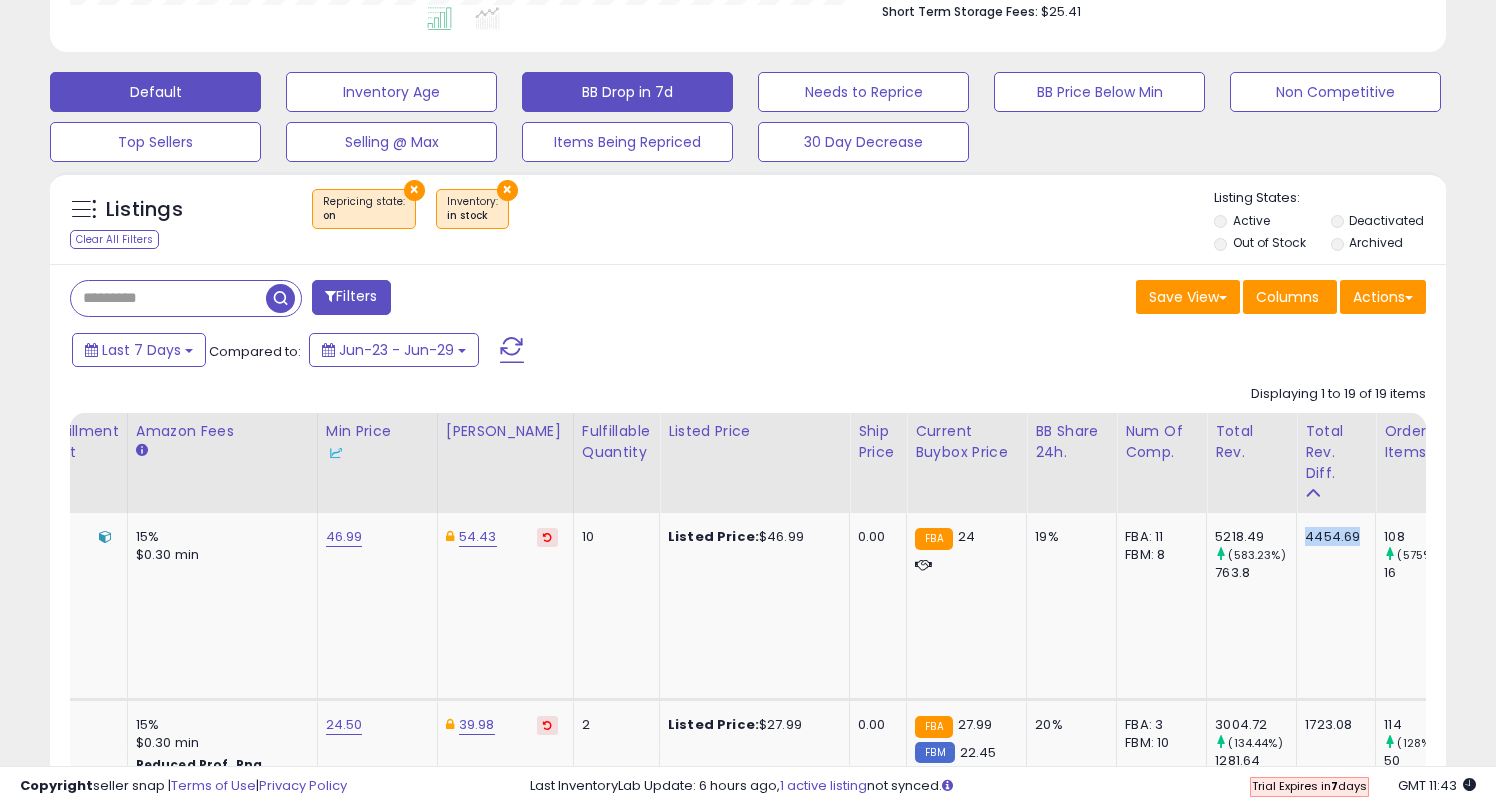 scroll, scrollTop: 0, scrollLeft: 0, axis: both 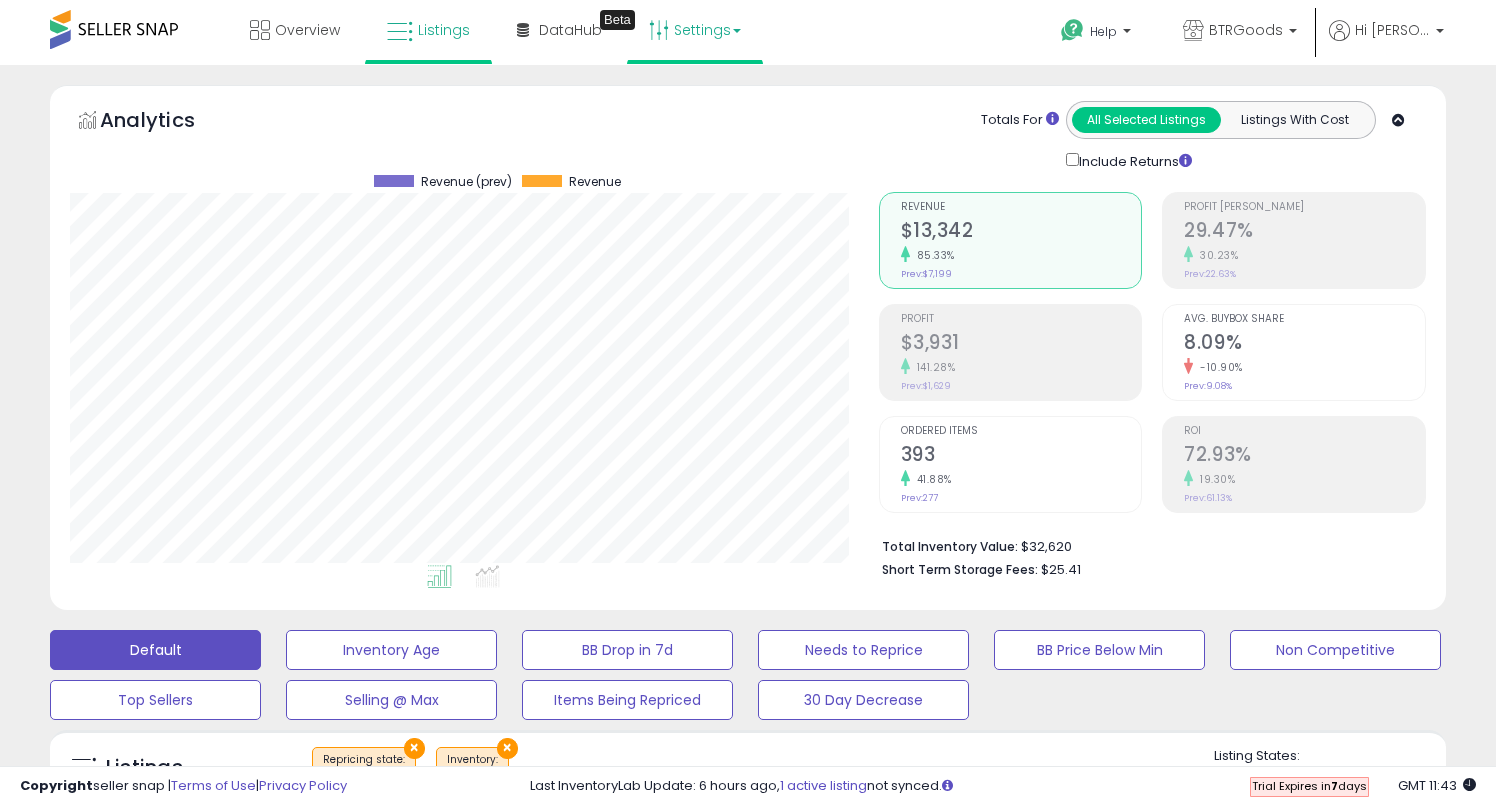 click on "Settings" at bounding box center (695, 30) 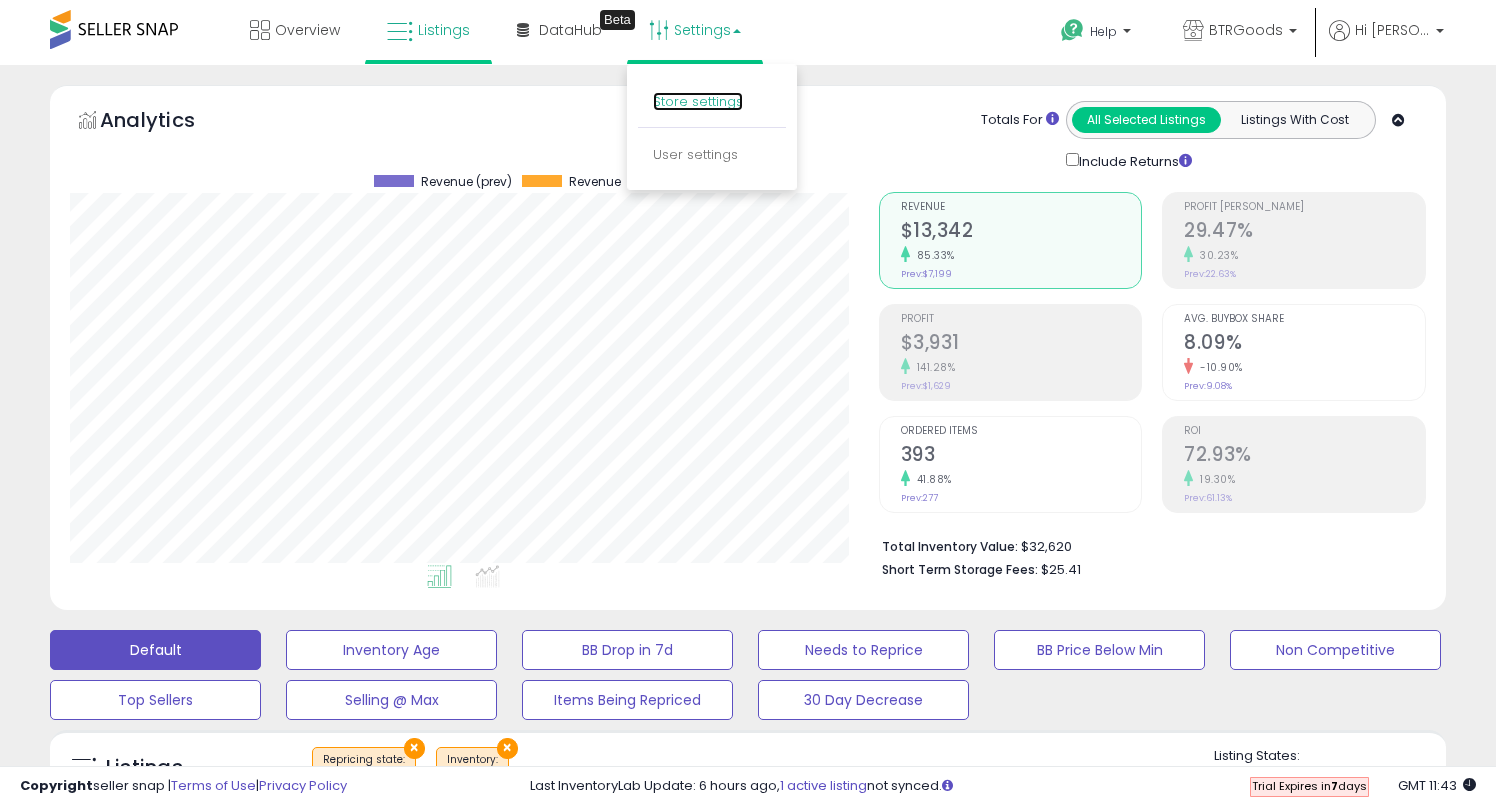 click on "Store
settings" at bounding box center [698, 101] 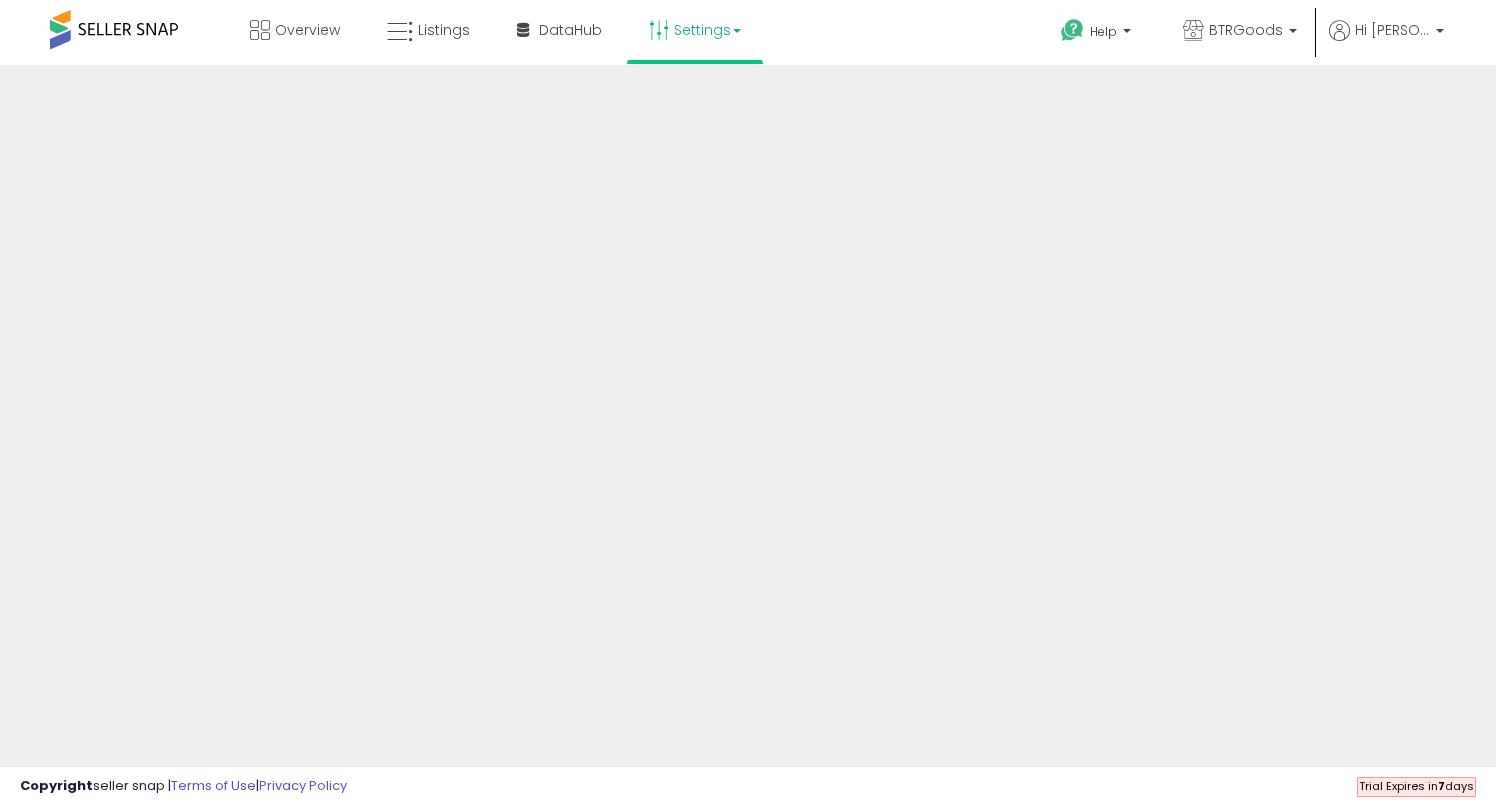 scroll, scrollTop: 0, scrollLeft: 0, axis: both 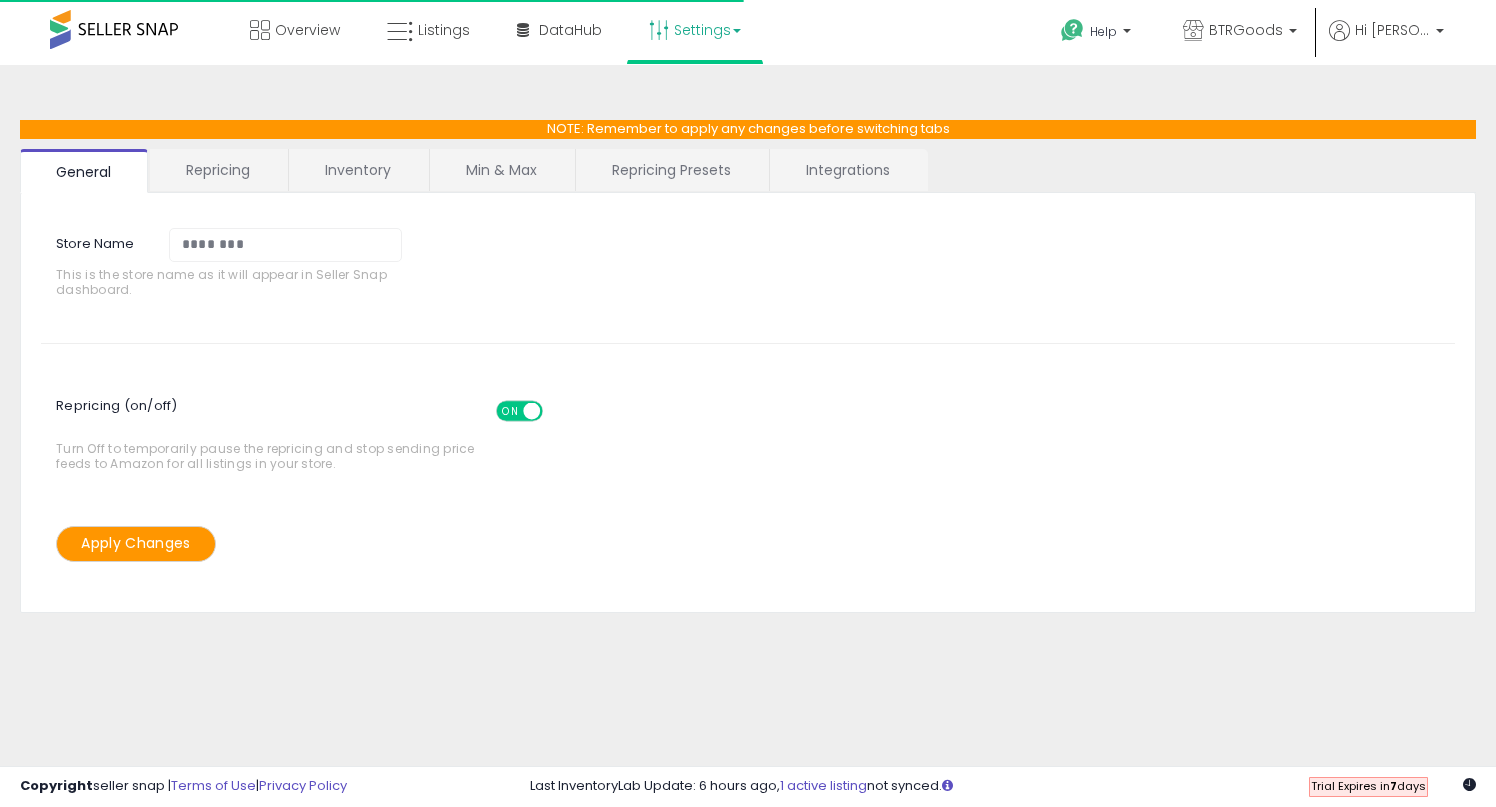 click on "Min & Max" at bounding box center (501, 170) 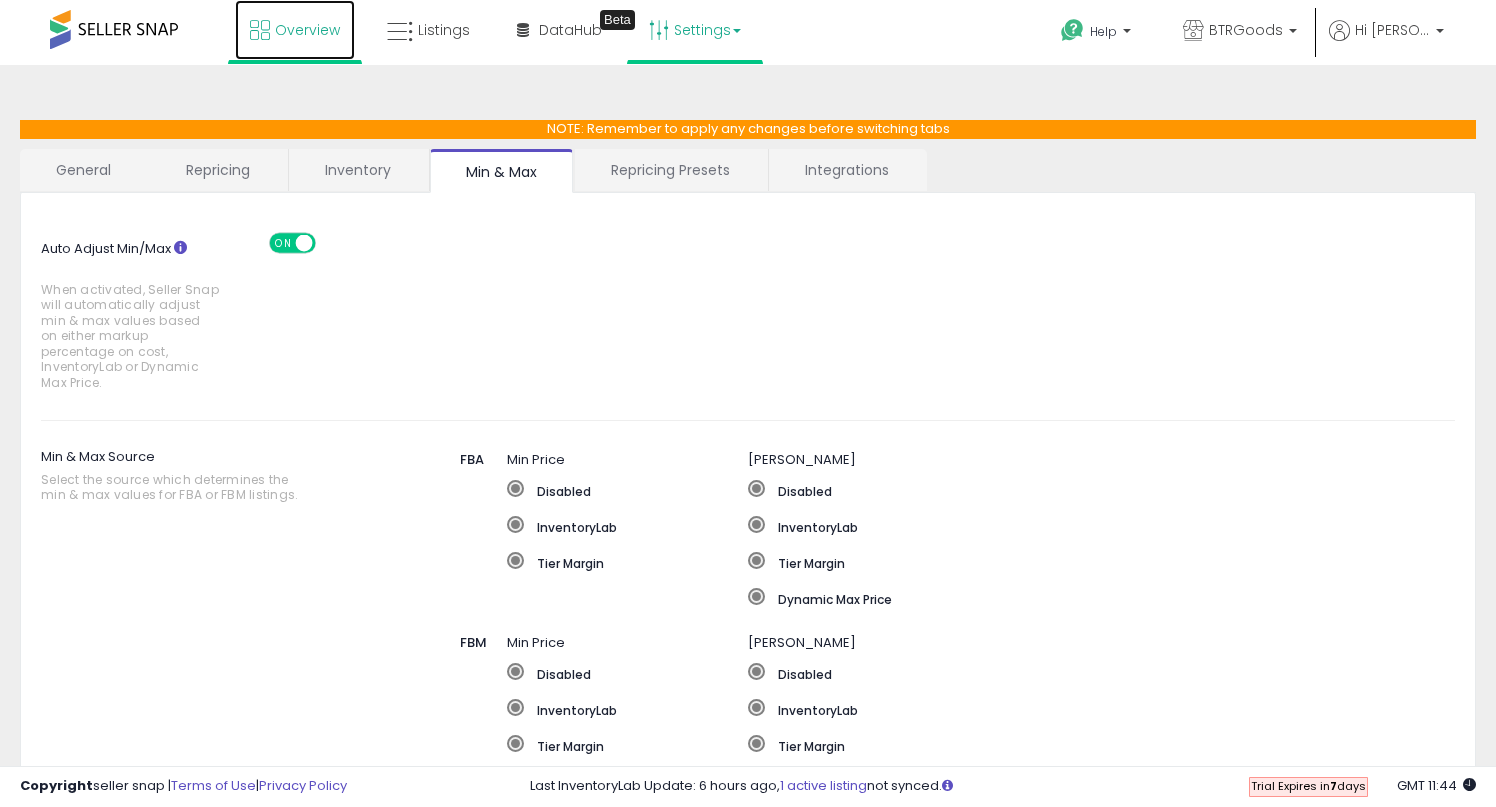 click on "Overview" at bounding box center (307, 30) 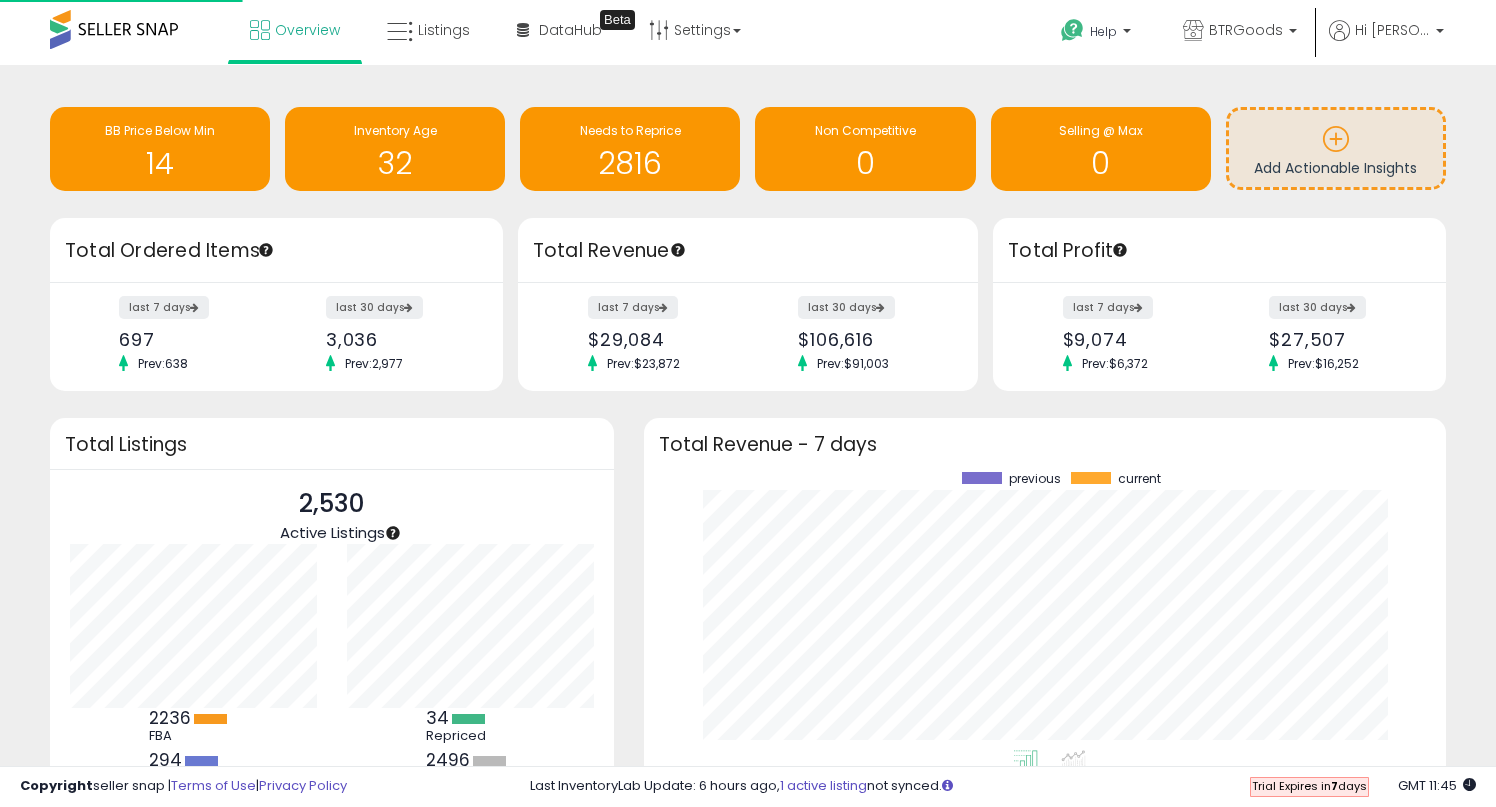 scroll, scrollTop: 0, scrollLeft: 0, axis: both 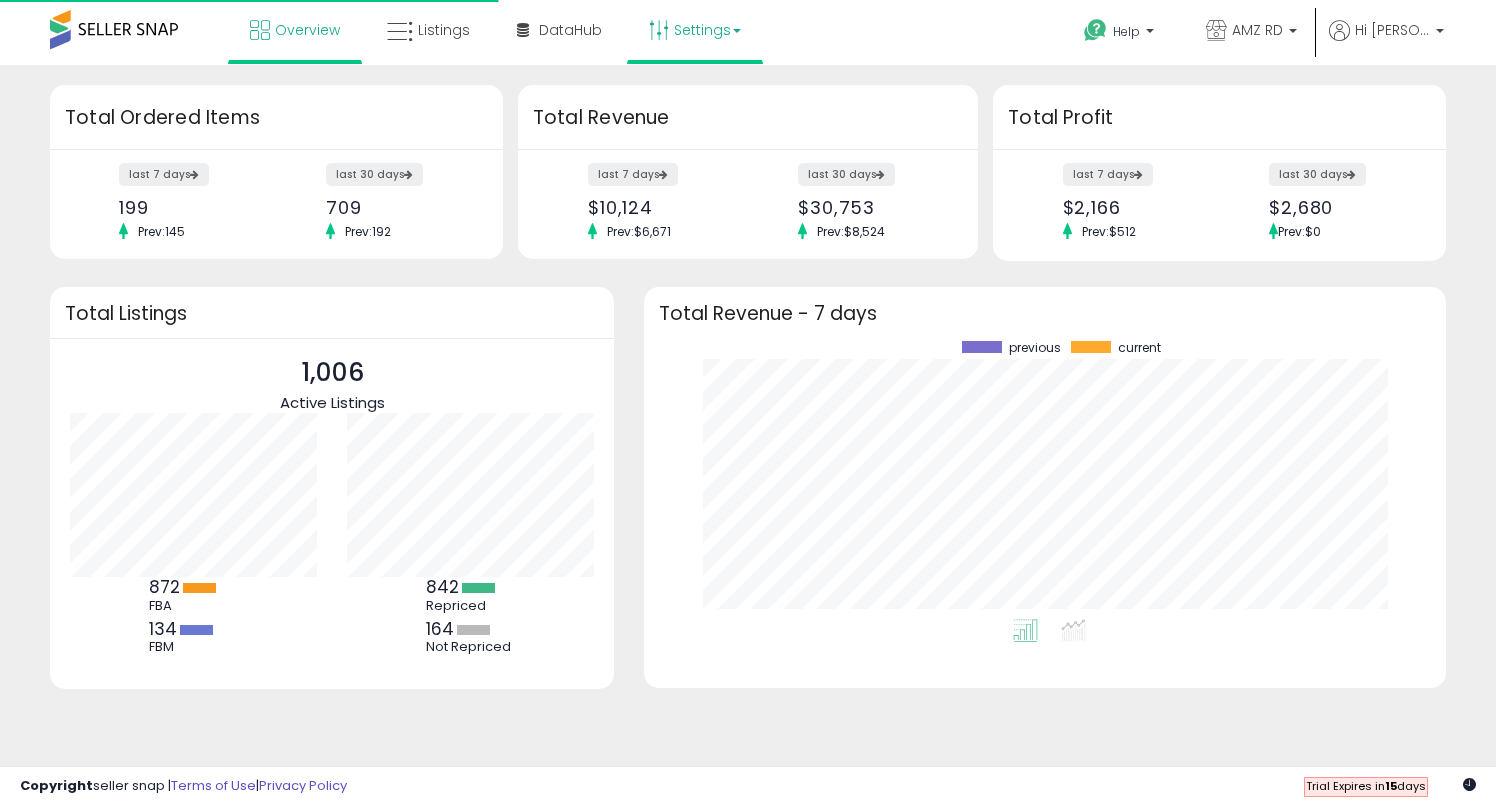 click on "Settings" at bounding box center [695, 30] 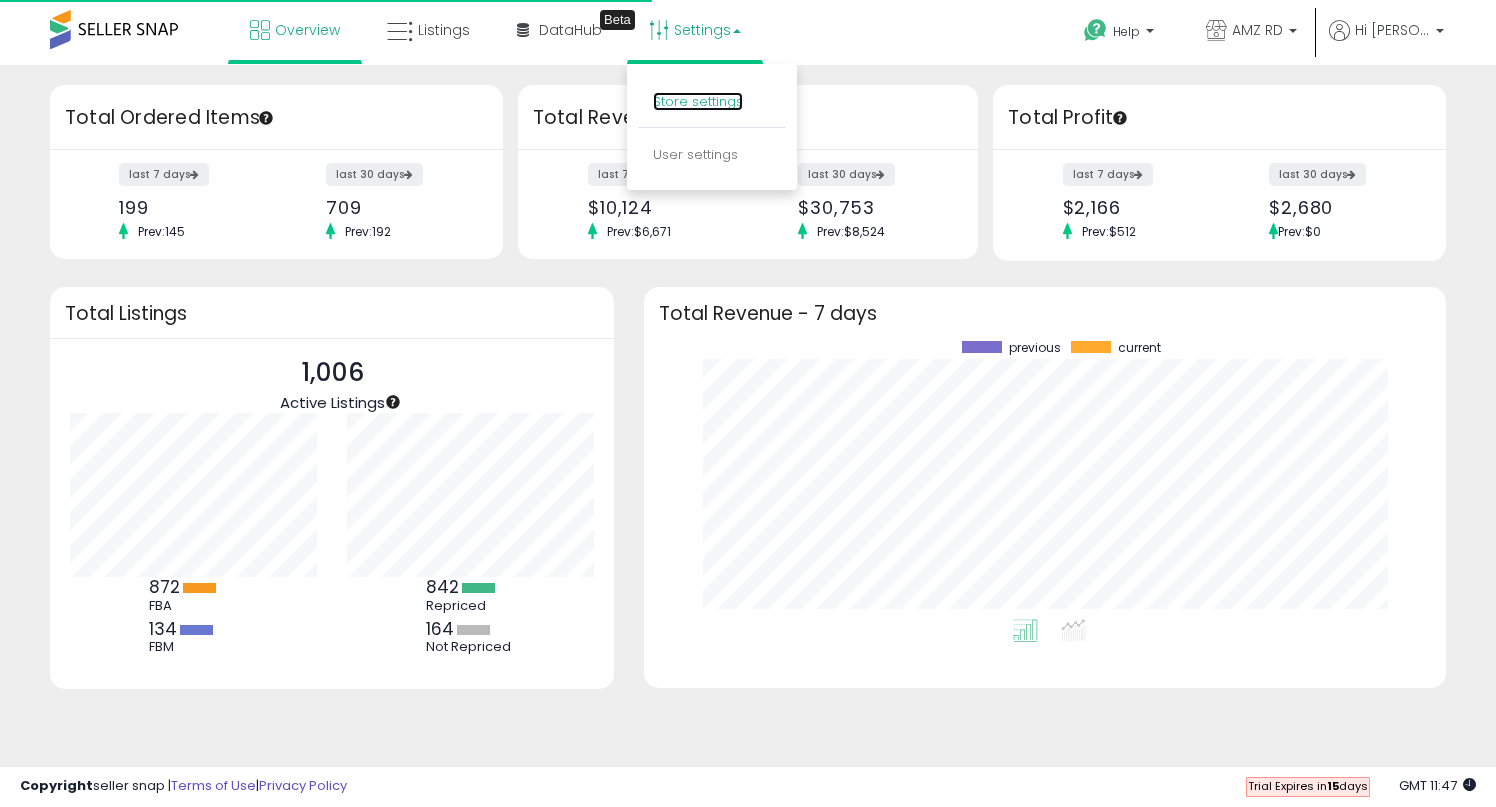 click on "Store
settings" at bounding box center [698, 101] 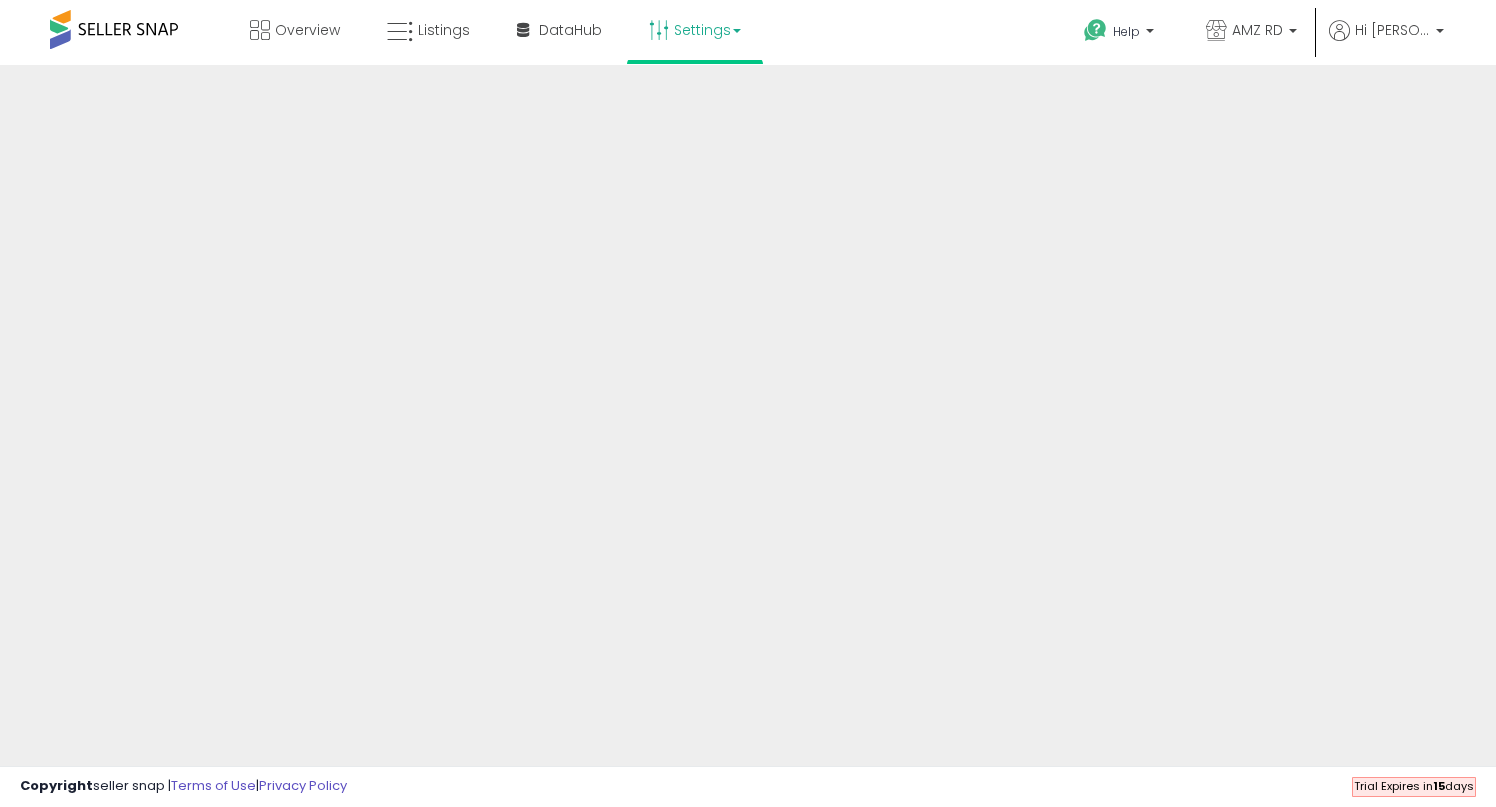 scroll, scrollTop: 0, scrollLeft: 0, axis: both 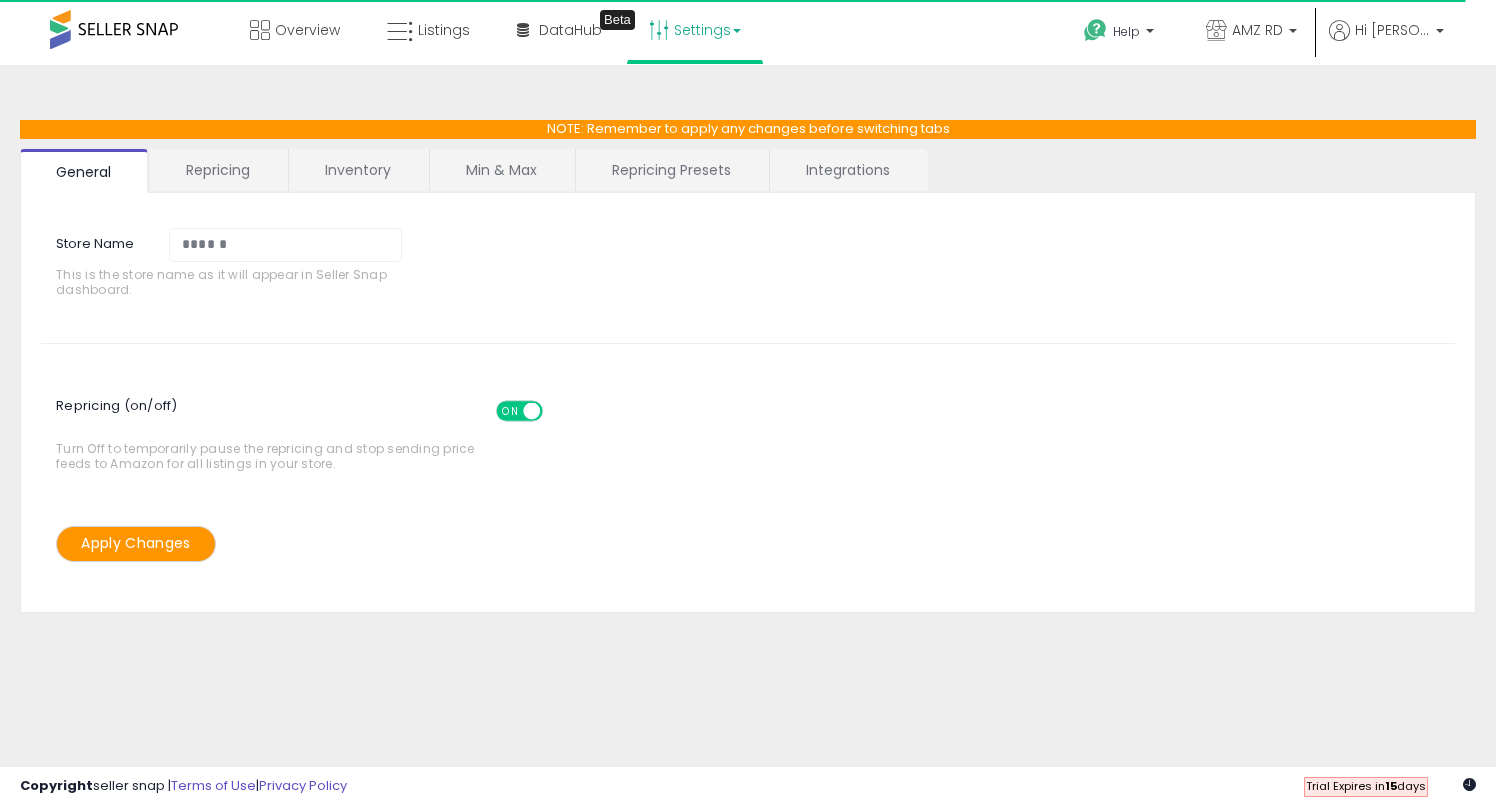 click on "Min & Max" at bounding box center [501, 170] 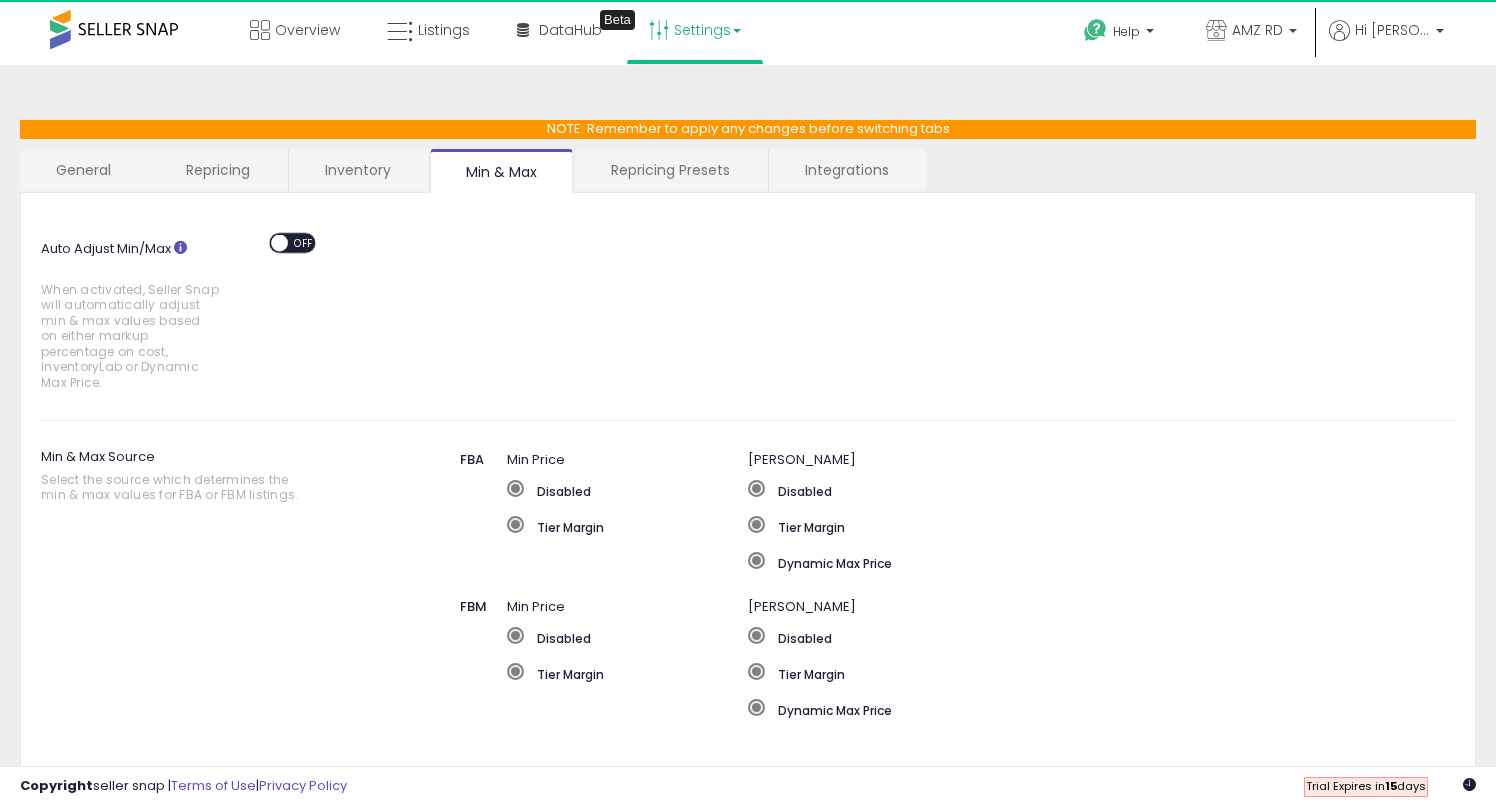 click on "Repricing Presets" at bounding box center (670, 170) 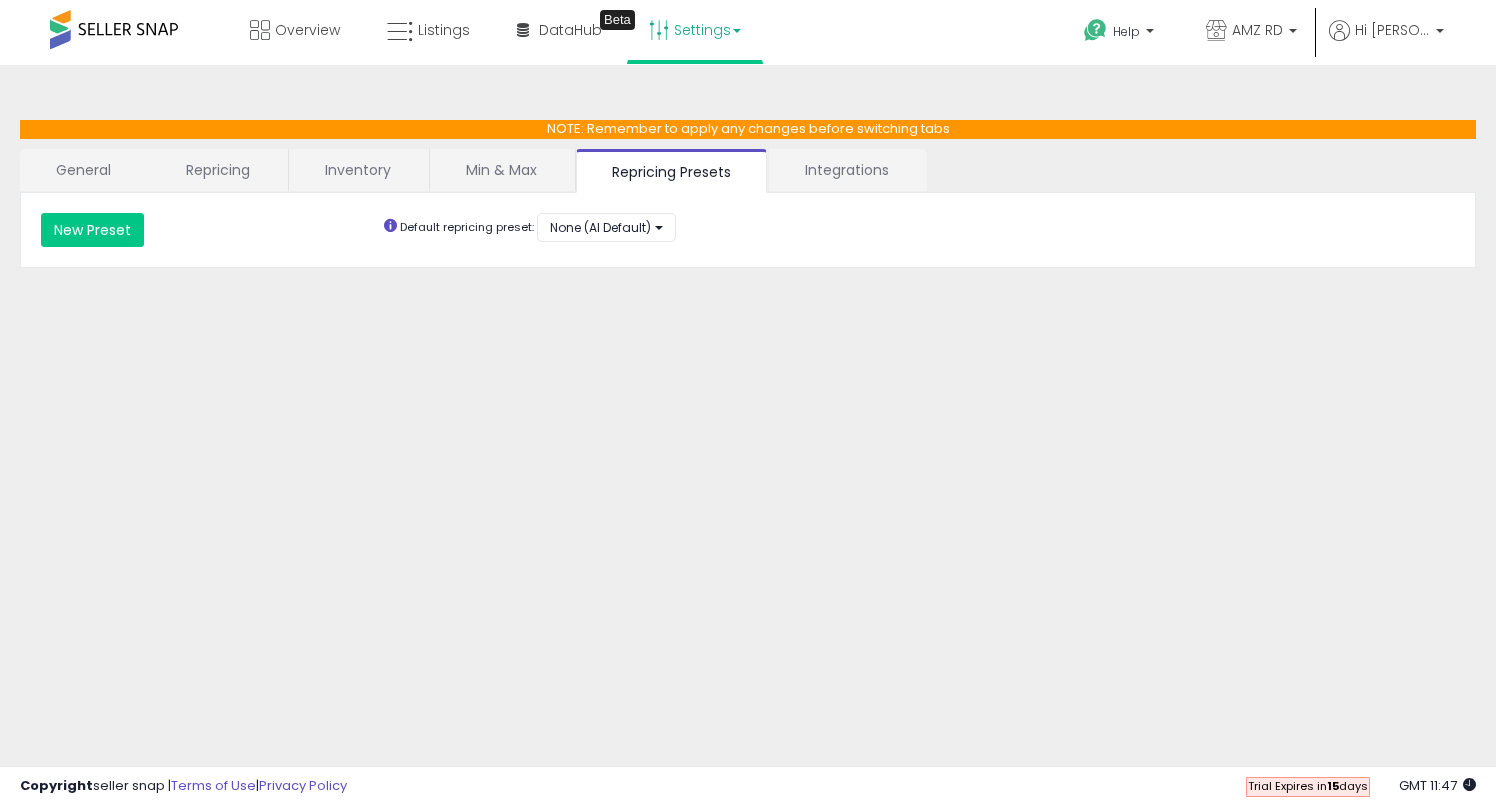 click on "Min & Max" at bounding box center [501, 170] 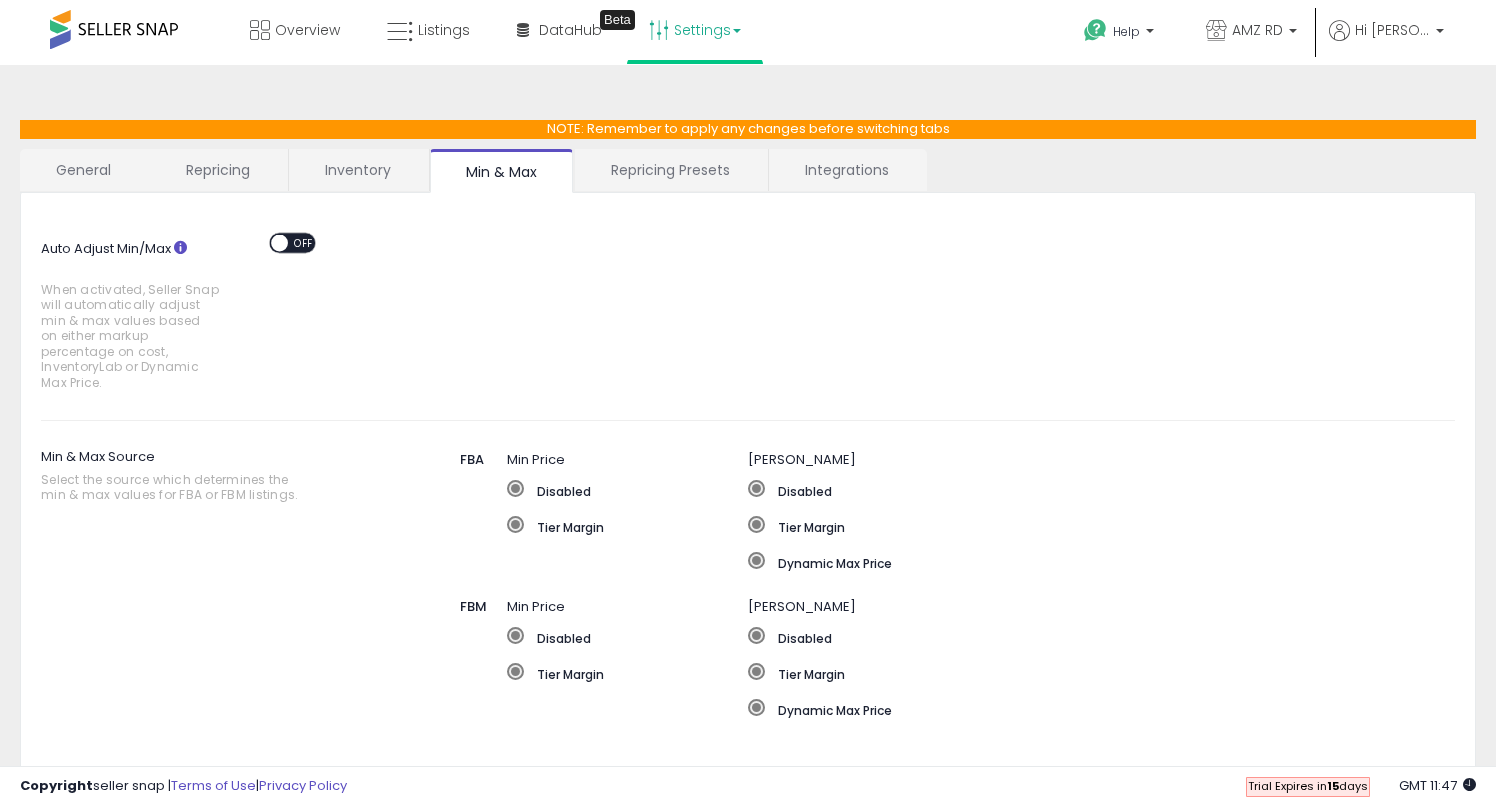 click on "OFF" at bounding box center [304, 242] 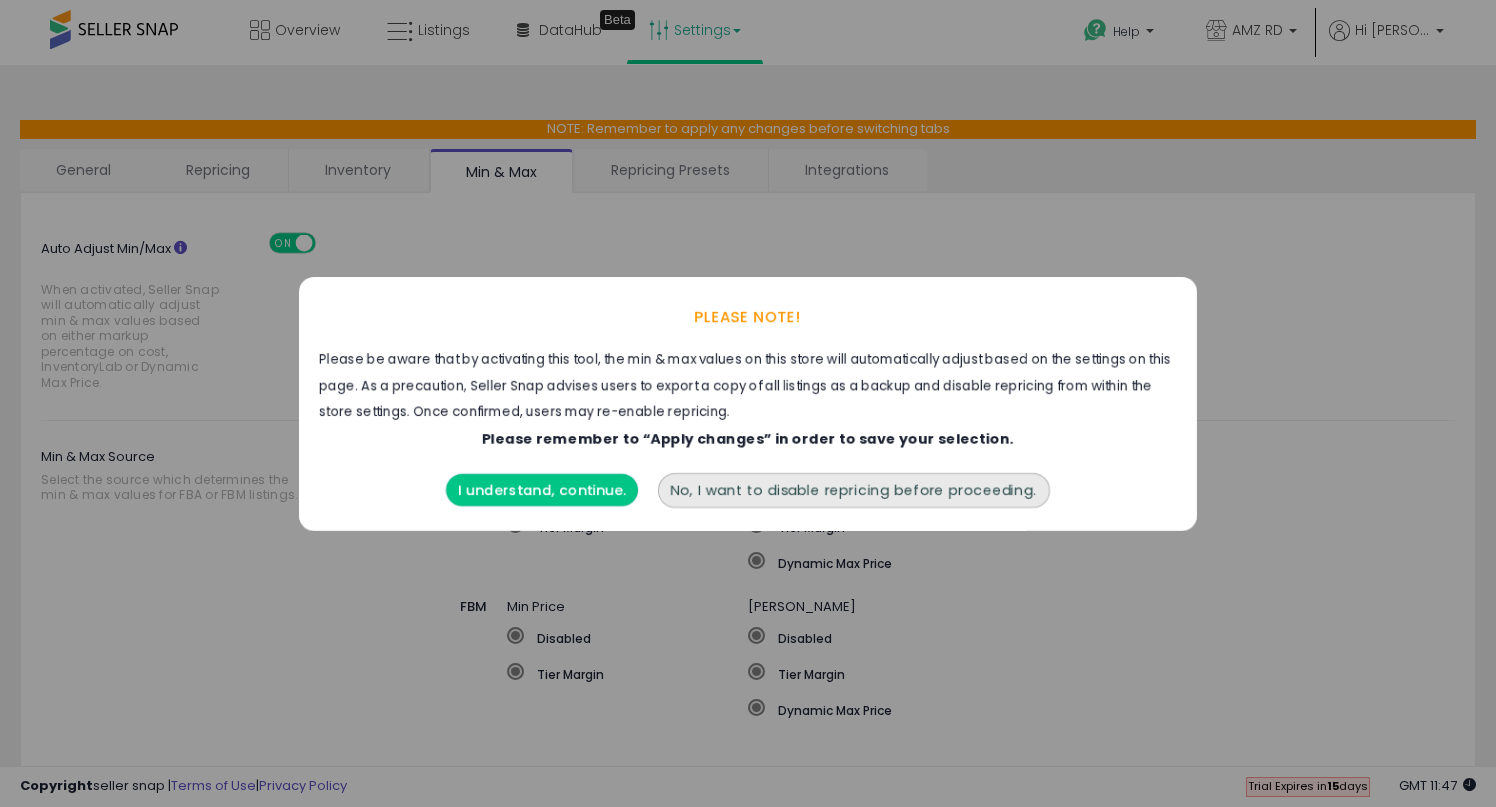 click on "I understand, continue." at bounding box center (542, 490) 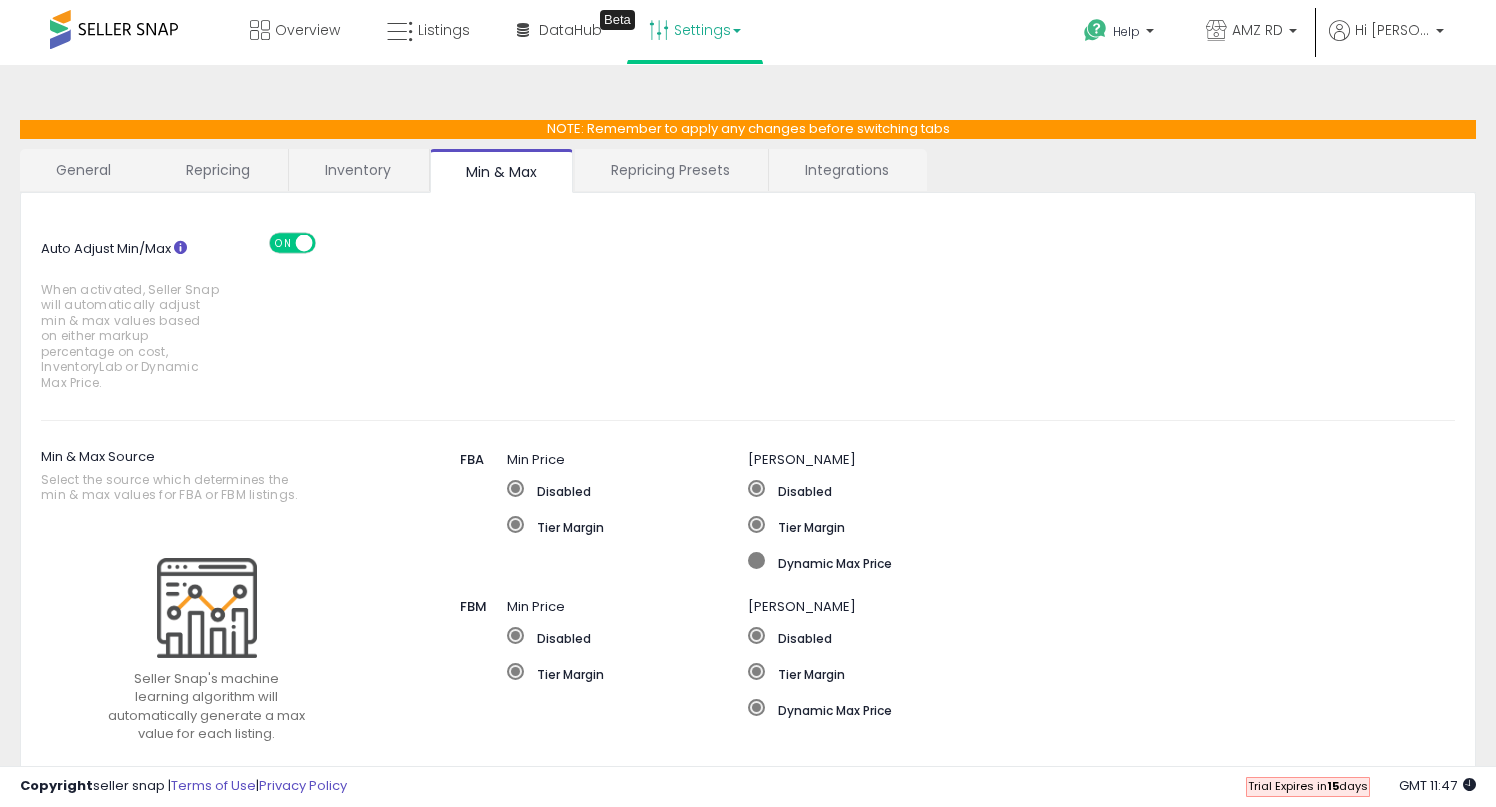 click on "Dynamic Max Price" 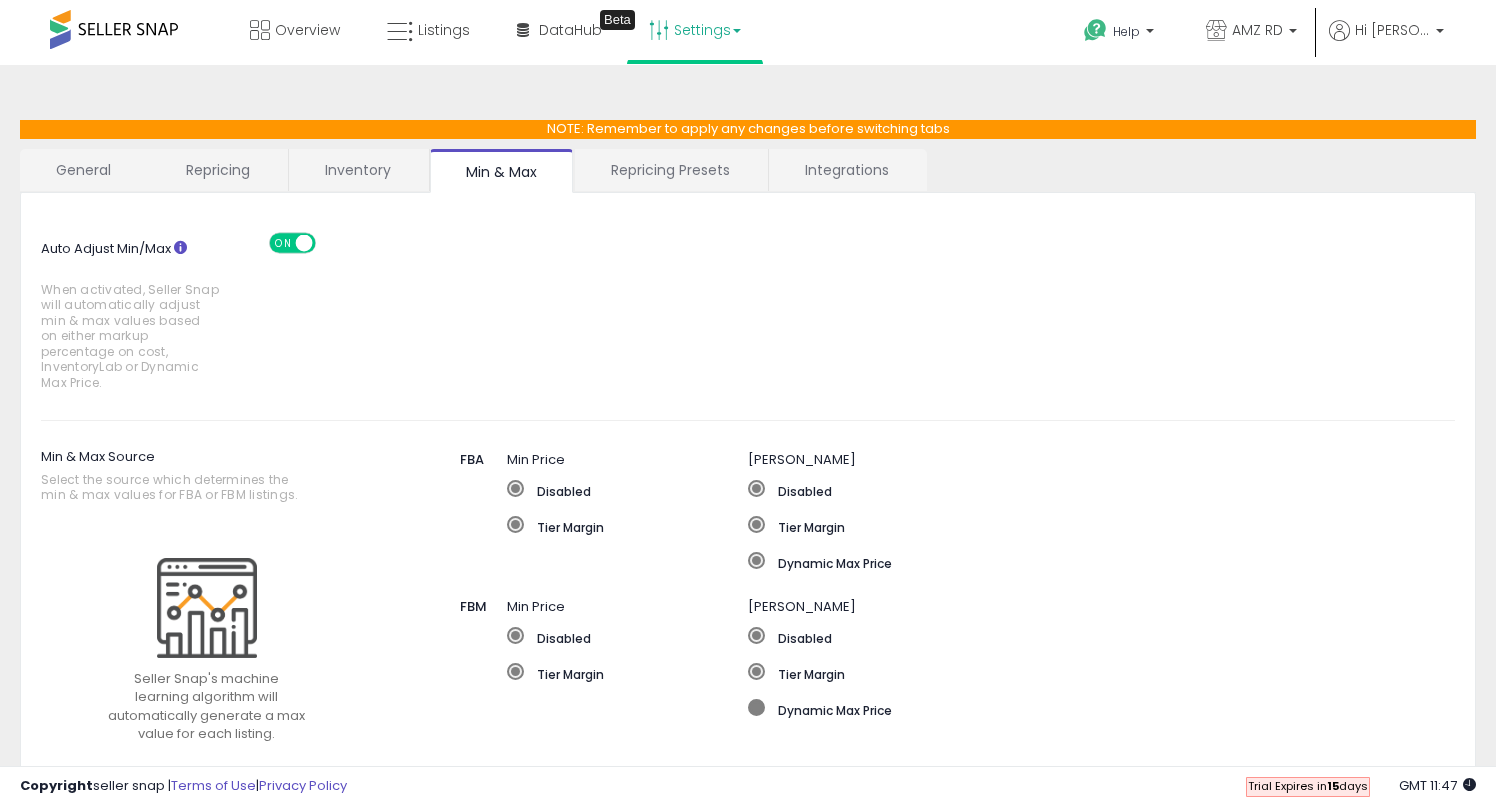 click on "Dynamic Max Price" 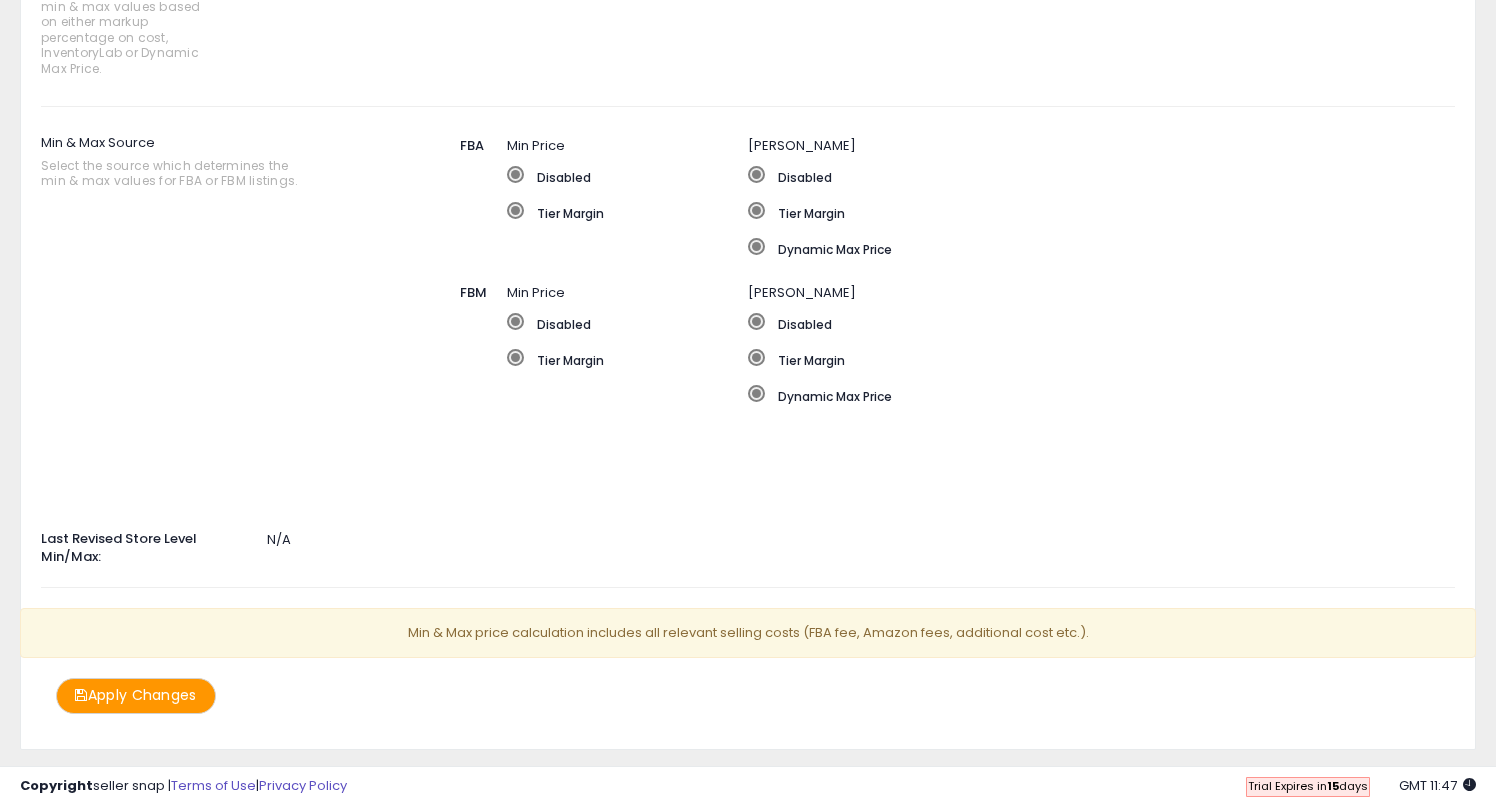 scroll, scrollTop: 341, scrollLeft: 0, axis: vertical 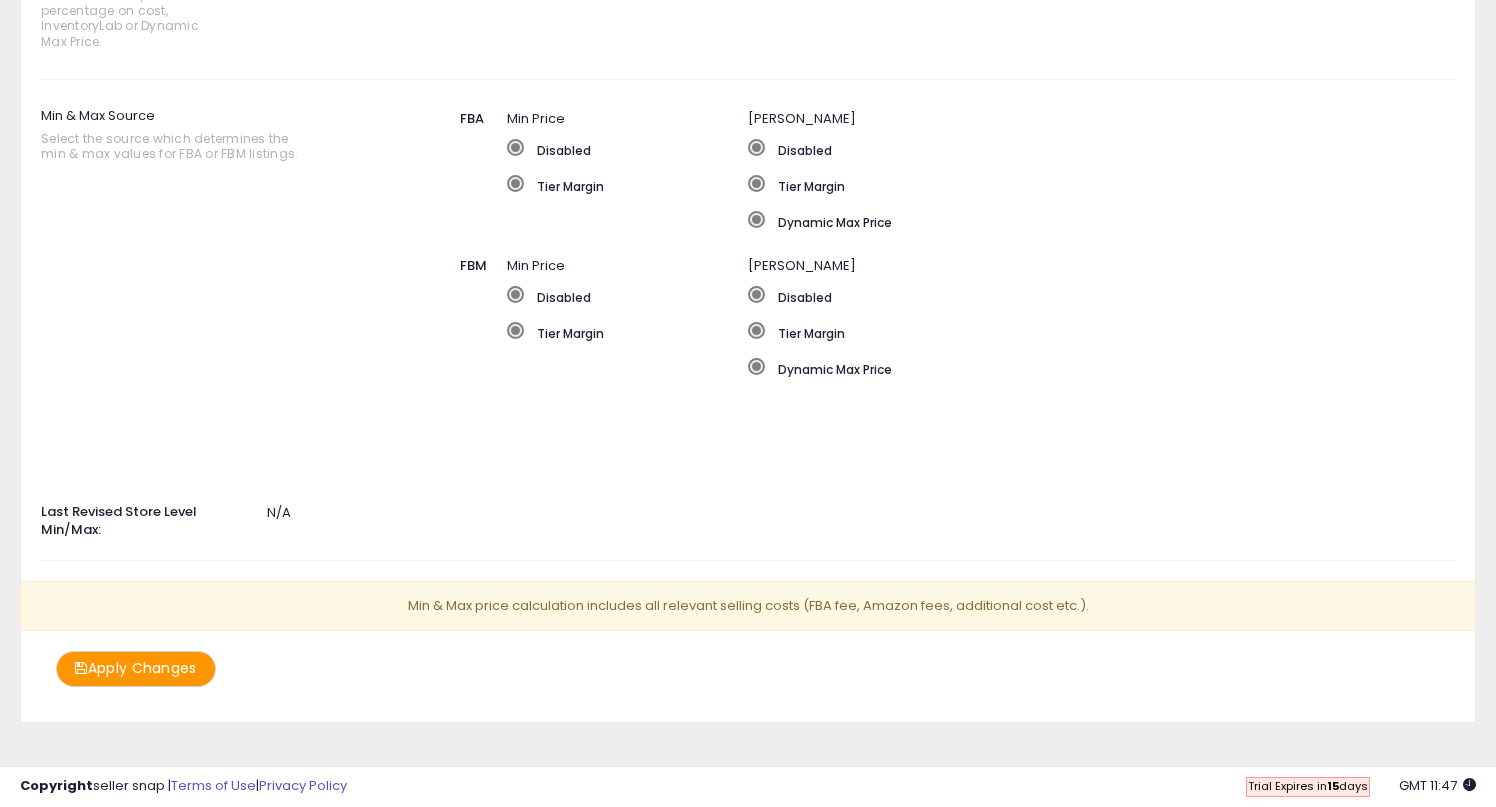 click on "Apply Changes" at bounding box center [136, 668] 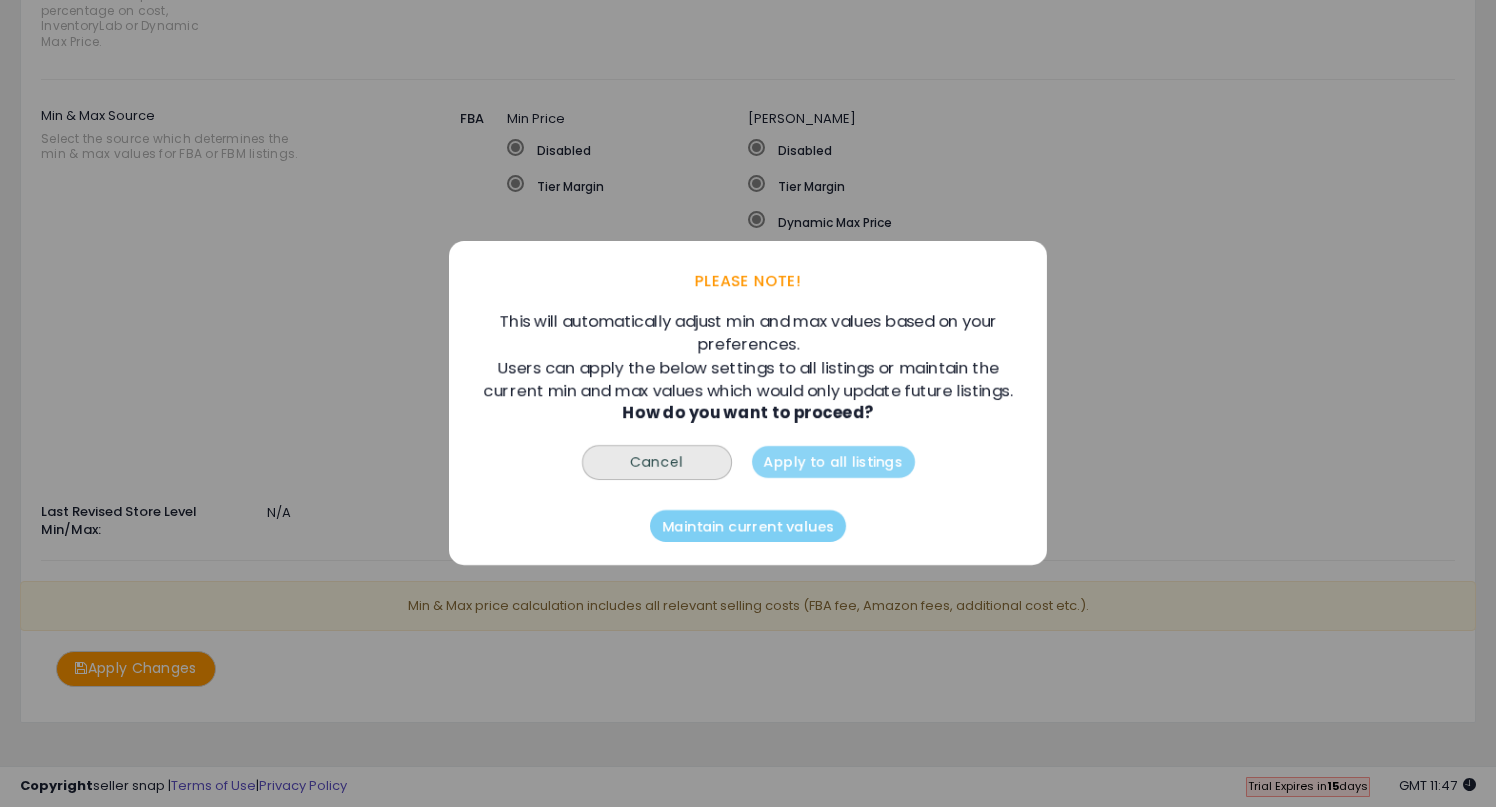 click on "Maintain current values" at bounding box center (748, 527) 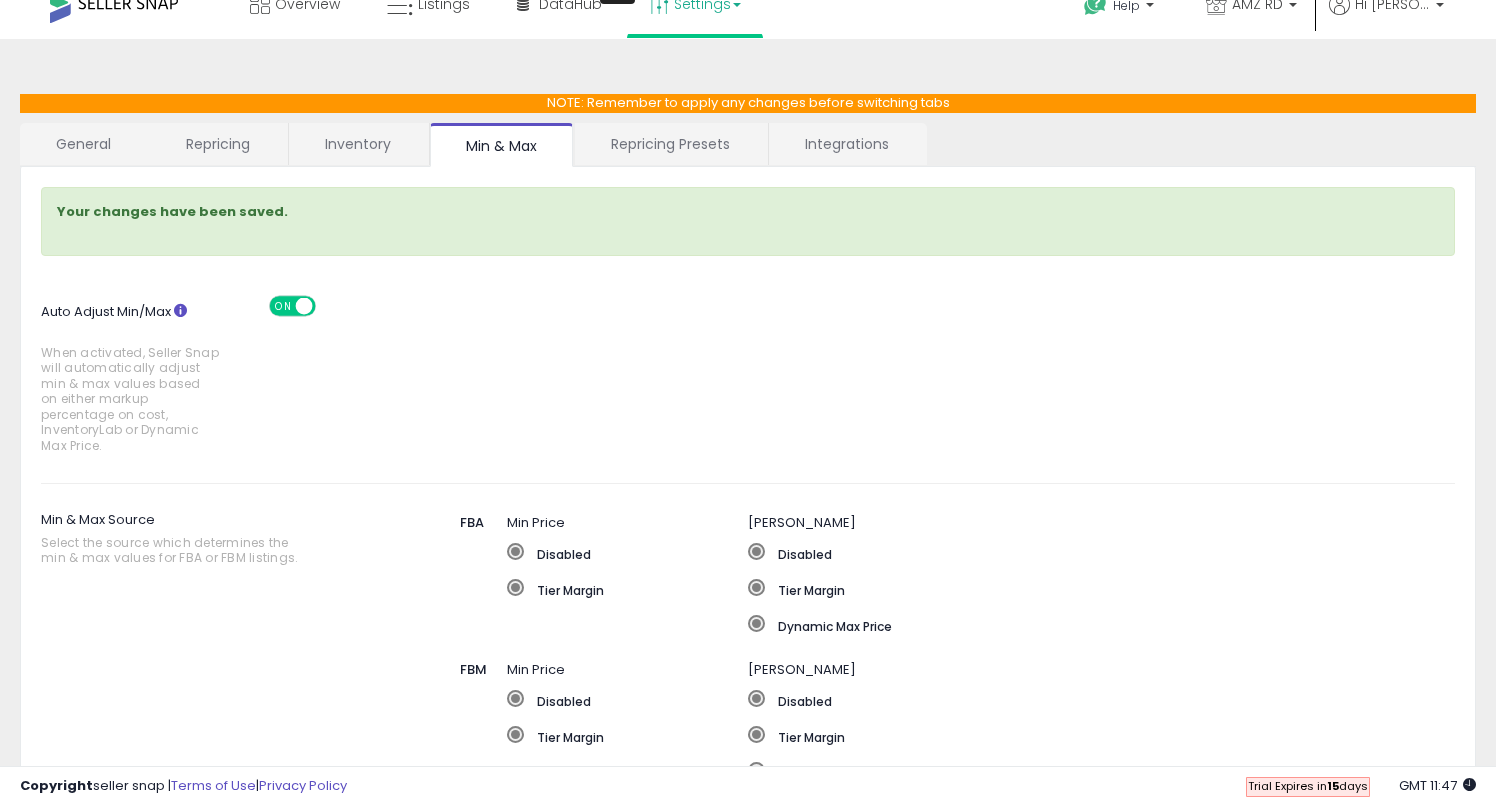 scroll, scrollTop: 0, scrollLeft: 0, axis: both 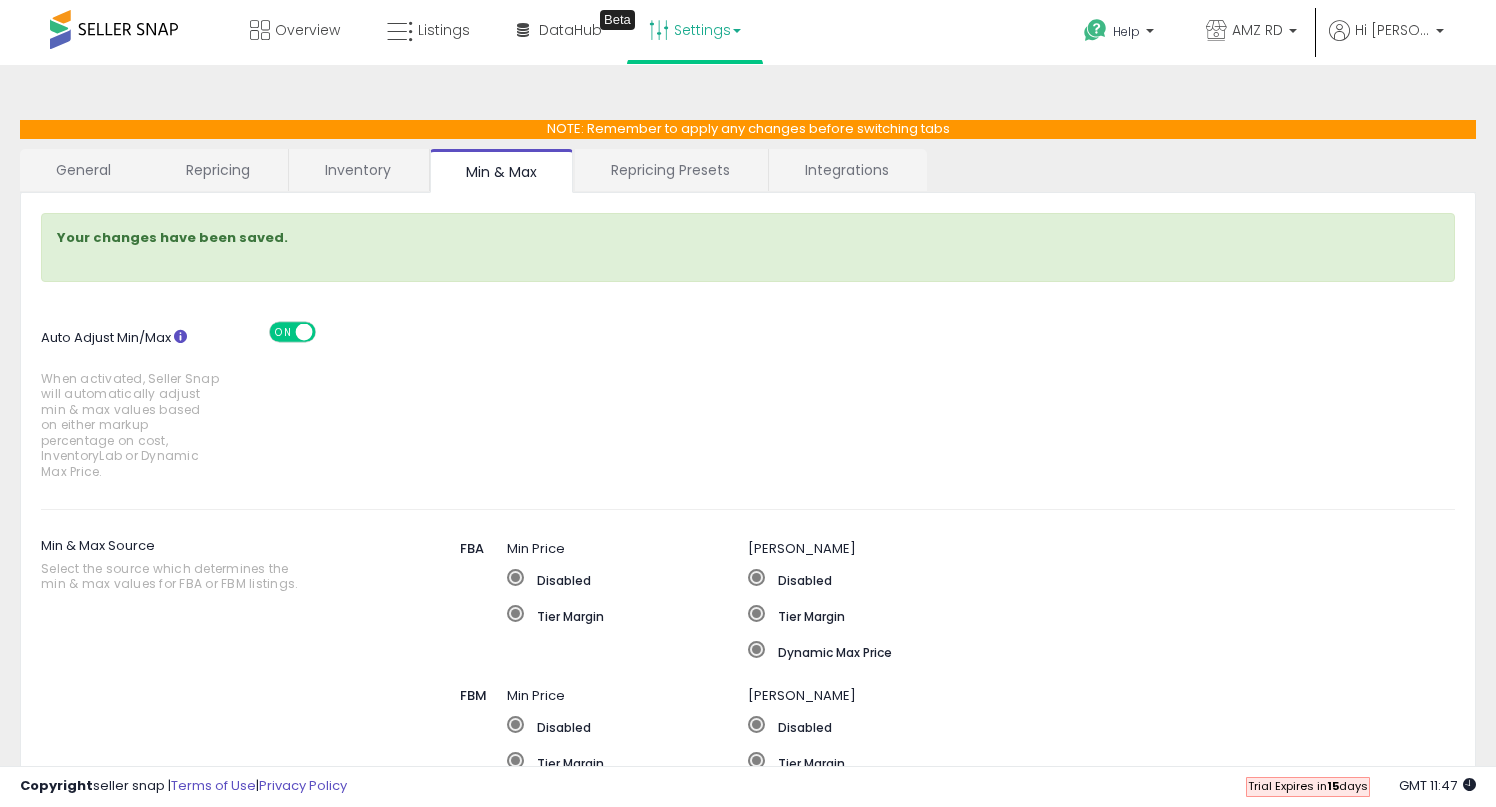 click on "Repricing Presets" at bounding box center (670, 170) 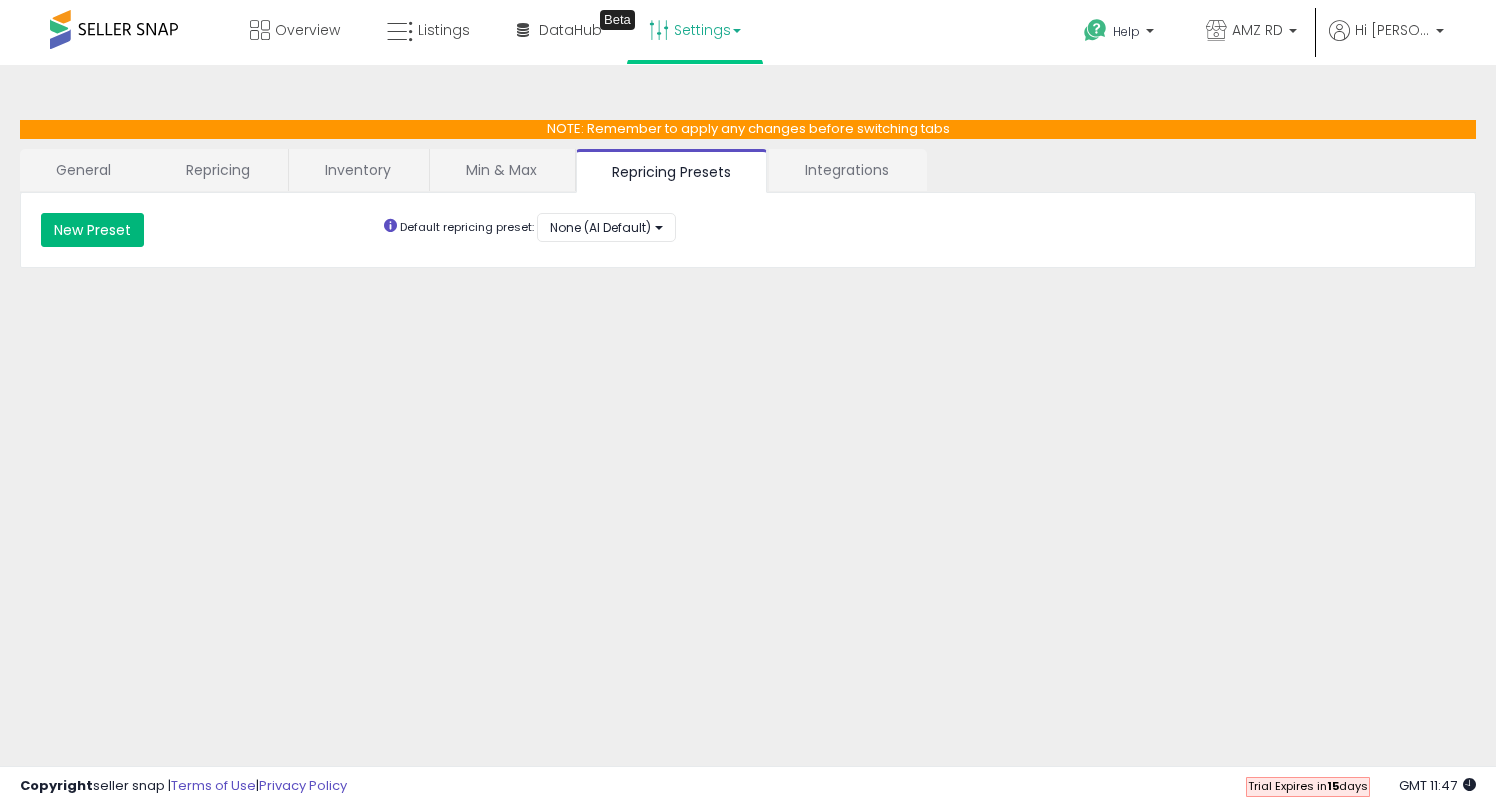 click on "New Preset" at bounding box center (92, 230) 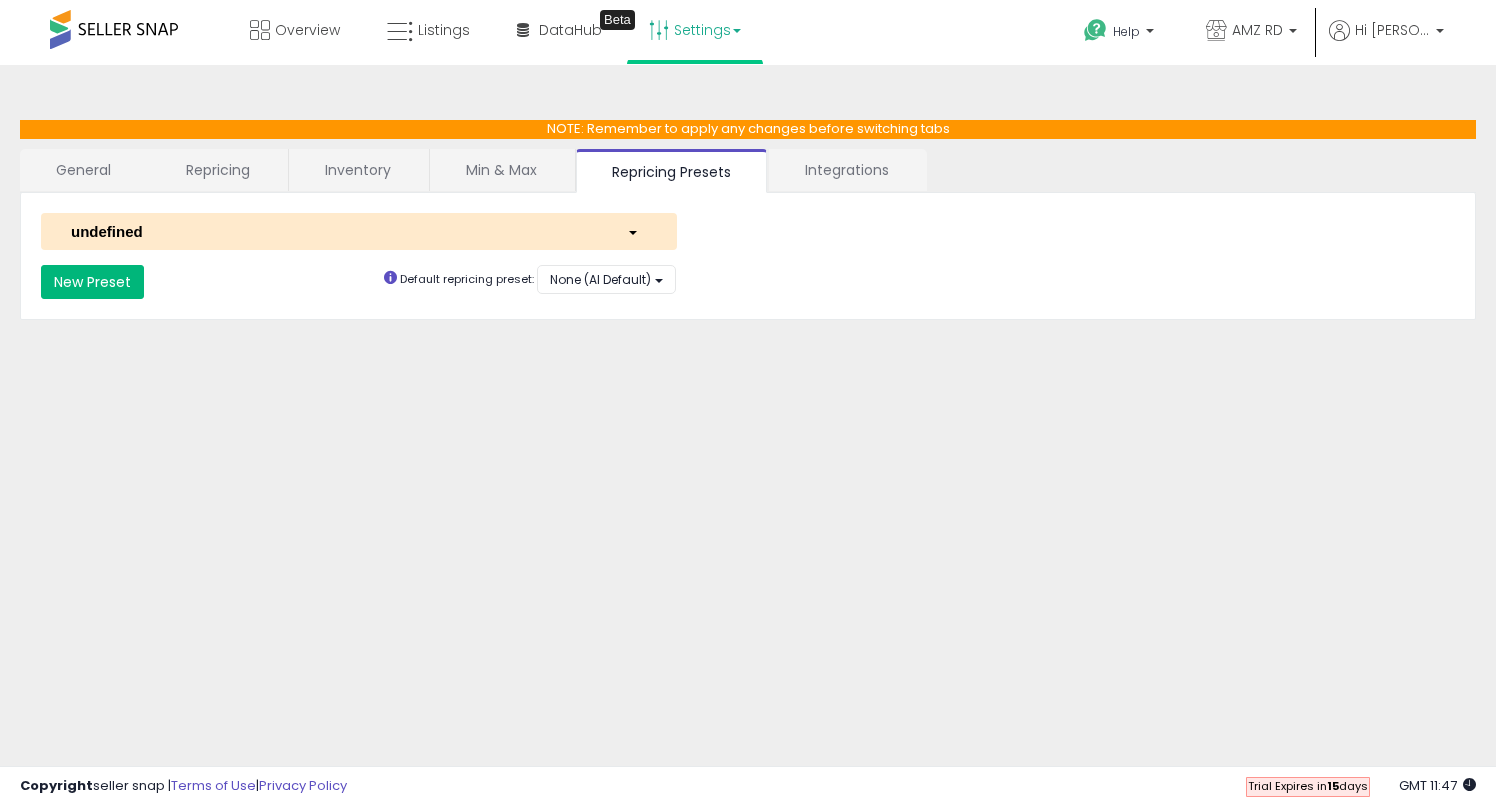 type 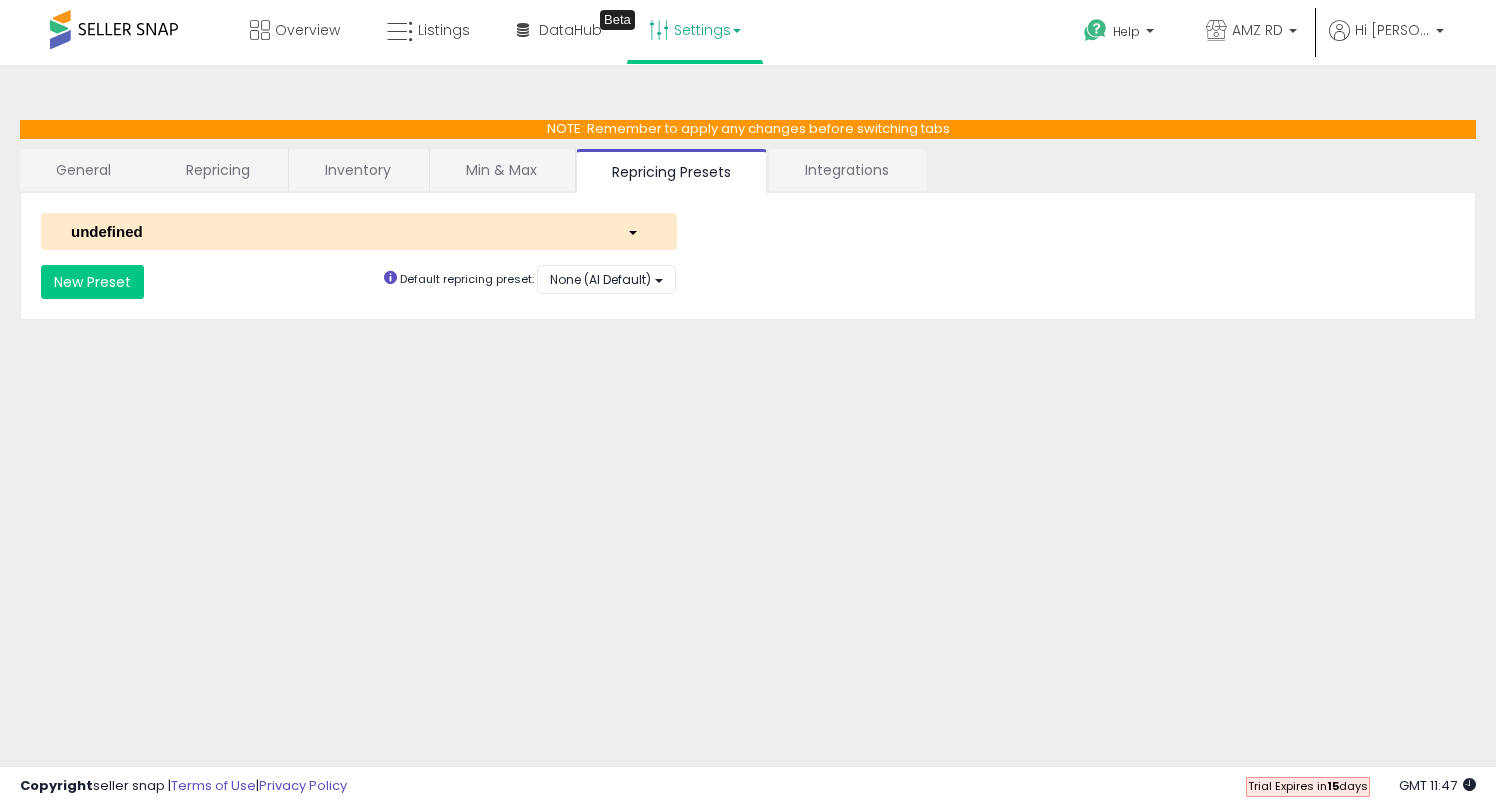 select on "*********" 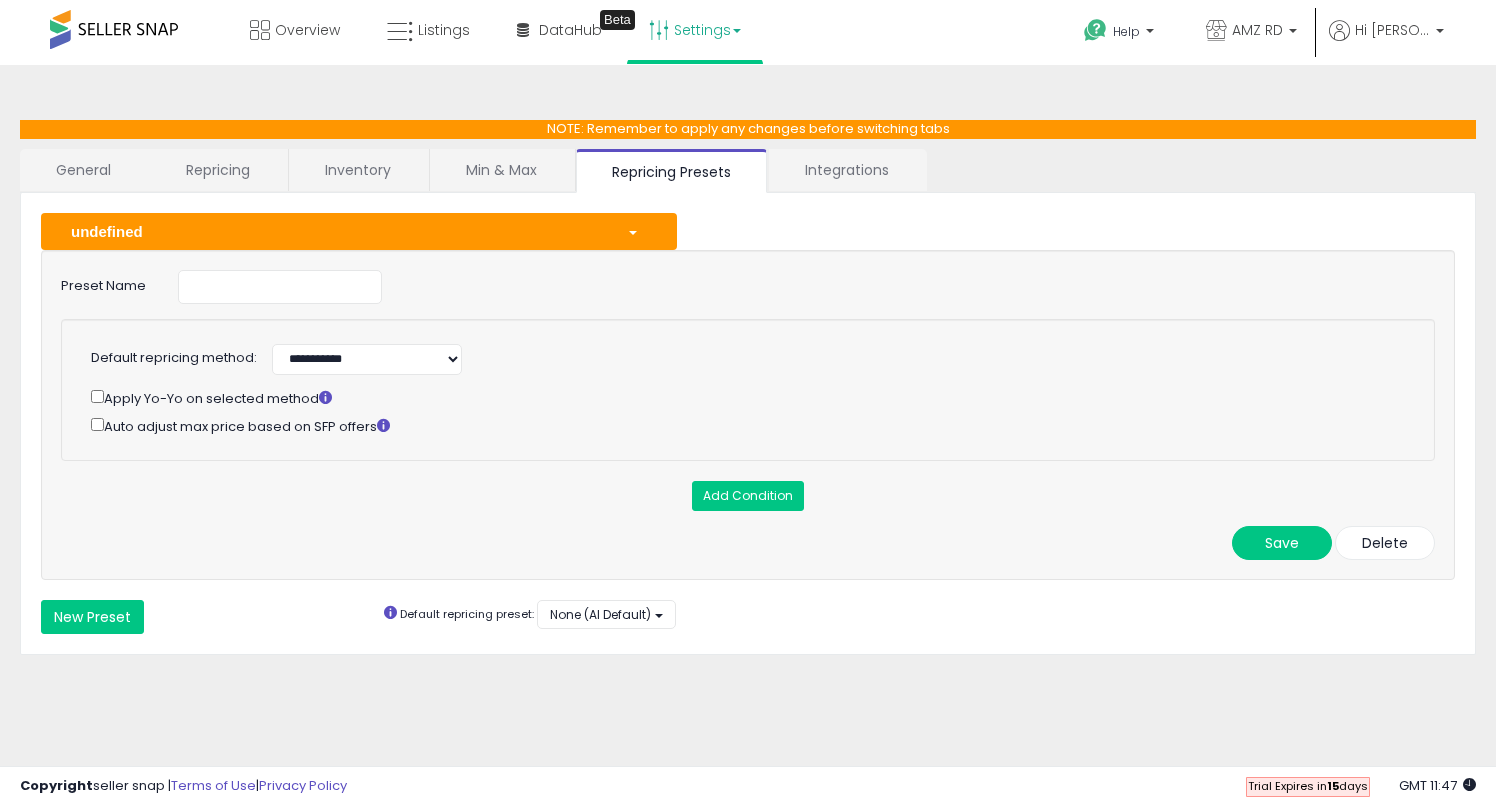 click on "**********" at bounding box center (748, 415) 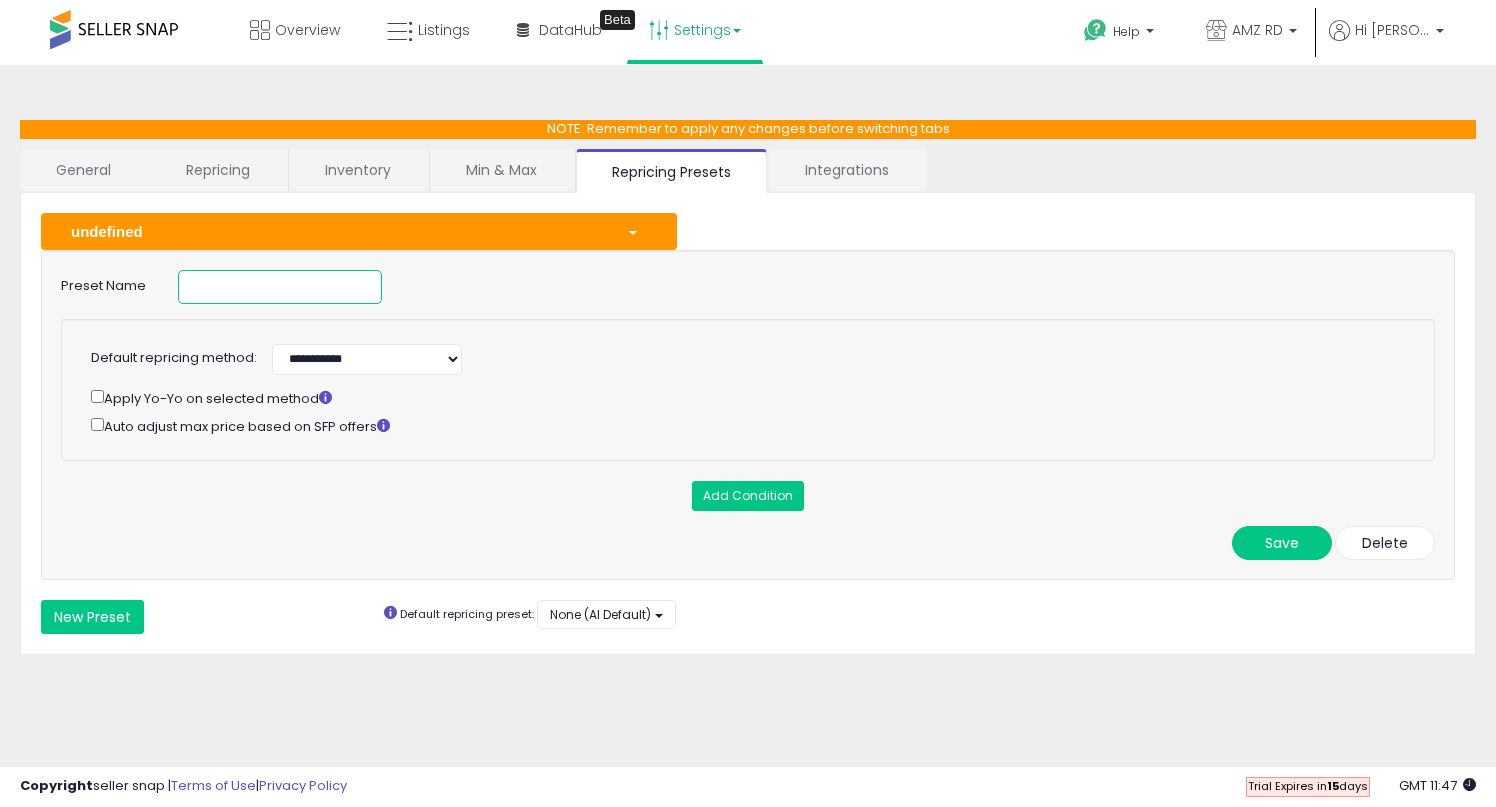 click at bounding box center [280, 287] 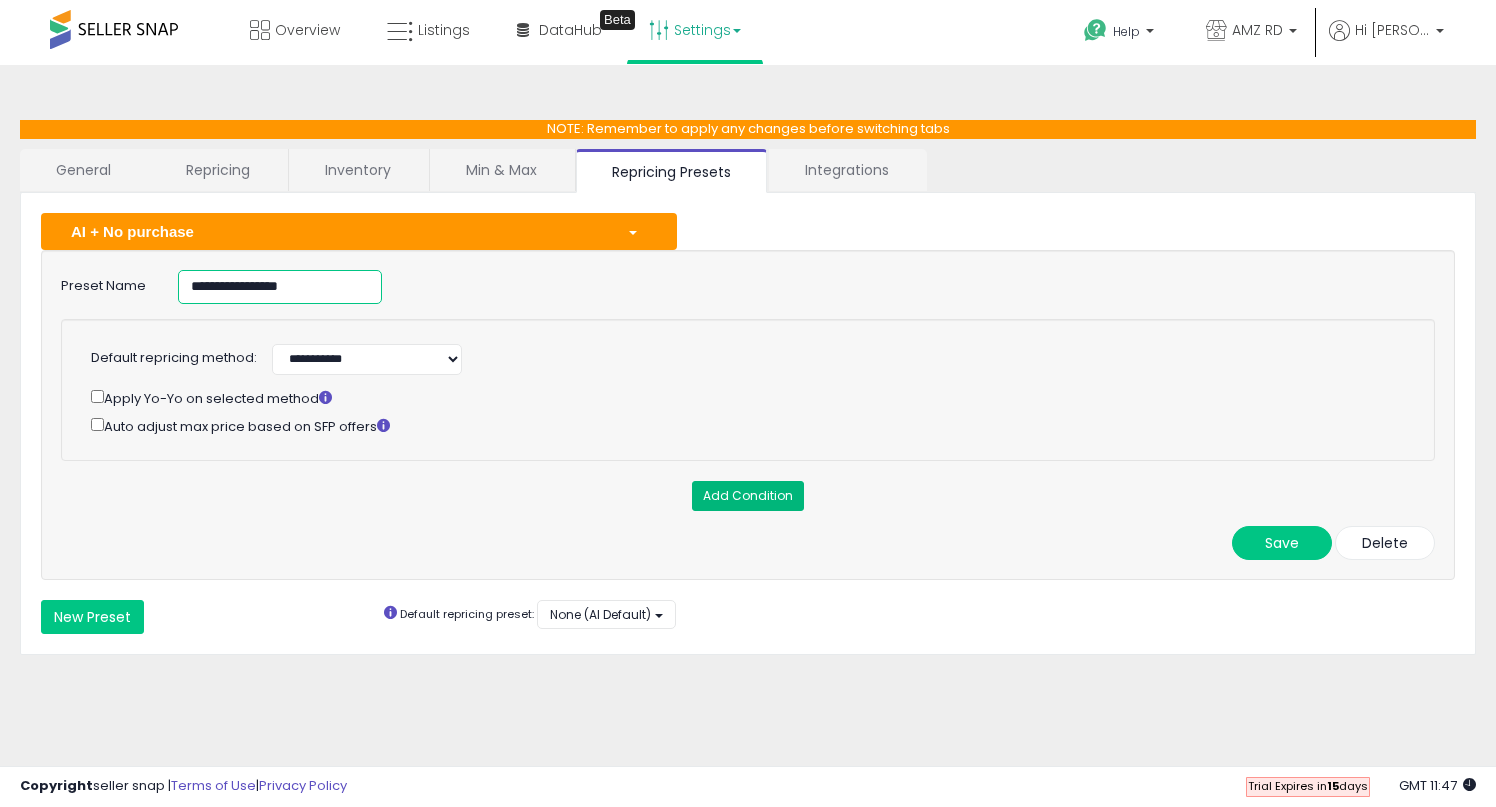 type on "**********" 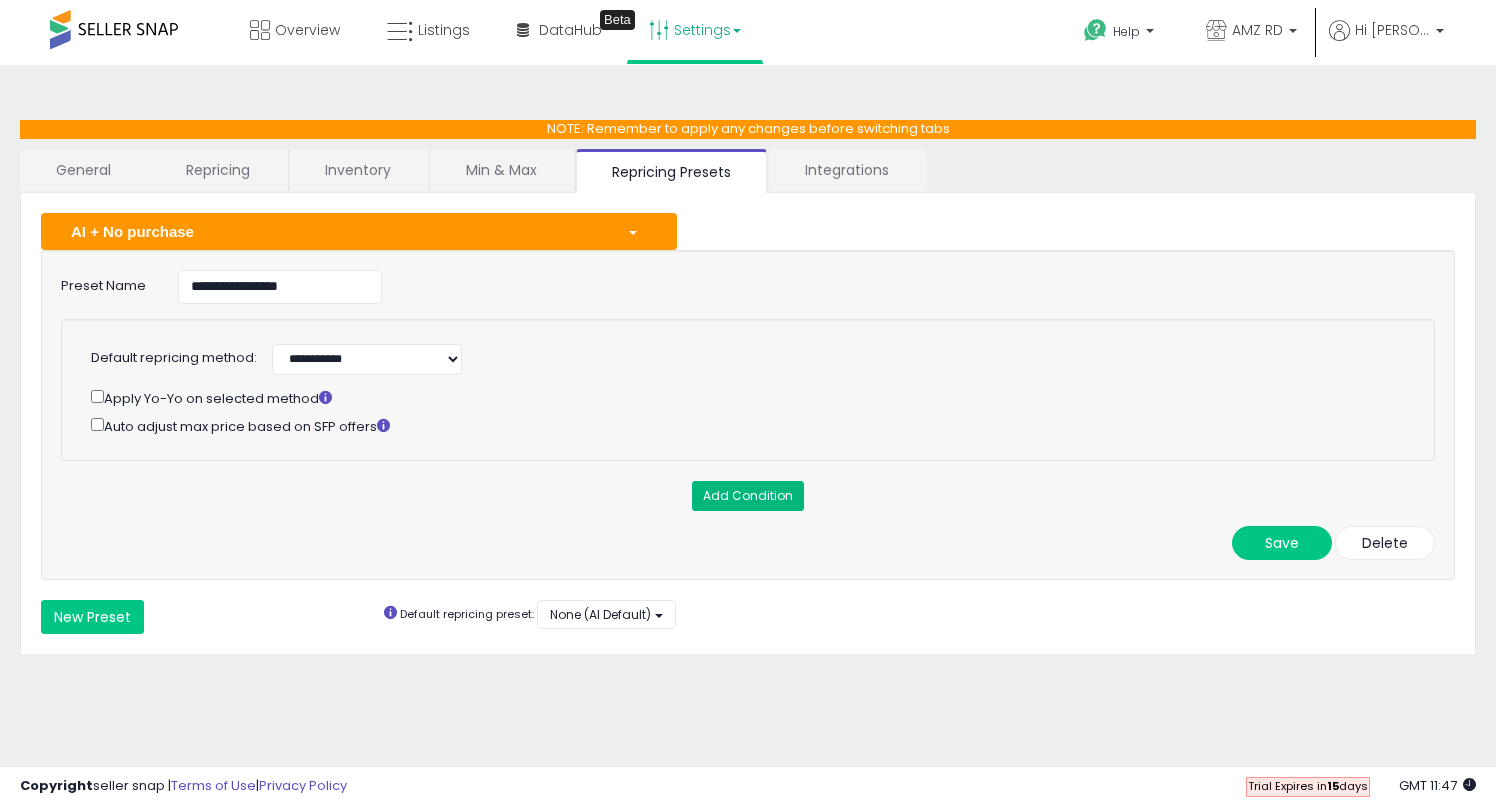 click on "Add Condition" at bounding box center (748, 496) 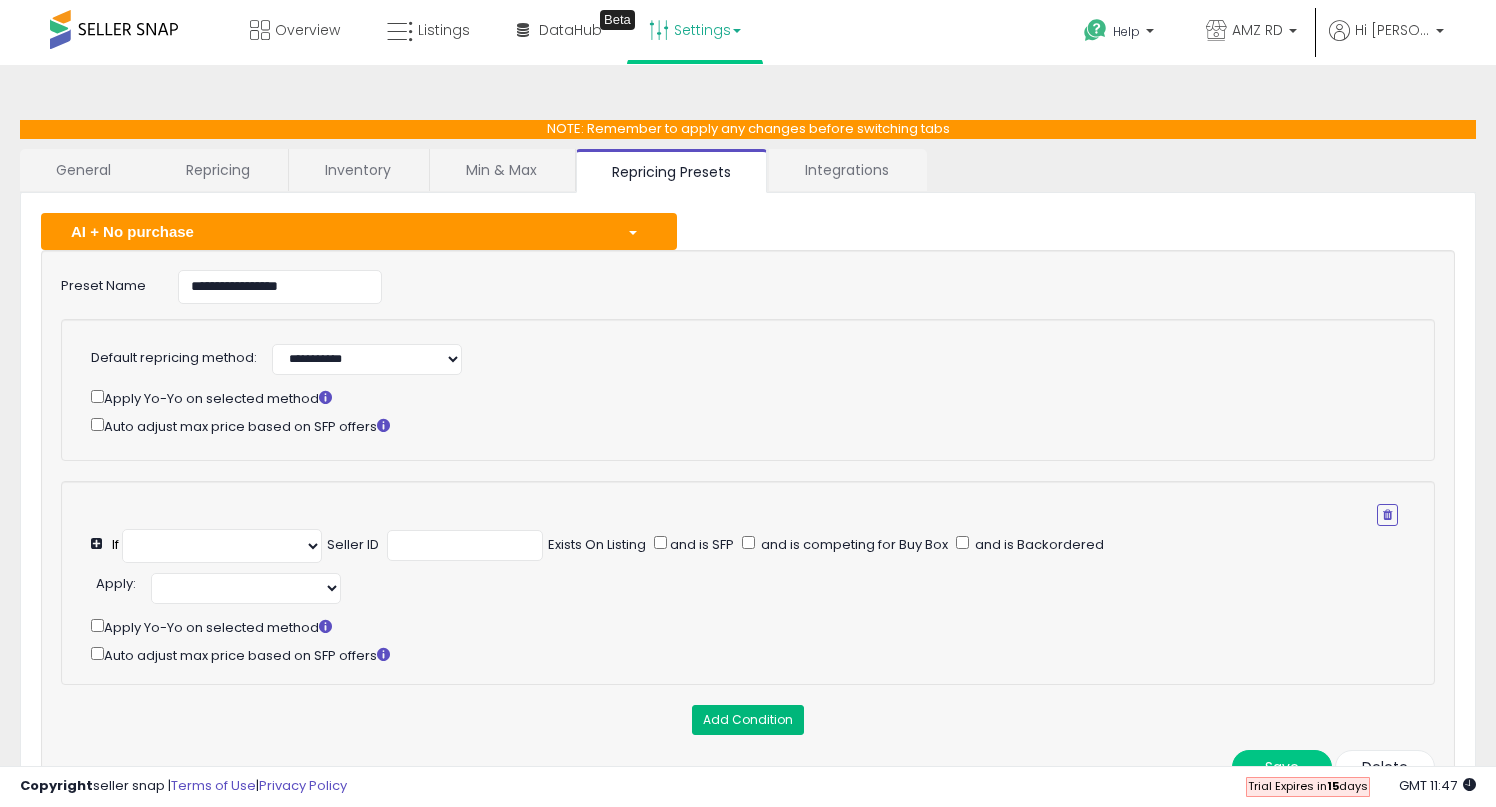 select on "**********" 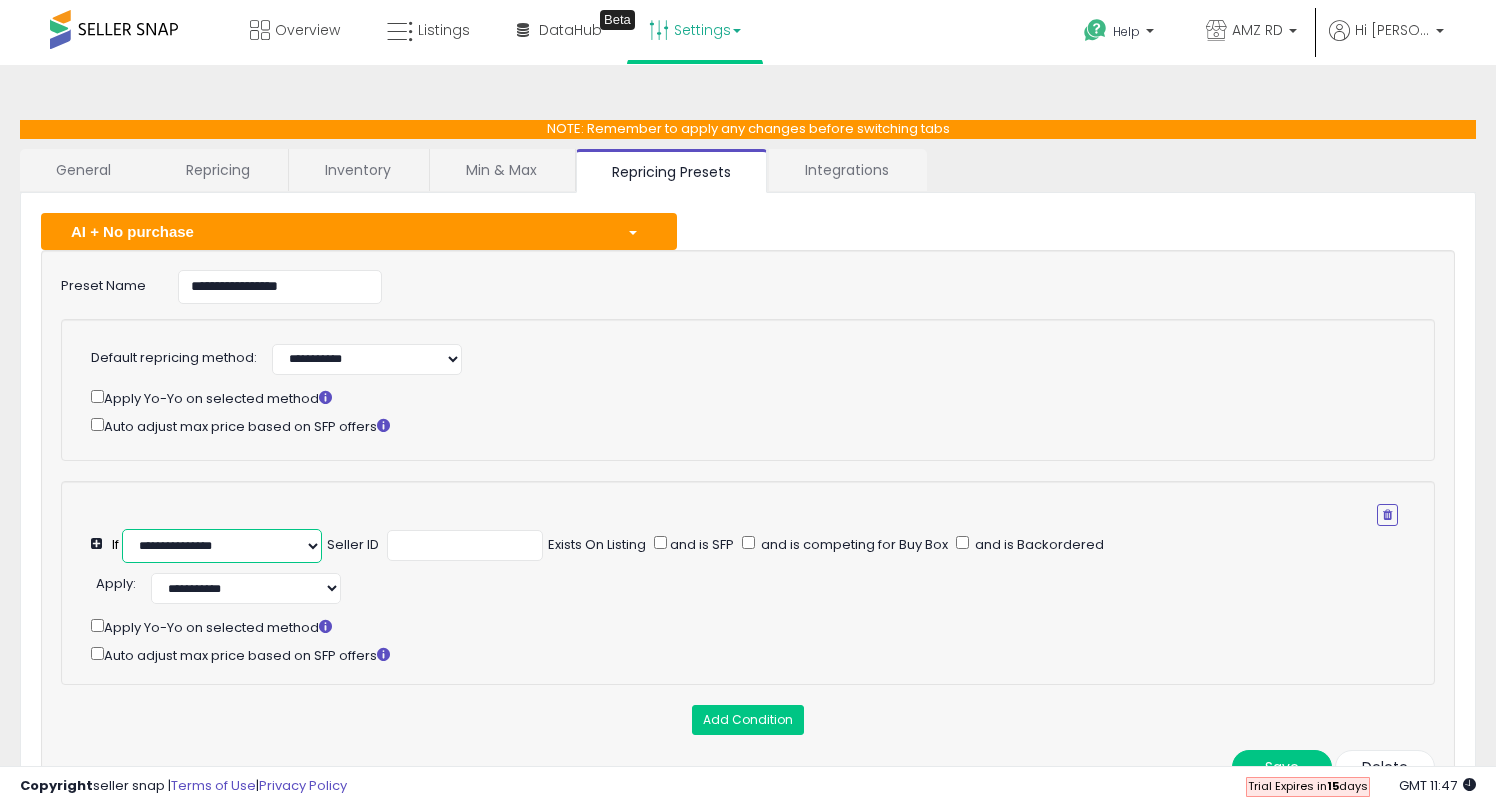 click on "**********" at bounding box center (222, 546) 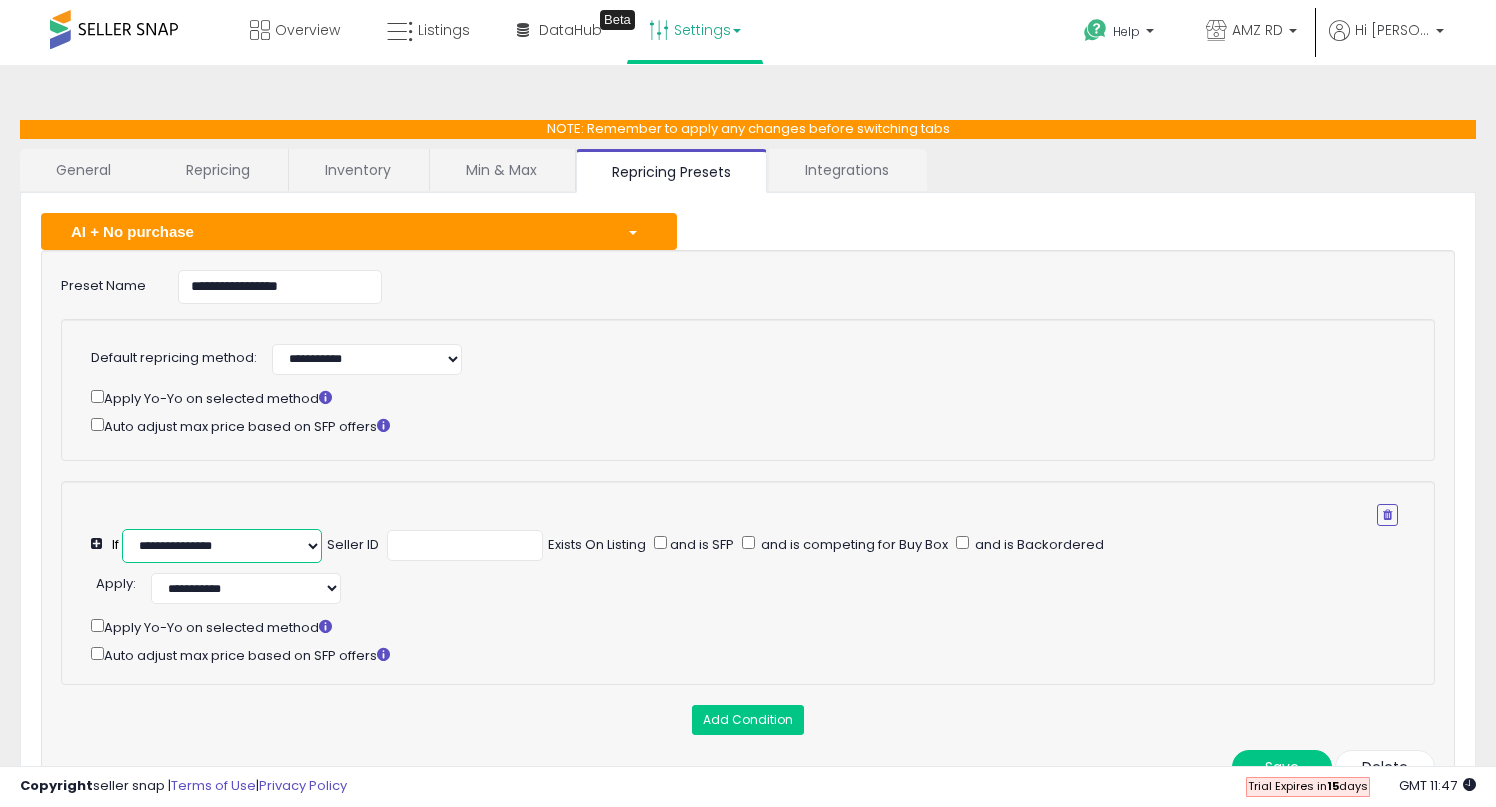 select on "**********" 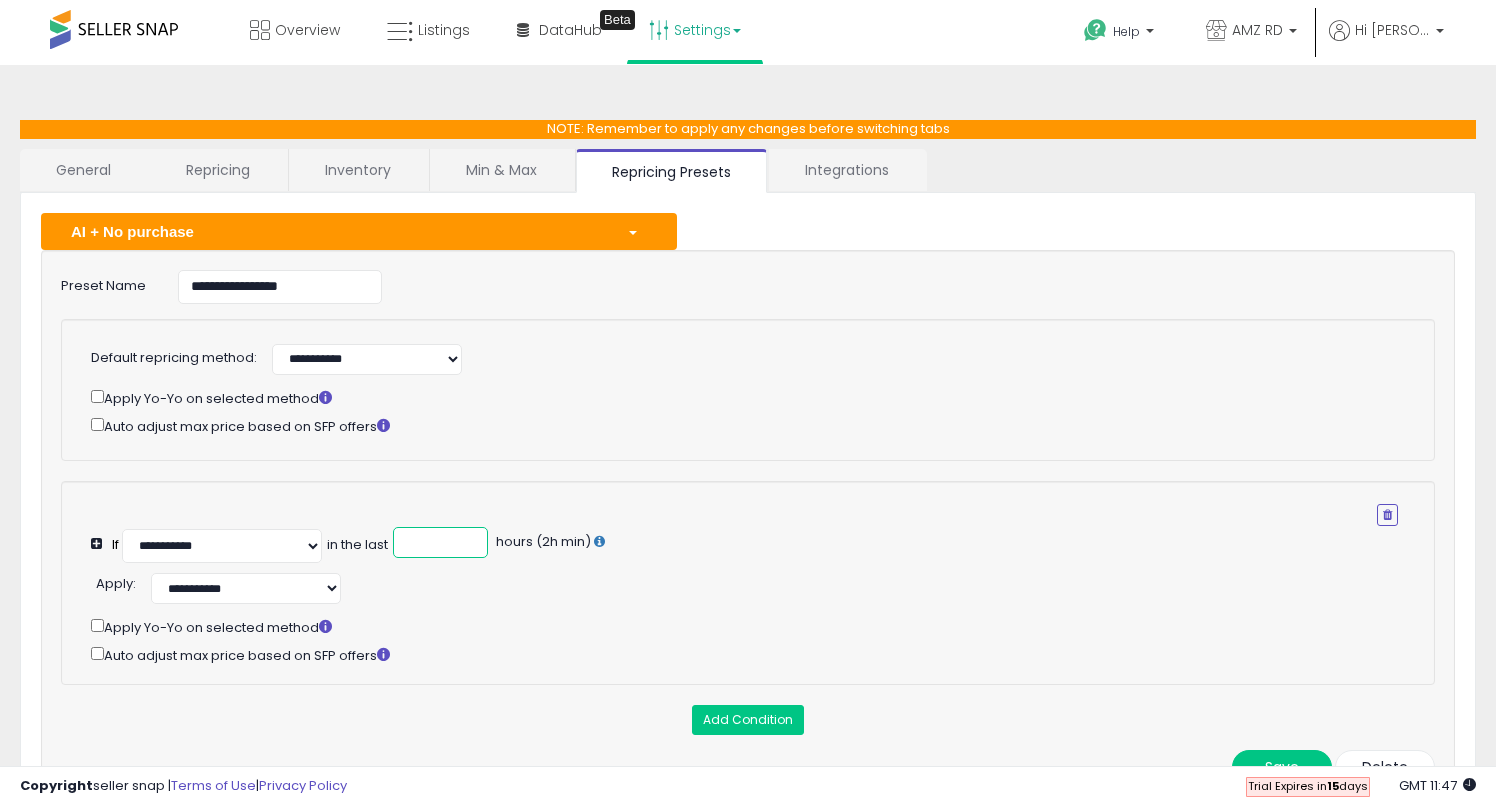 click at bounding box center [440, 542] 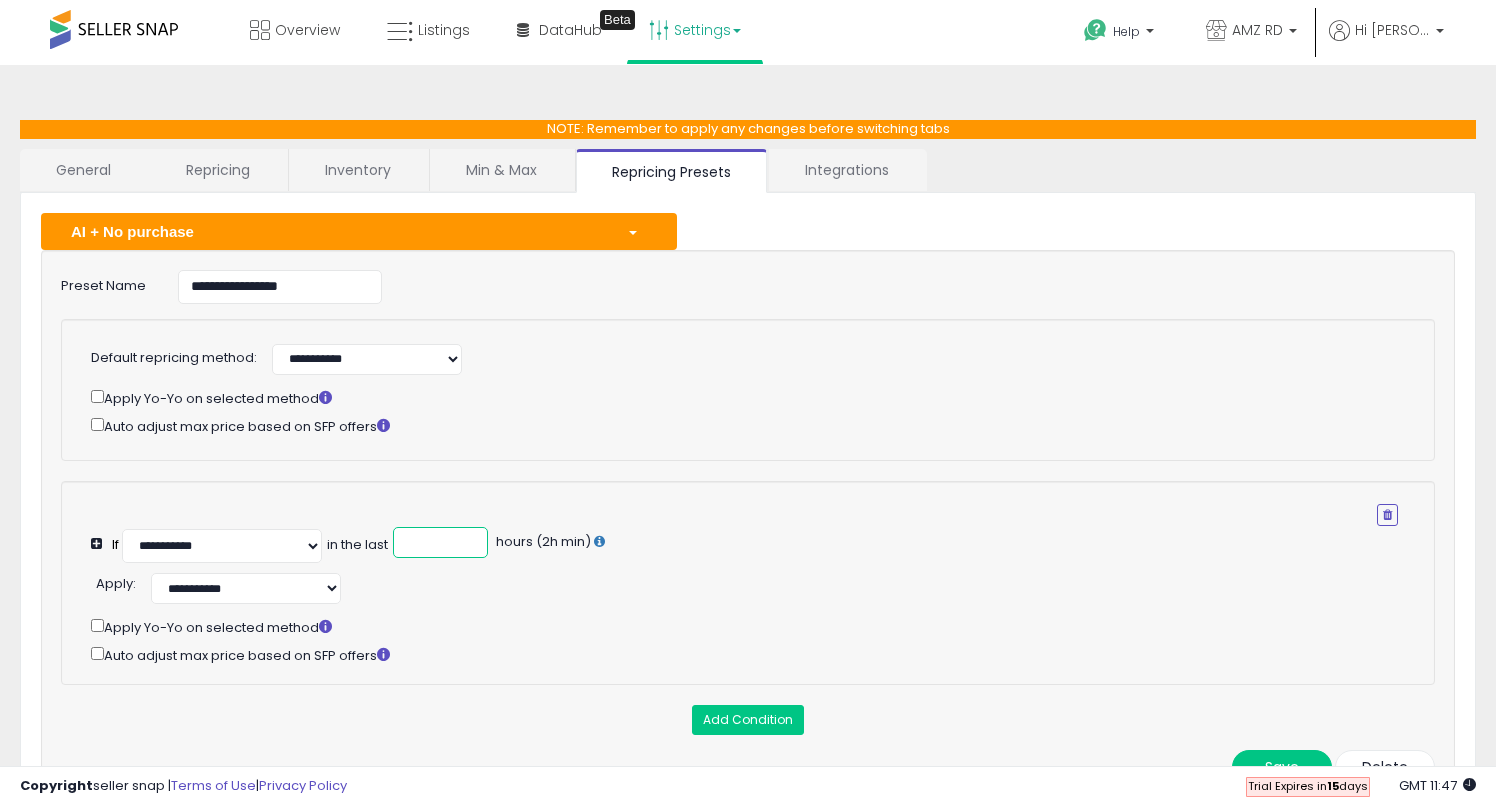 type on "**" 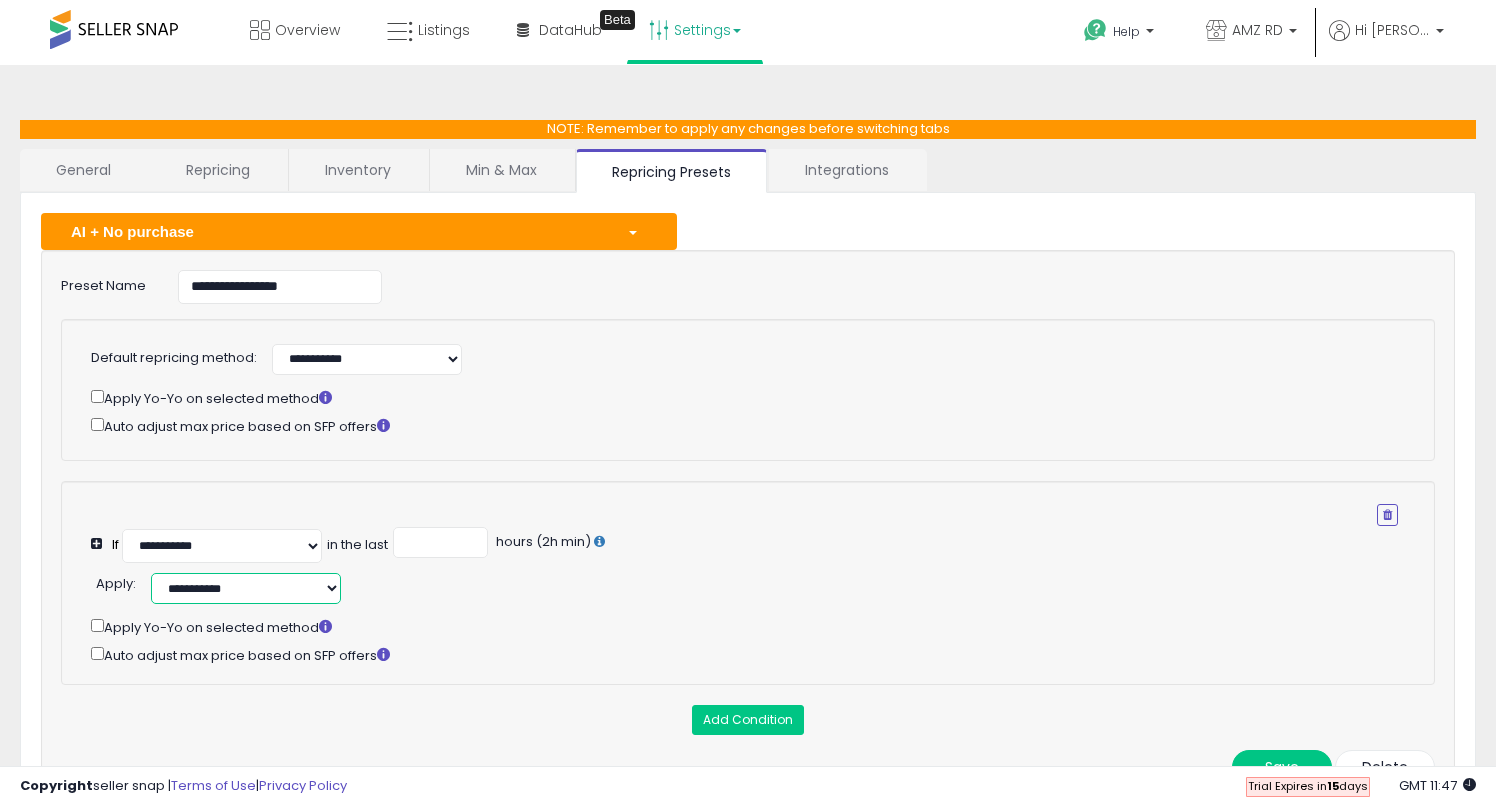 click on "**********" at bounding box center [246, 588] 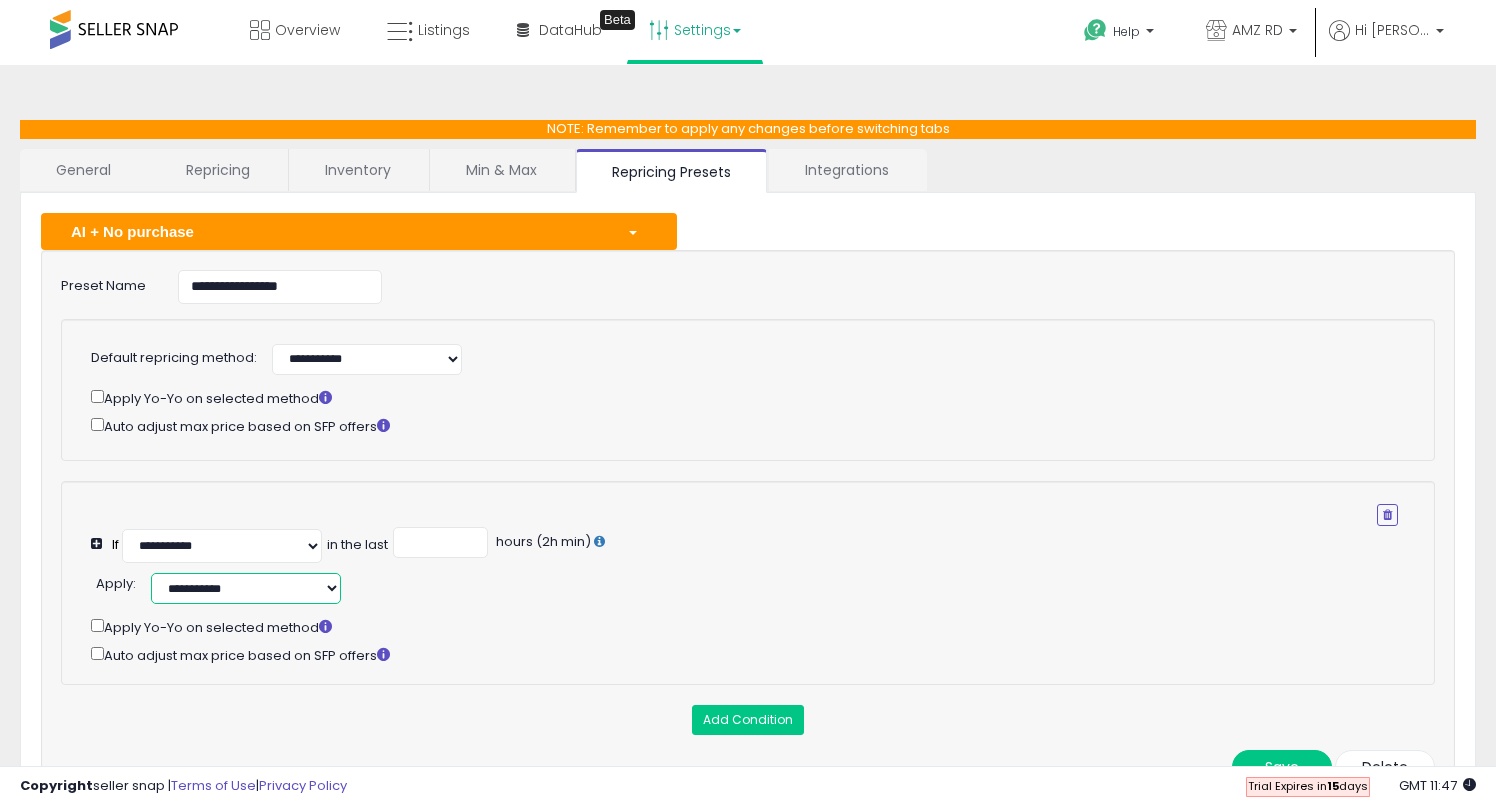 select on "******" 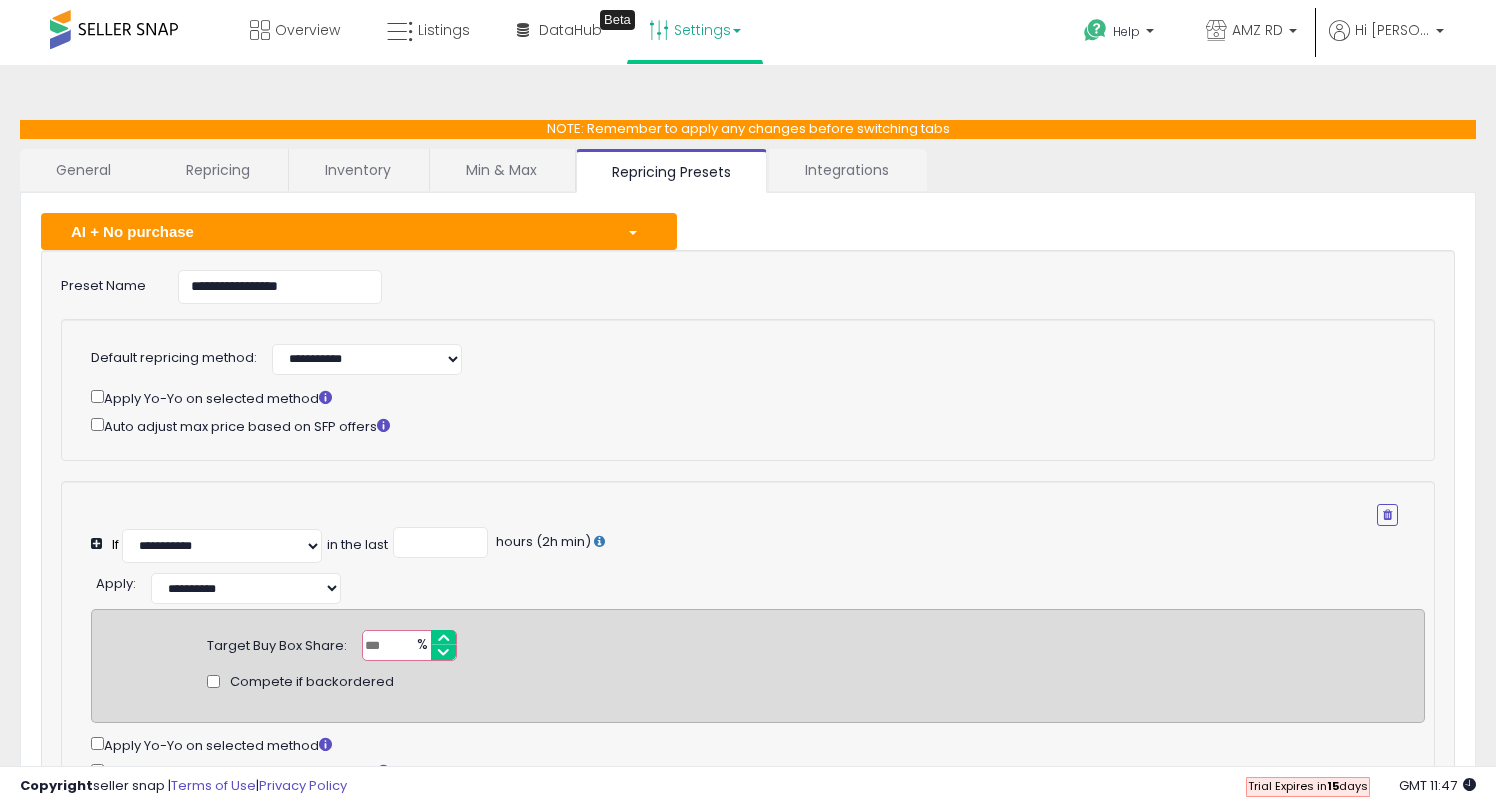 click at bounding box center [409, 645] 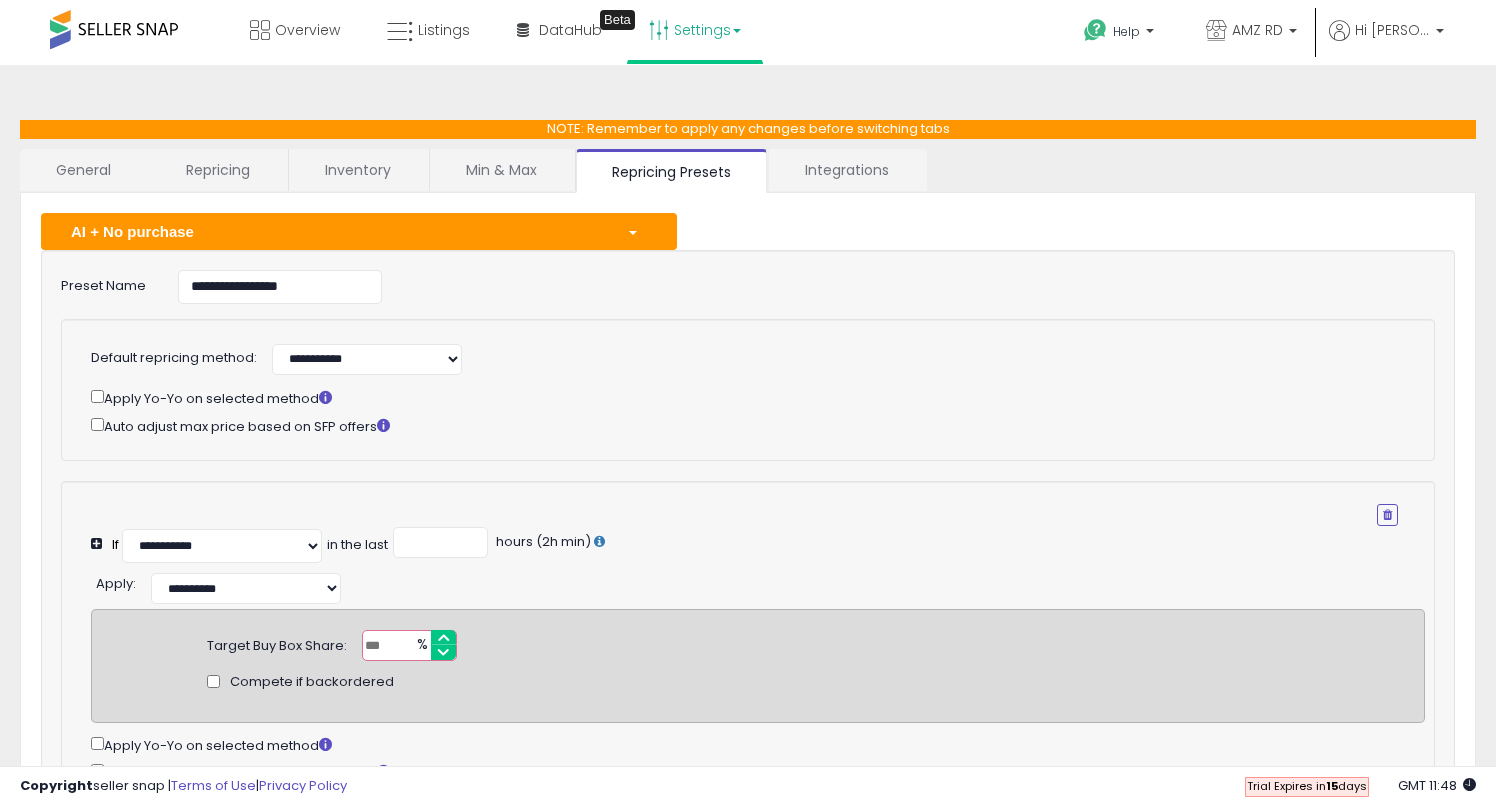 type on "**" 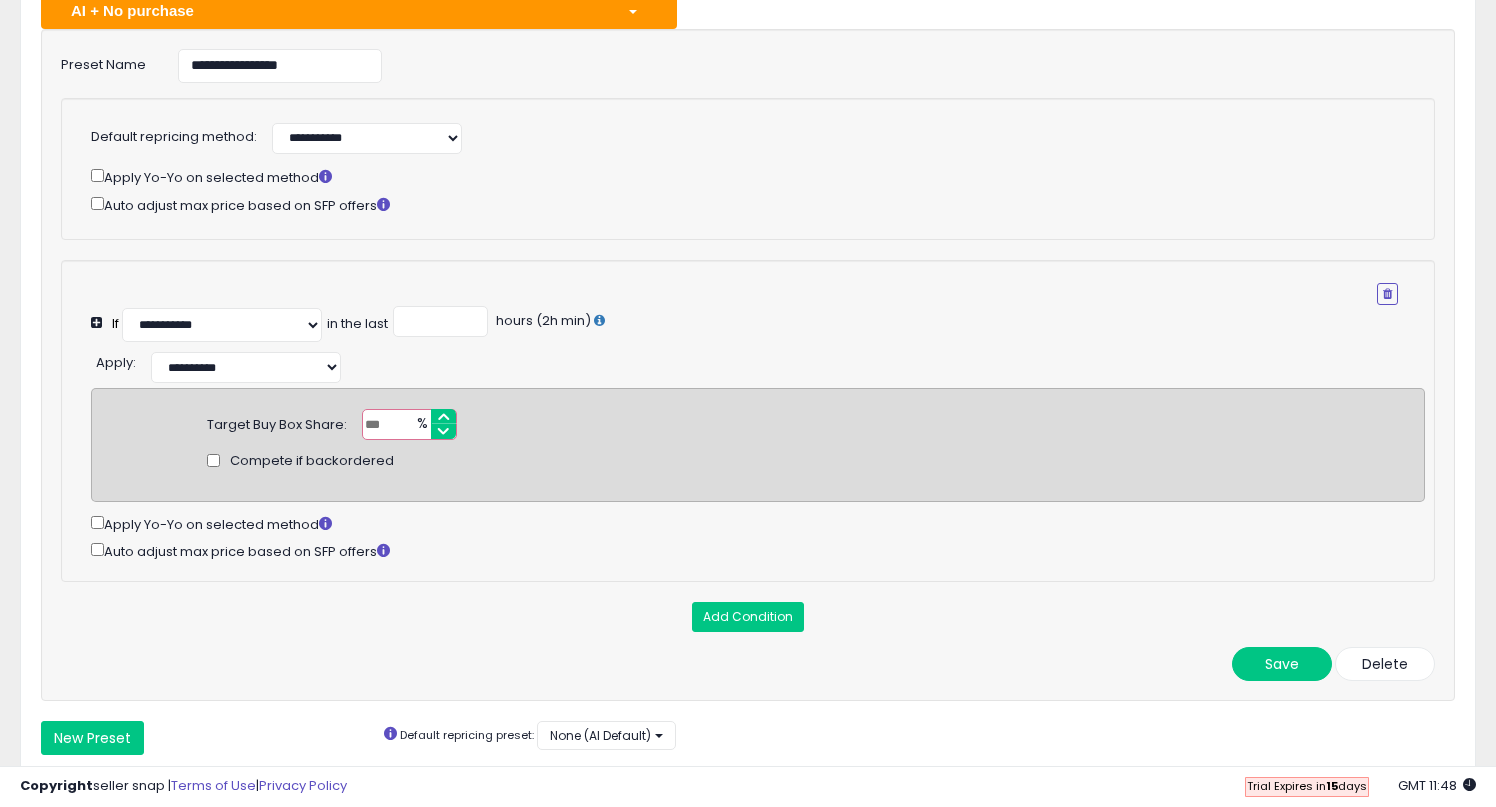 scroll, scrollTop: 225, scrollLeft: 0, axis: vertical 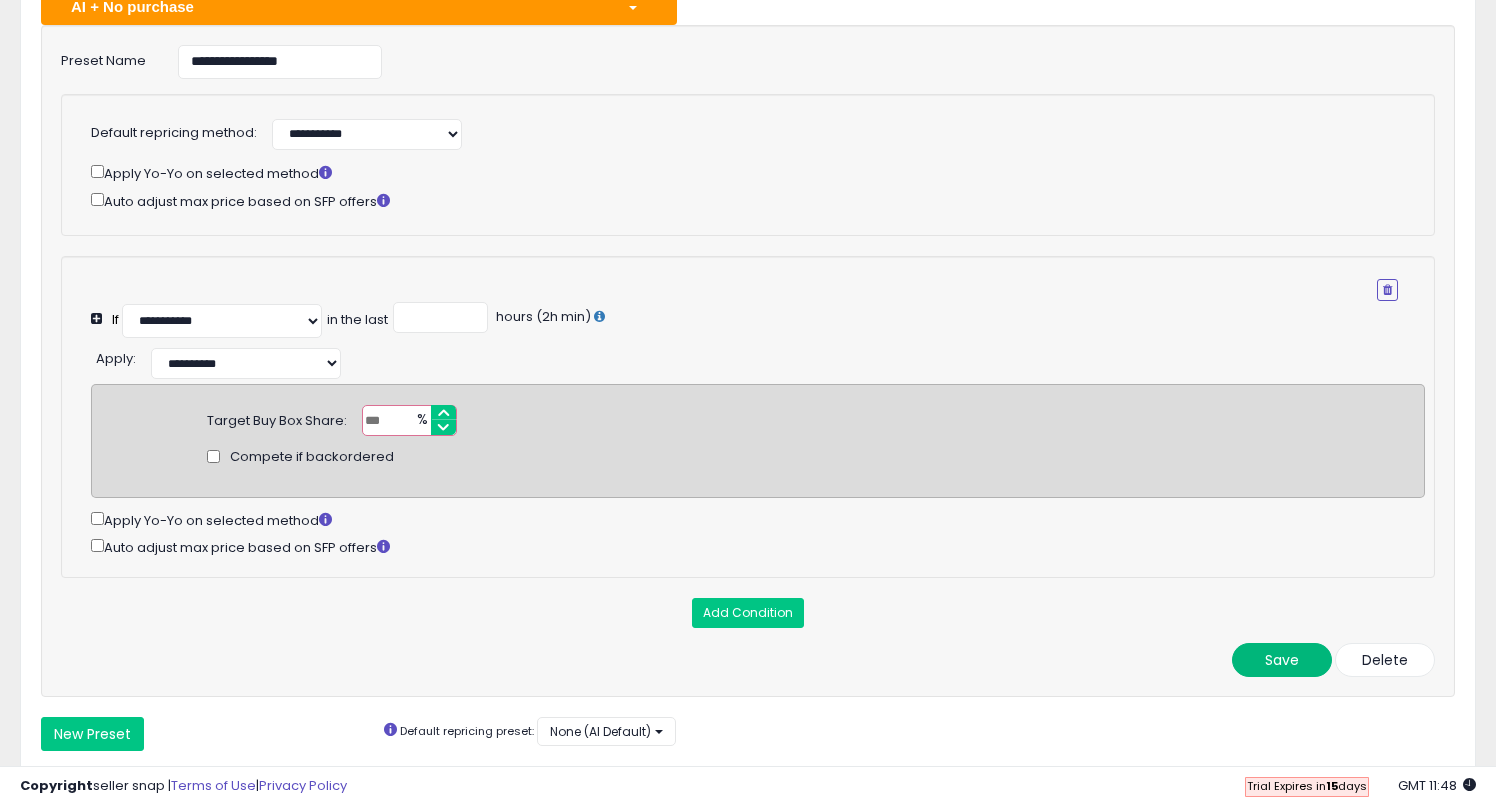 click on "Save" at bounding box center (1282, 660) 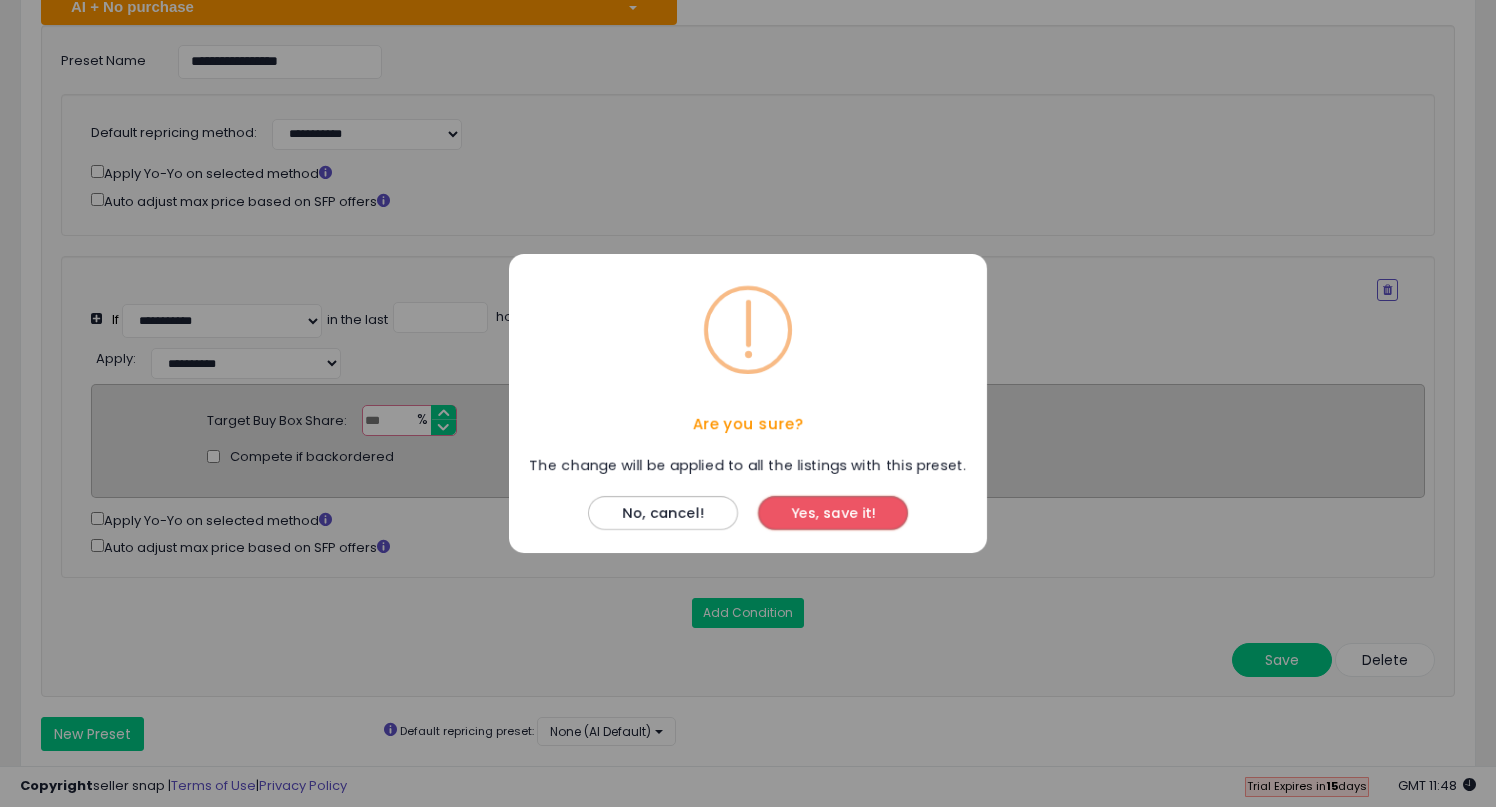 click on "Yes, save it!" at bounding box center [833, 513] 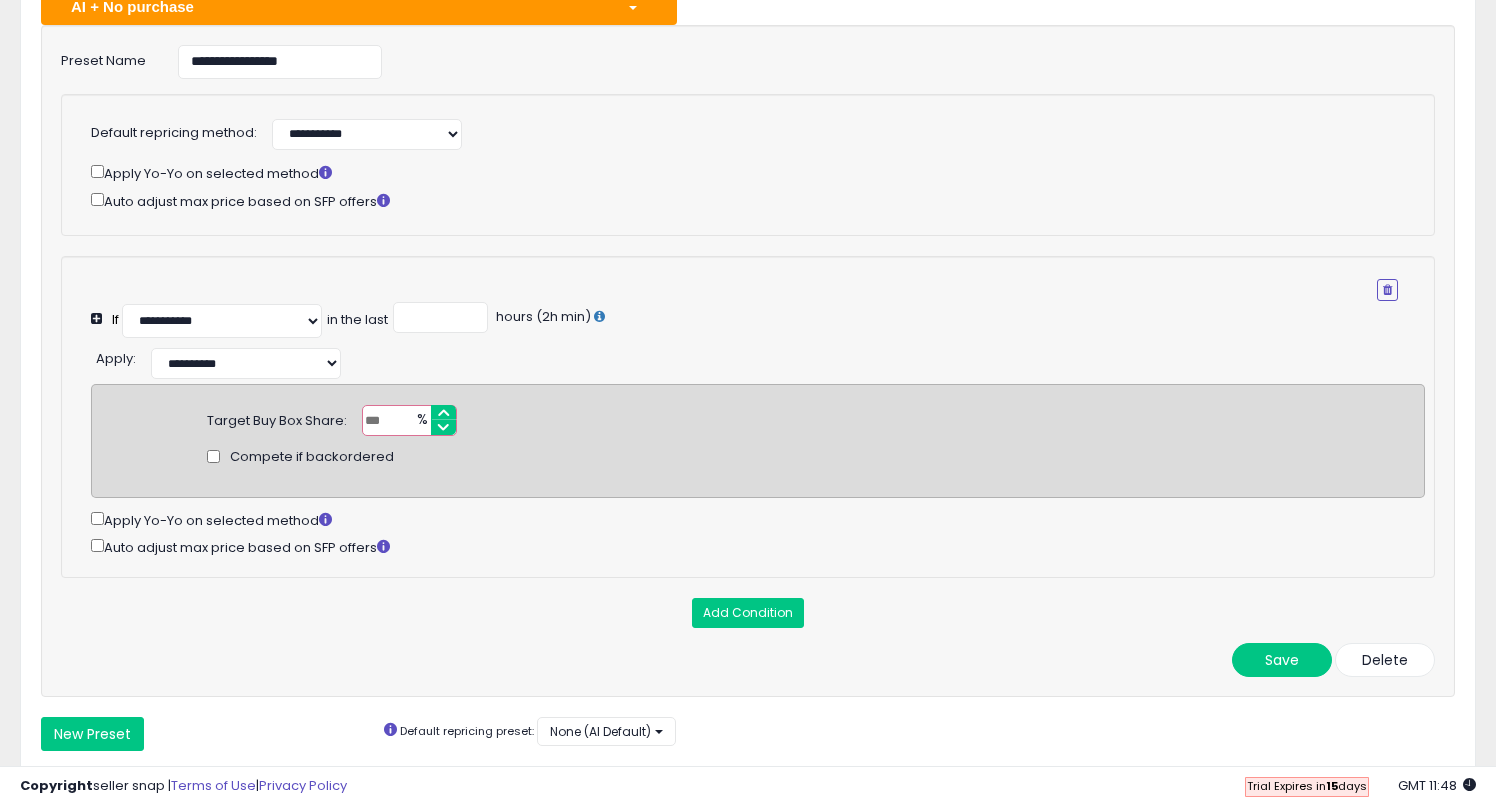 scroll, scrollTop: 0, scrollLeft: 0, axis: both 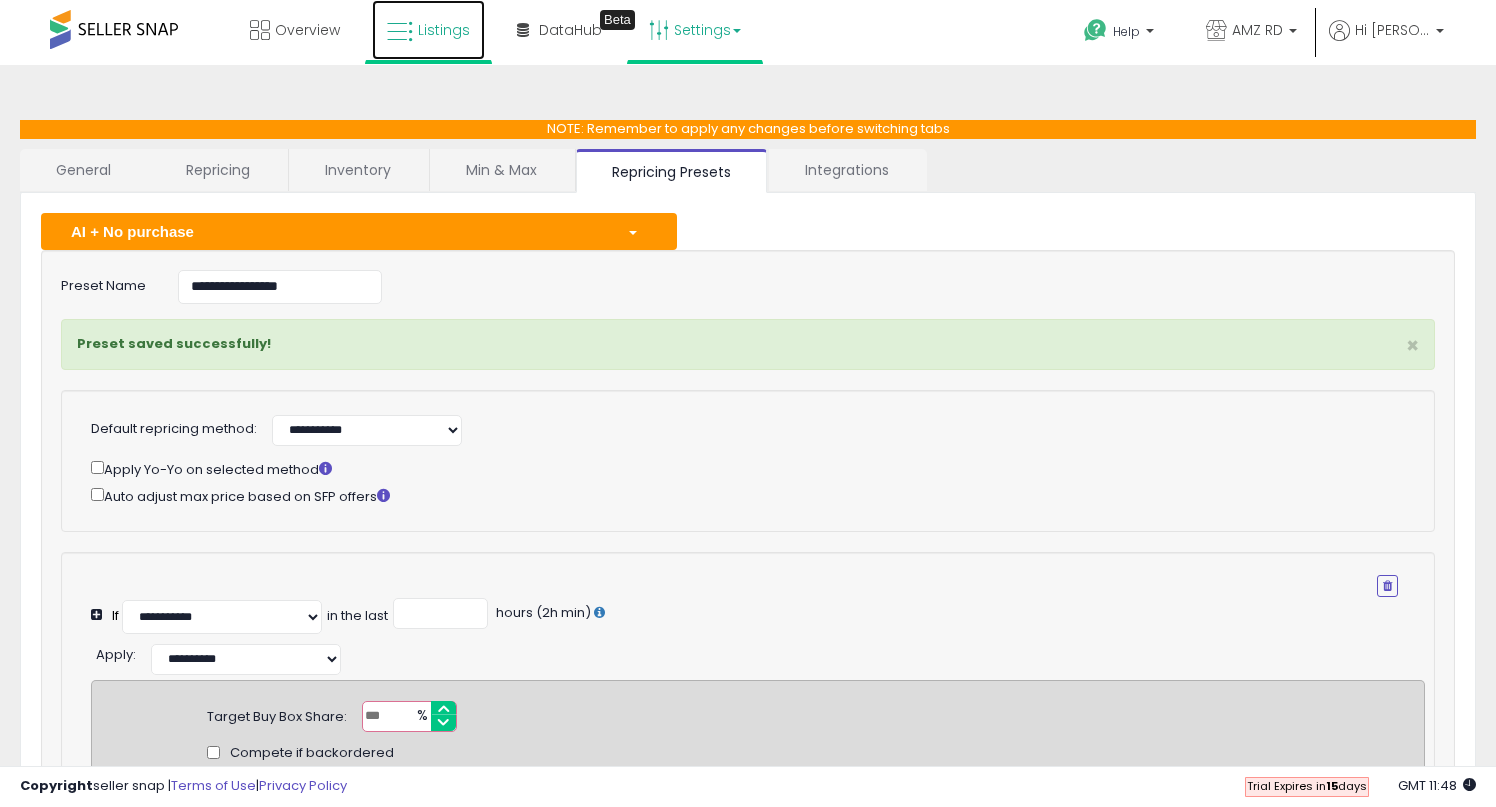 click at bounding box center (400, 32) 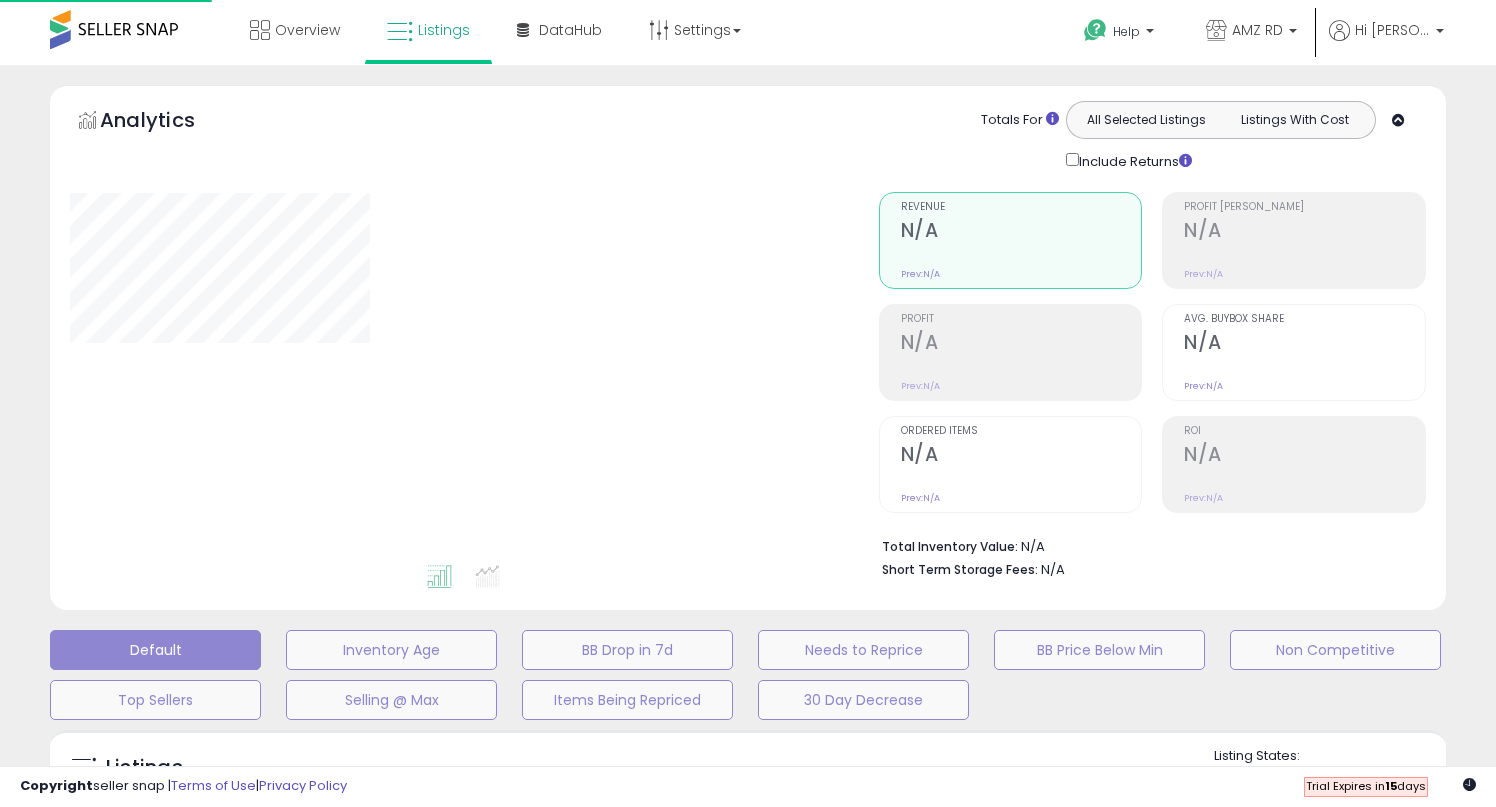 scroll, scrollTop: 0, scrollLeft: 0, axis: both 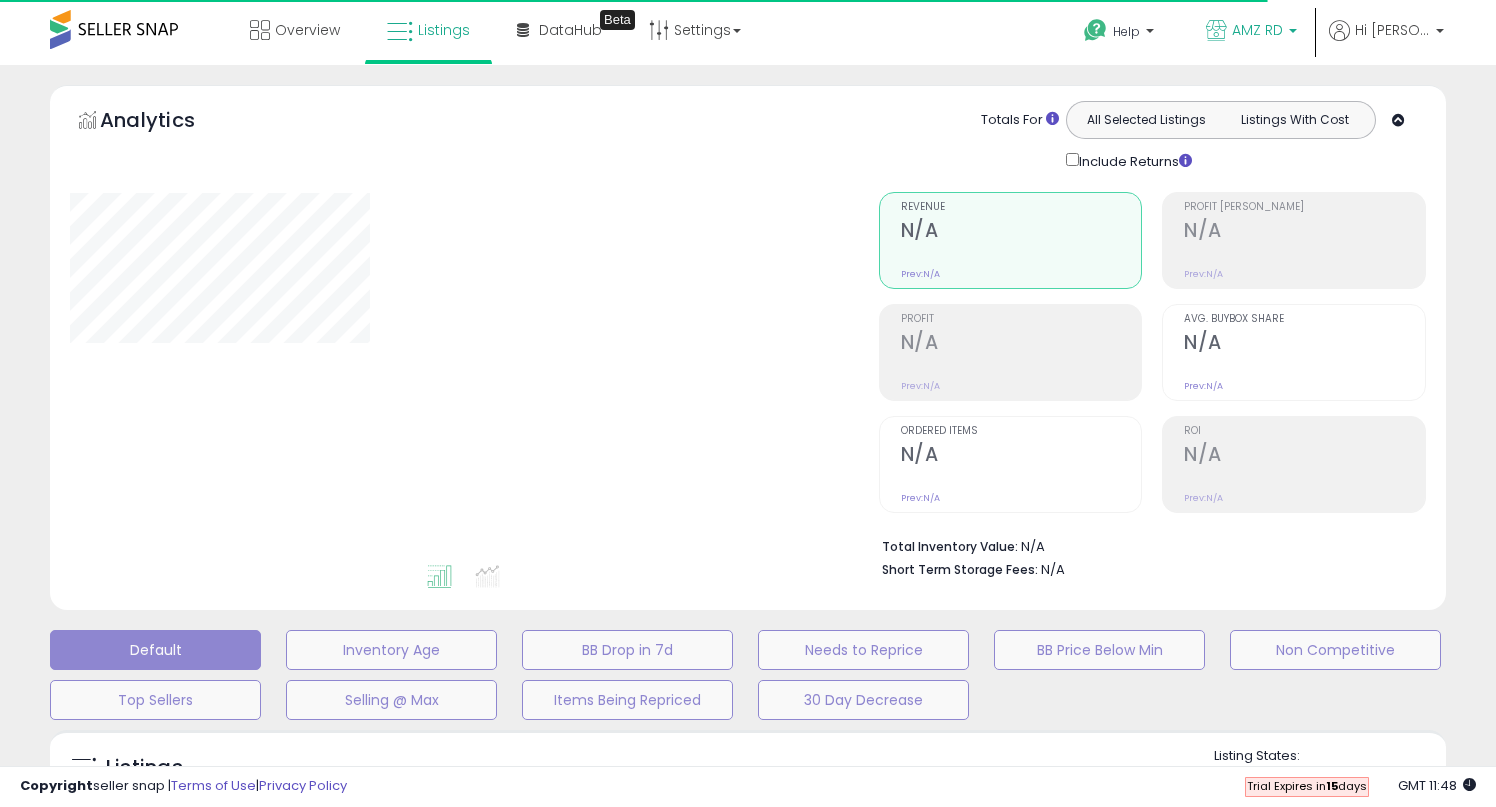 click on "AMZ RD" at bounding box center [1257, 30] 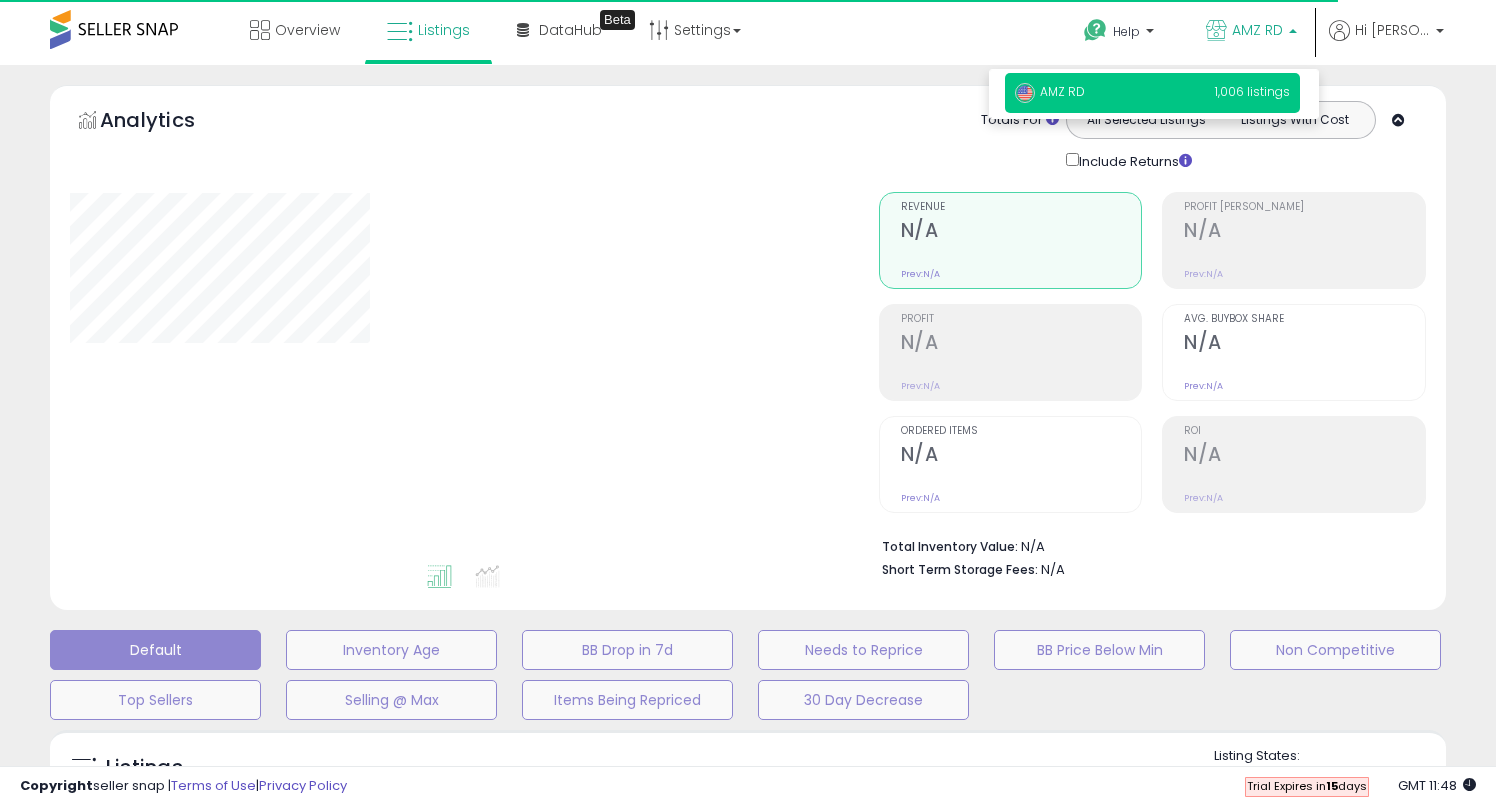 click on "AMZ RD" at bounding box center (1257, 30) 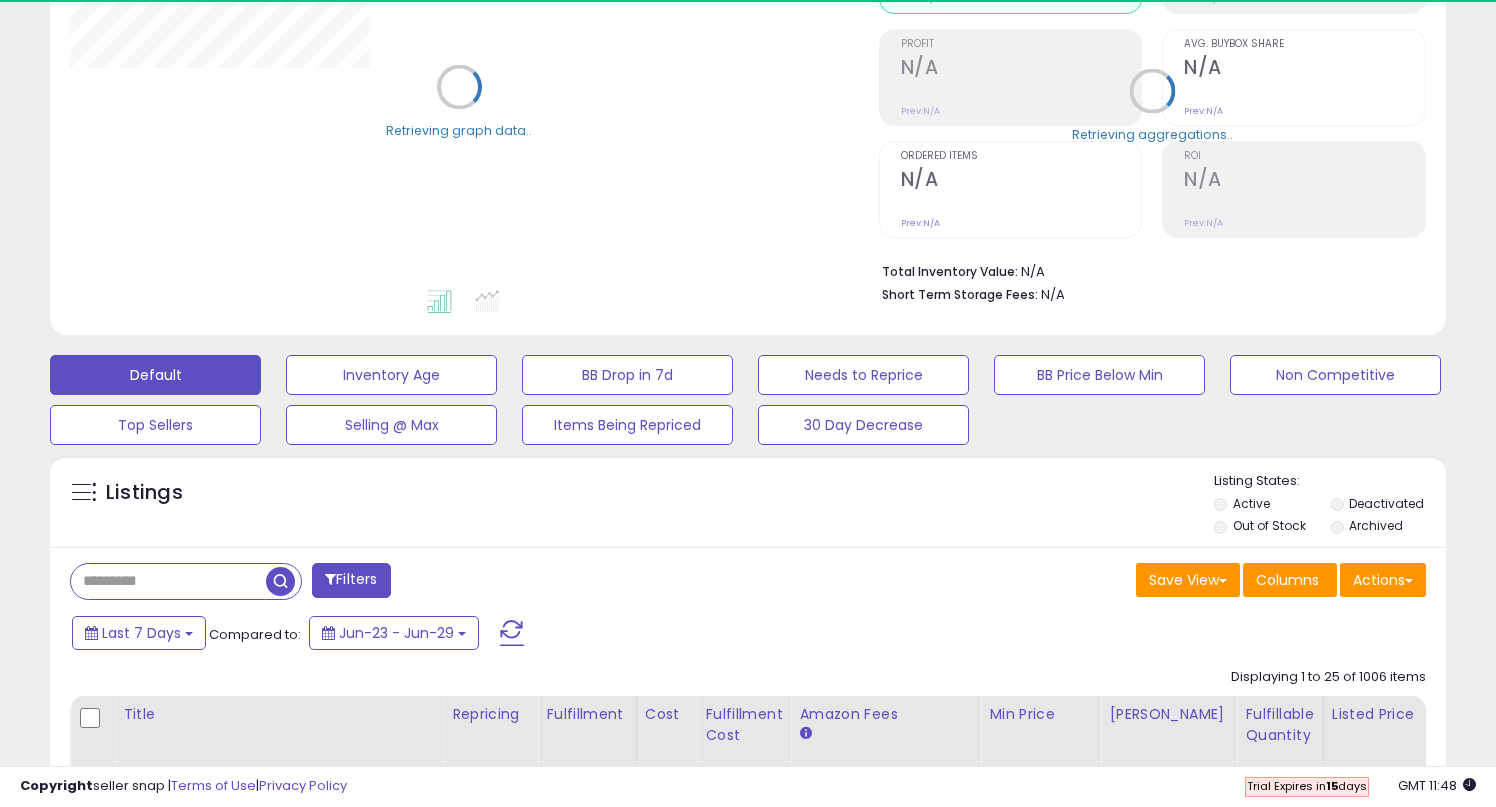 scroll, scrollTop: 280, scrollLeft: 0, axis: vertical 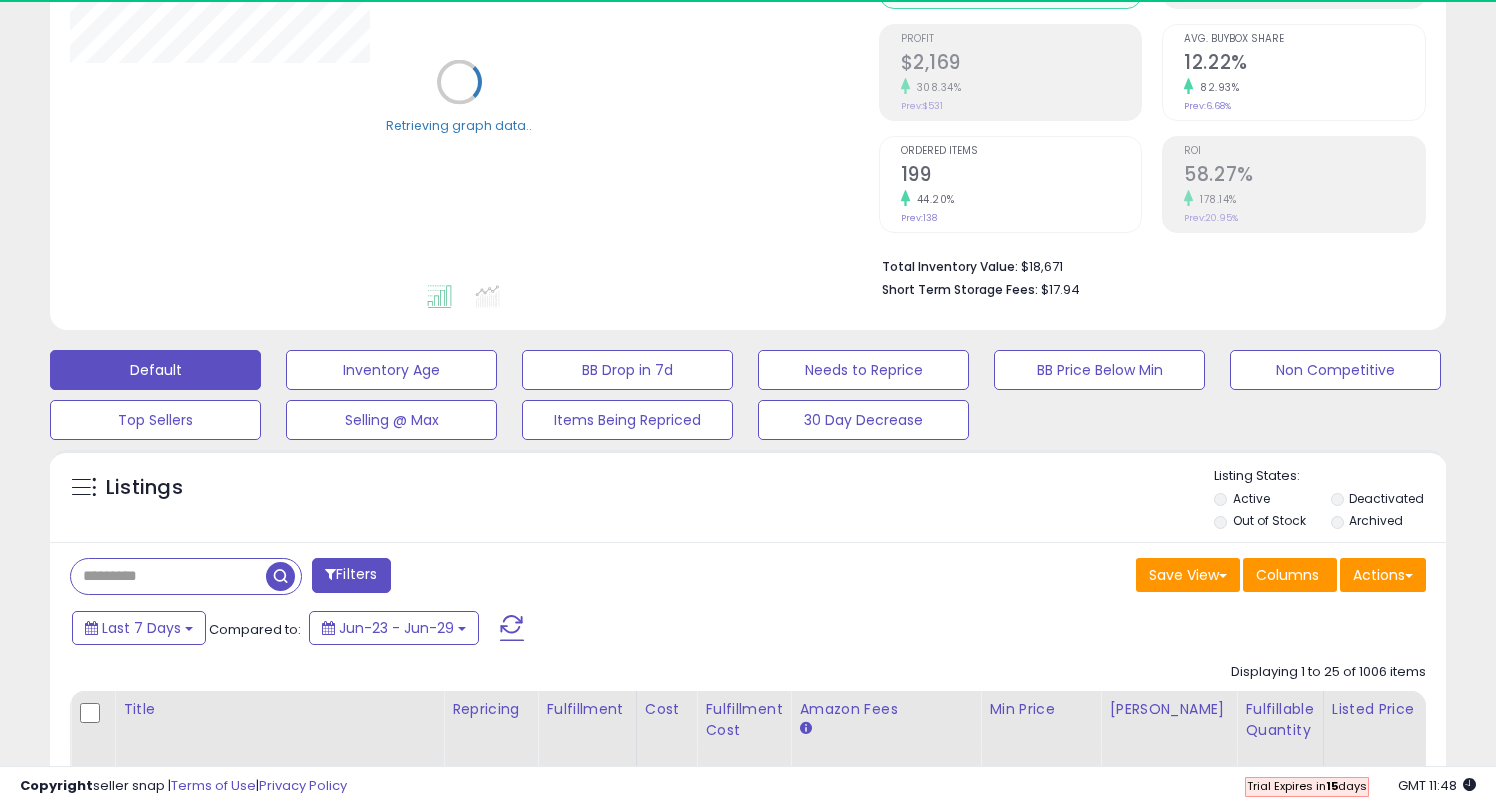 click 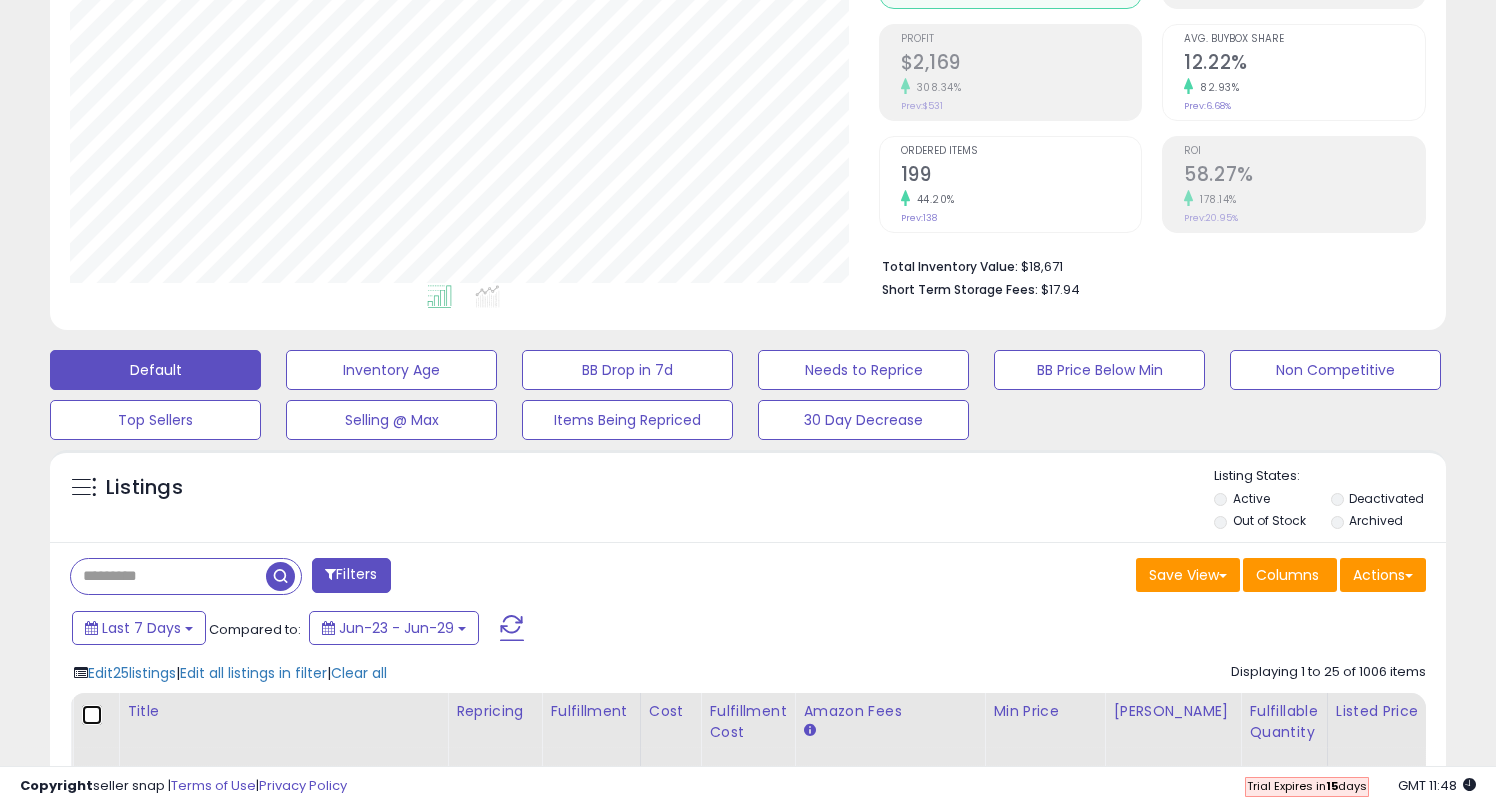 scroll, scrollTop: 999590, scrollLeft: 999191, axis: both 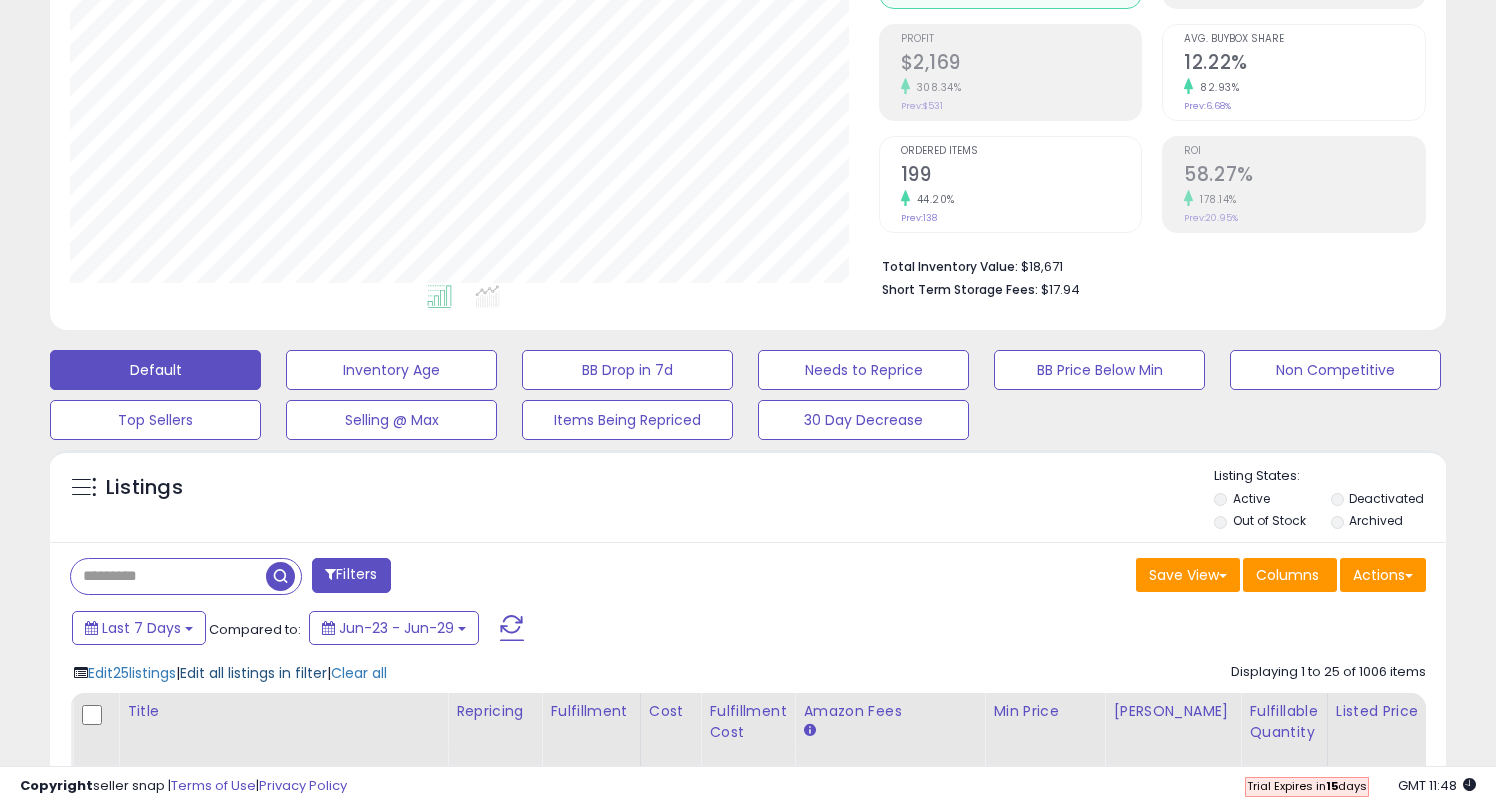 click on "Edit all listings in filter" at bounding box center [253, 673] 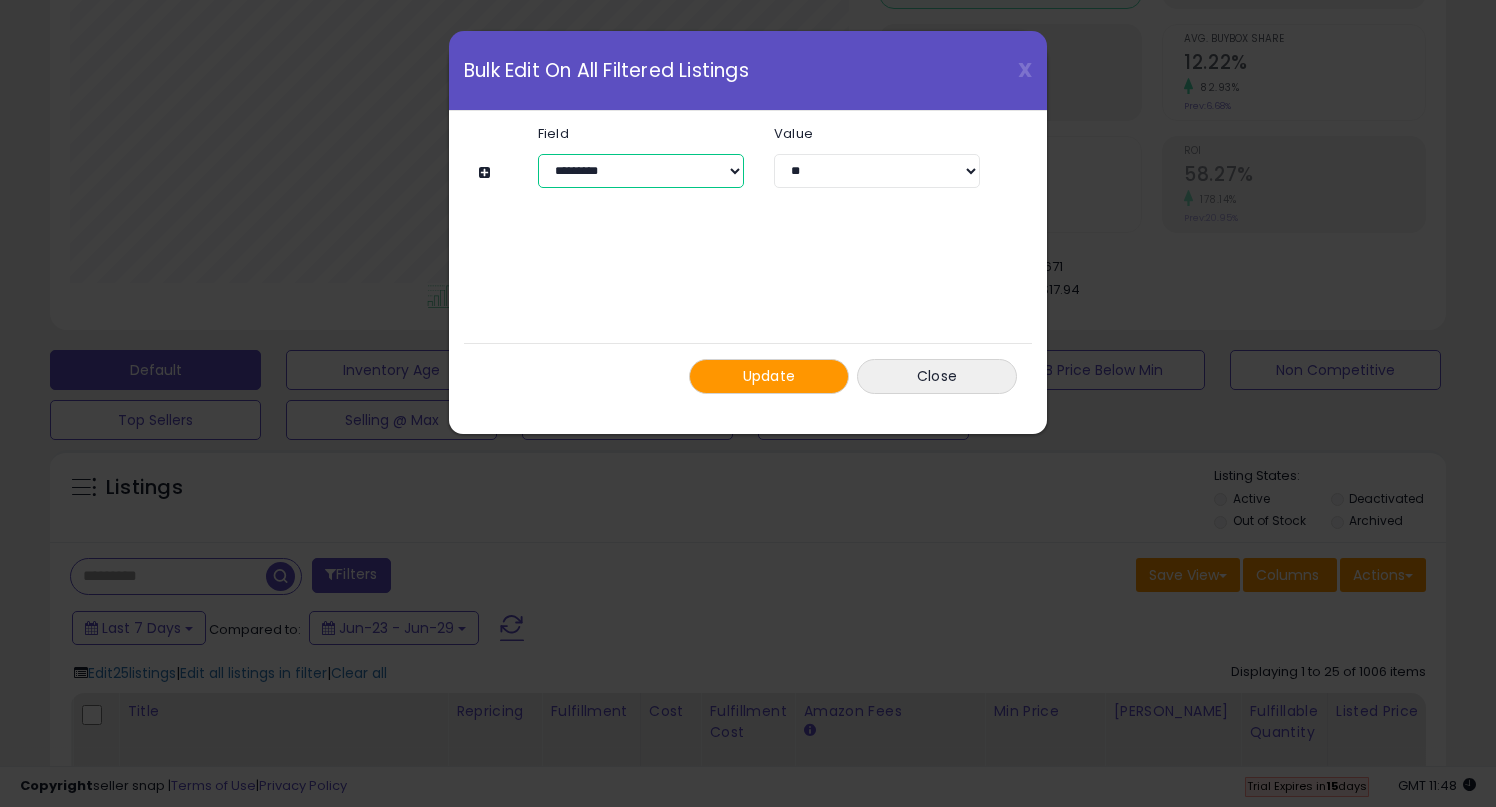 click on "**********" at bounding box center (641, 171) 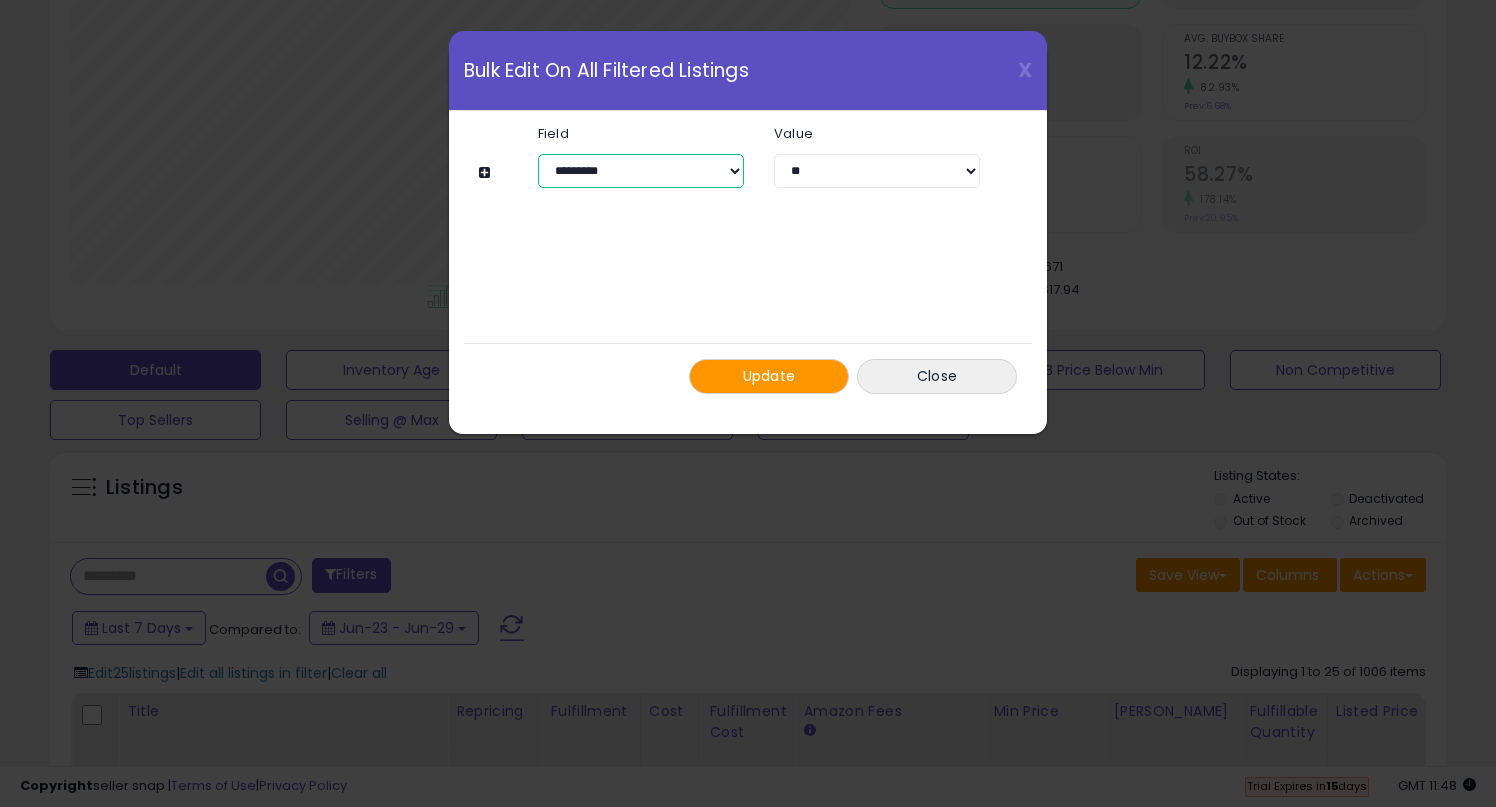 select on "**********" 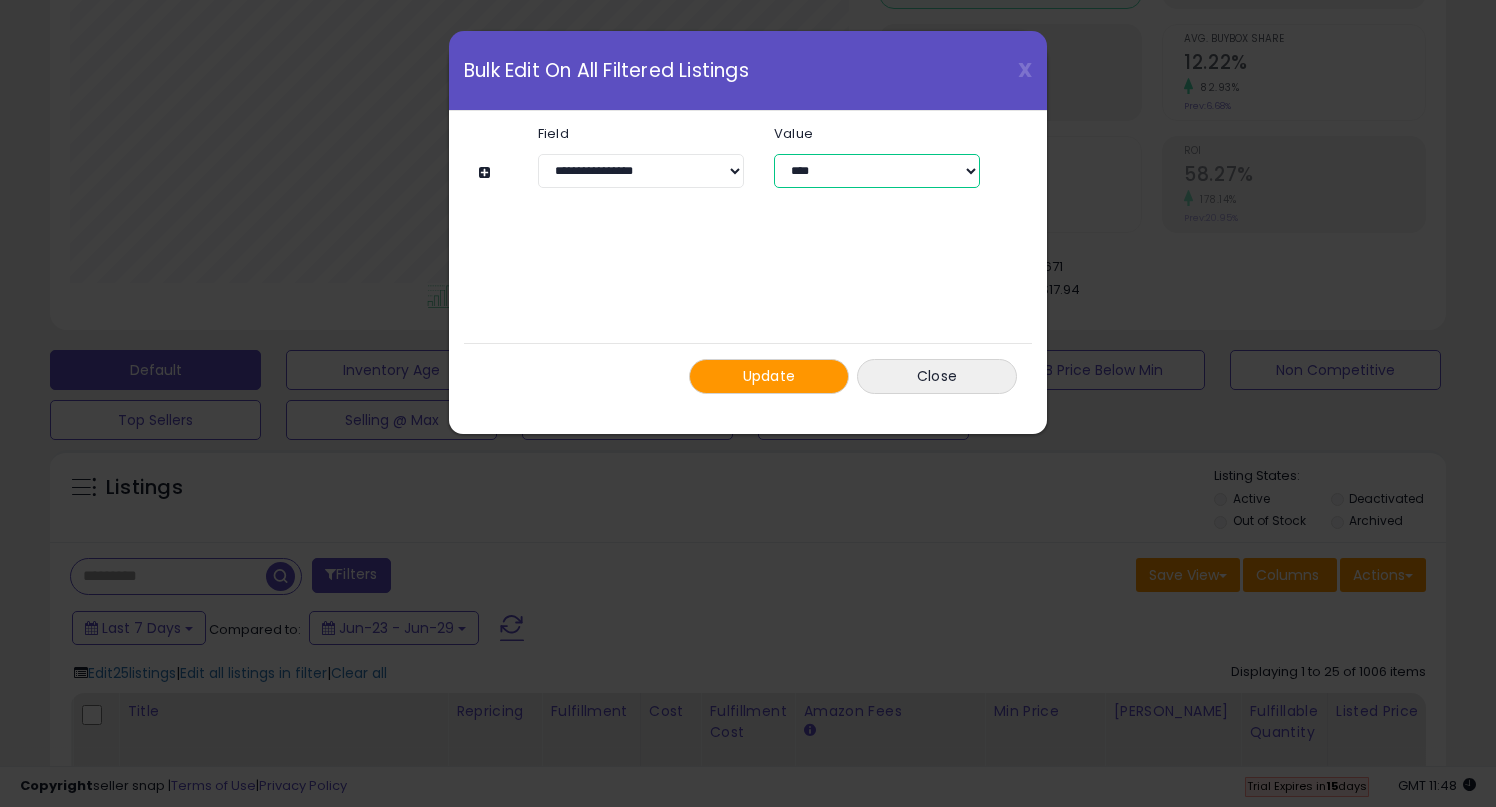 click on "**********" at bounding box center [877, 171] 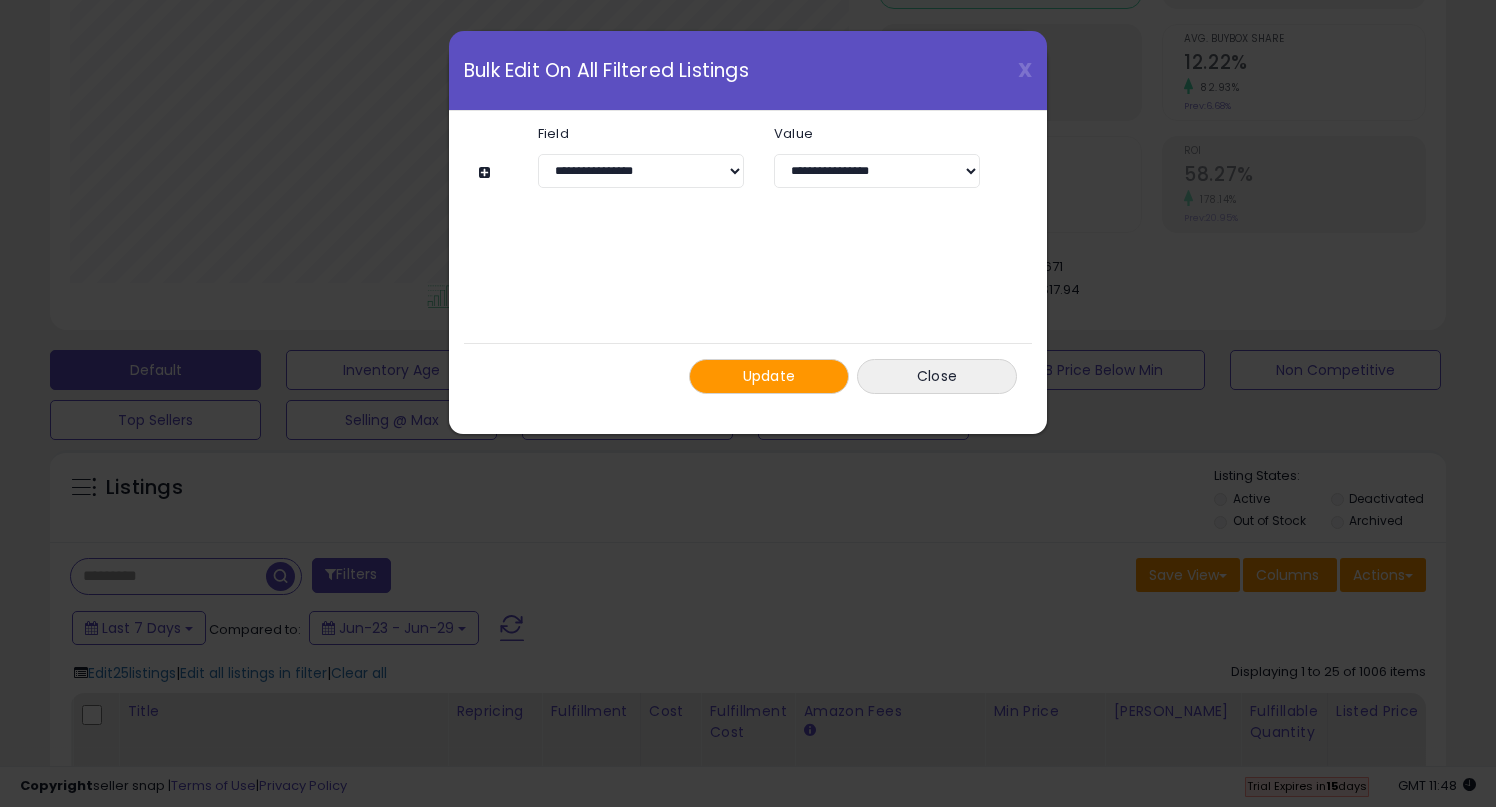 click on "Update" at bounding box center (769, 376) 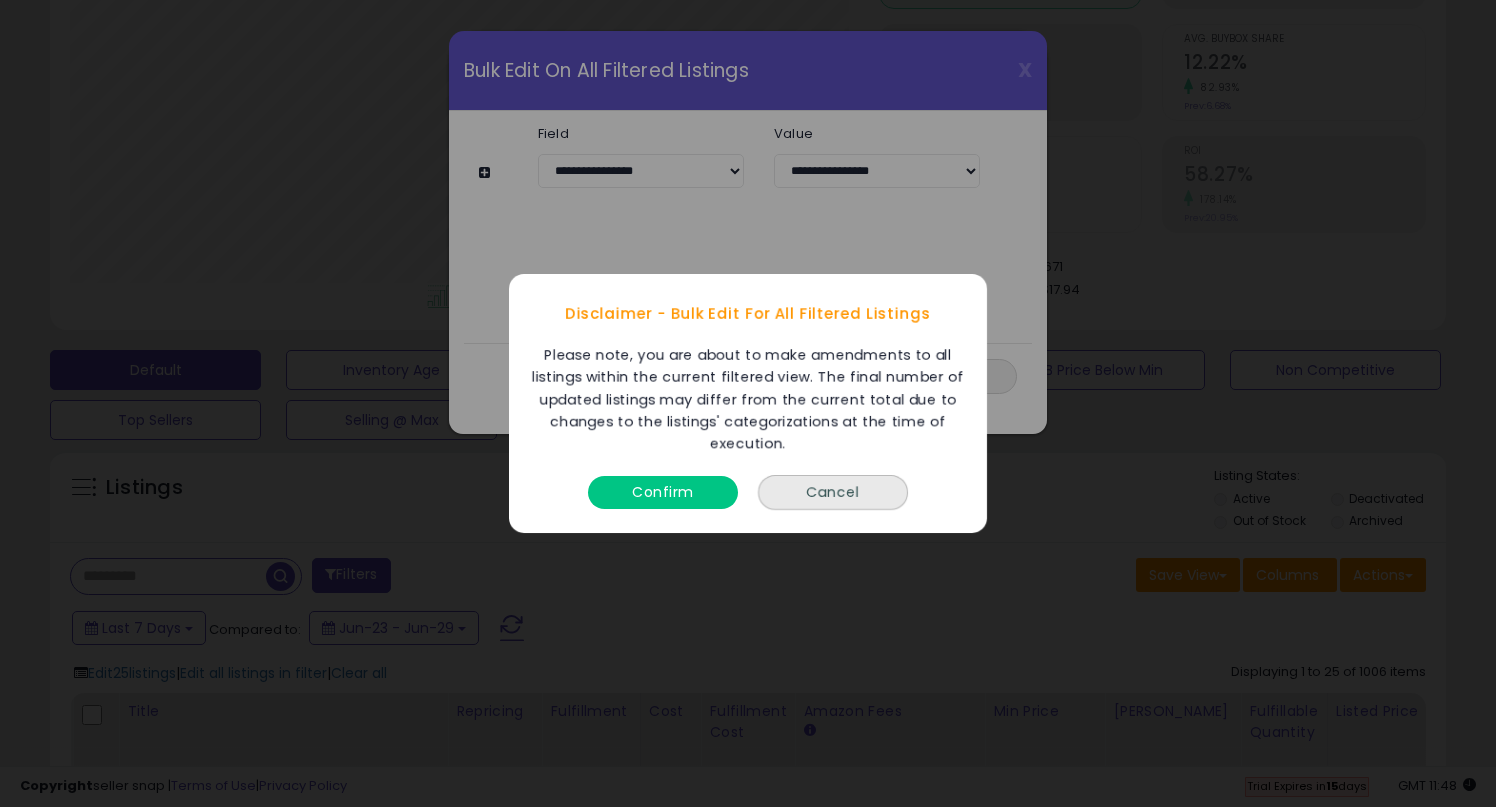click on "Confirm" at bounding box center [663, 492] 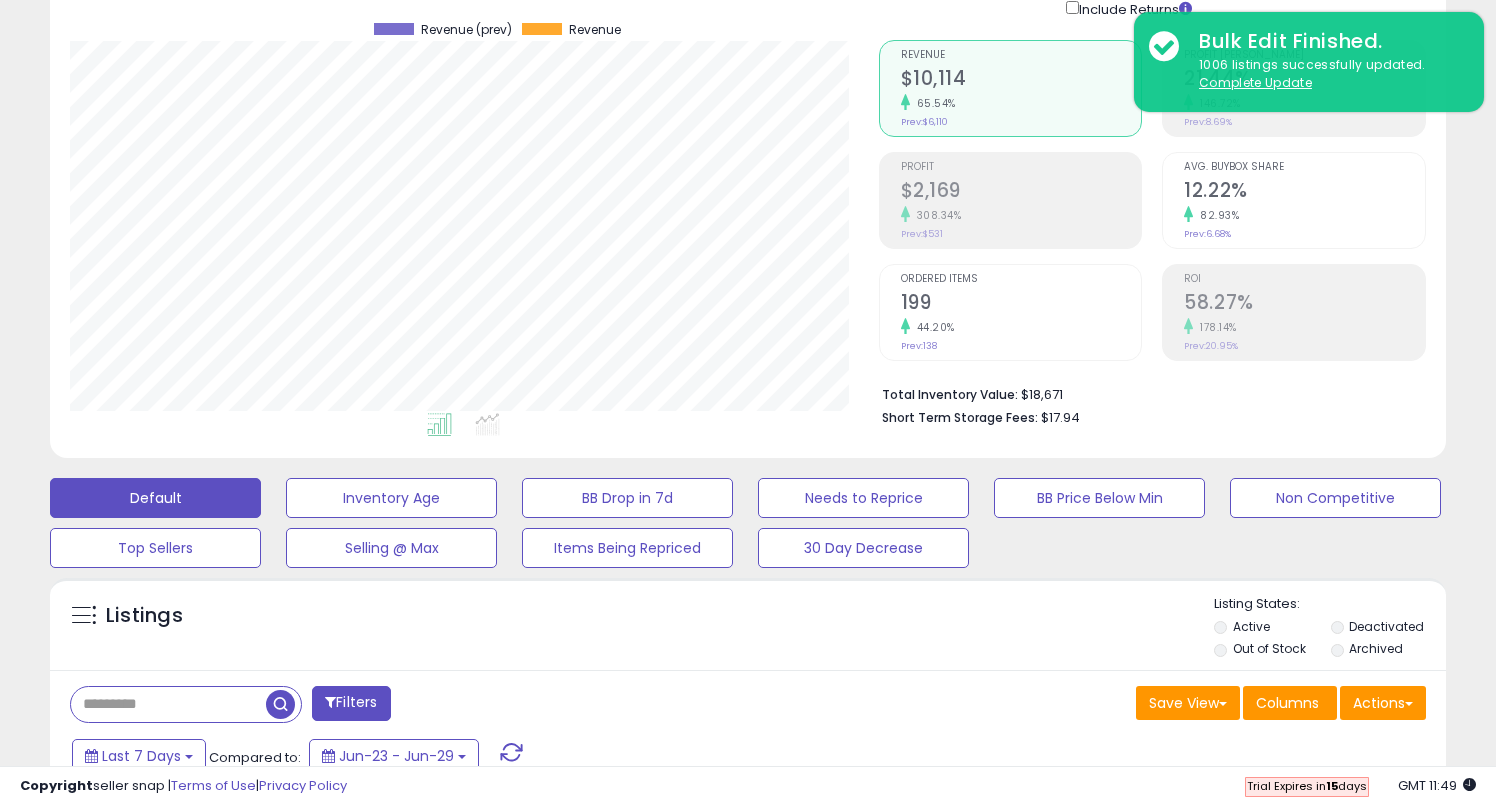scroll, scrollTop: 143, scrollLeft: 0, axis: vertical 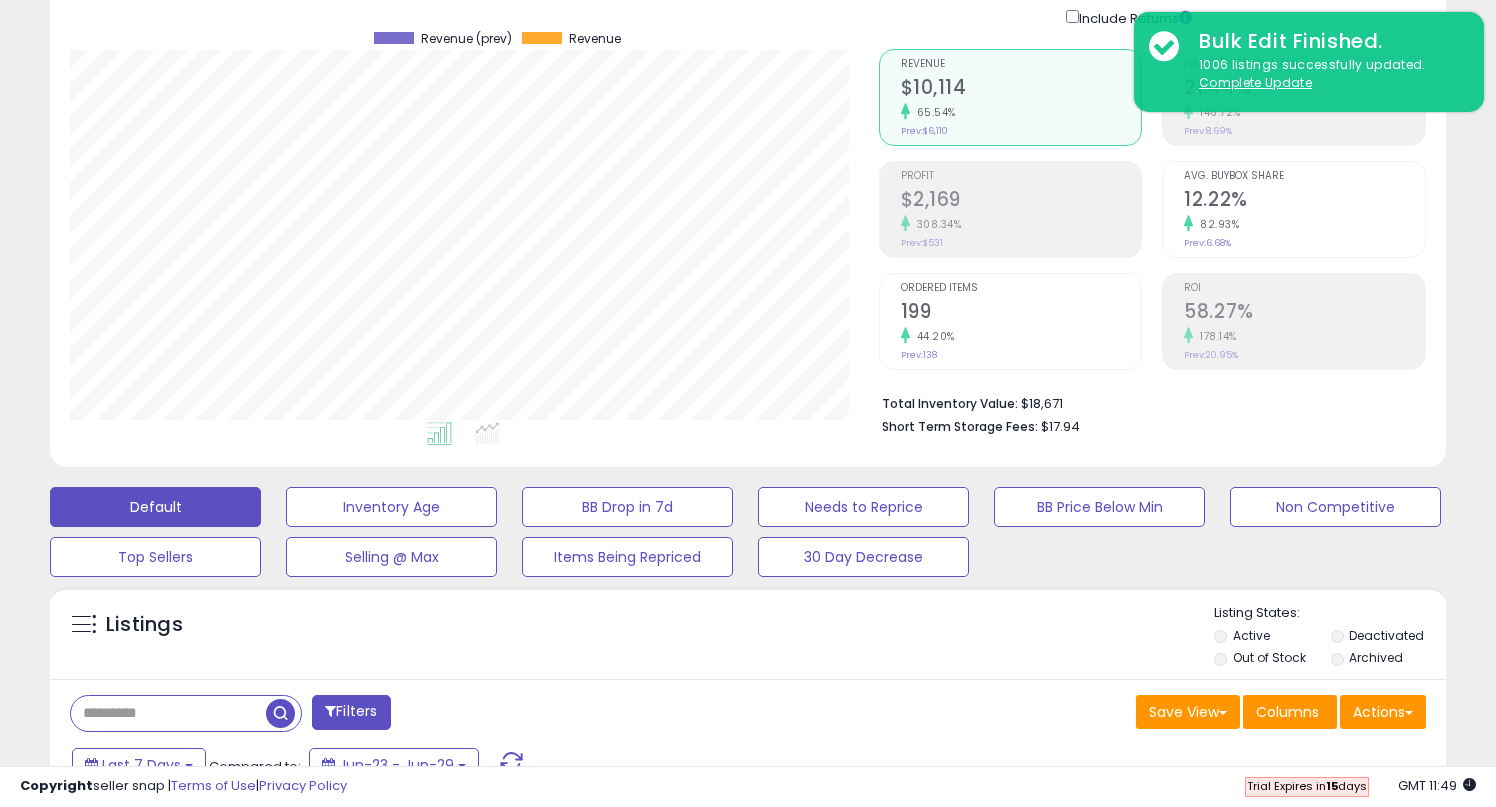 click on "Filters" at bounding box center [351, 712] 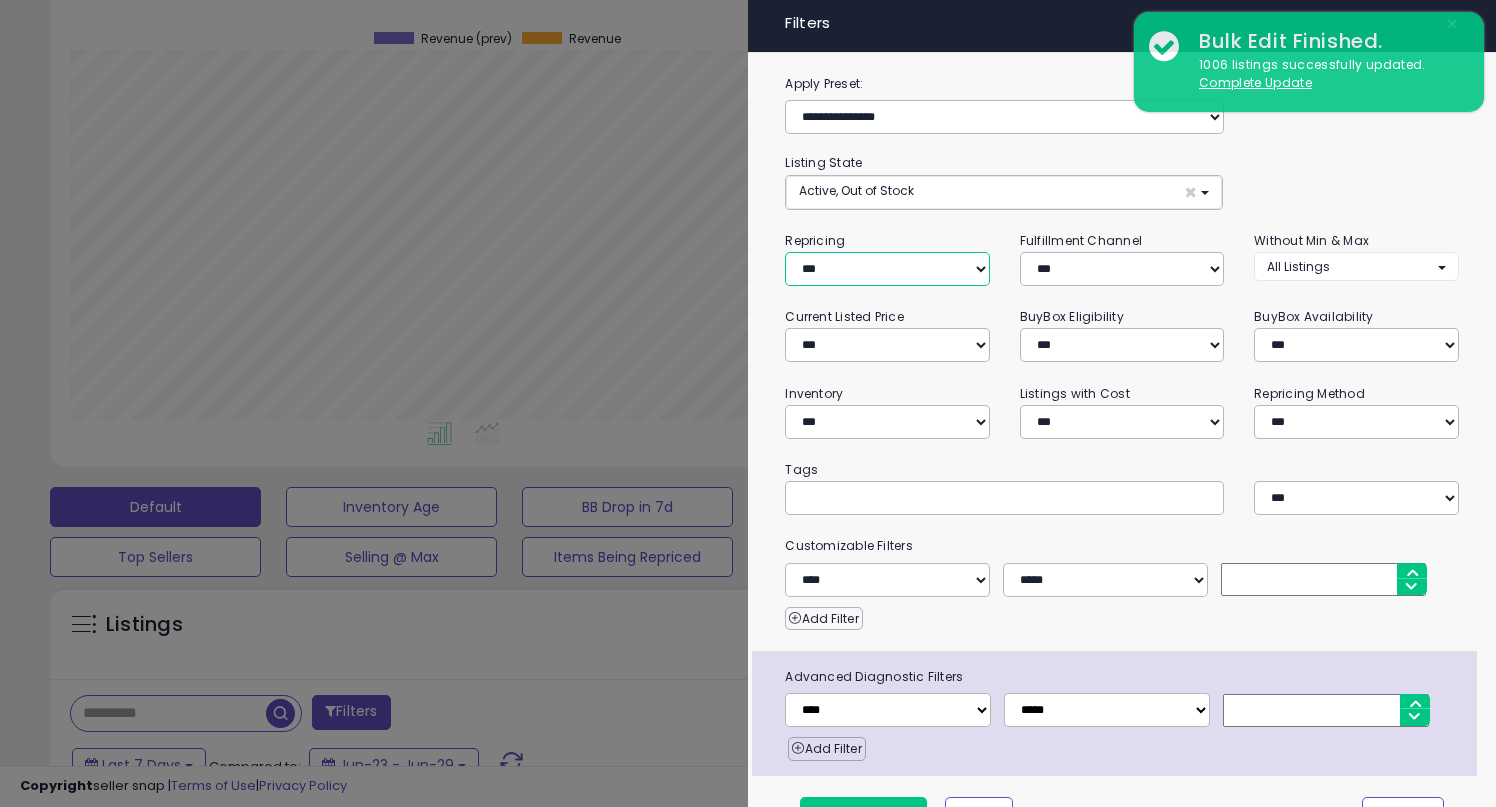 click on "**********" at bounding box center [887, 269] 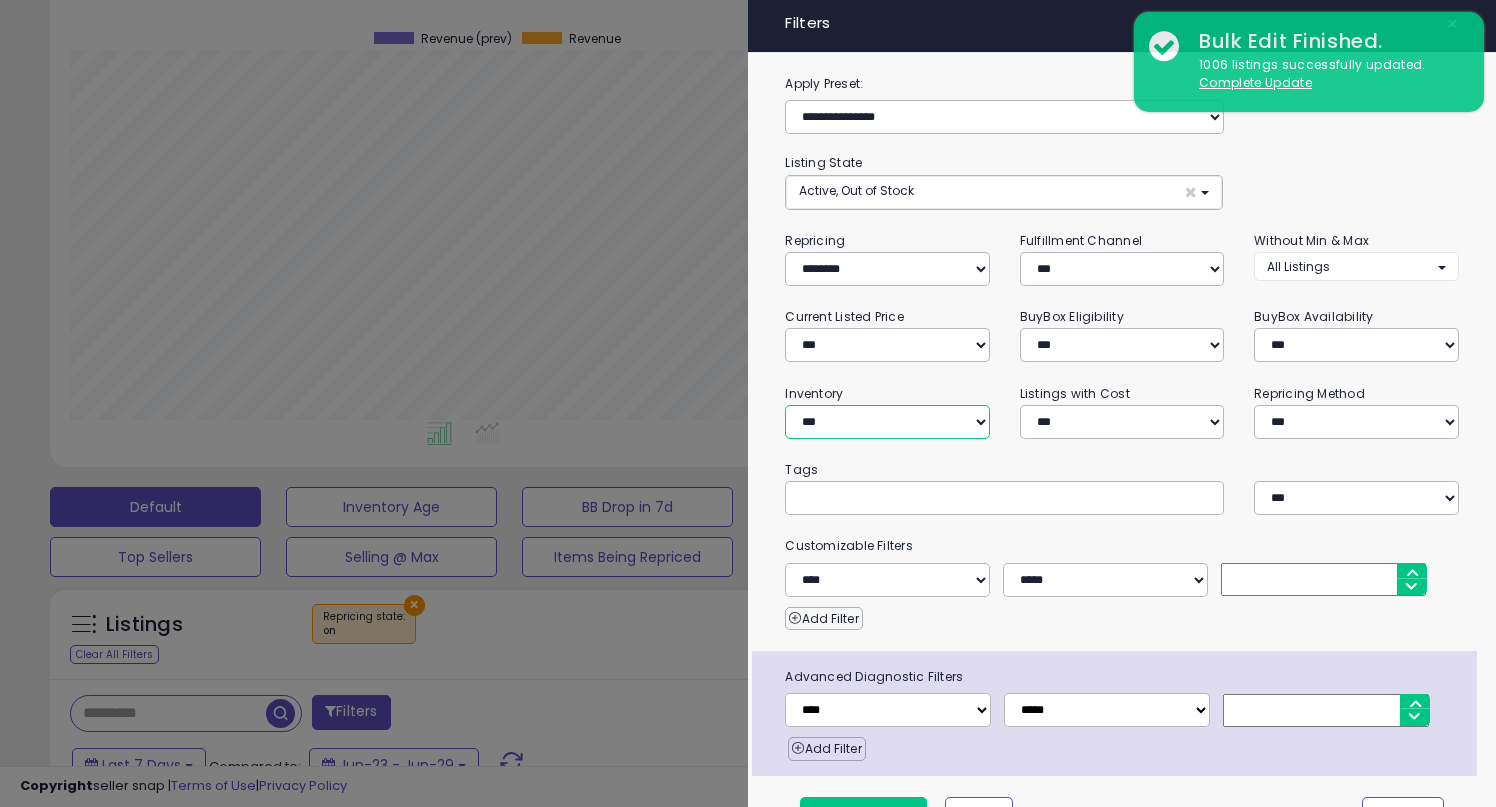 click on "**********" at bounding box center [887, 422] 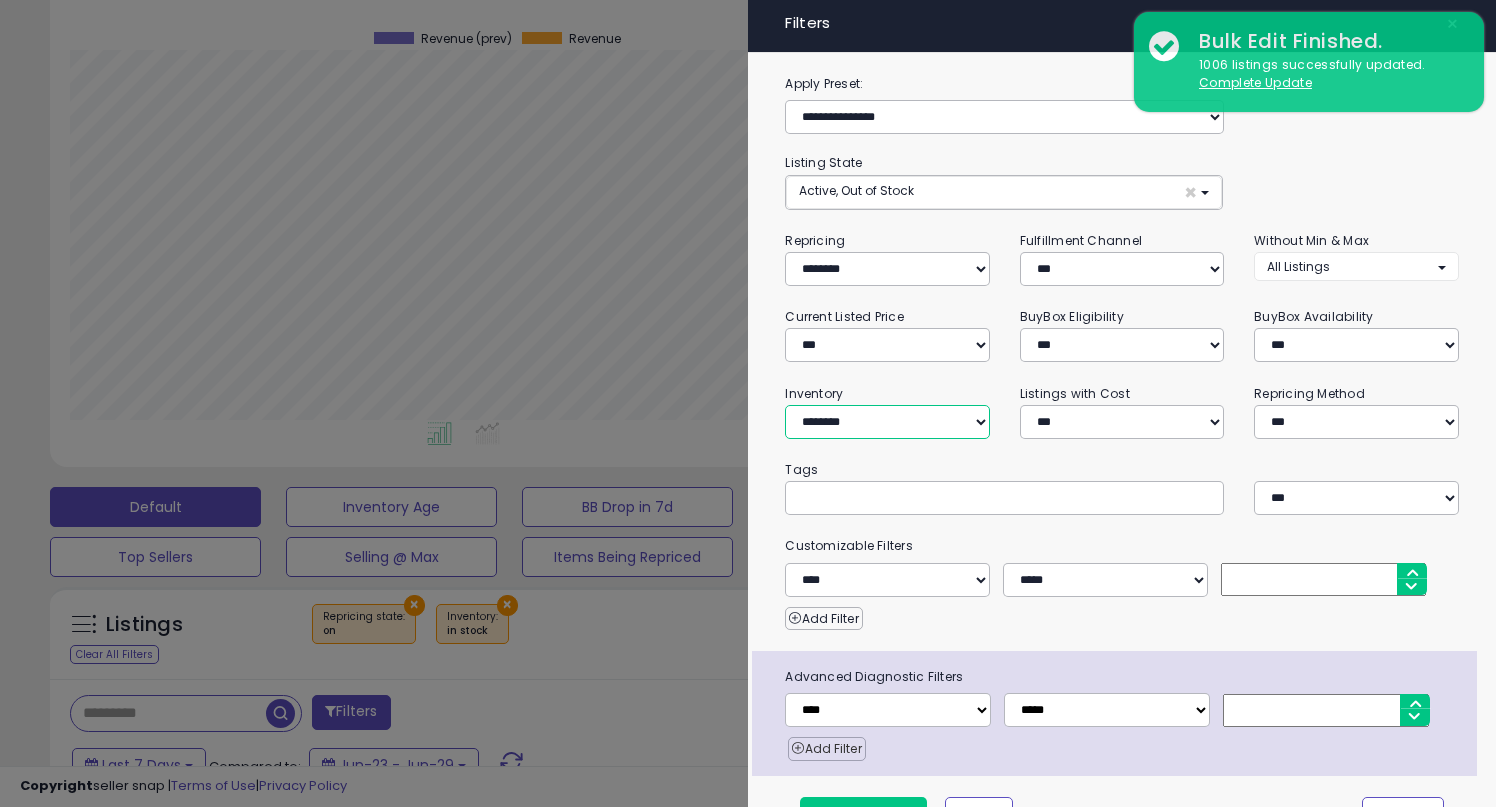 scroll, scrollTop: 44, scrollLeft: 0, axis: vertical 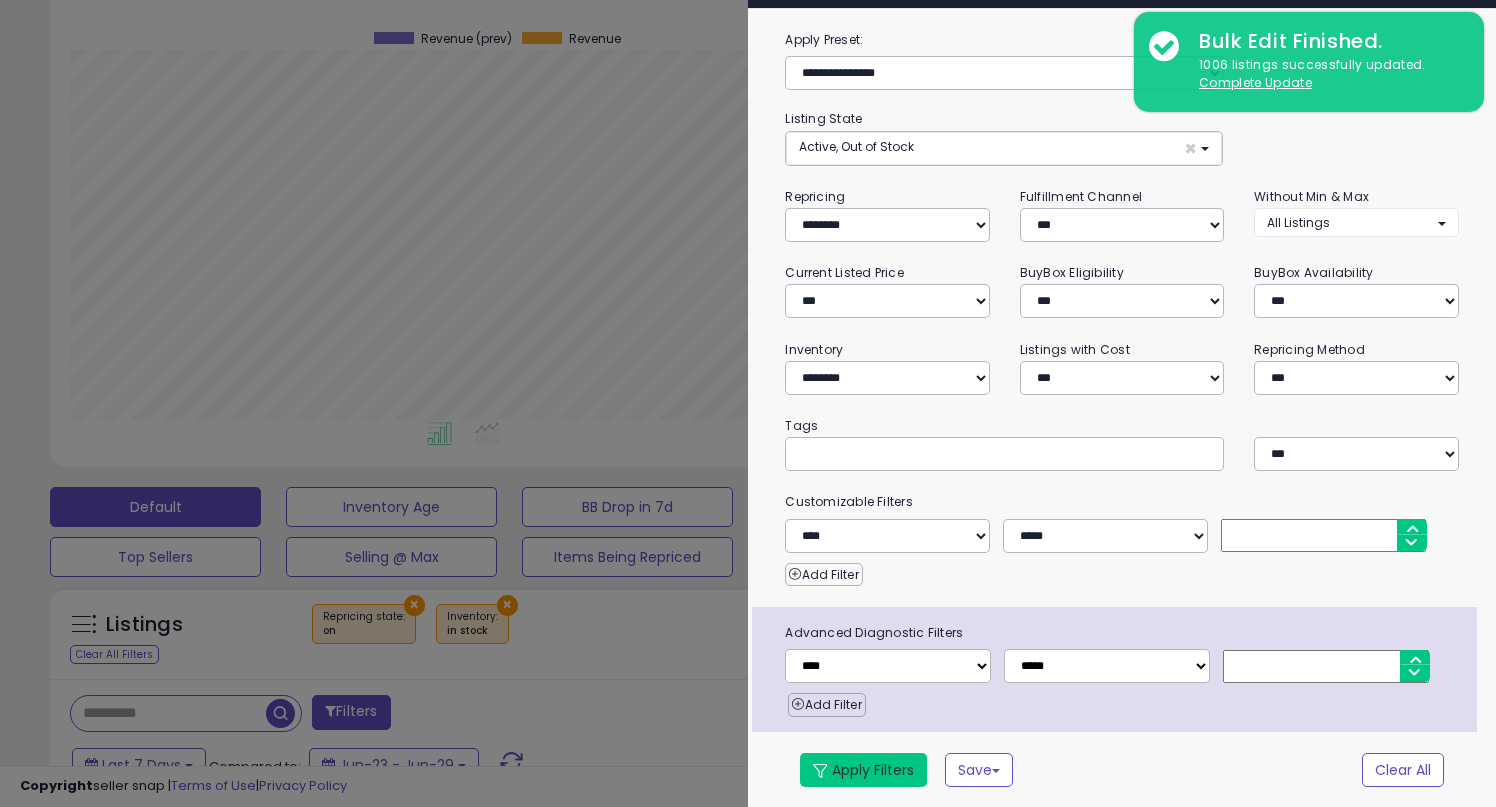 click on "Apply Filters" at bounding box center (863, 770) 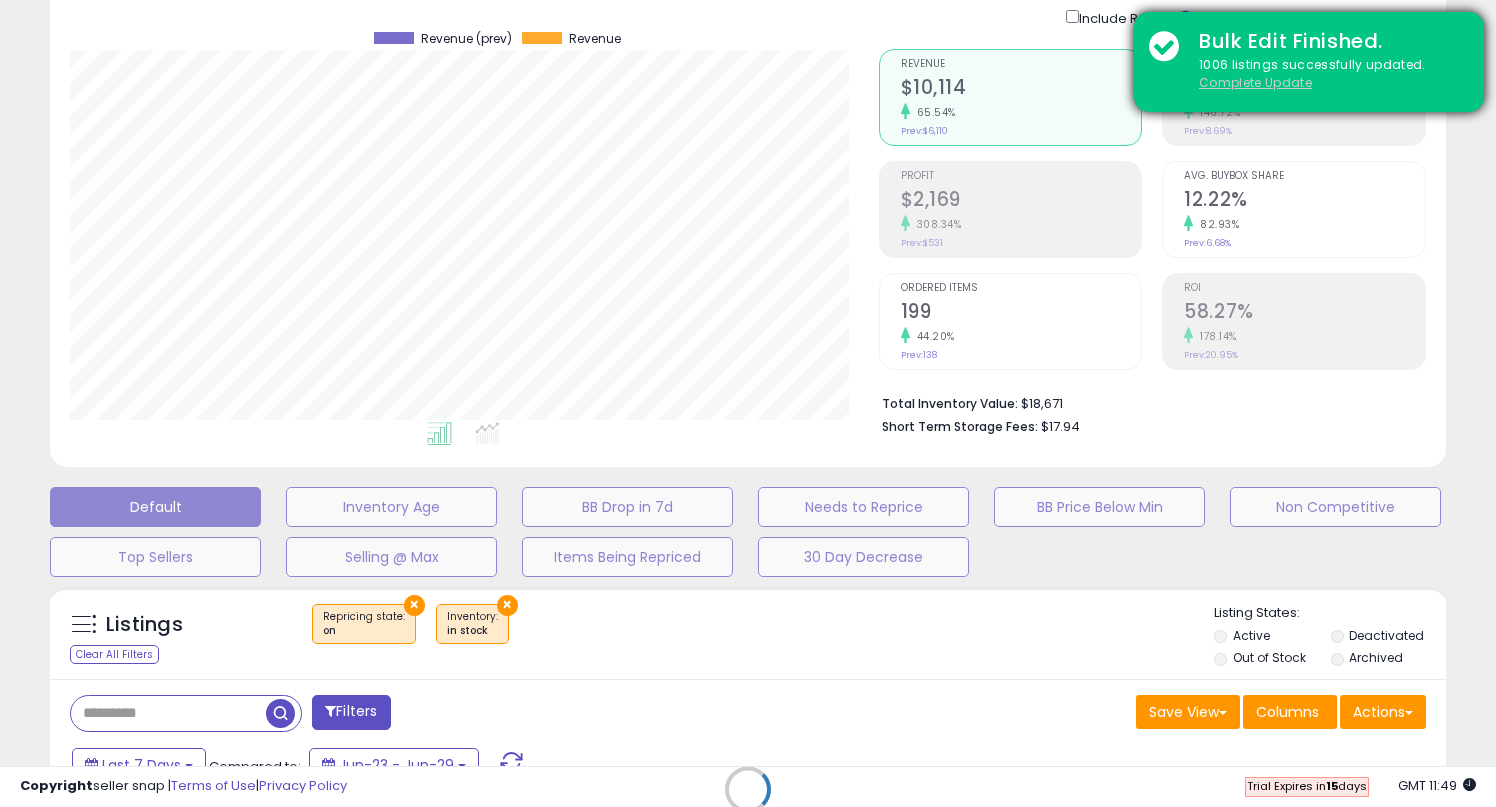 click on "Complete Update" at bounding box center [1255, 82] 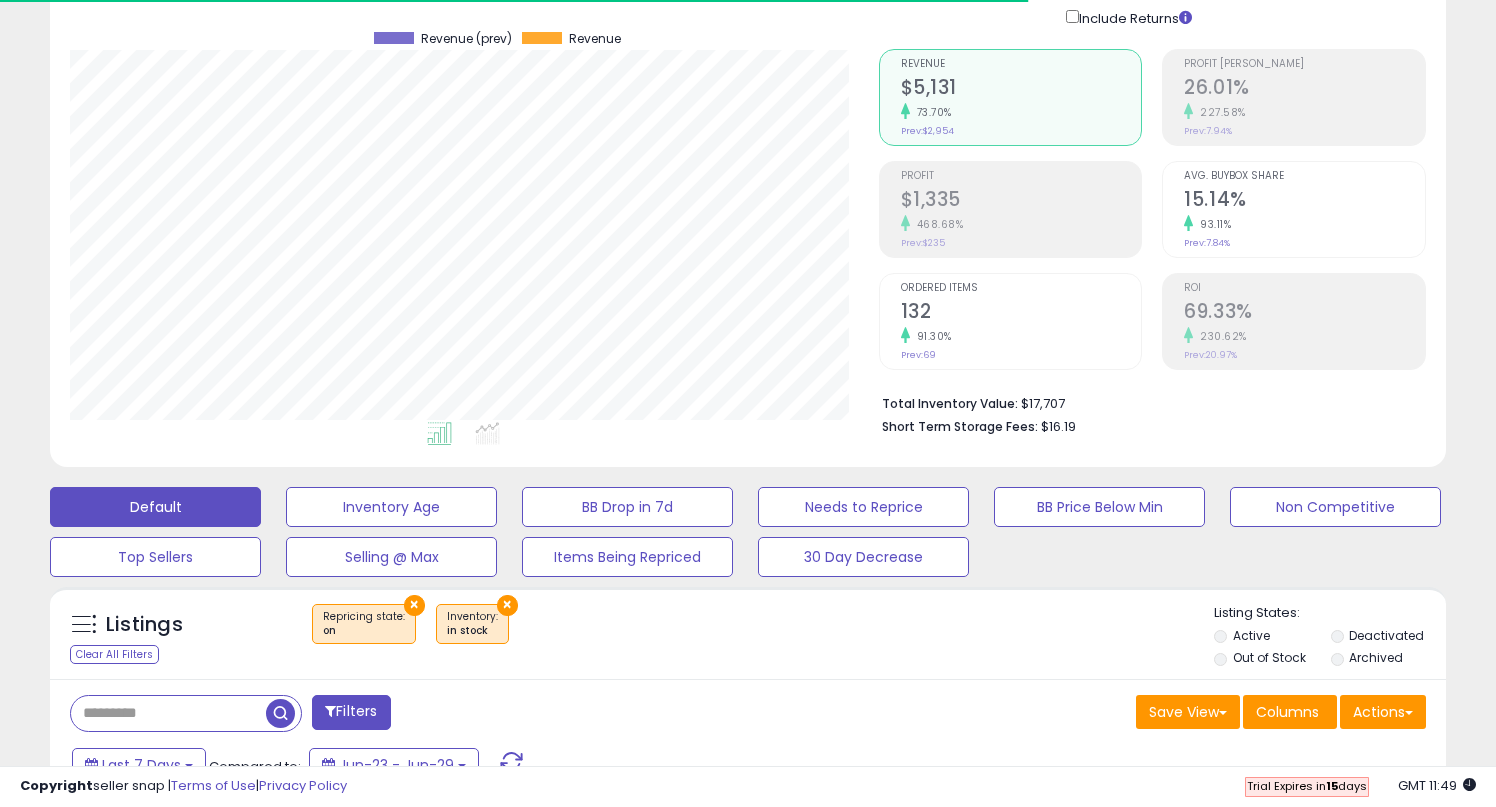 scroll, scrollTop: 999590, scrollLeft: 999191, axis: both 